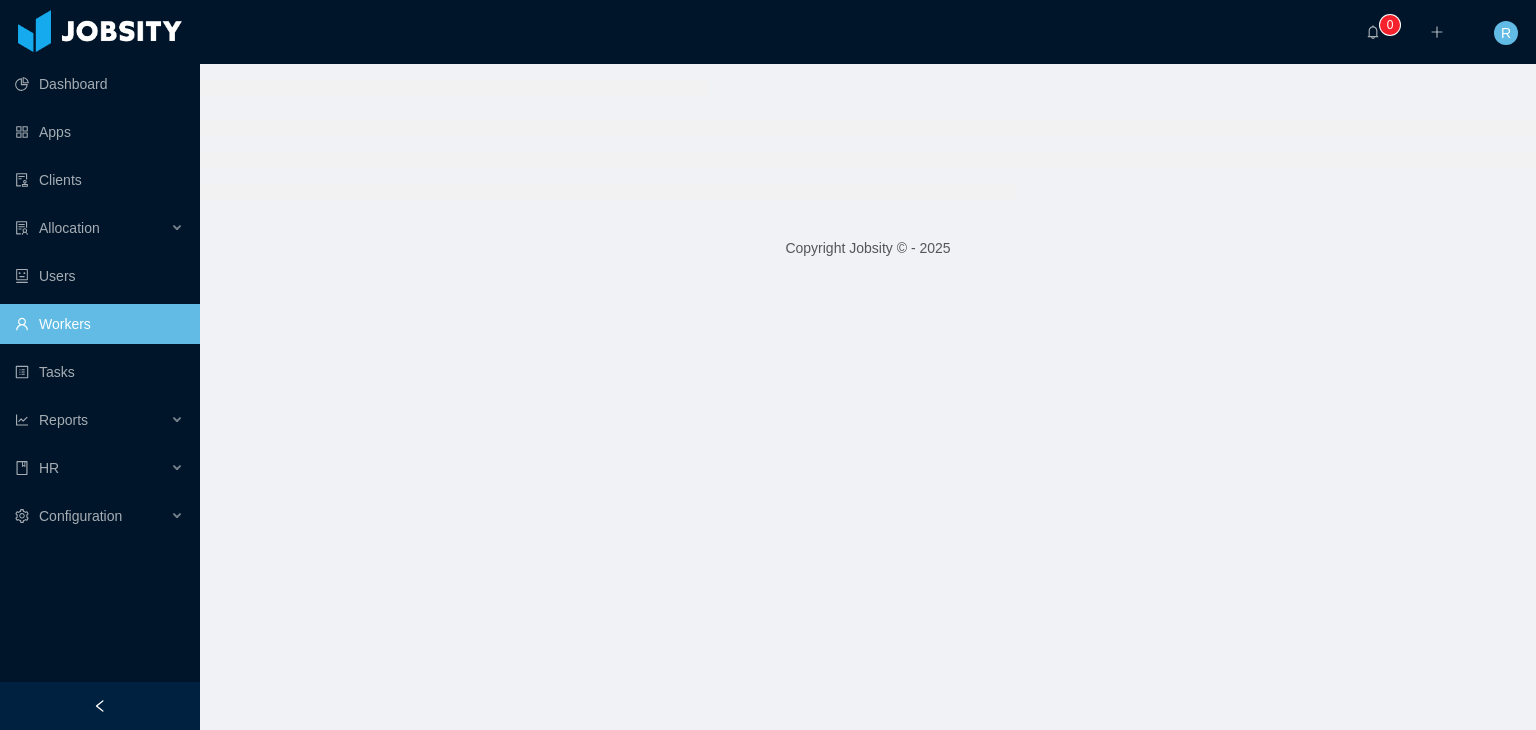 scroll, scrollTop: 0, scrollLeft: 0, axis: both 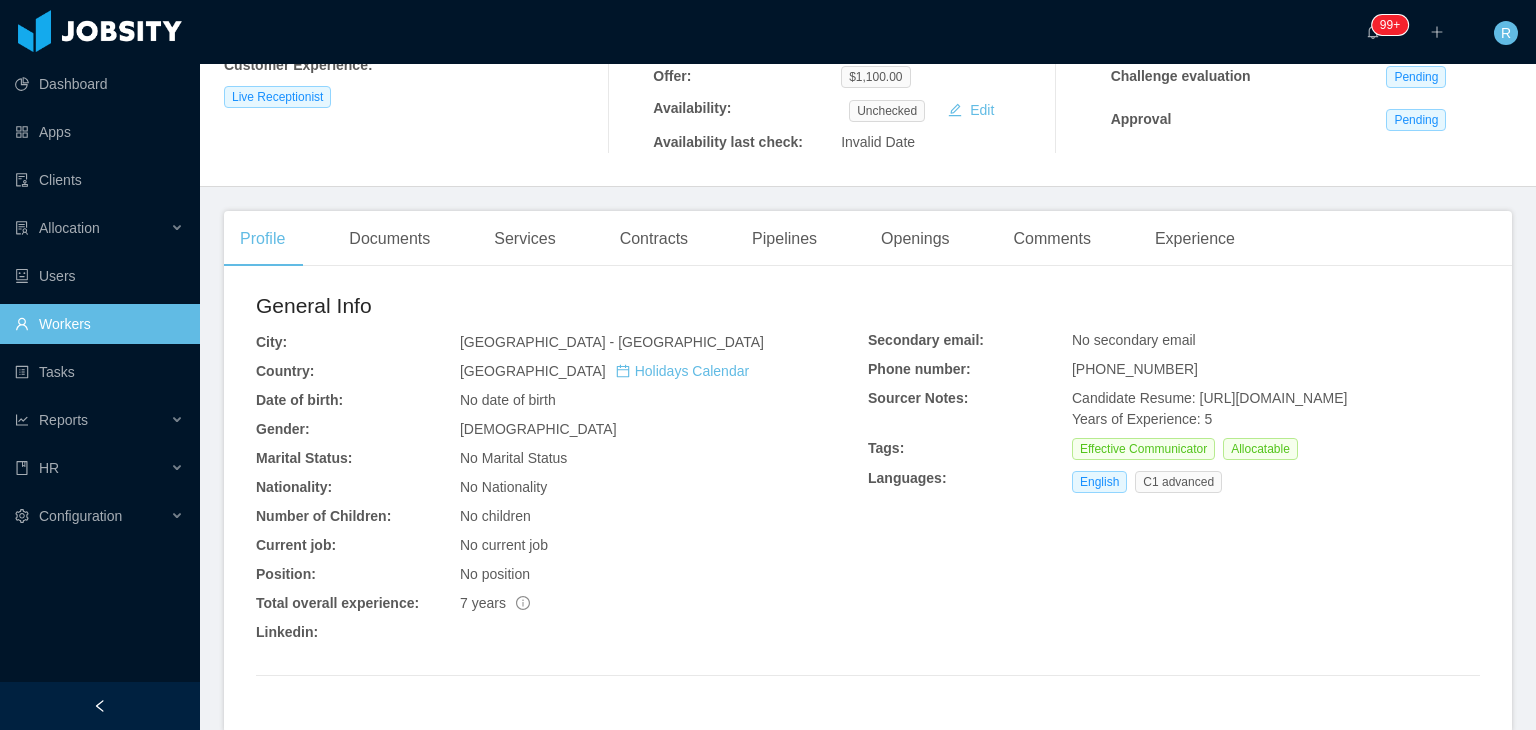 drag, startPoint x: 1292, startPoint y: 441, endPoint x: 1190, endPoint y: 402, distance: 109.201645 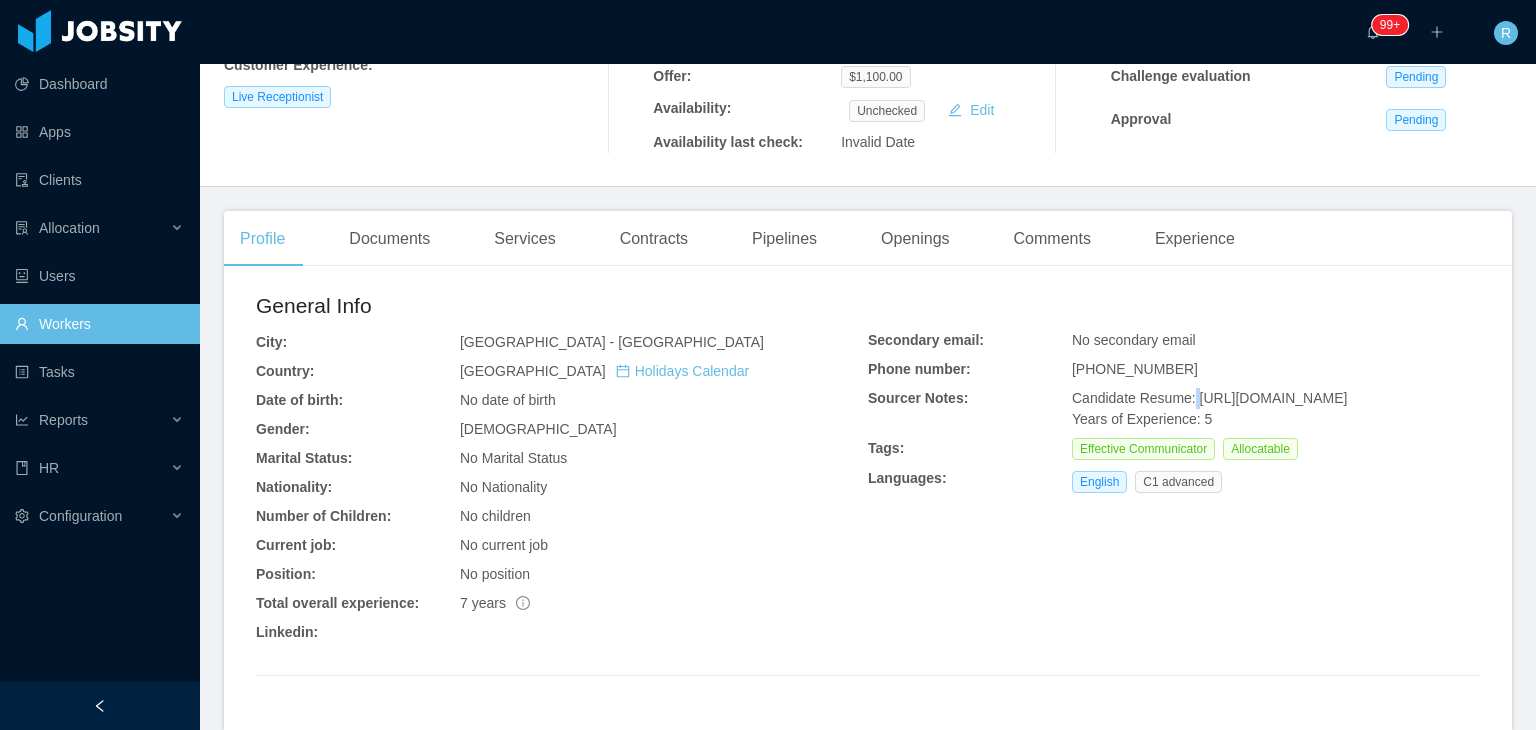 click on "Candidate Resume: https://storage.googleapis.com/storage-p-careers/inbound3890493882609382477_eb383b055e/inbound3890493882609382477_eb383b055e.pdf
Years of Experience: 5" at bounding box center (1209, 408) 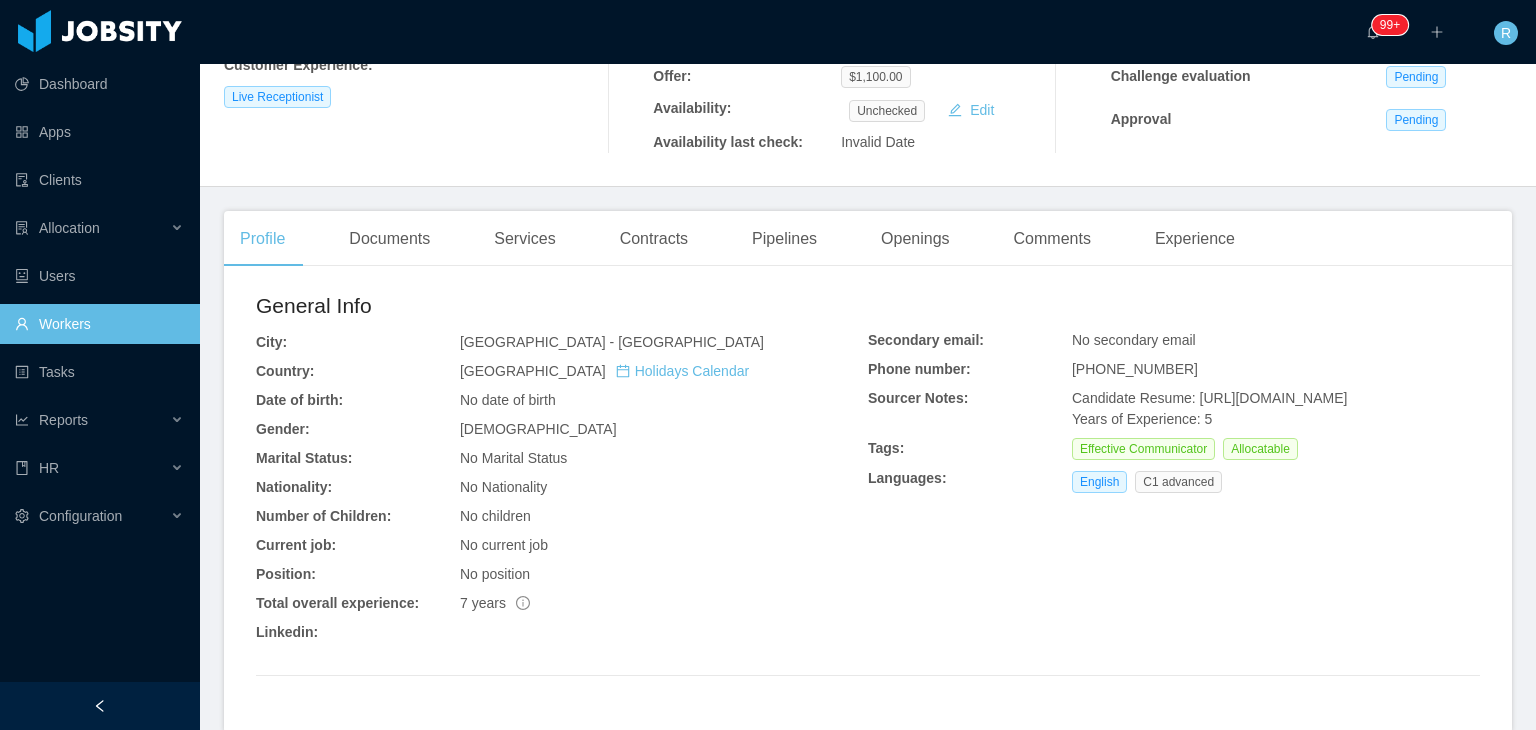 click on "Candidate Resume: https://storage.googleapis.com/storage-p-careers/inbound3890493882609382477_eb383b055e/inbound3890493882609382477_eb383b055e.pdf
Years of Experience: 5" at bounding box center [1209, 408] 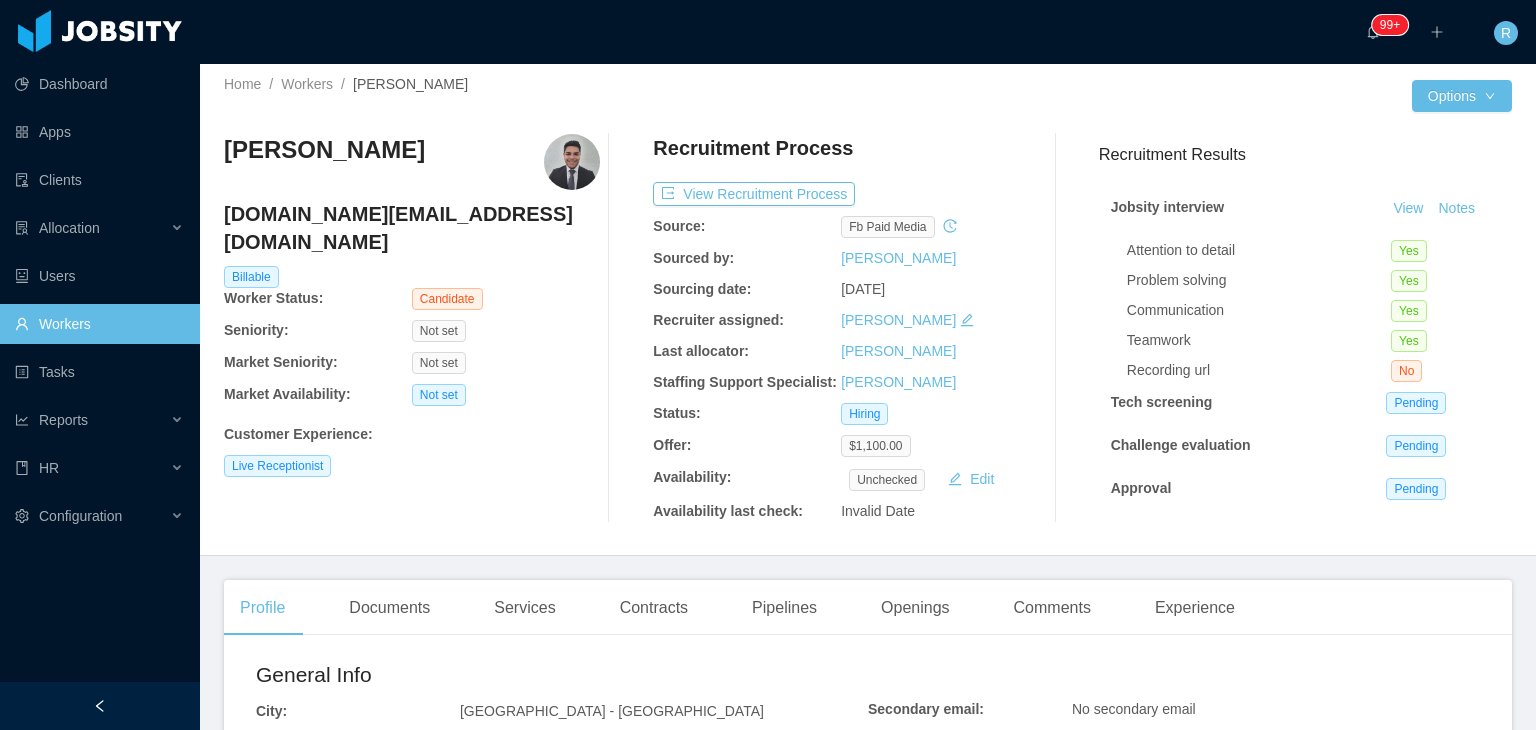 scroll, scrollTop: 0, scrollLeft: 0, axis: both 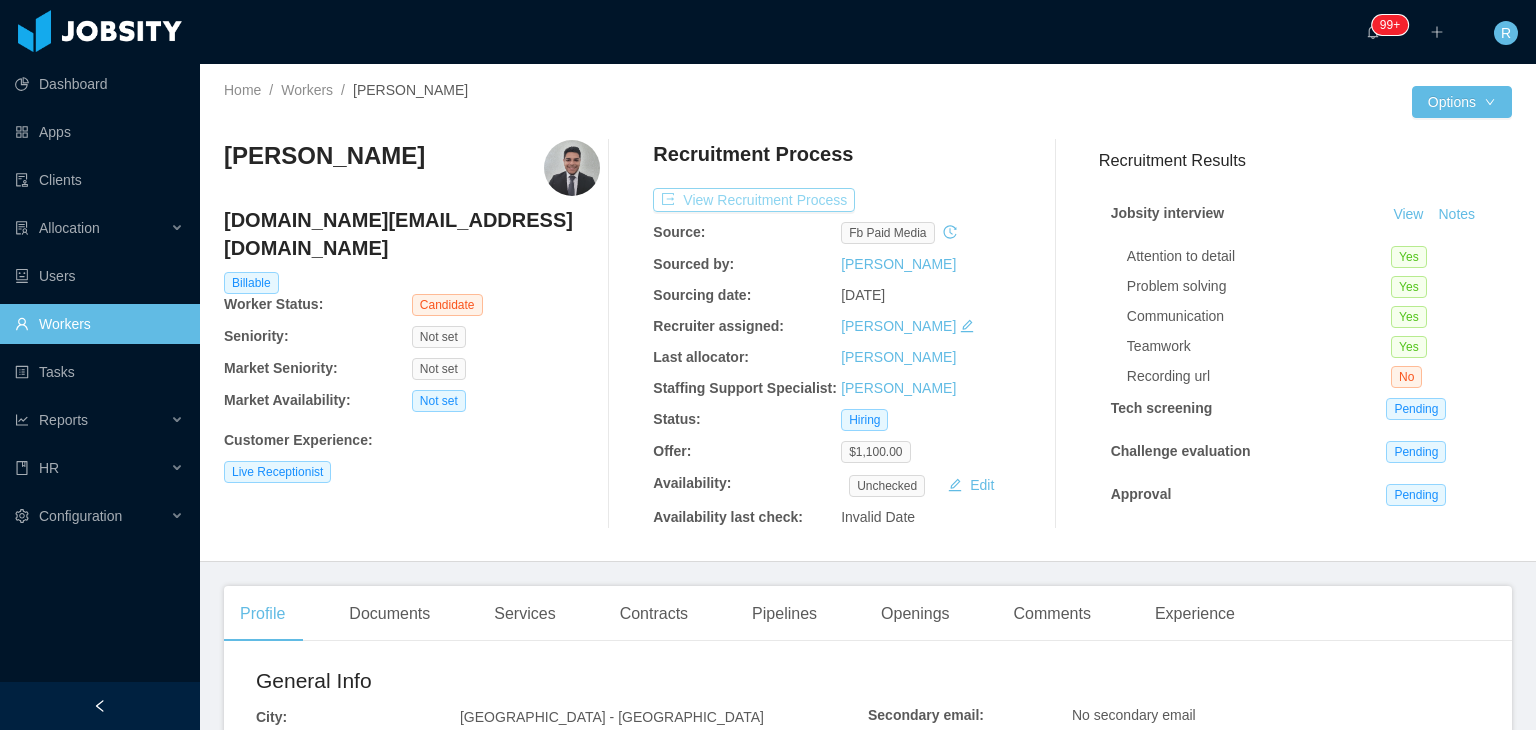 click on "View Recruitment Process" at bounding box center (754, 200) 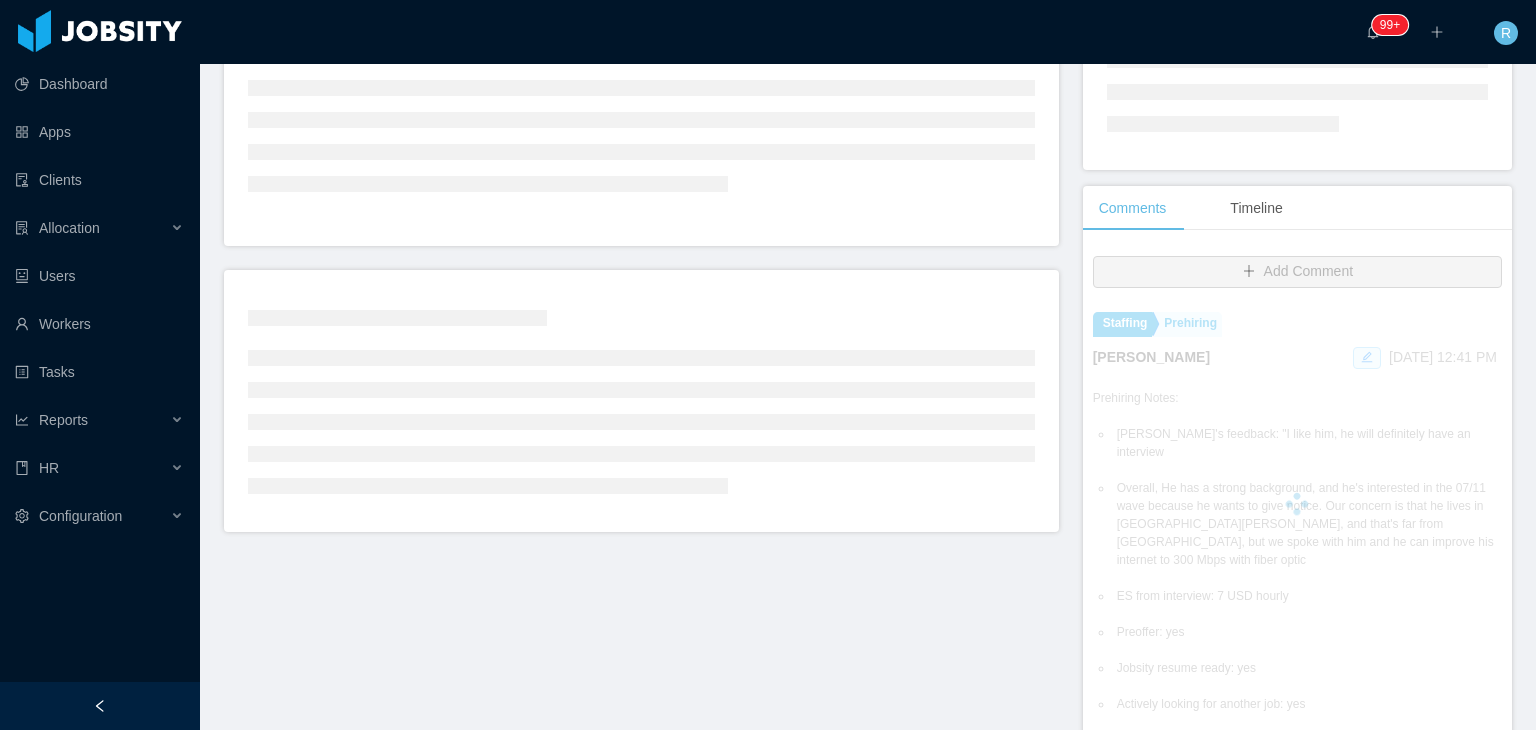 scroll, scrollTop: 300, scrollLeft: 0, axis: vertical 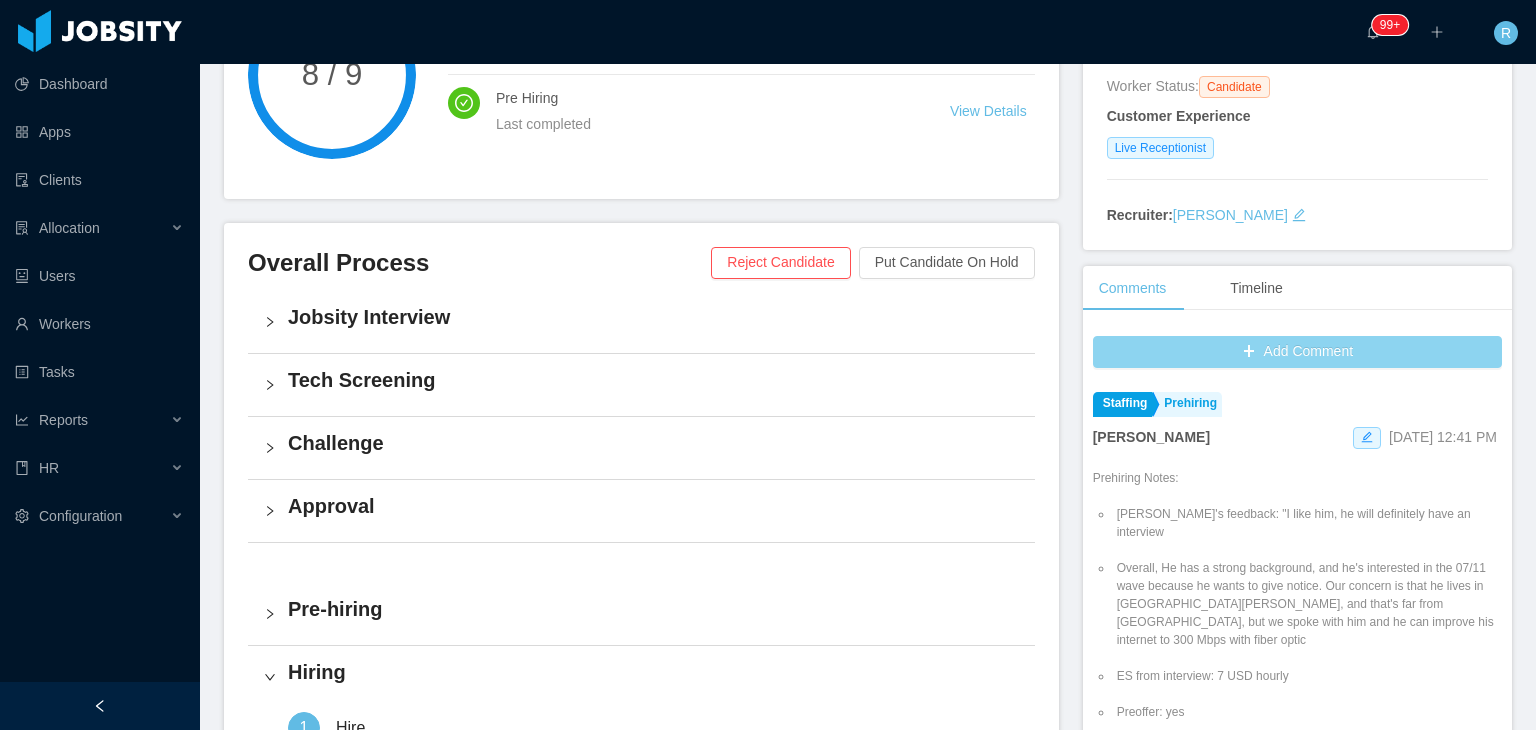 click on "Add Comment" at bounding box center (1297, 352) 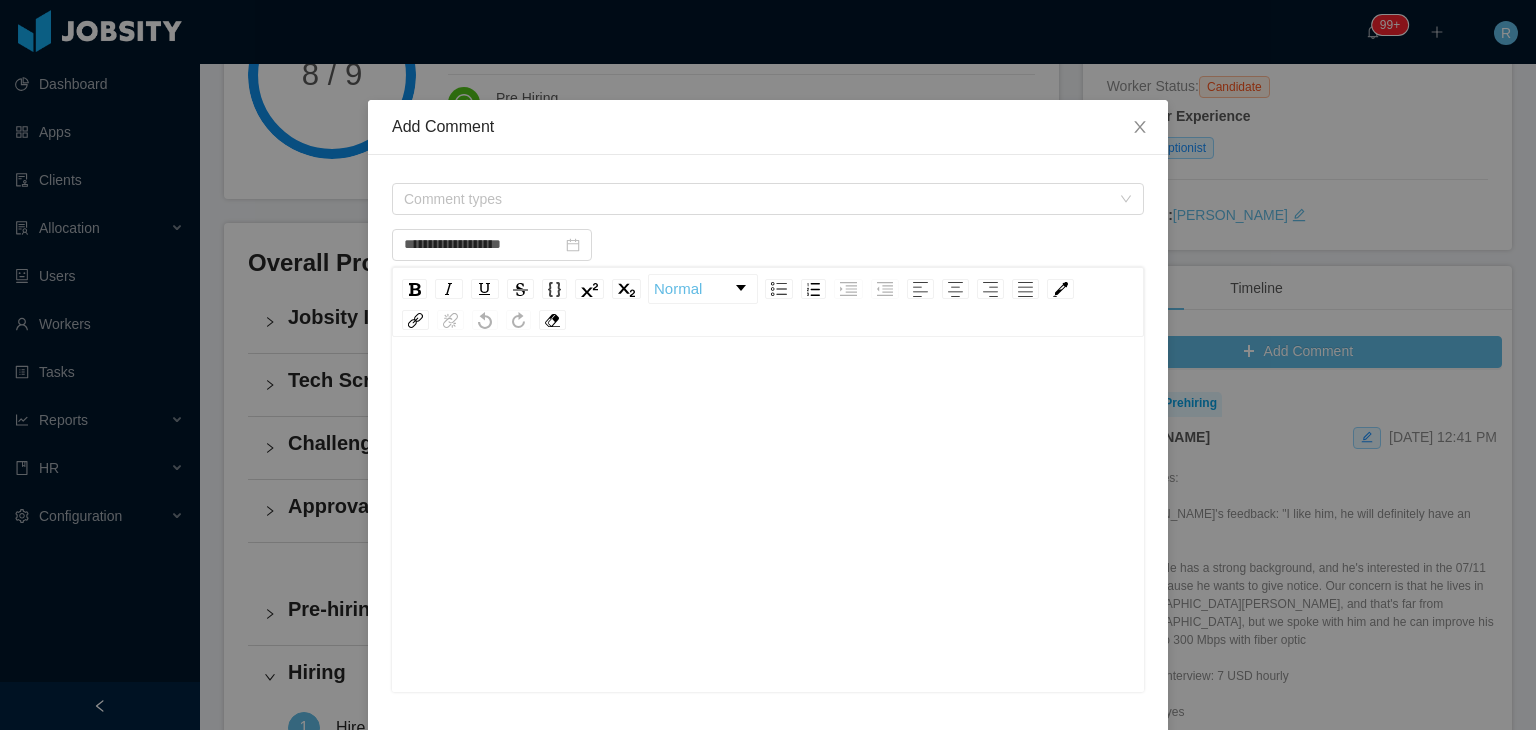 click at bounding box center (768, 517) 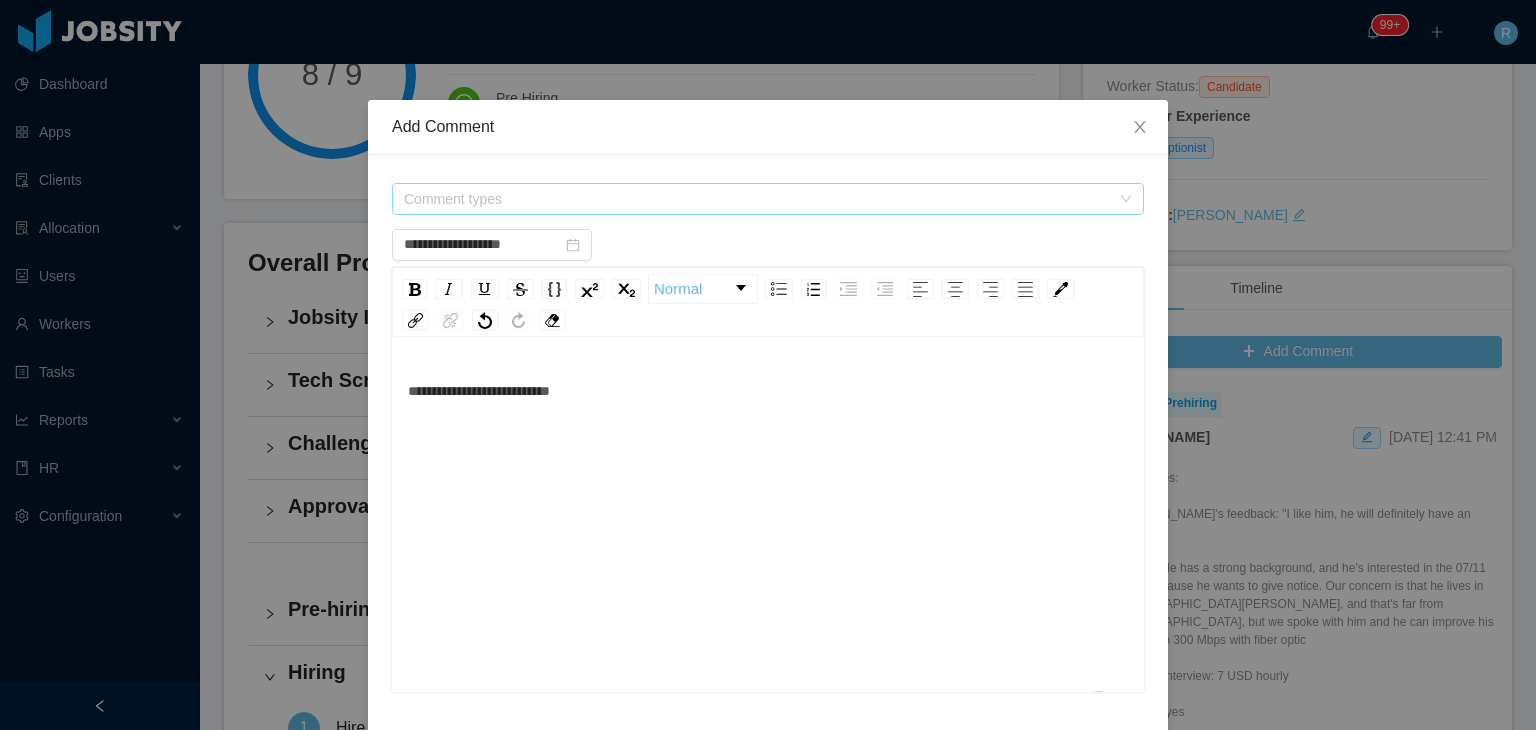 click on "Comment types" at bounding box center [757, 199] 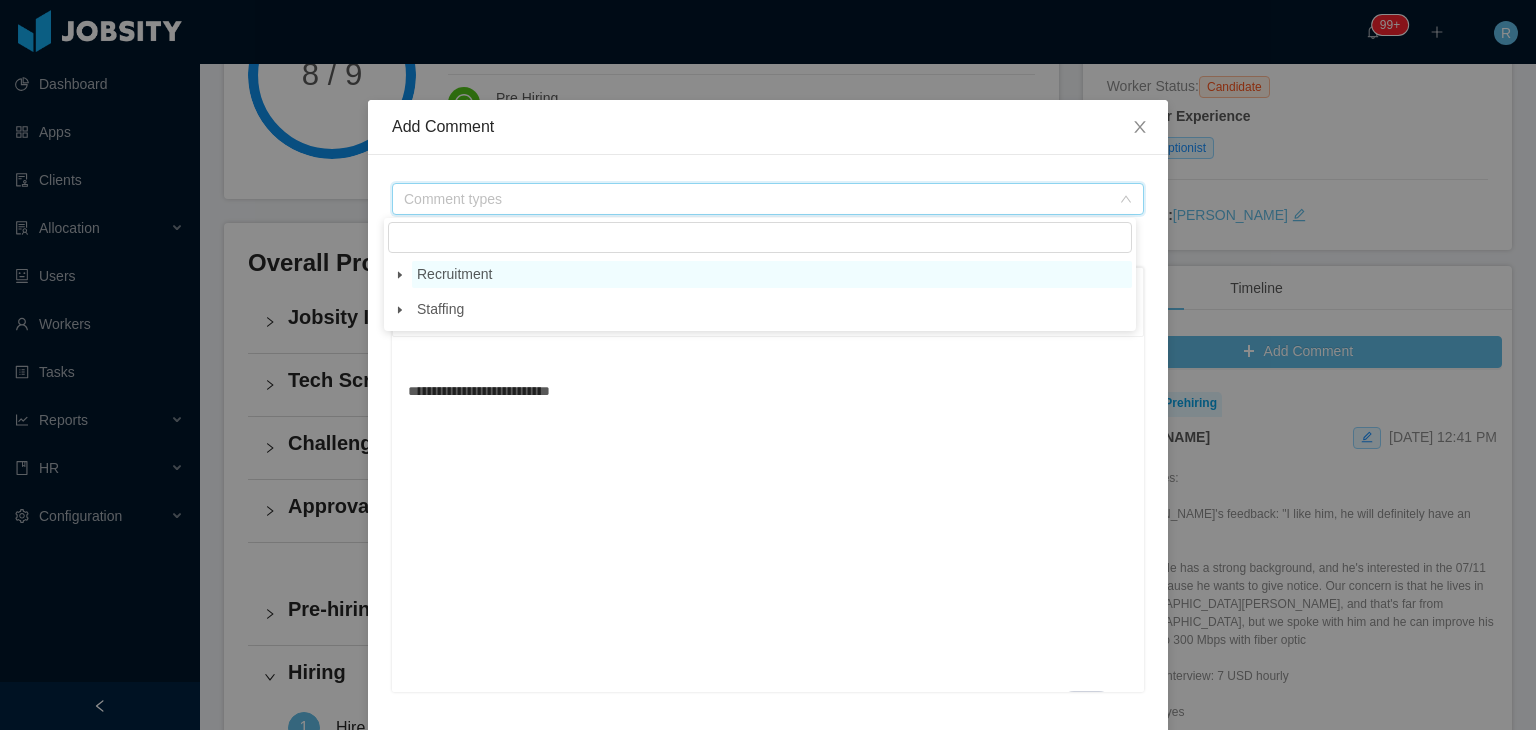 click on "Recruitment" at bounding box center (772, 274) 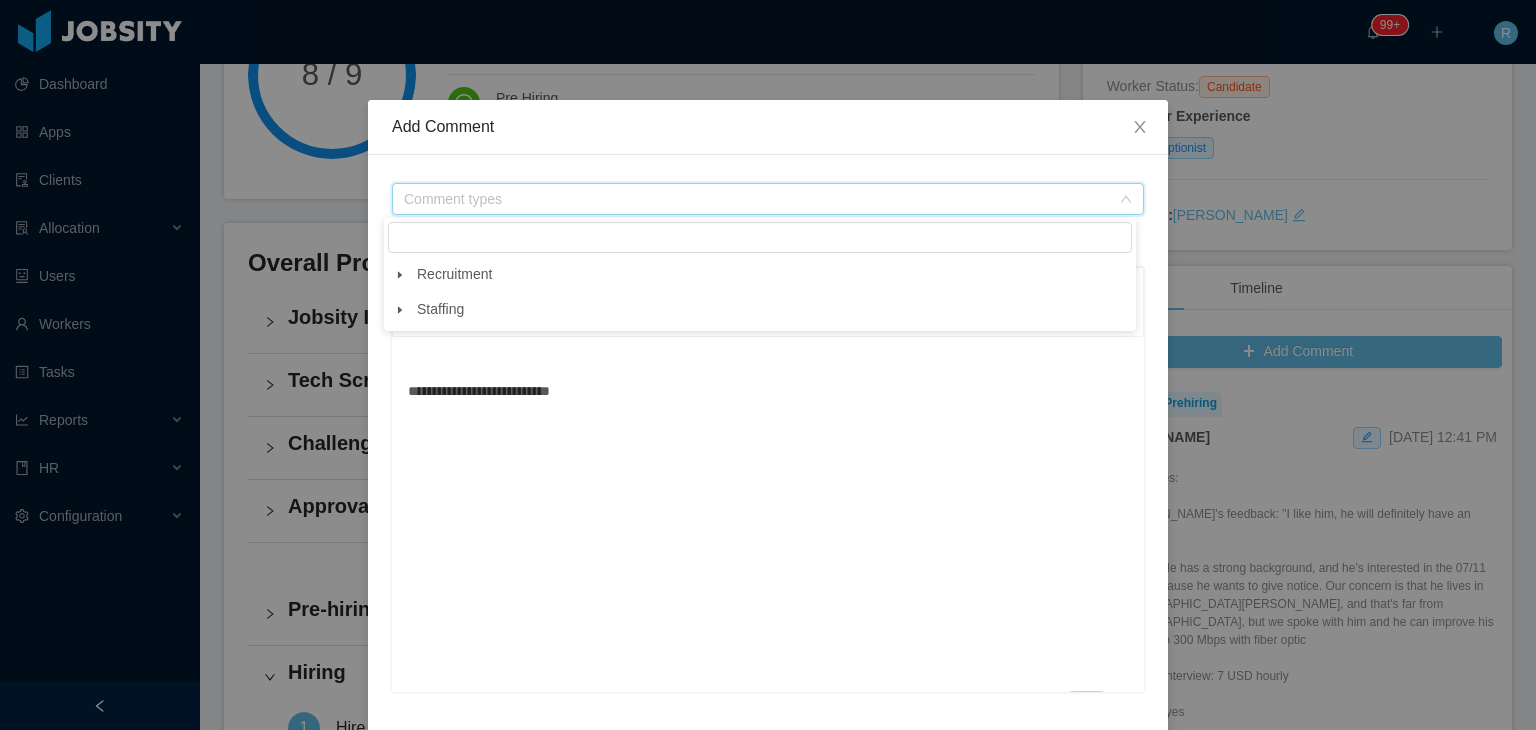 click 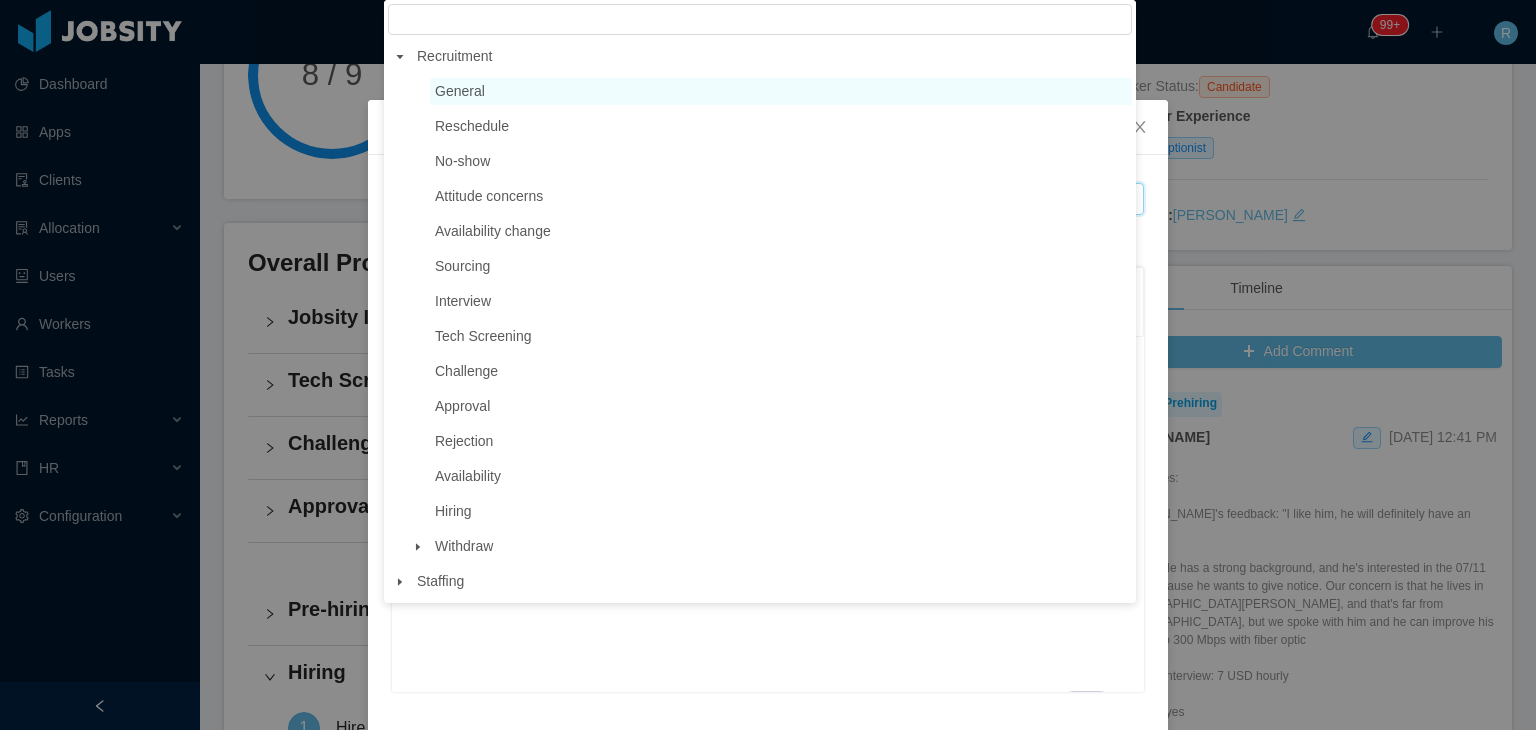 click on "General" at bounding box center (460, 91) 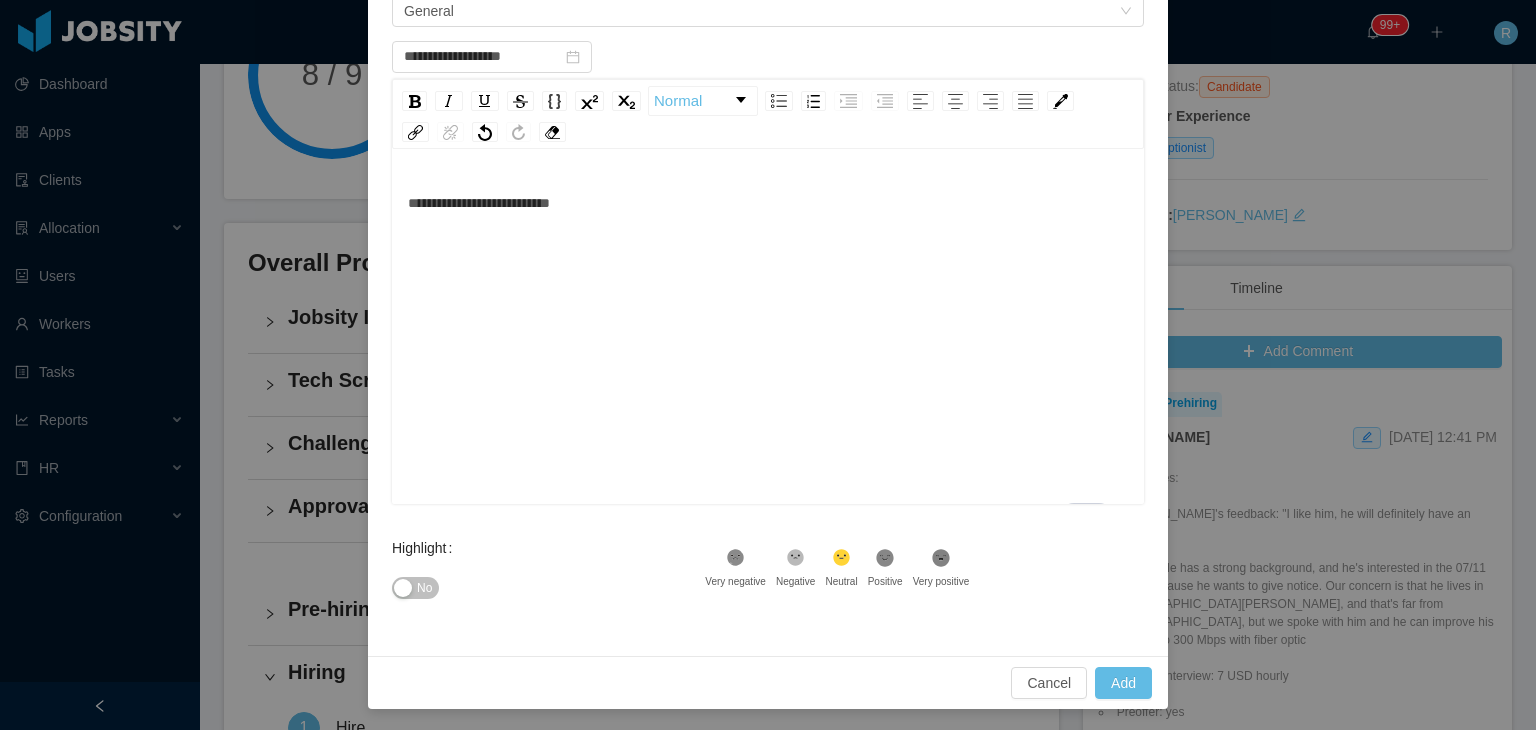 scroll, scrollTop: 190, scrollLeft: 0, axis: vertical 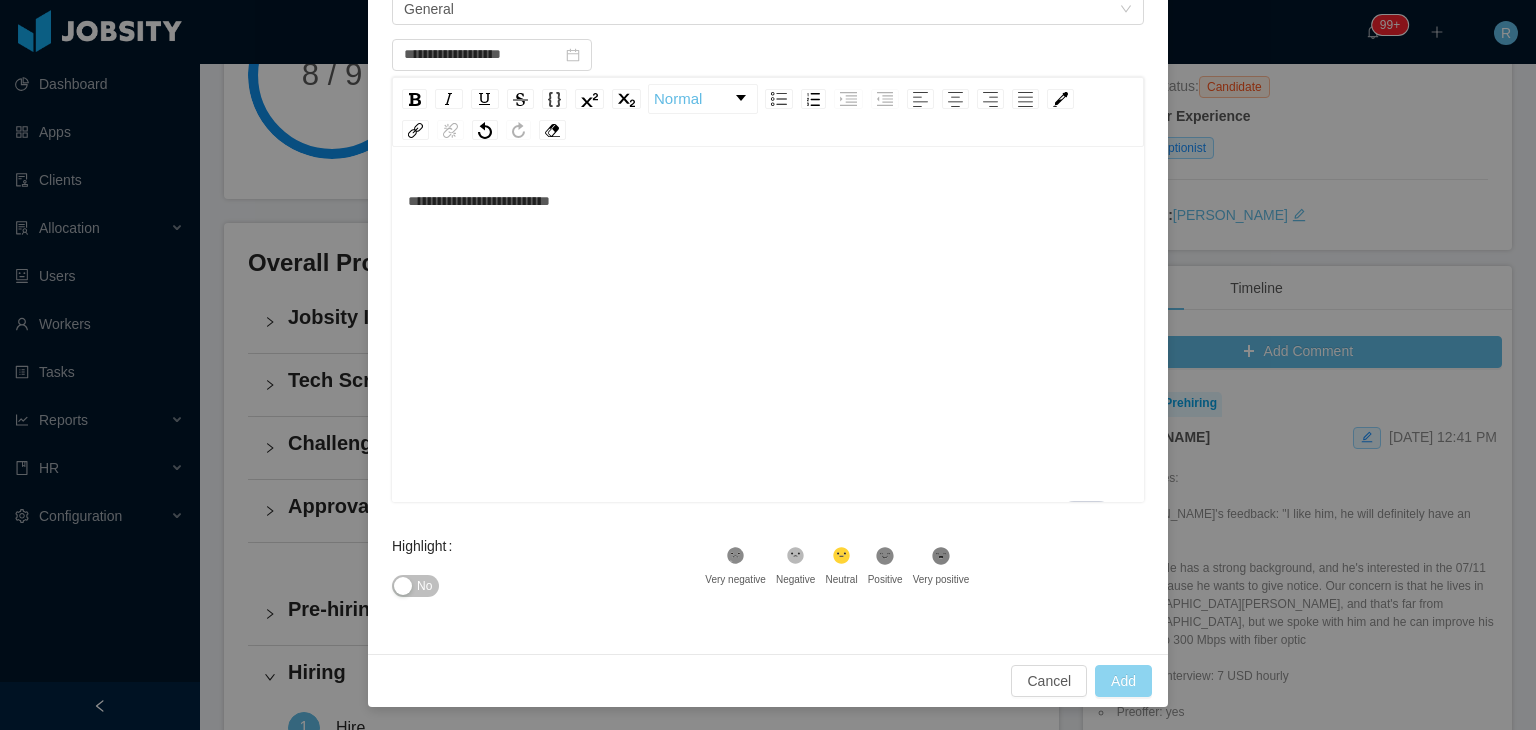 click on "Add" at bounding box center (1123, 681) 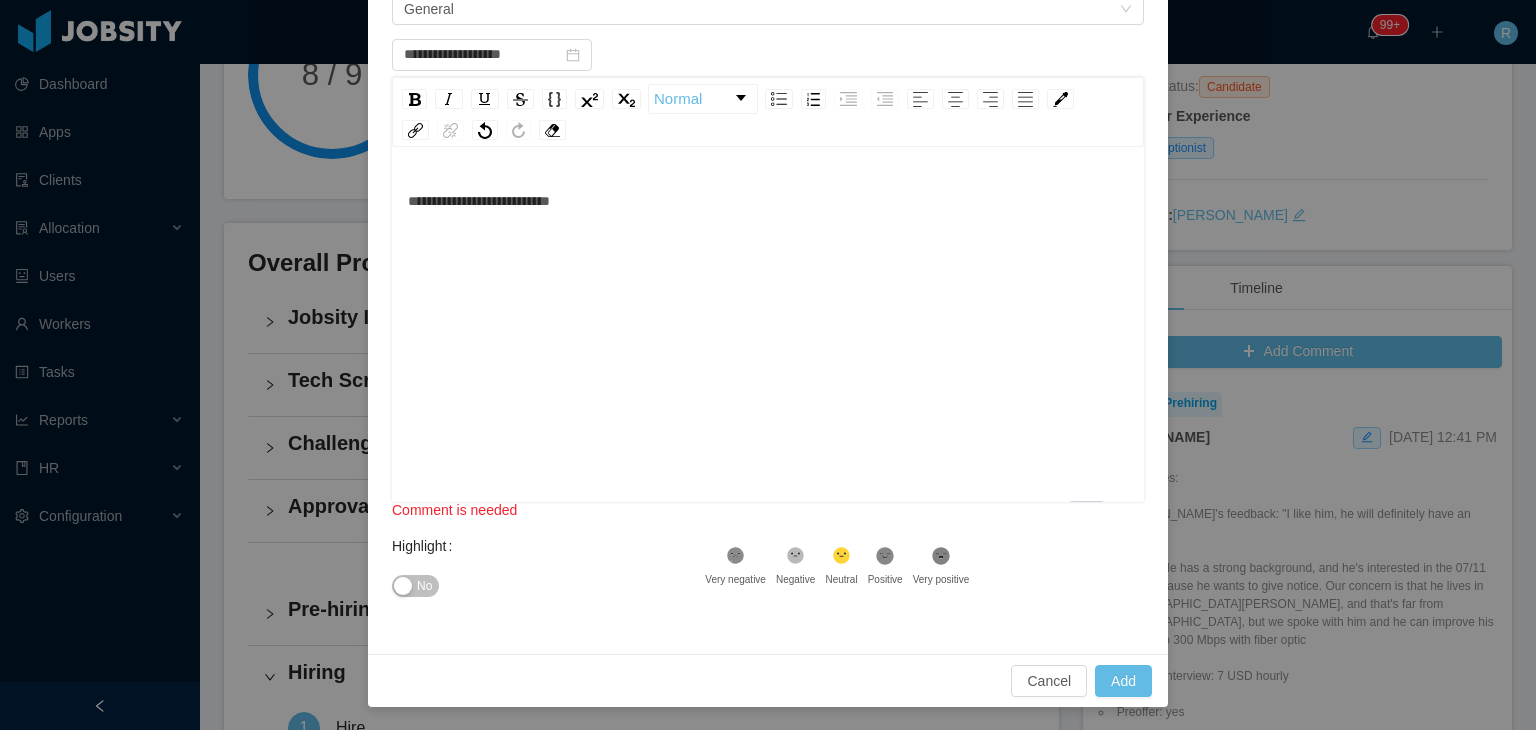 click on "**********" at bounding box center [768, 356] 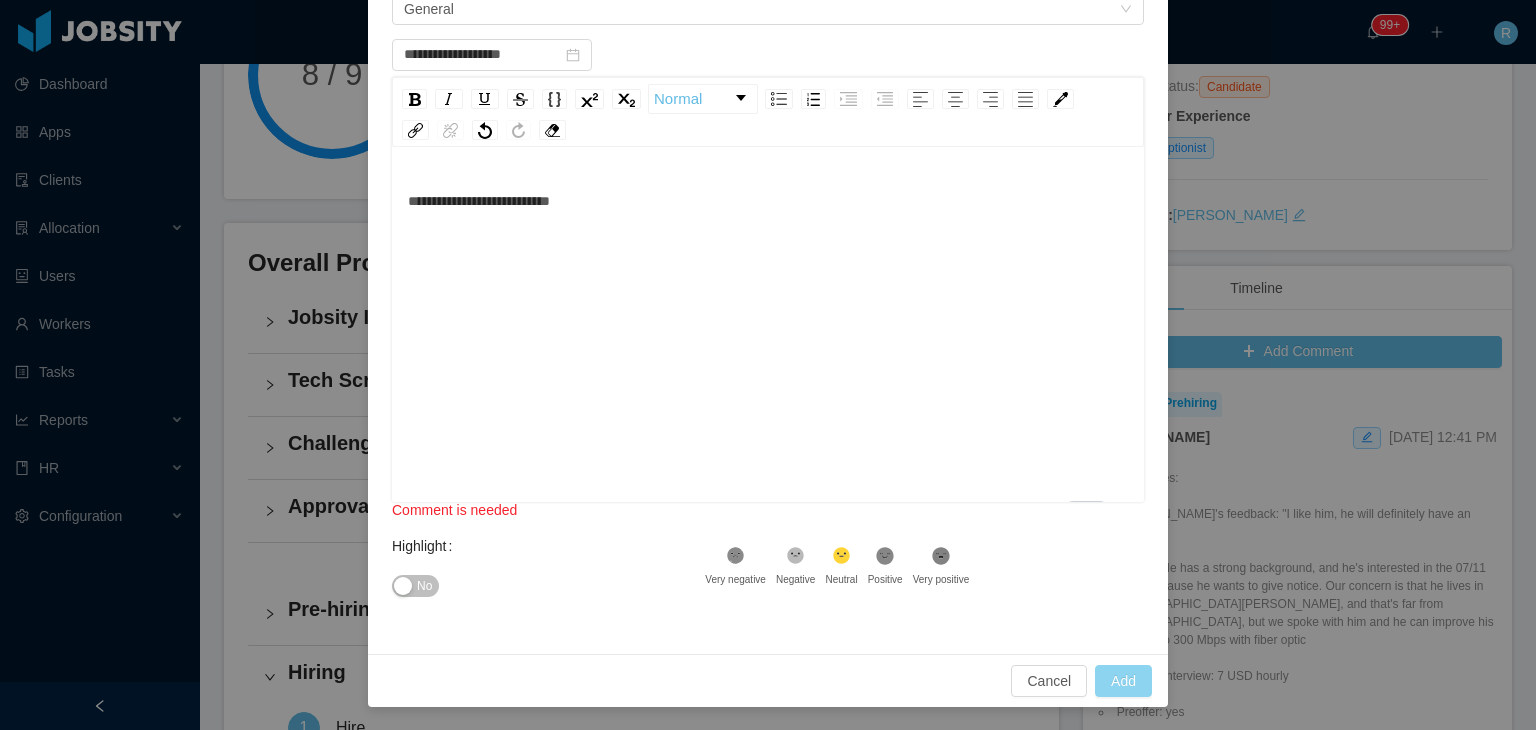 type on "**********" 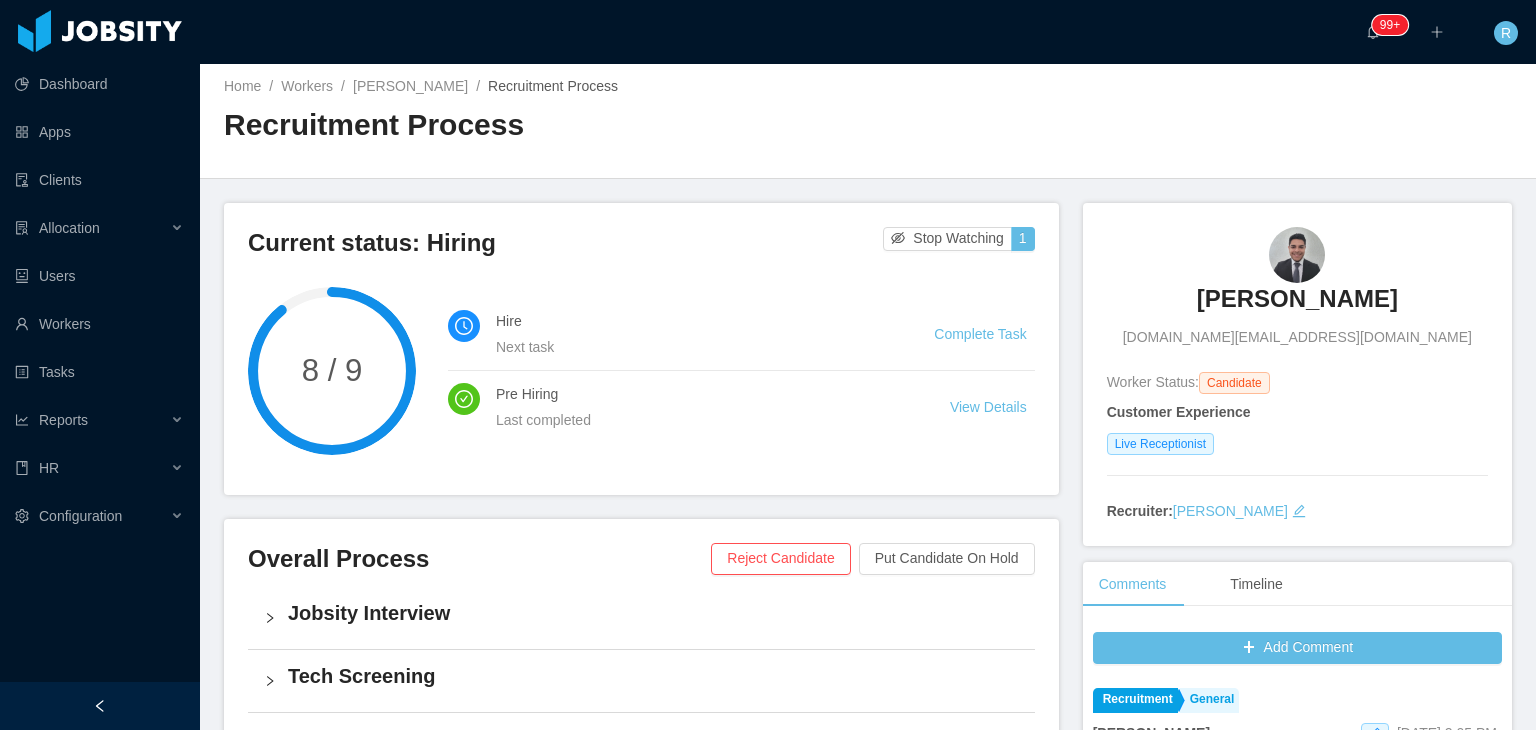 scroll, scrollTop: 0, scrollLeft: 0, axis: both 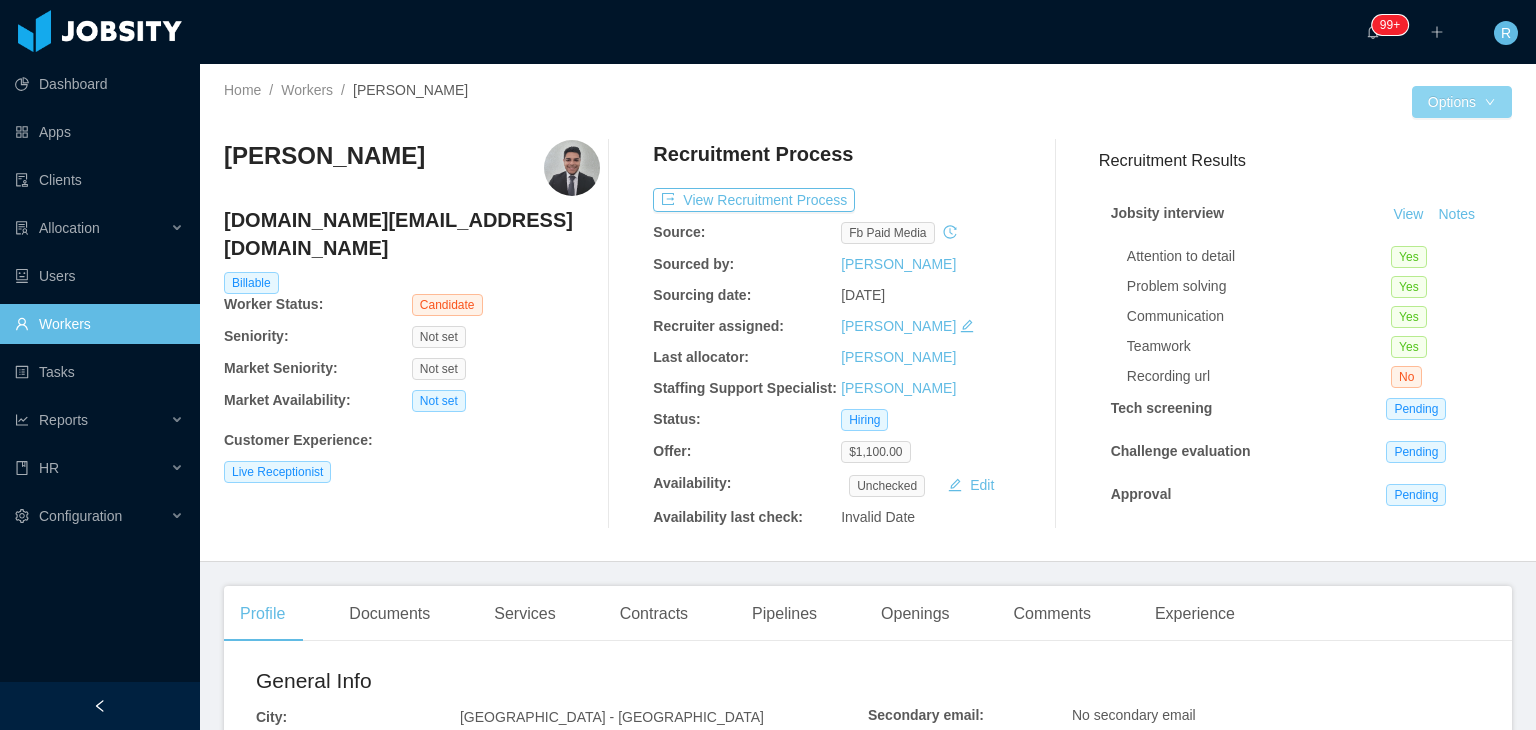 click on "Options" at bounding box center [1462, 102] 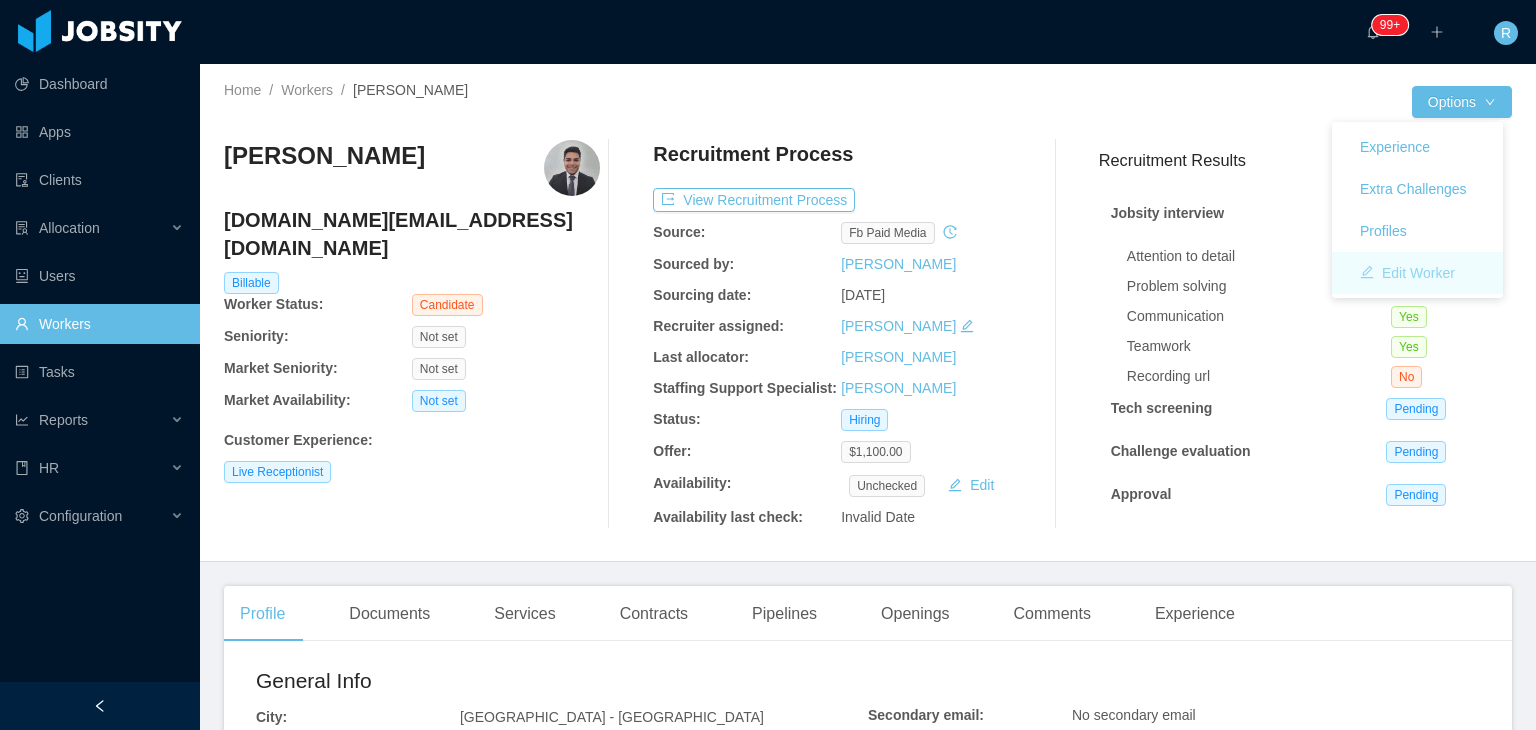 click on "Edit Worker" at bounding box center [1407, 273] 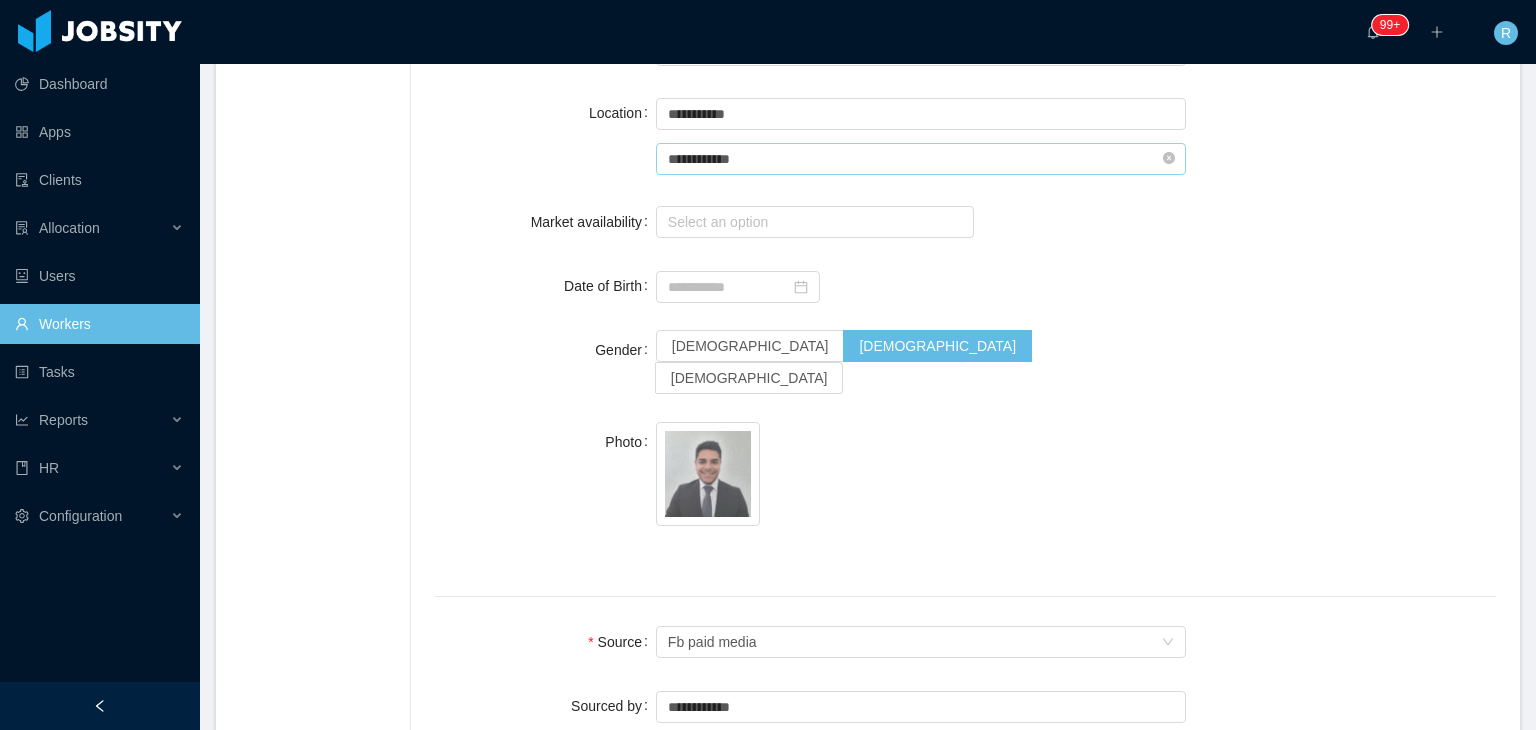 scroll, scrollTop: 900, scrollLeft: 0, axis: vertical 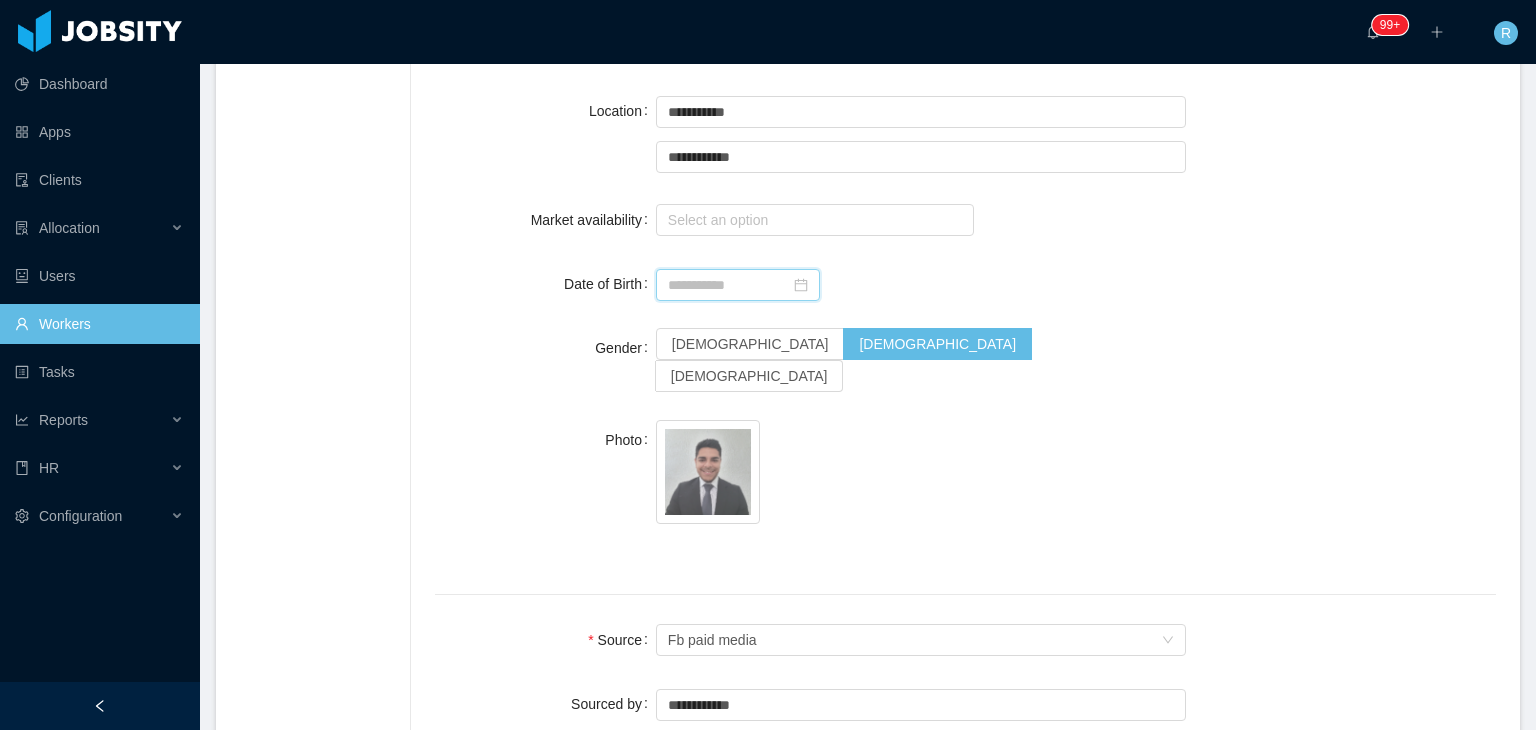 click at bounding box center [738, 285] 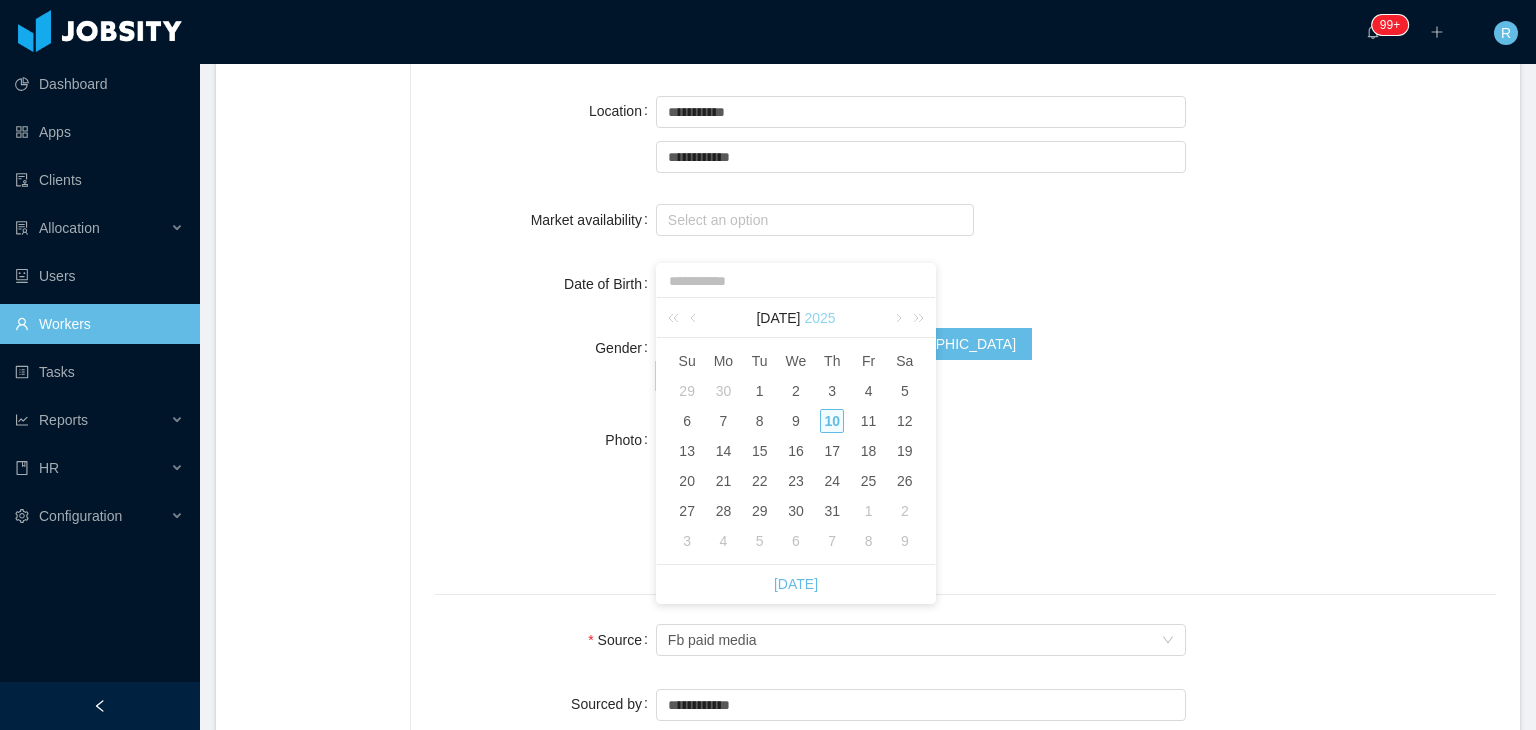 click on "2025" at bounding box center [819, 318] 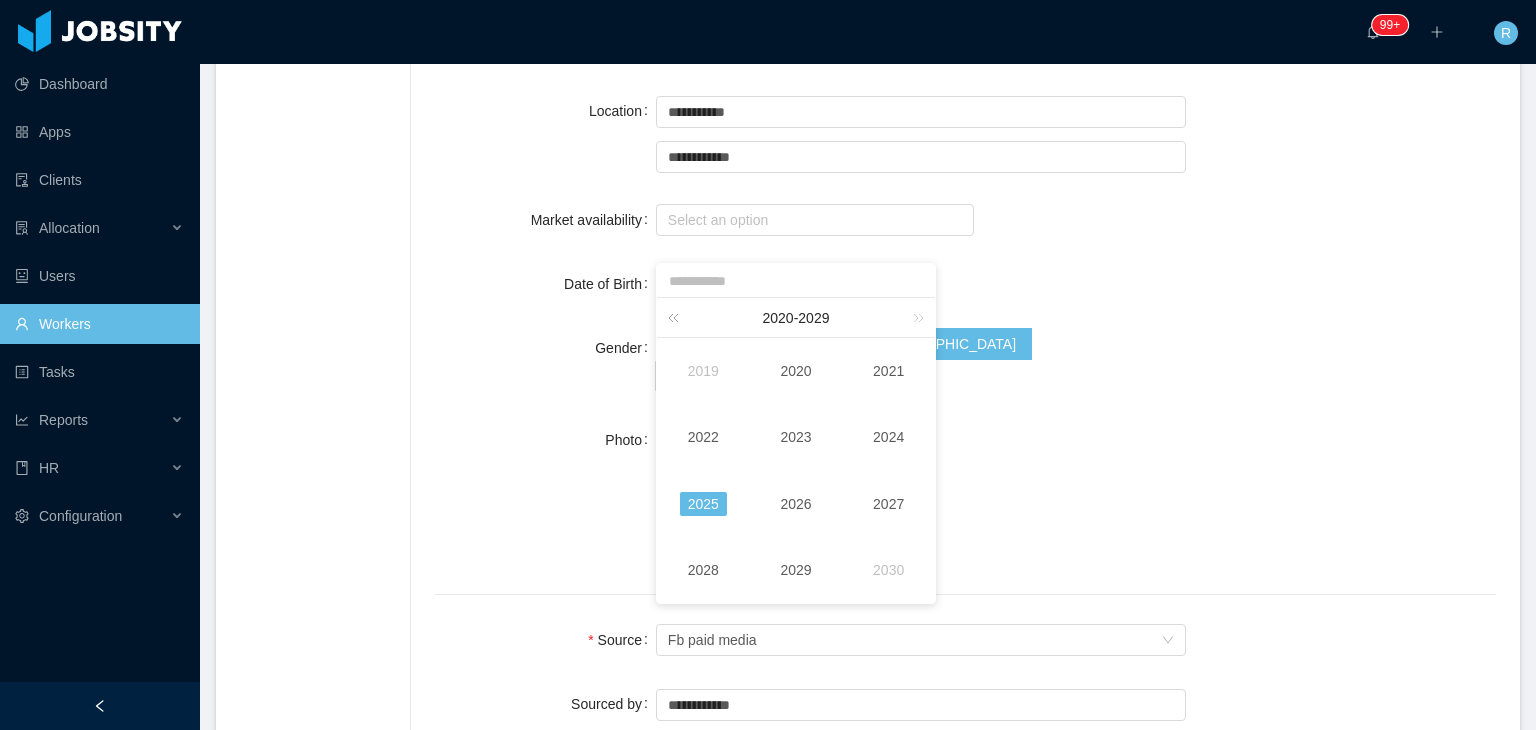 click at bounding box center (677, 317) 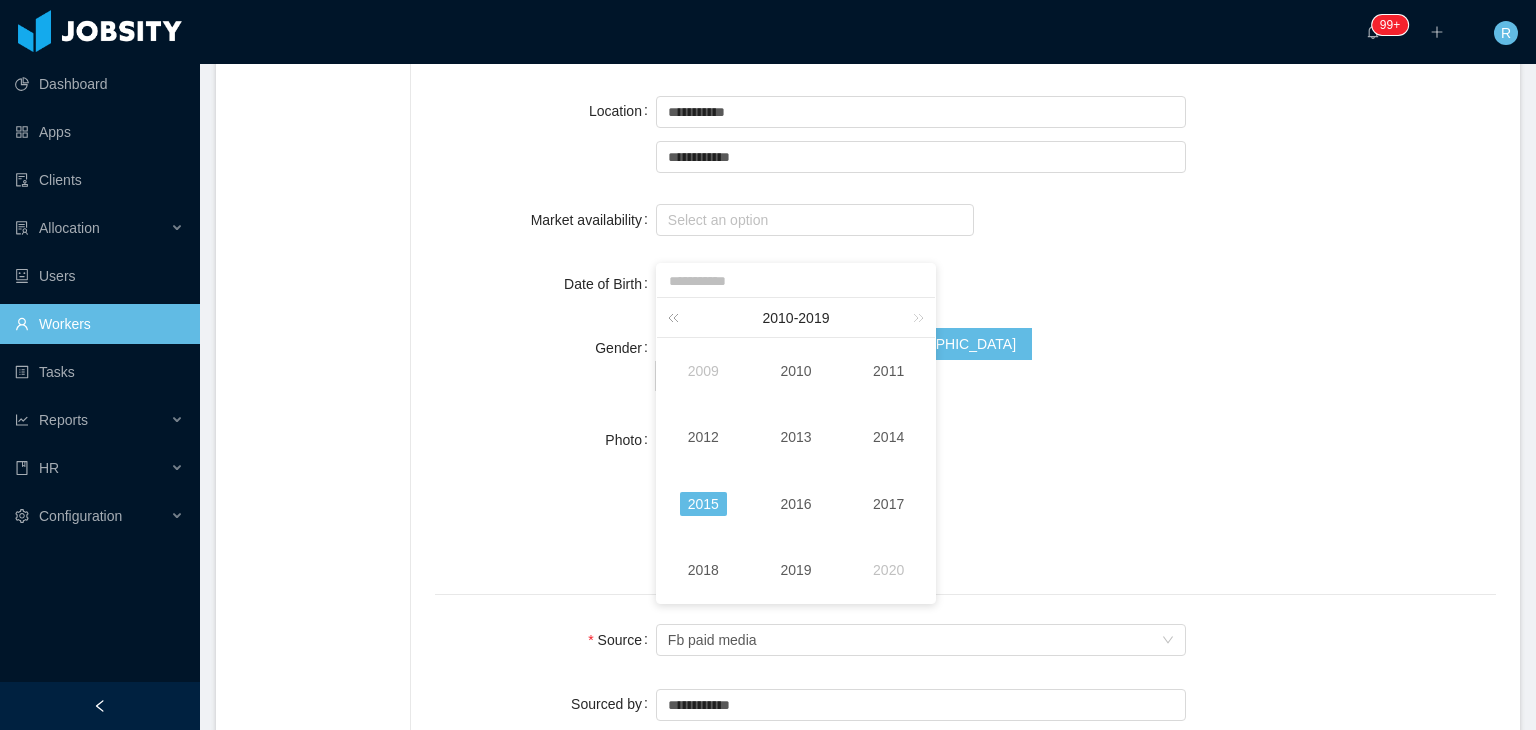 click at bounding box center [677, 317] 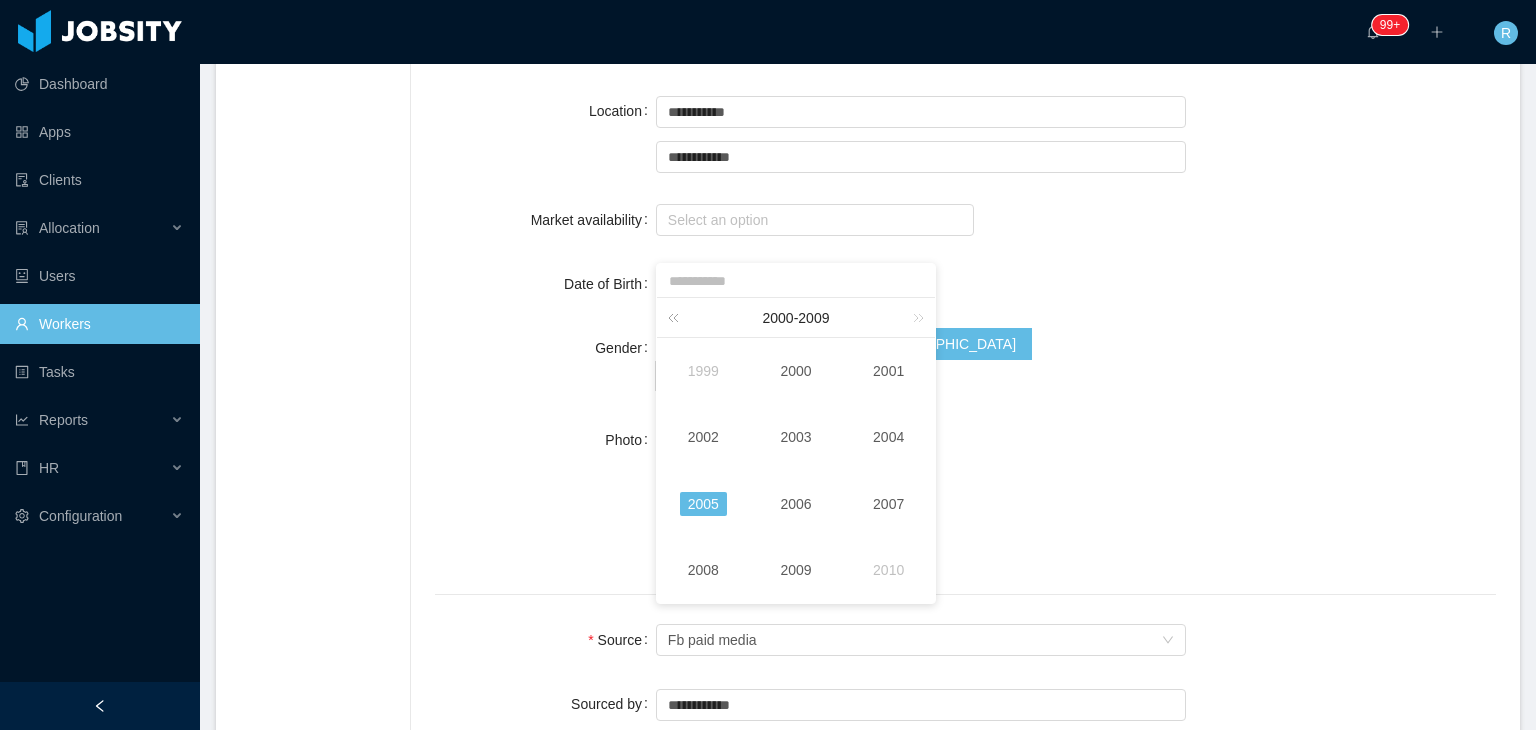 click at bounding box center [677, 317] 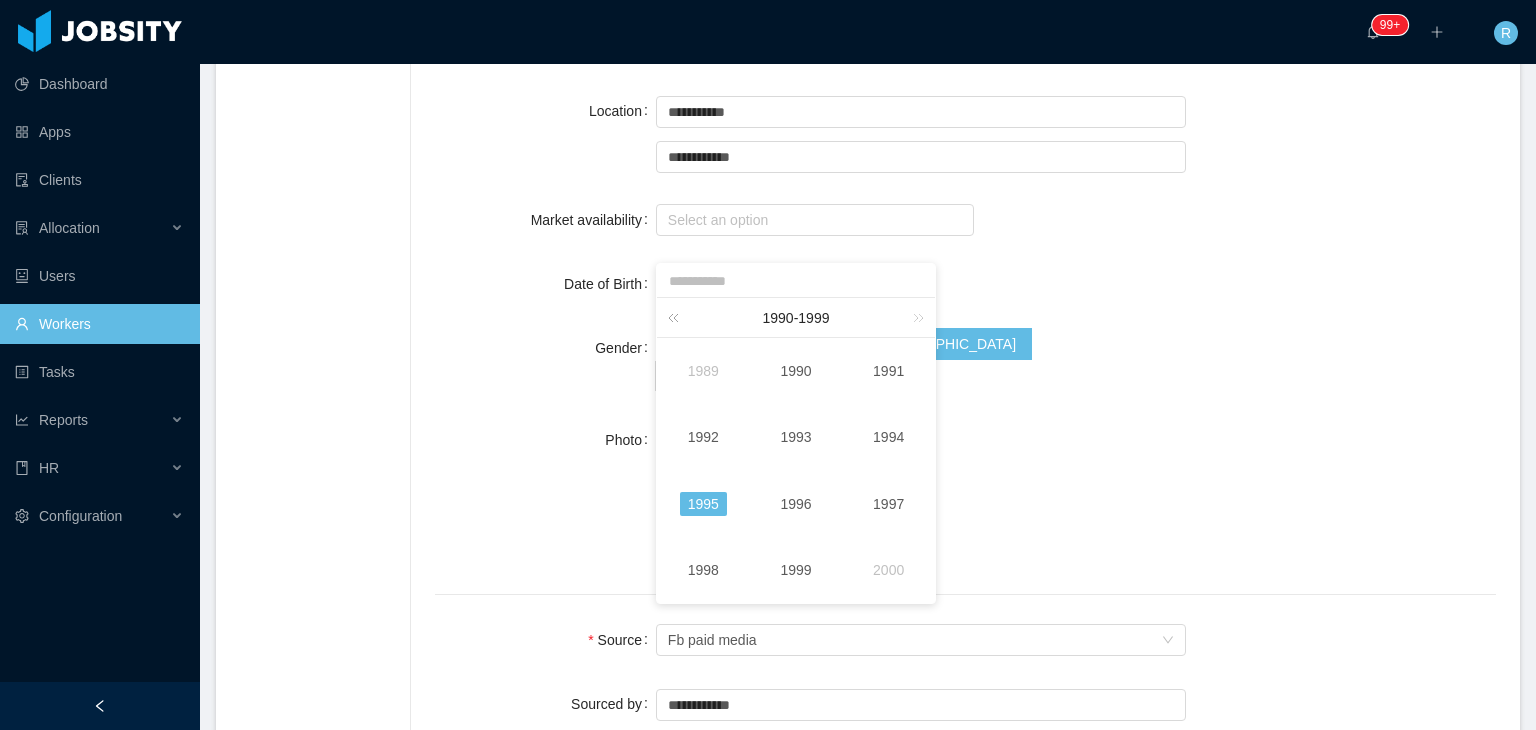 click at bounding box center [677, 317] 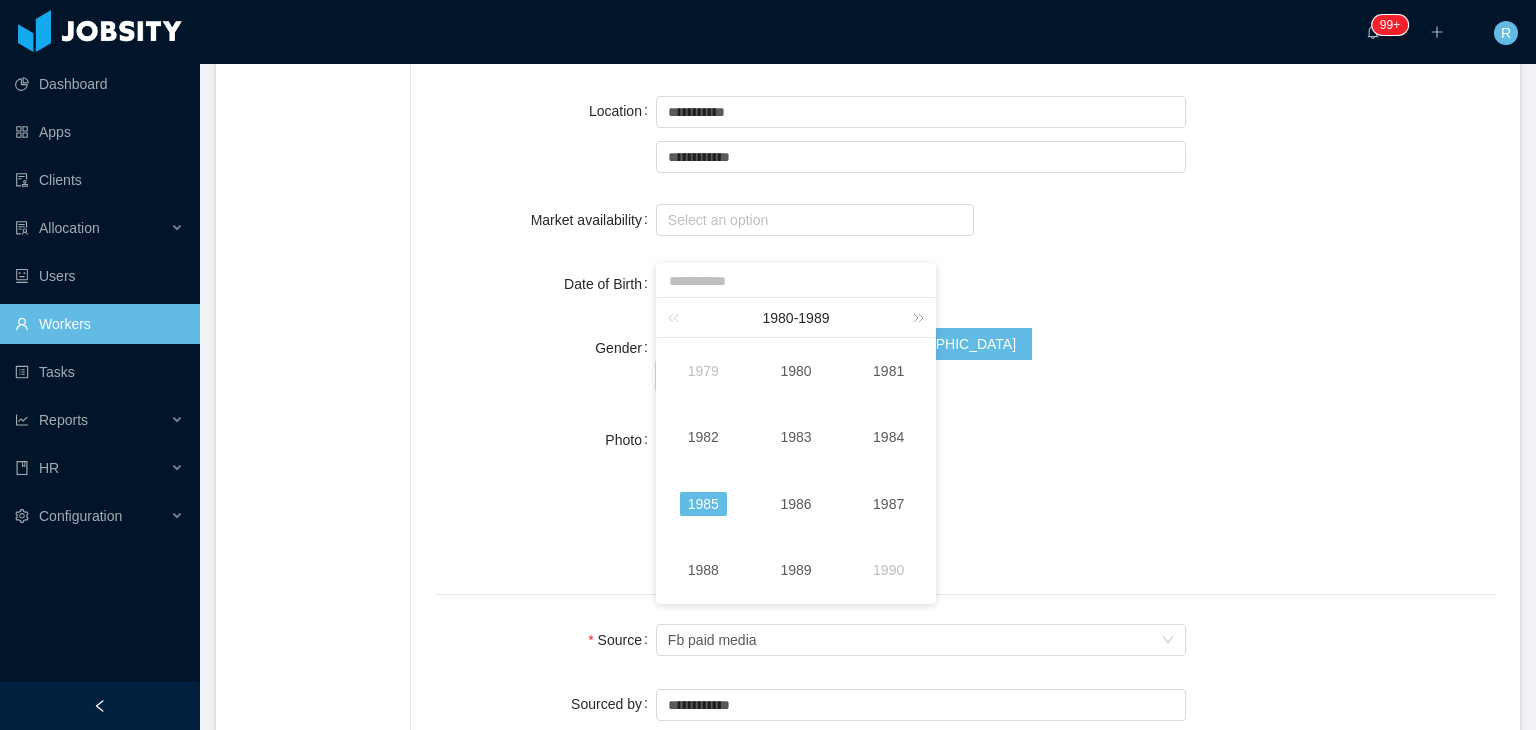 click at bounding box center (915, 317) 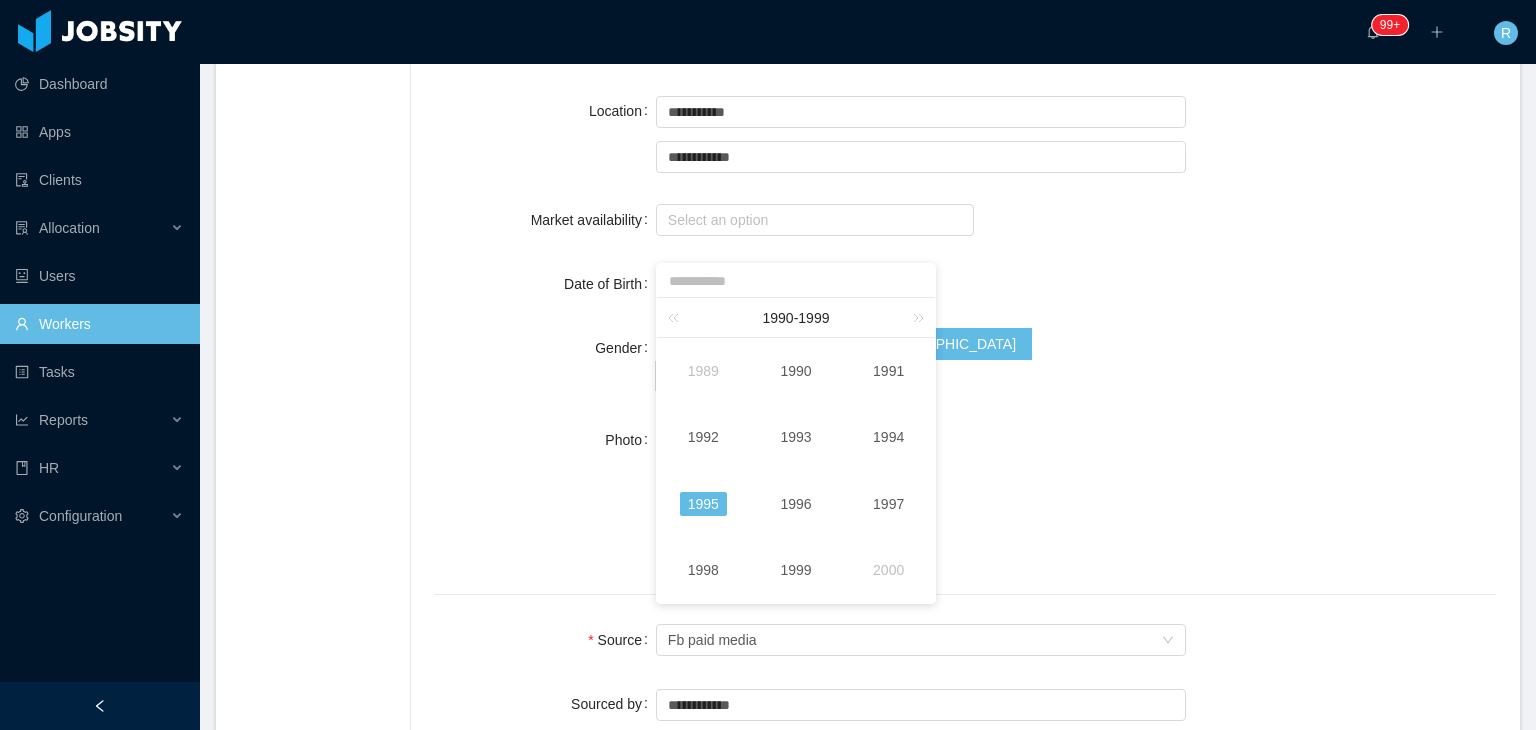 click on "1995" at bounding box center [703, 504] 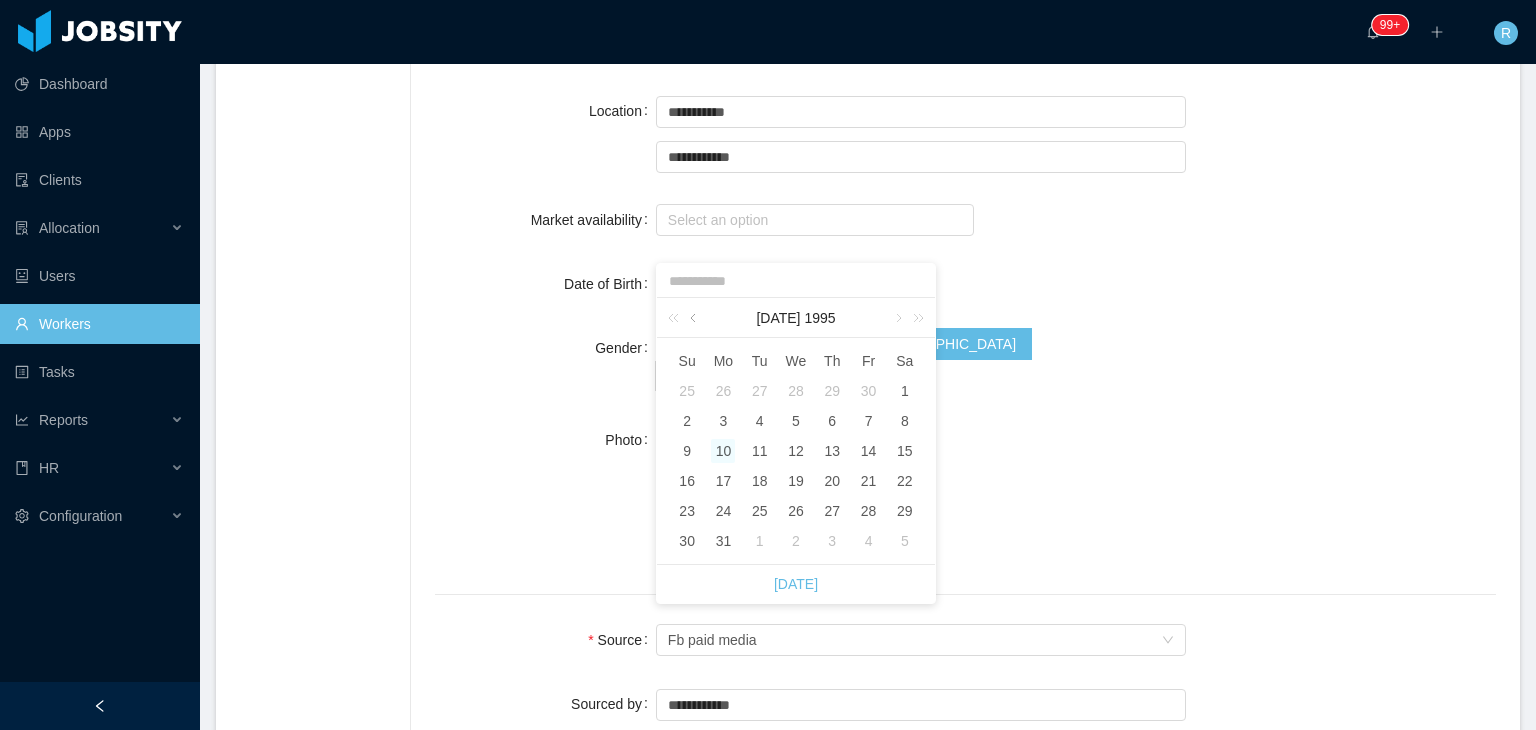 click at bounding box center [695, 318] 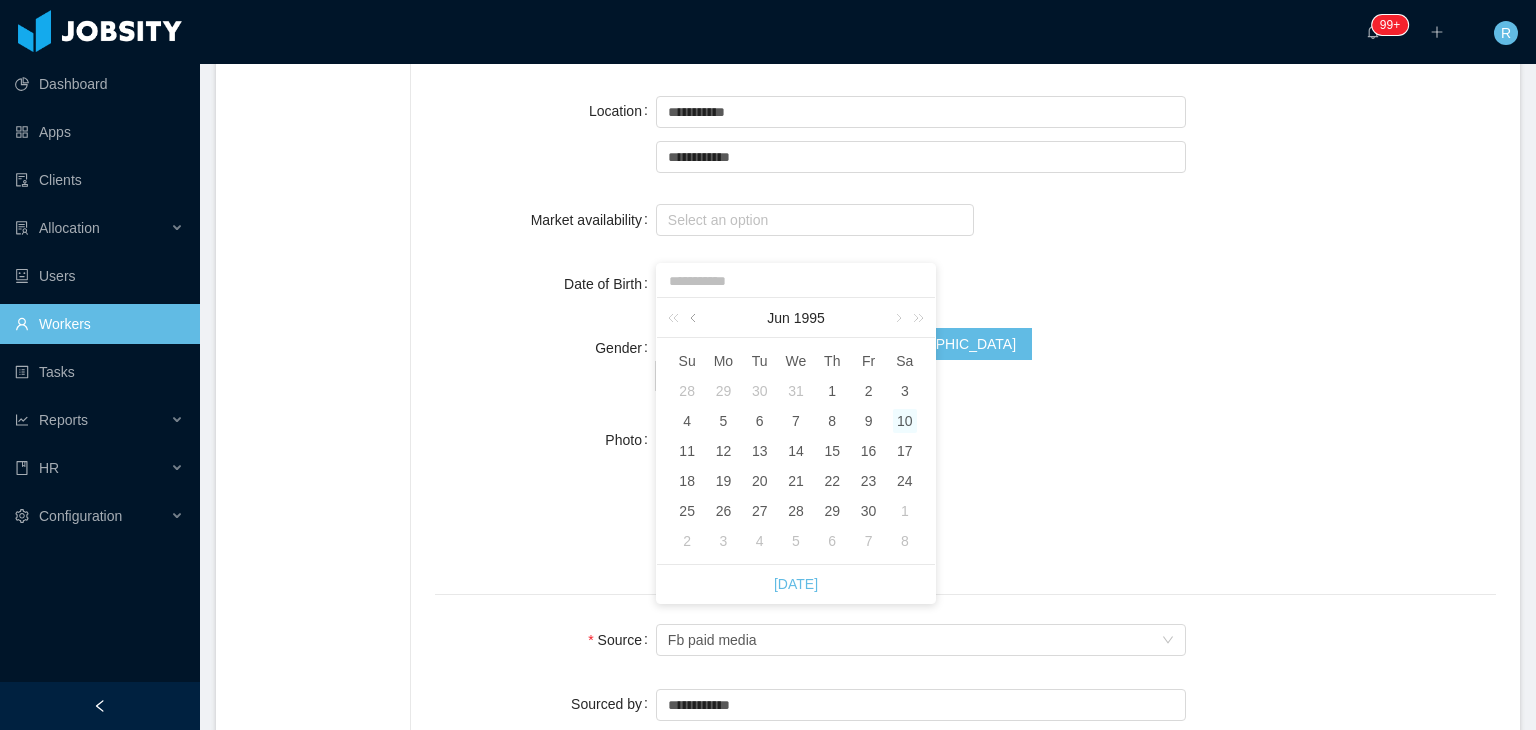 click at bounding box center [695, 318] 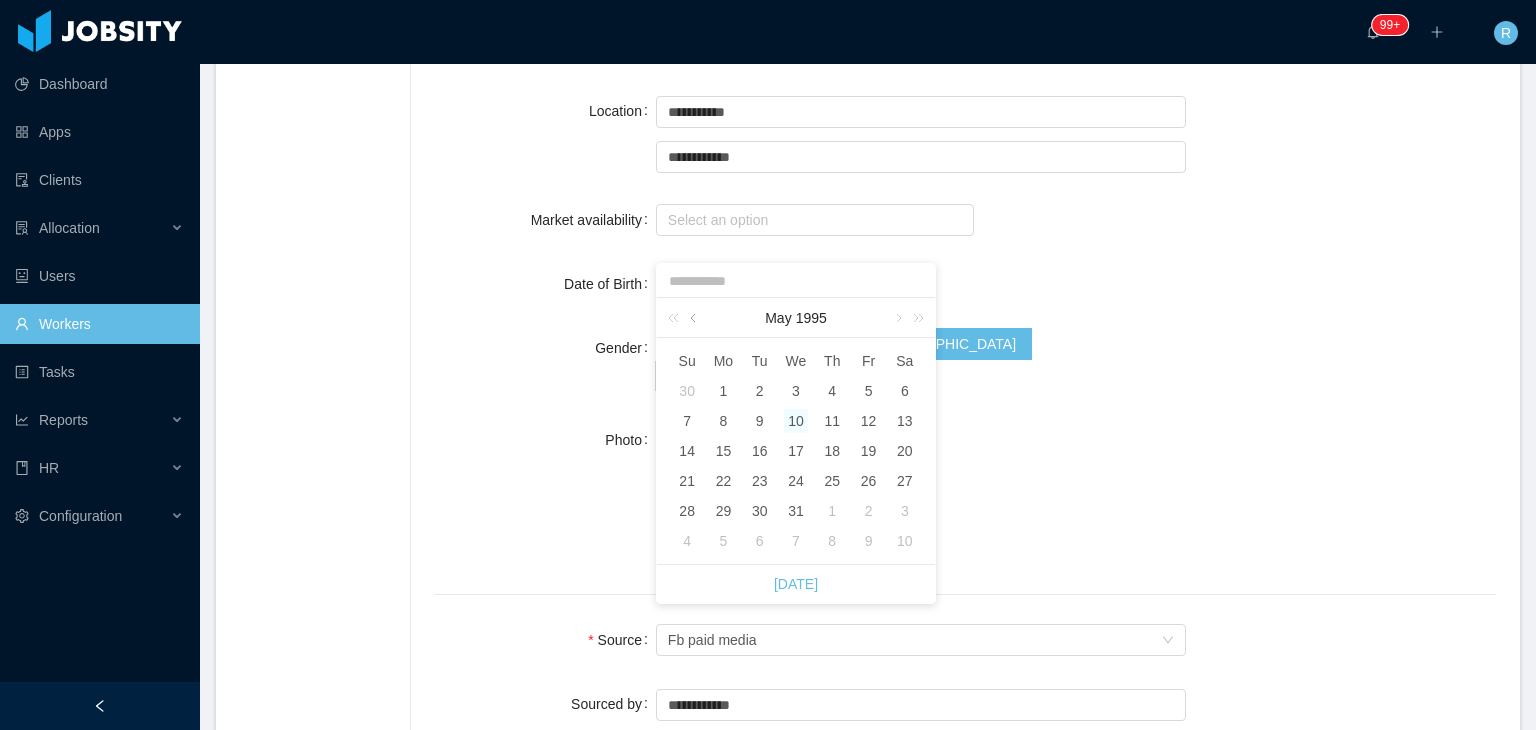 click at bounding box center (695, 318) 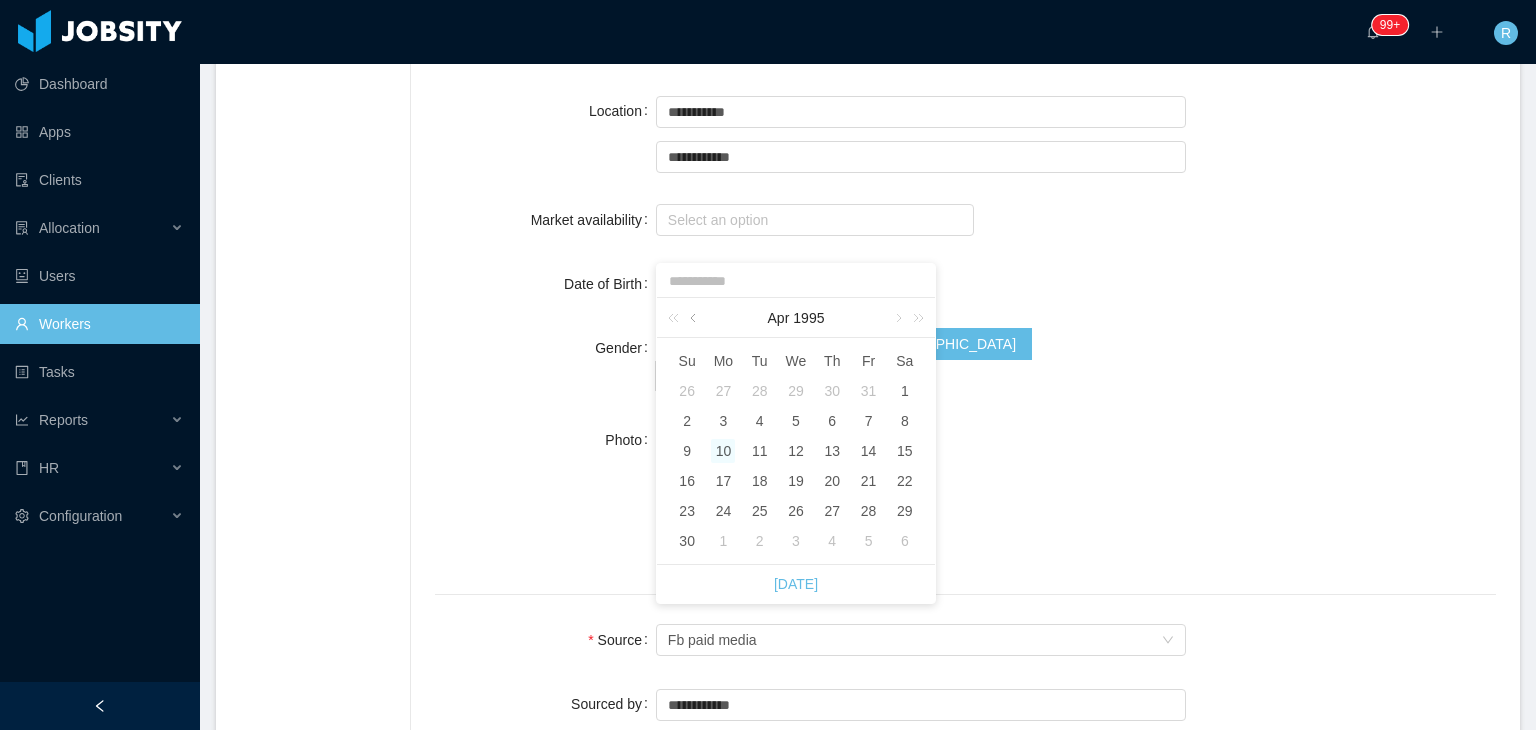 click at bounding box center [695, 318] 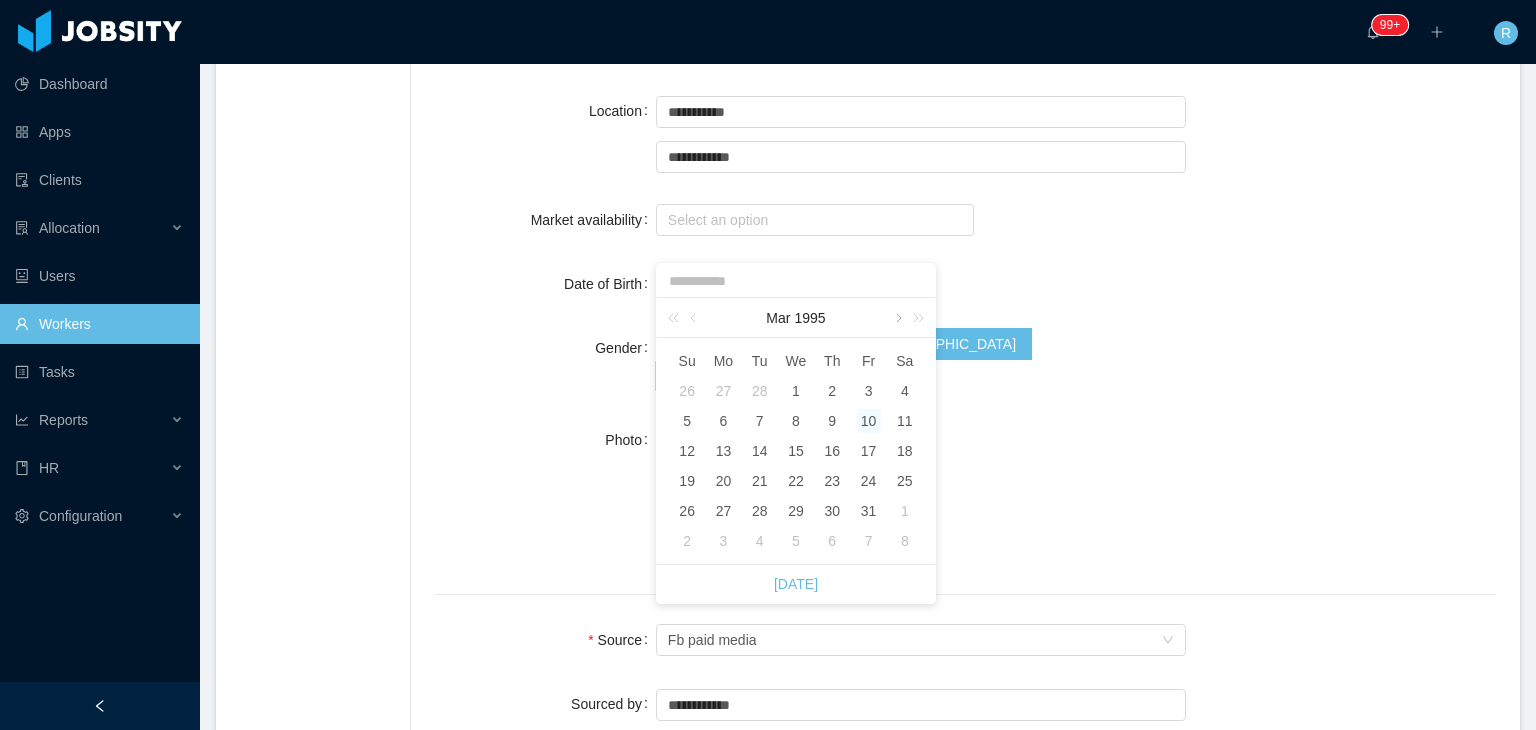 click at bounding box center (897, 318) 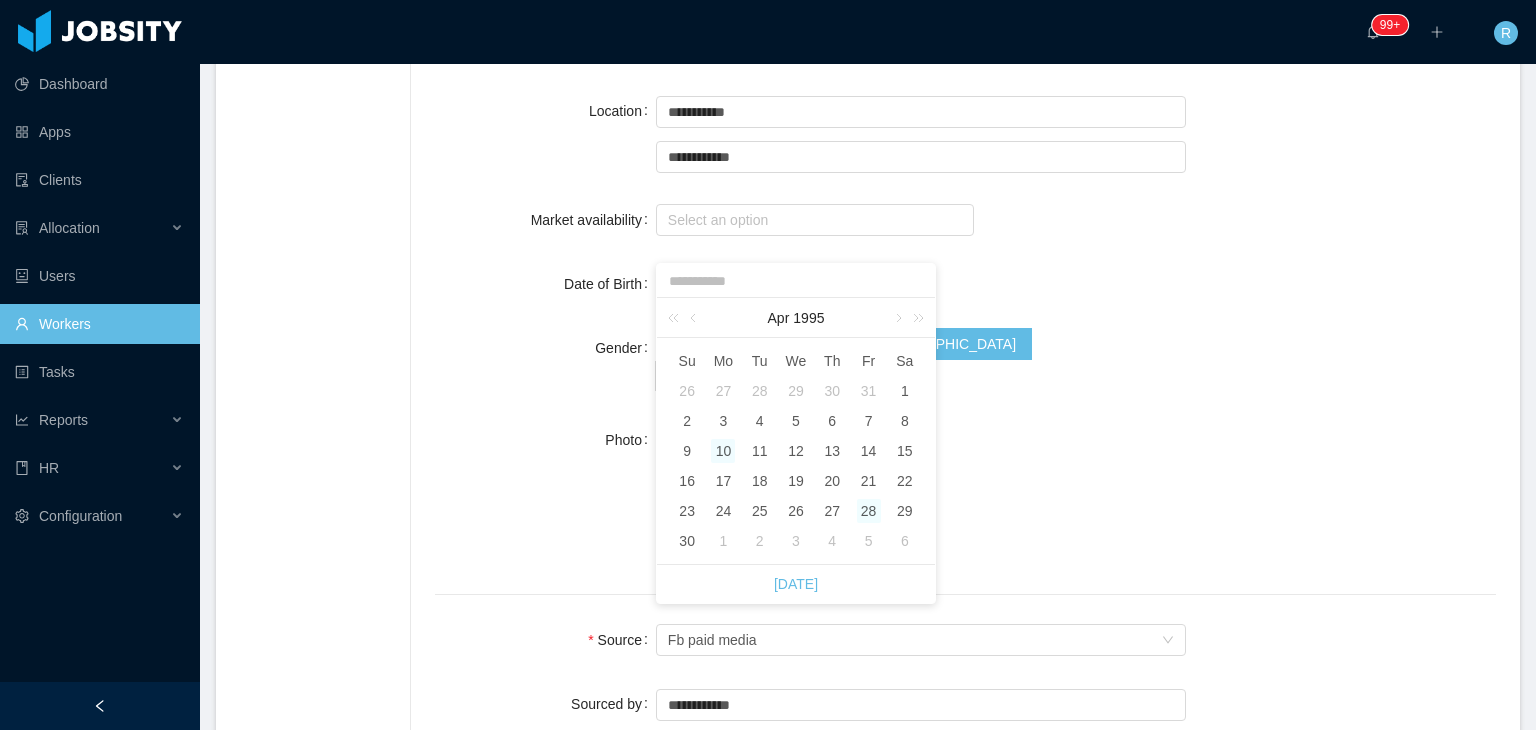 click on "28" at bounding box center [869, 511] 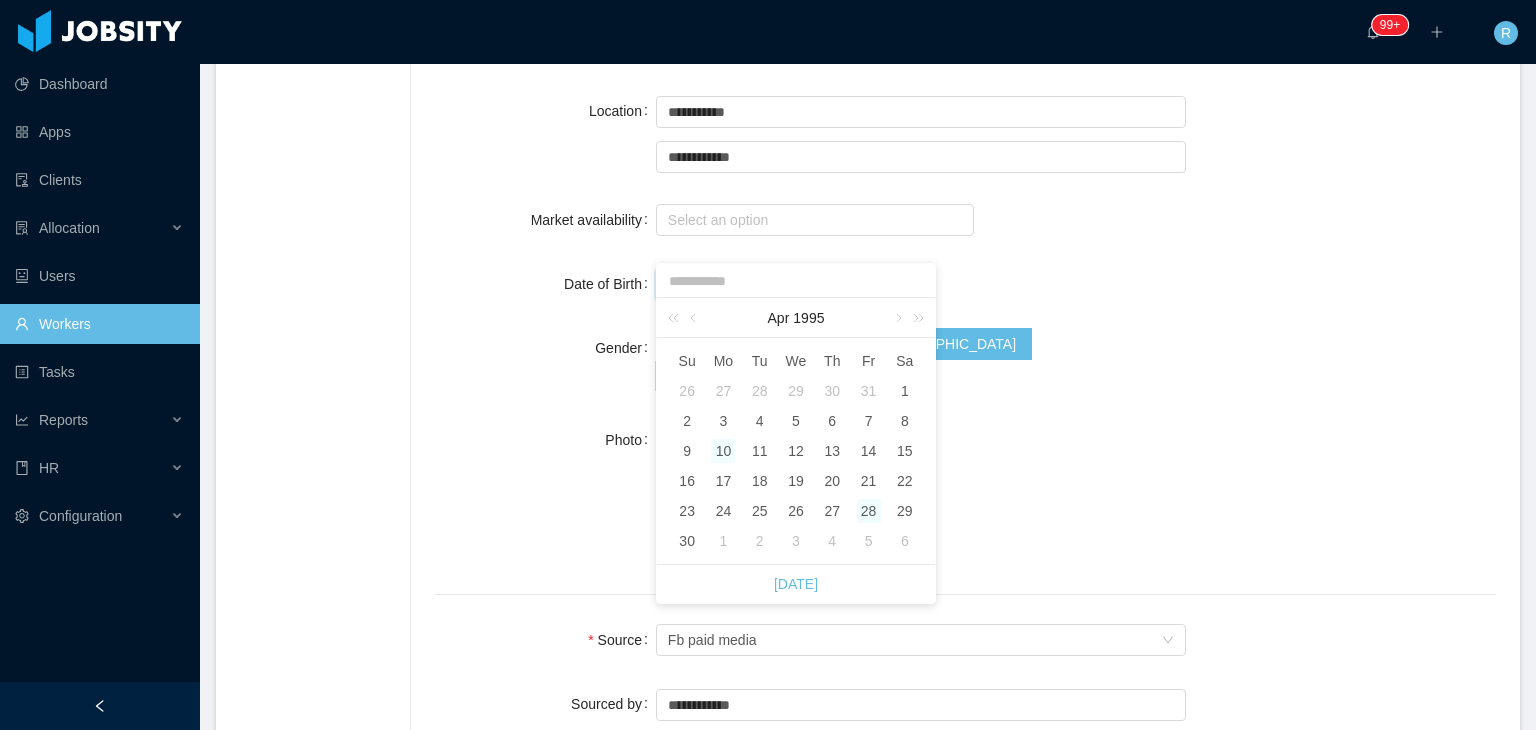 type on "**********" 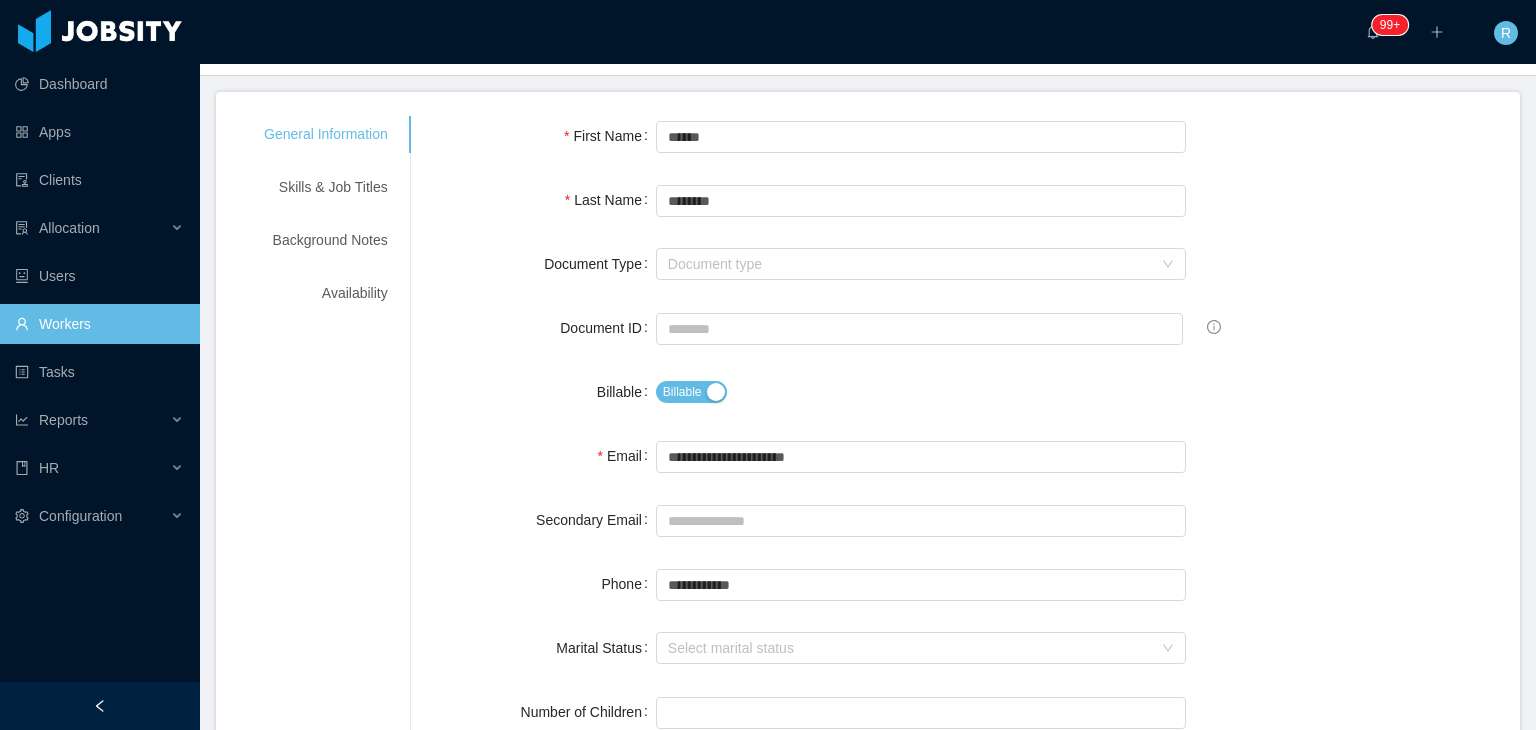 scroll, scrollTop: 0, scrollLeft: 0, axis: both 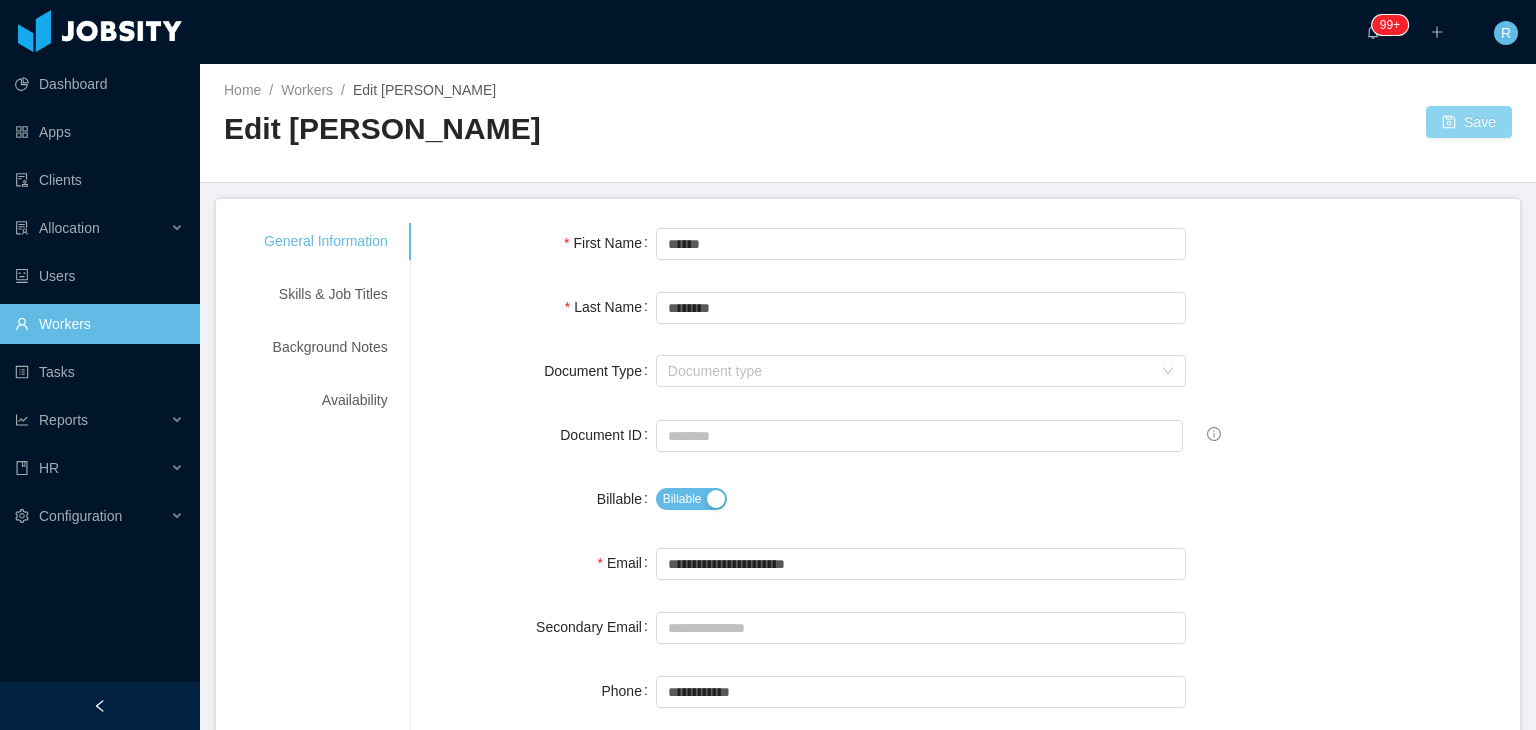 click on "Save" at bounding box center [1469, 122] 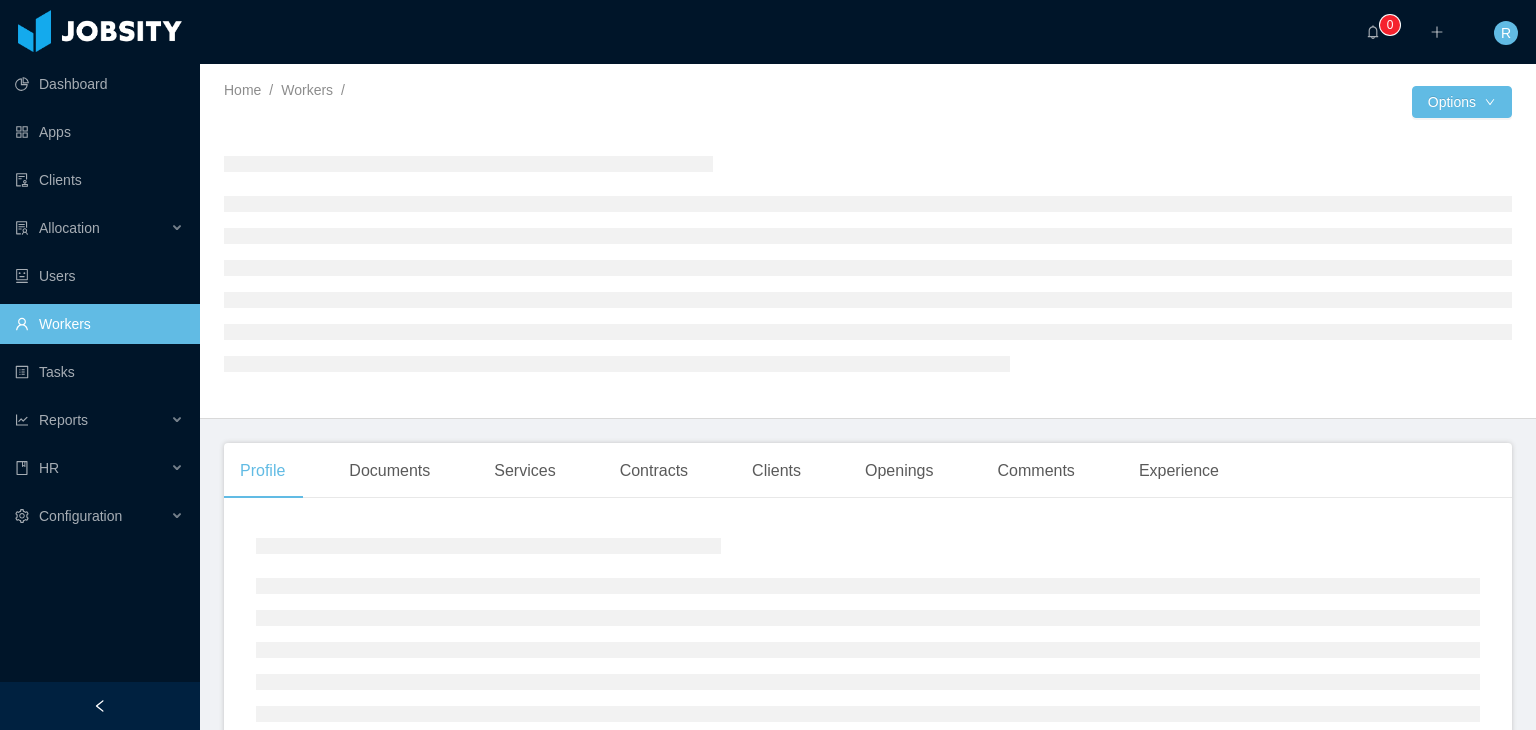 scroll, scrollTop: 0, scrollLeft: 0, axis: both 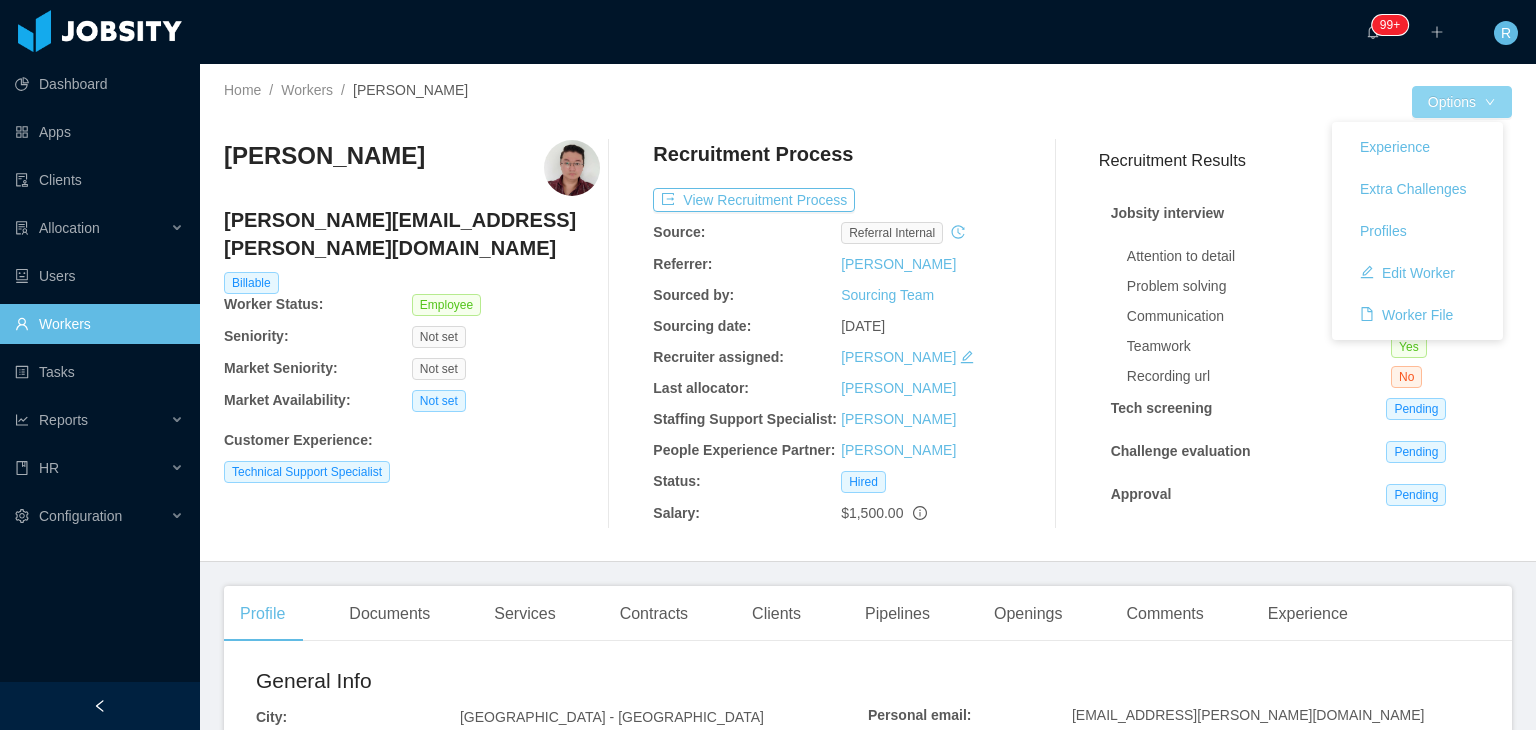 click on "Options" at bounding box center [1462, 102] 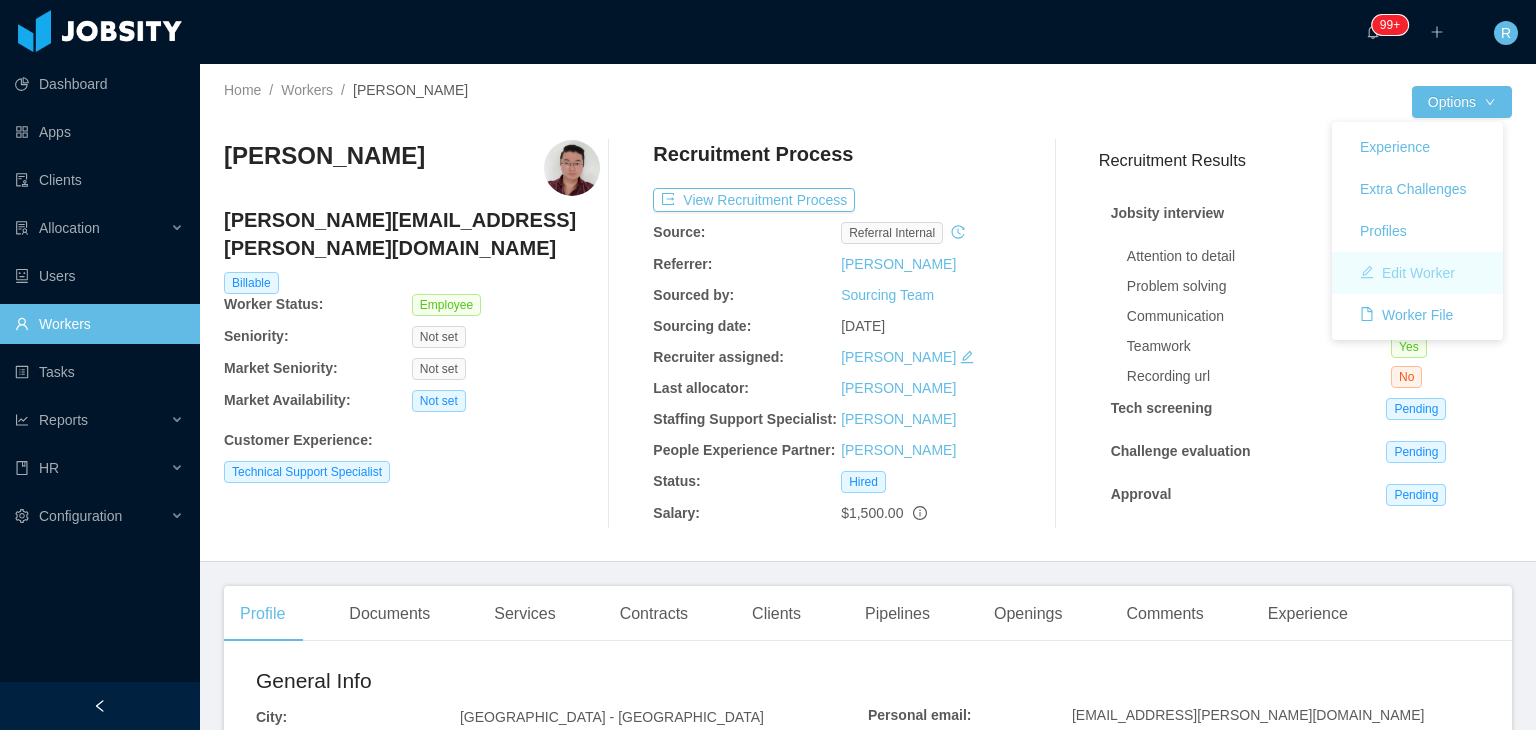 click on "Edit Worker" at bounding box center (1407, 273) 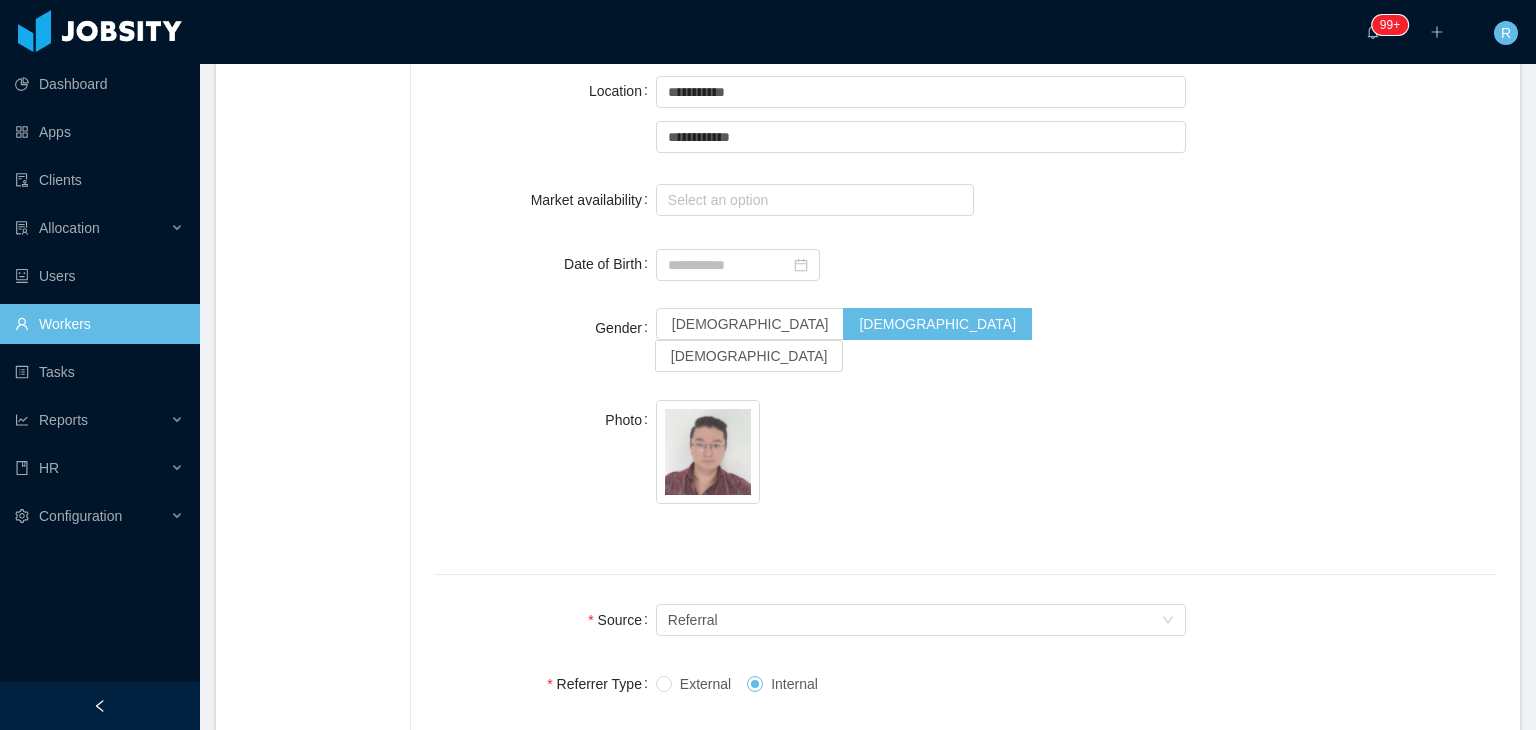 scroll, scrollTop: 939, scrollLeft: 0, axis: vertical 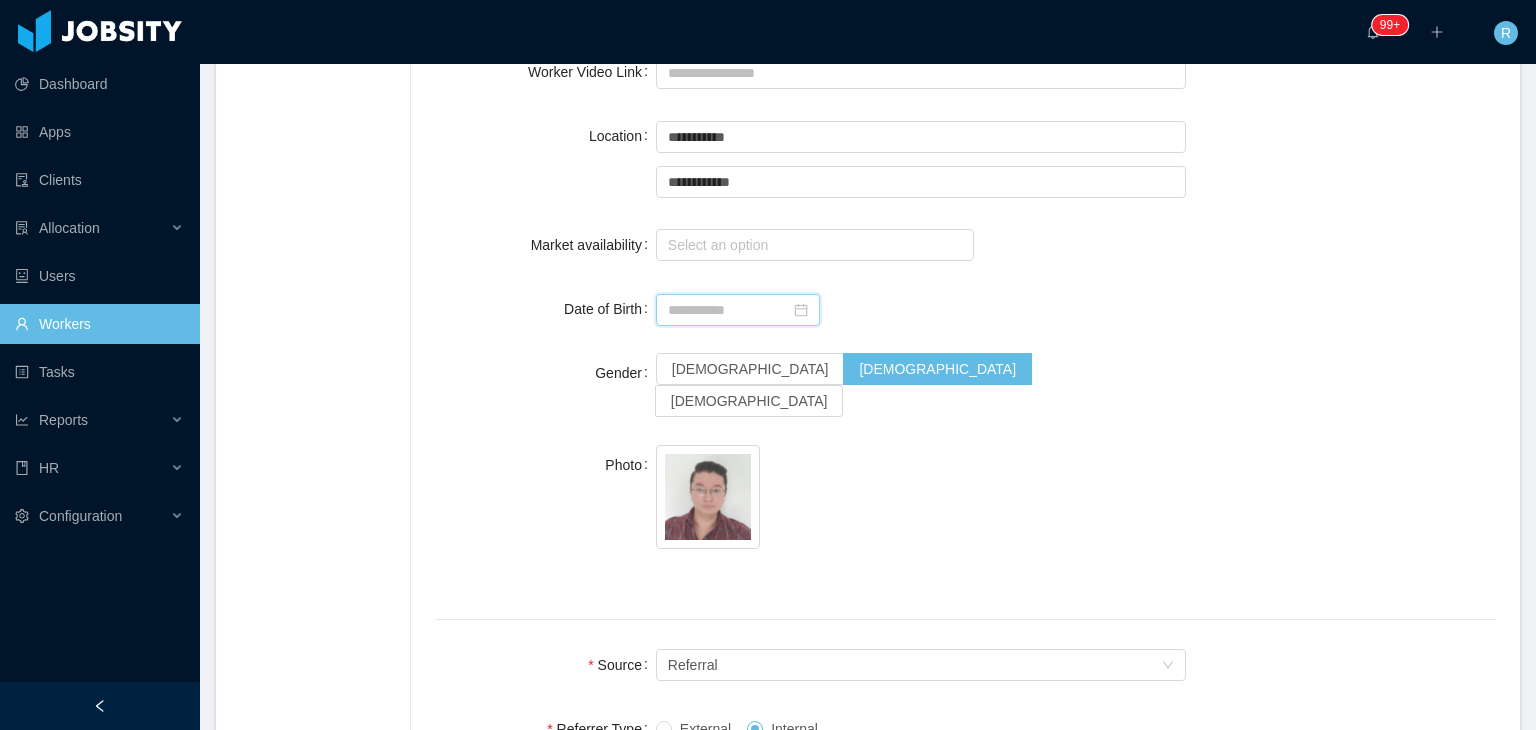 click at bounding box center (738, 310) 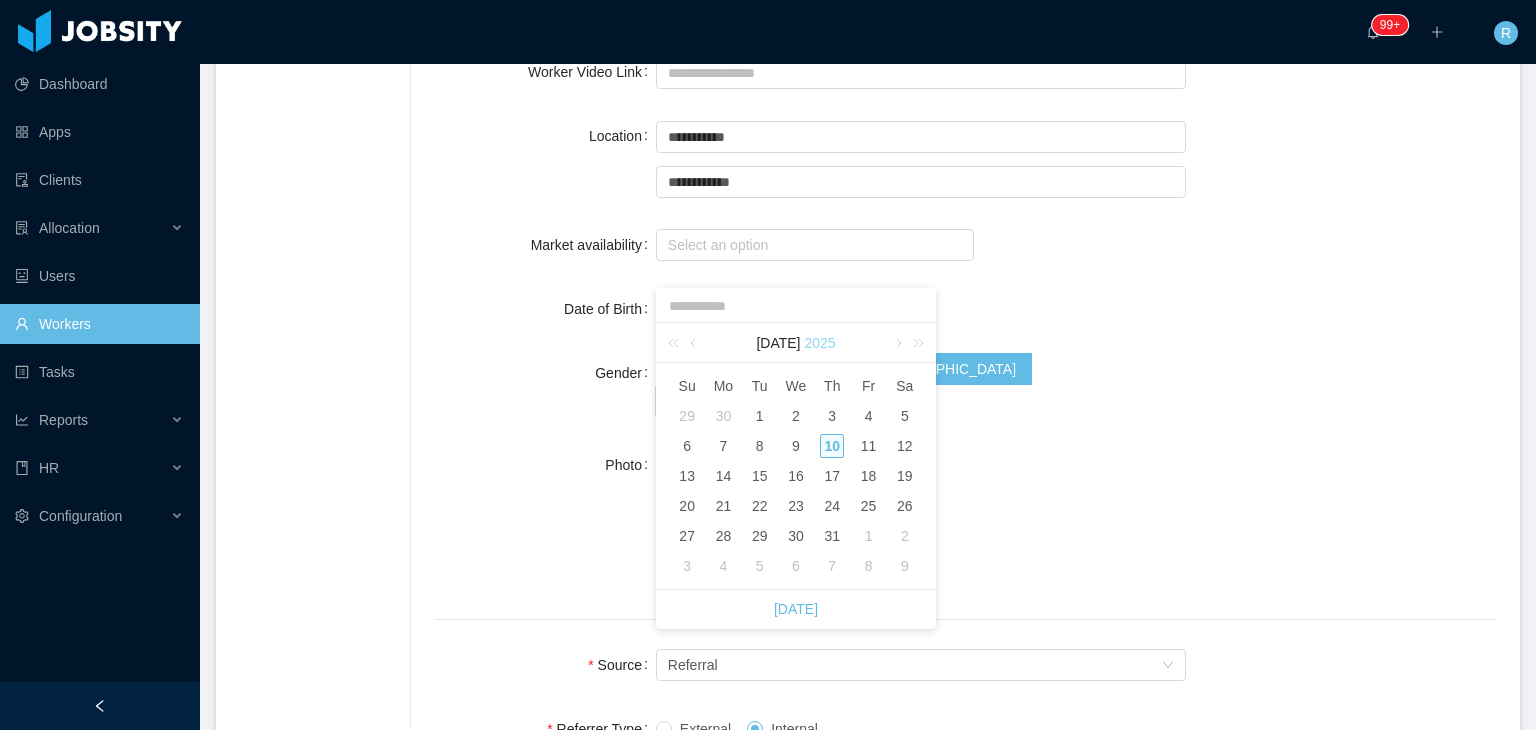click on "2025" at bounding box center (819, 343) 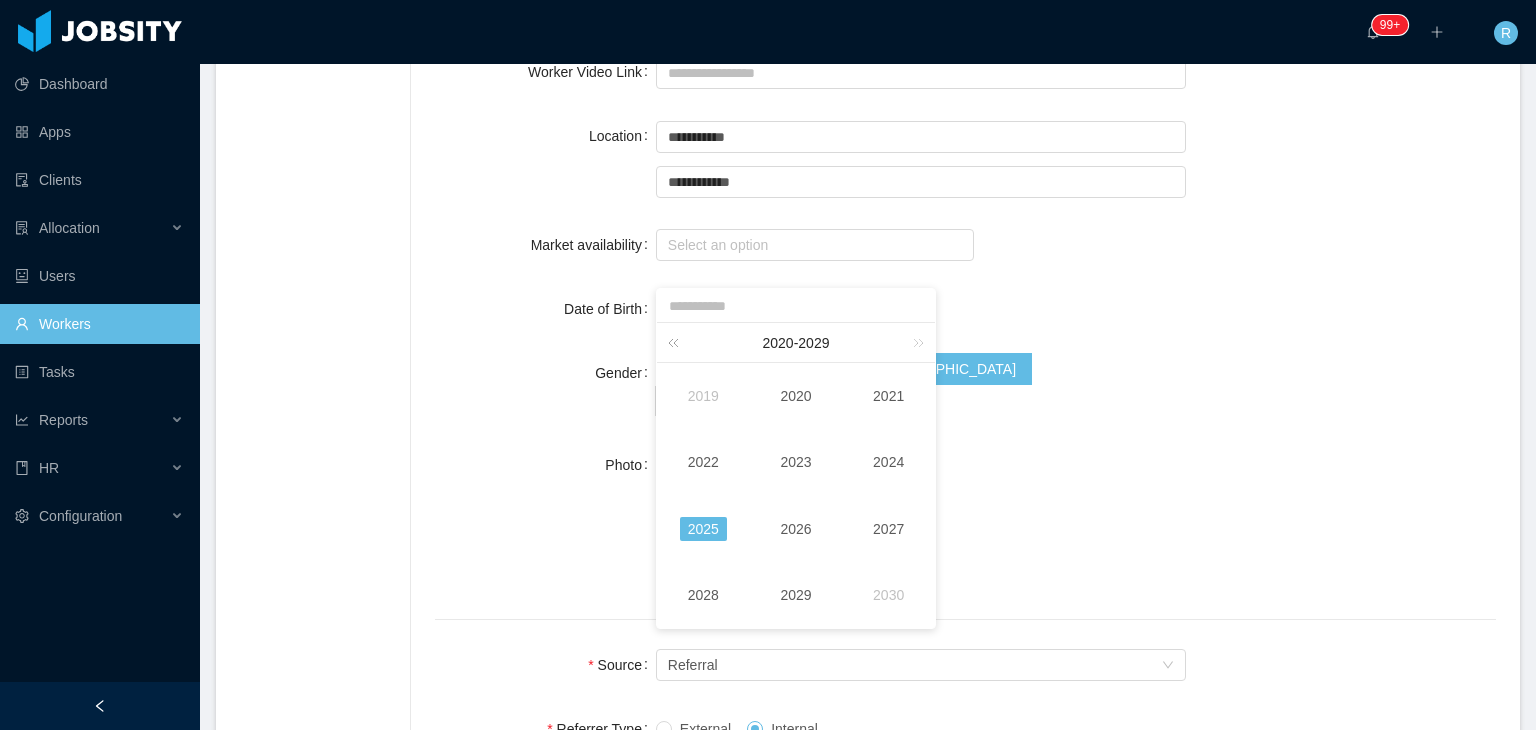 click at bounding box center [677, 342] 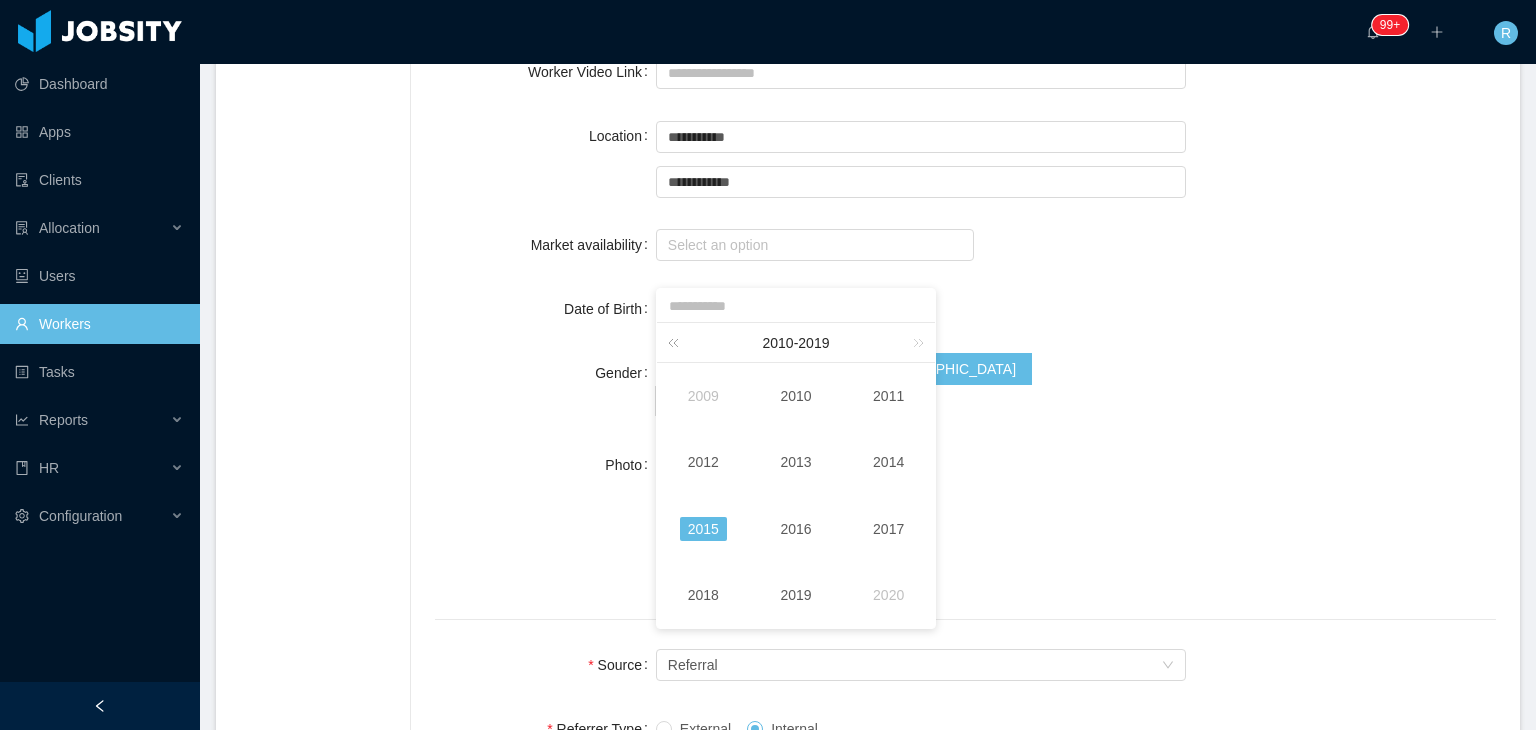 click at bounding box center [677, 342] 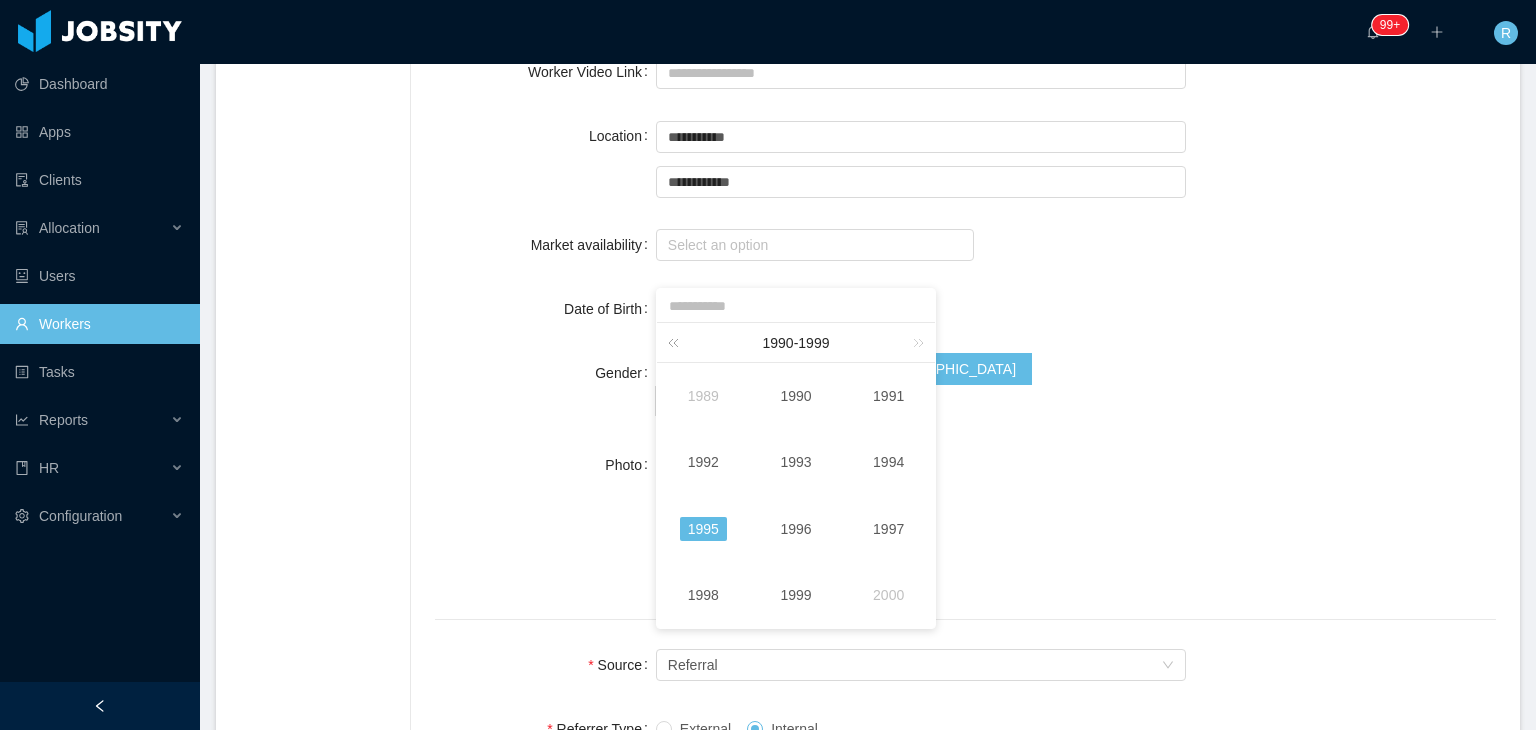 click at bounding box center [677, 342] 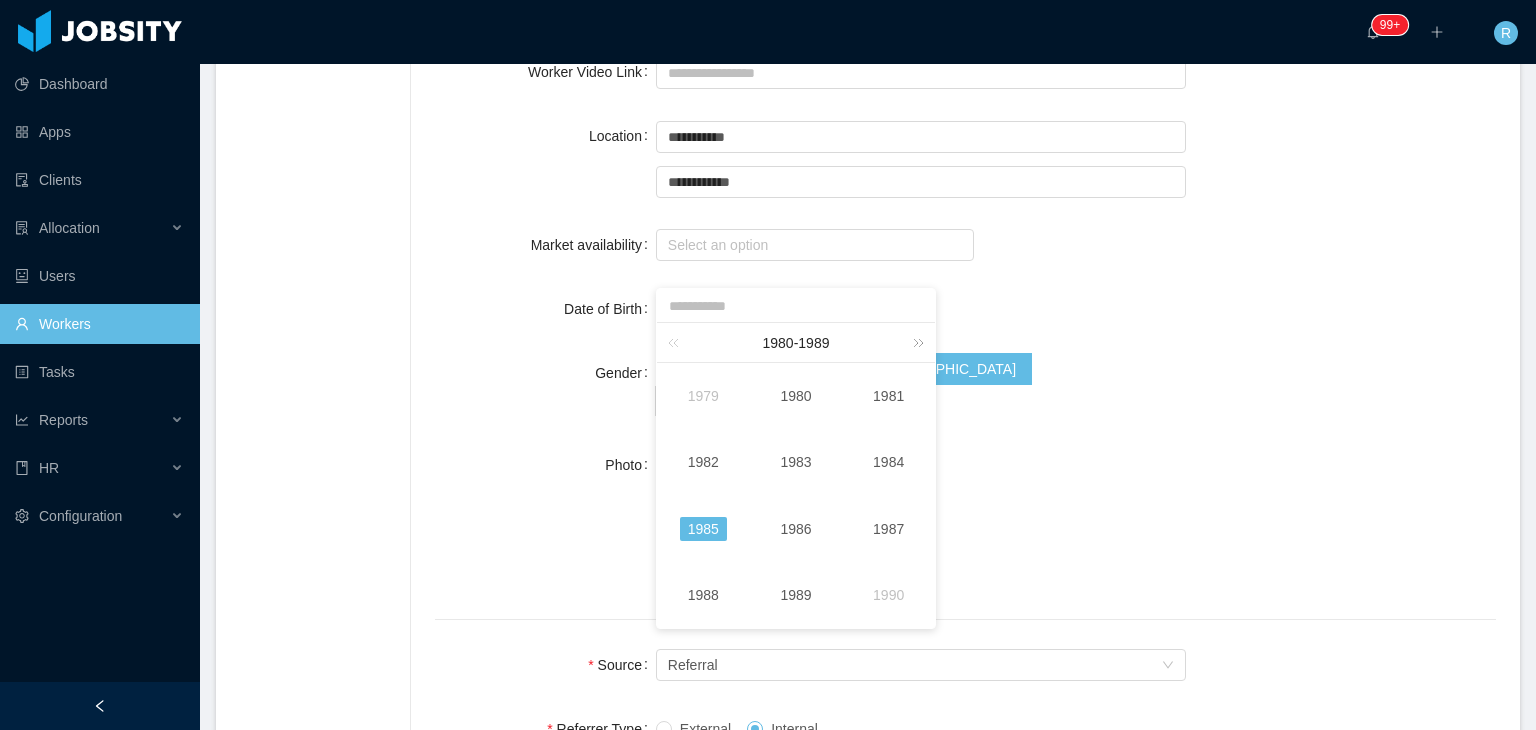 click at bounding box center [915, 342] 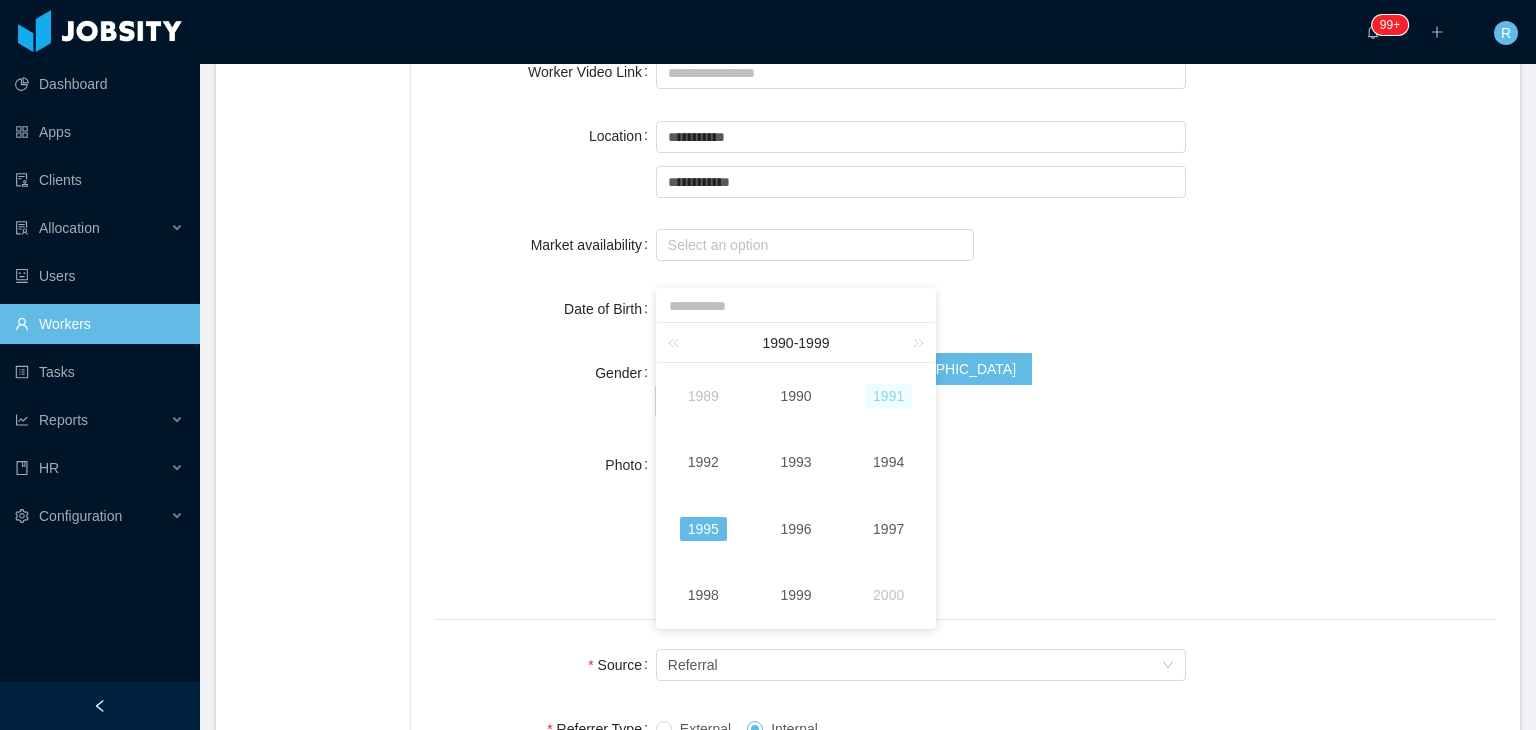 click on "1991" at bounding box center (888, 396) 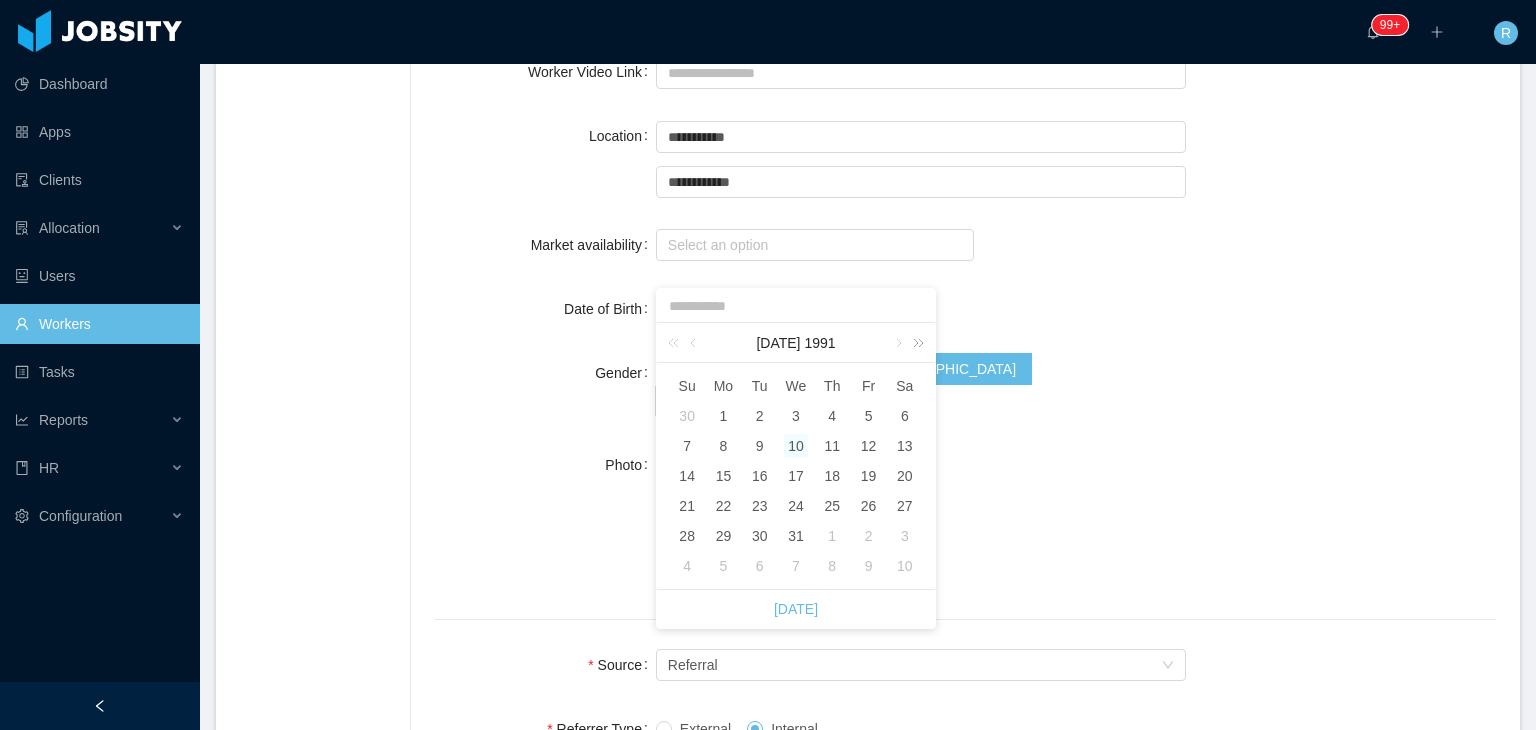 click at bounding box center (915, 343) 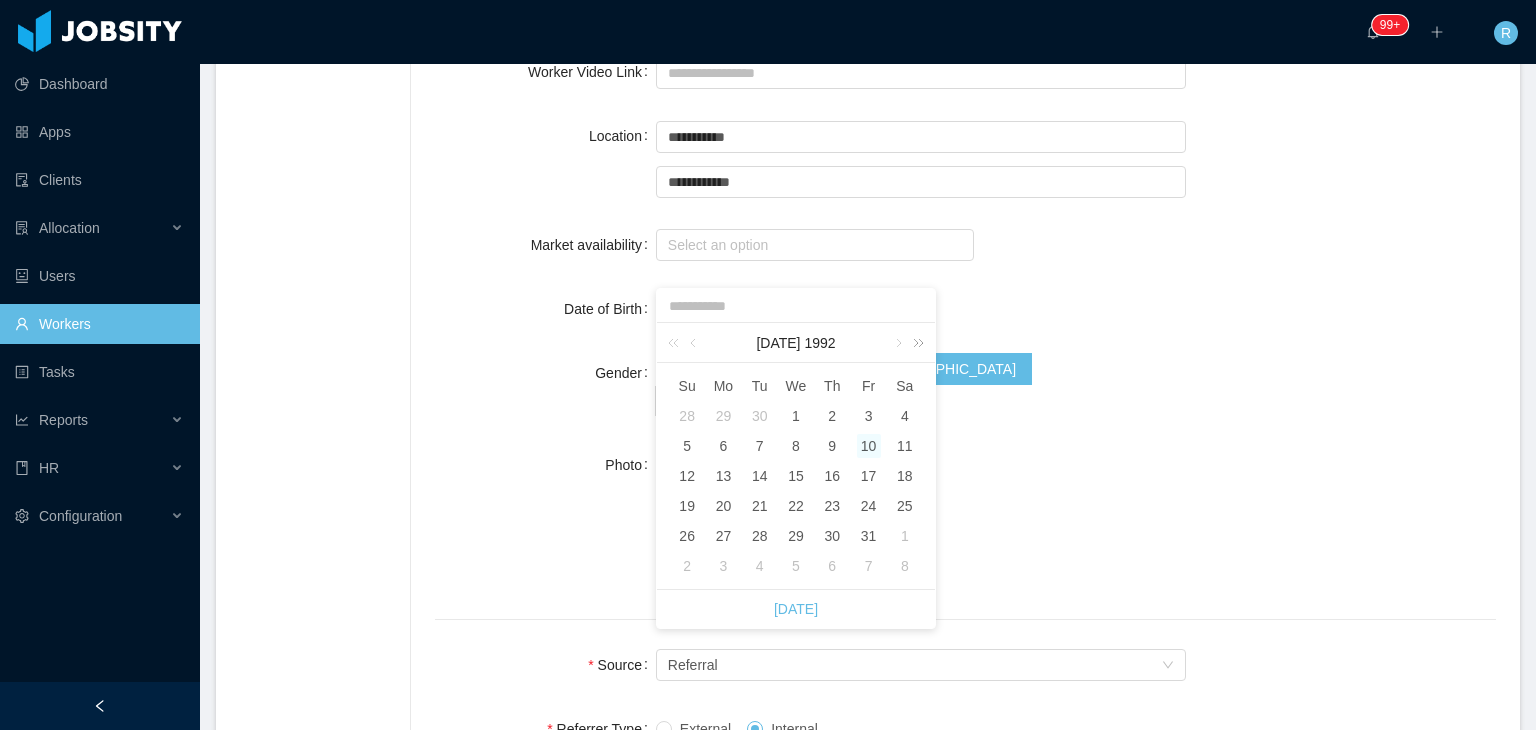 click at bounding box center (915, 343) 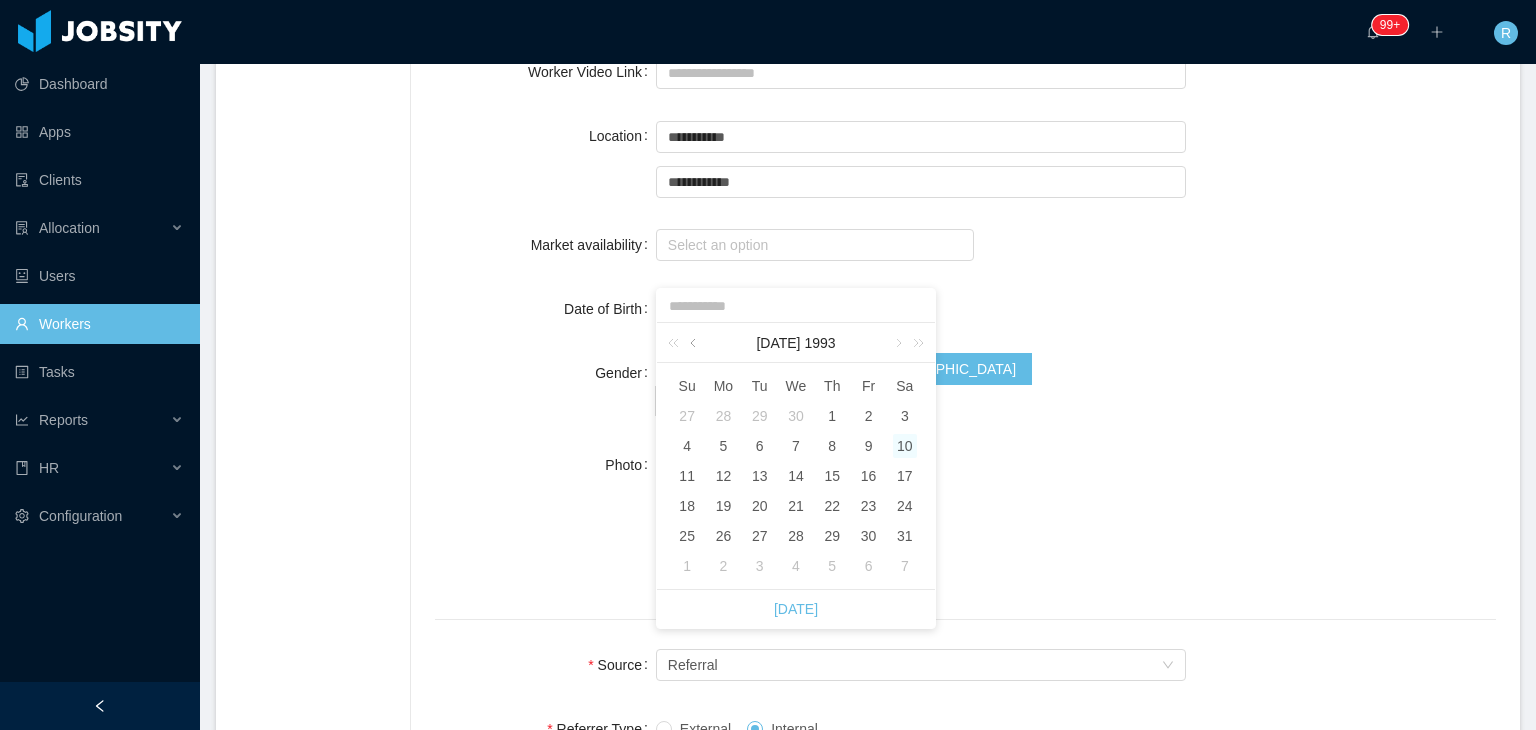 click at bounding box center (695, 343) 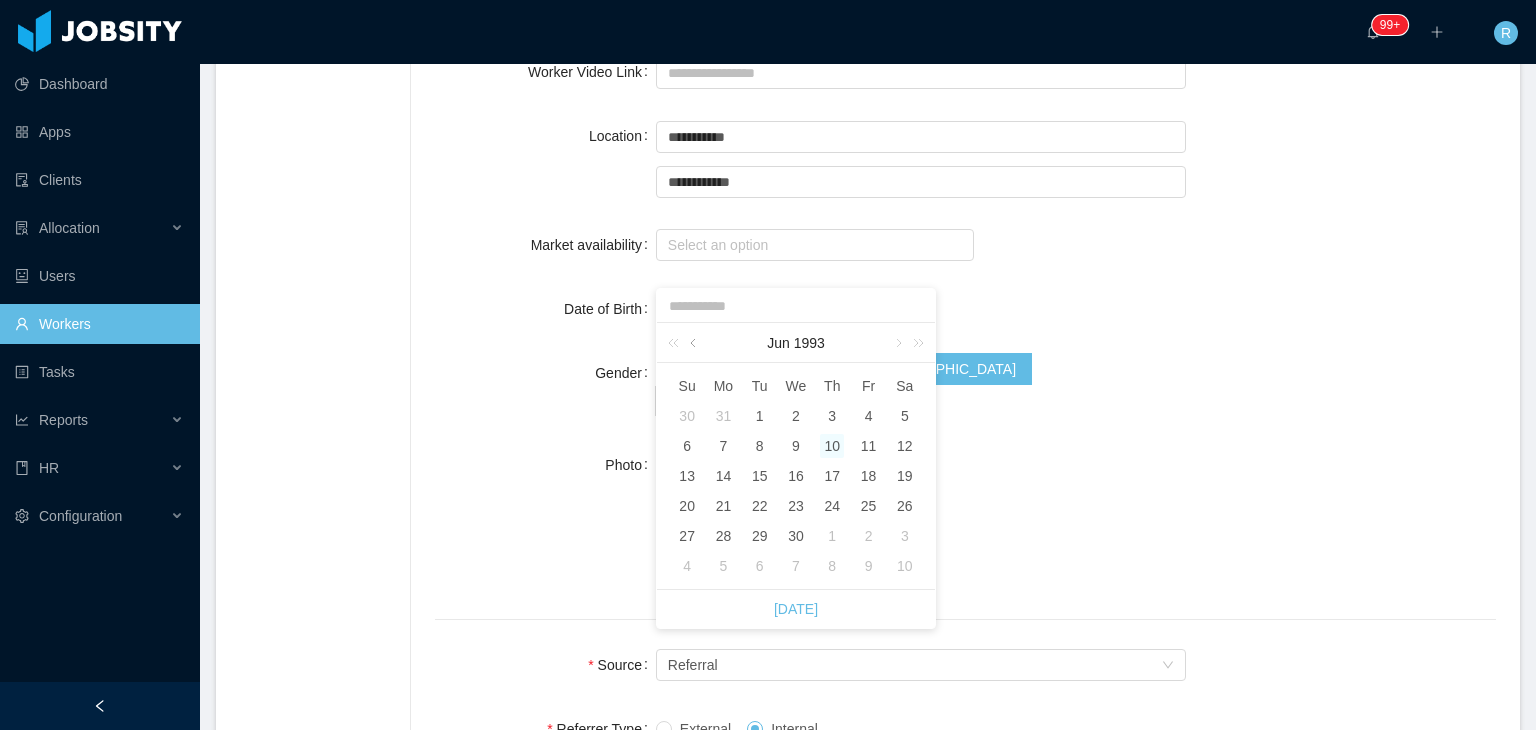 click at bounding box center (695, 343) 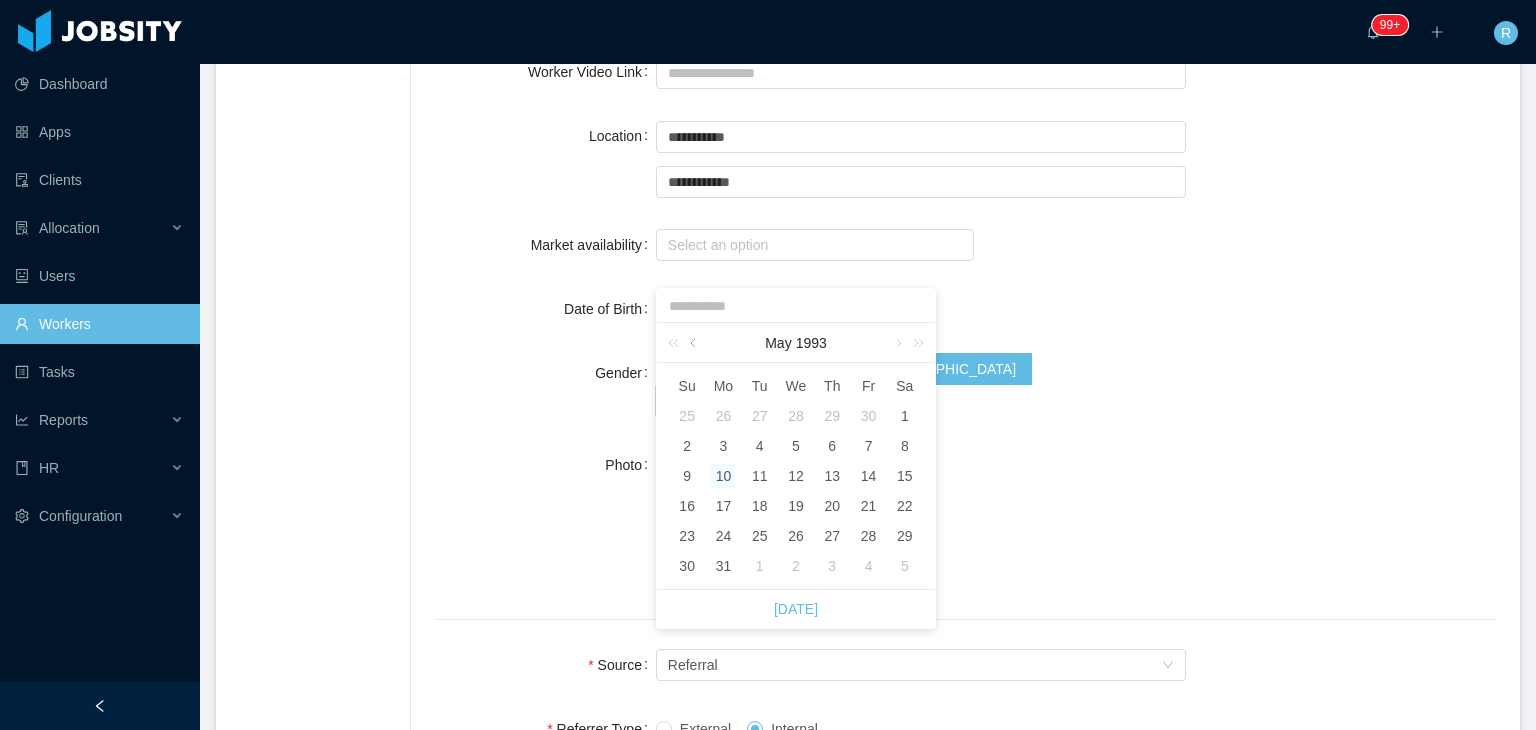 click at bounding box center [695, 343] 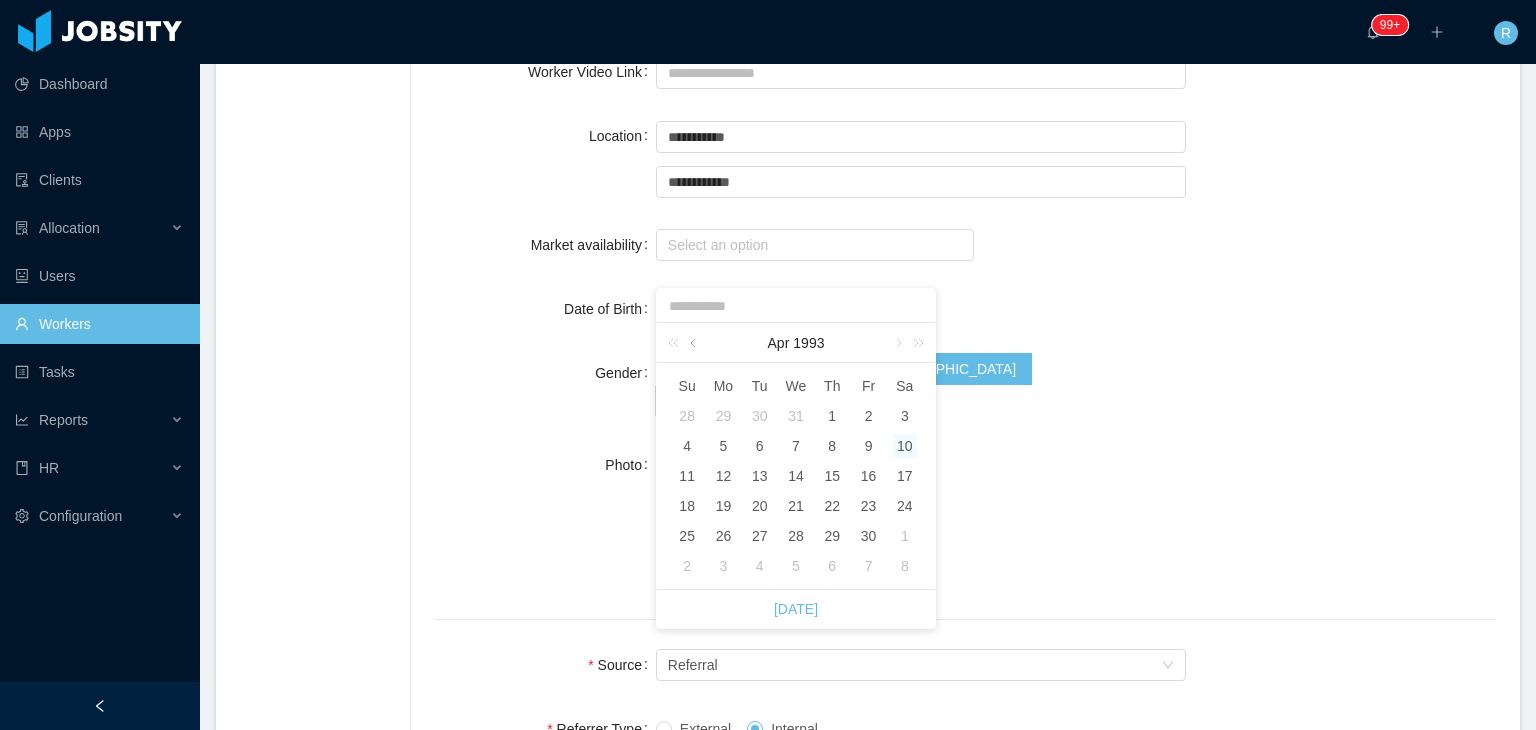 click at bounding box center (695, 343) 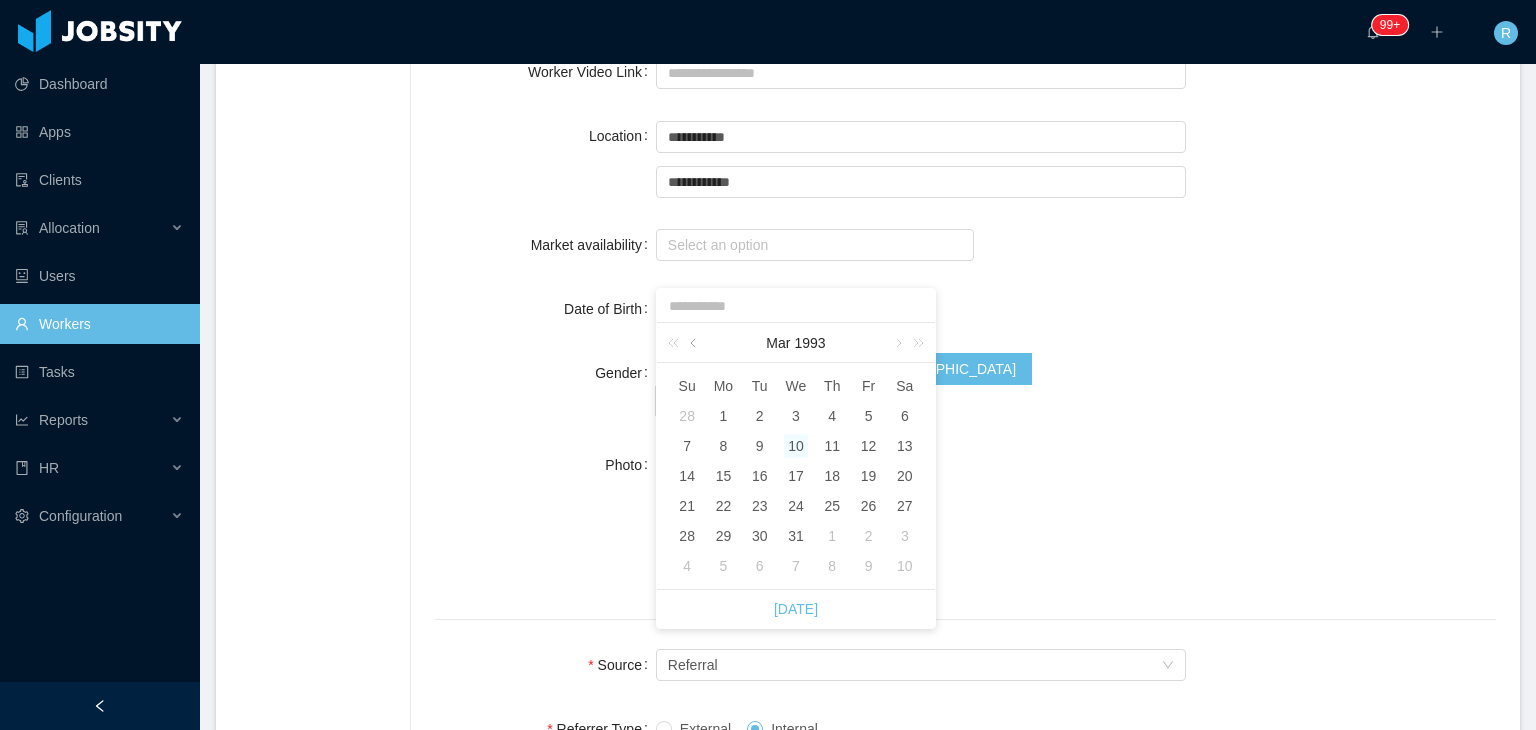click at bounding box center (695, 343) 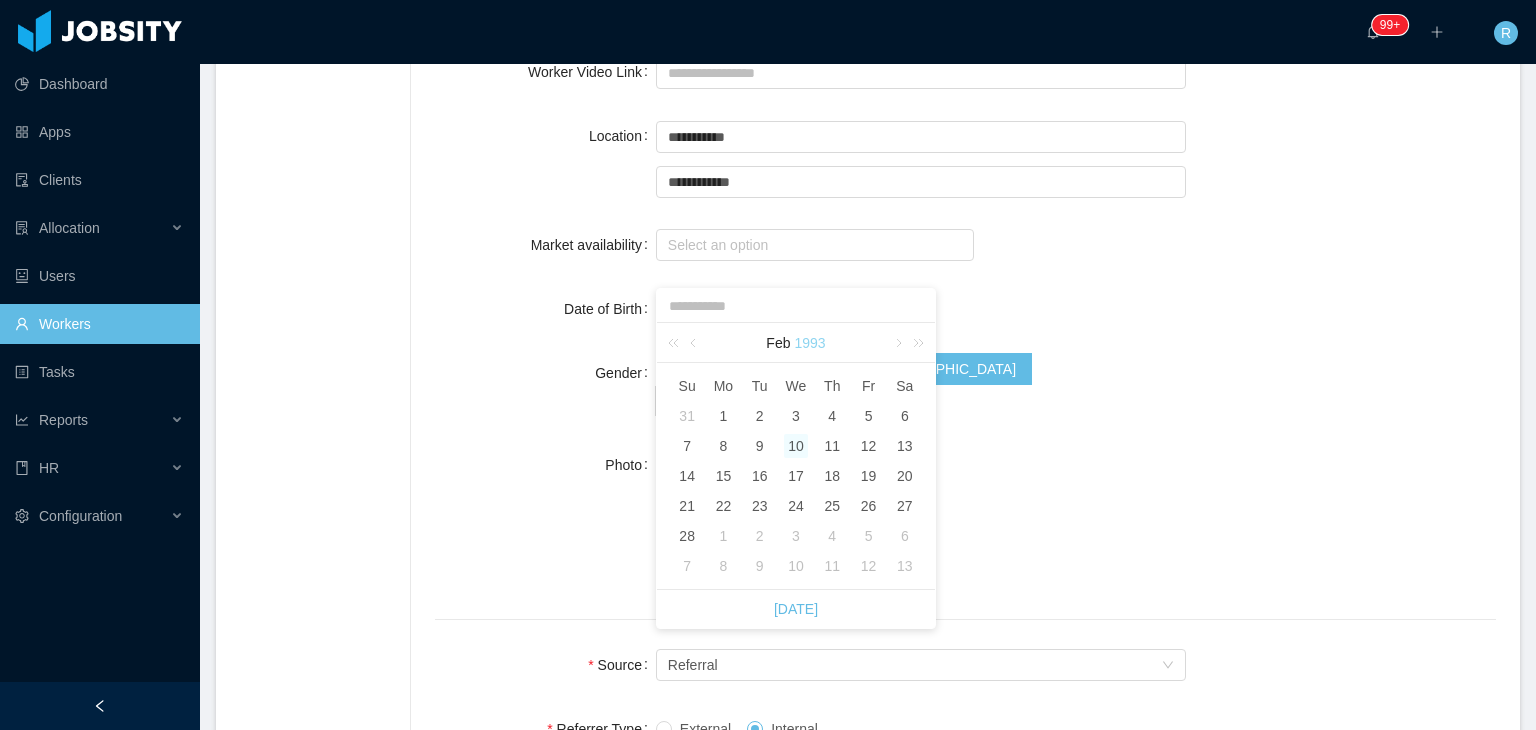 click on "1993" at bounding box center (809, 343) 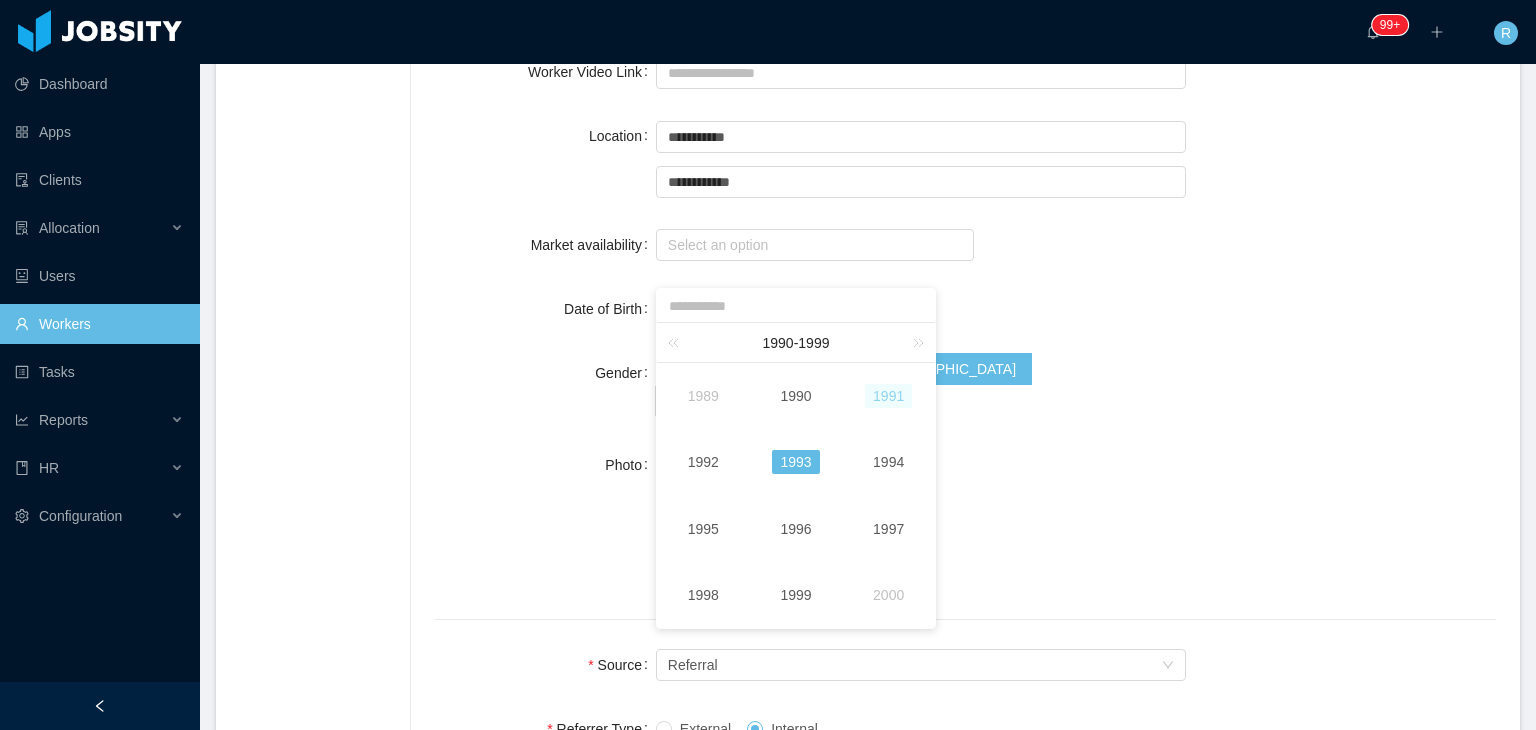 click on "1991" at bounding box center [888, 396] 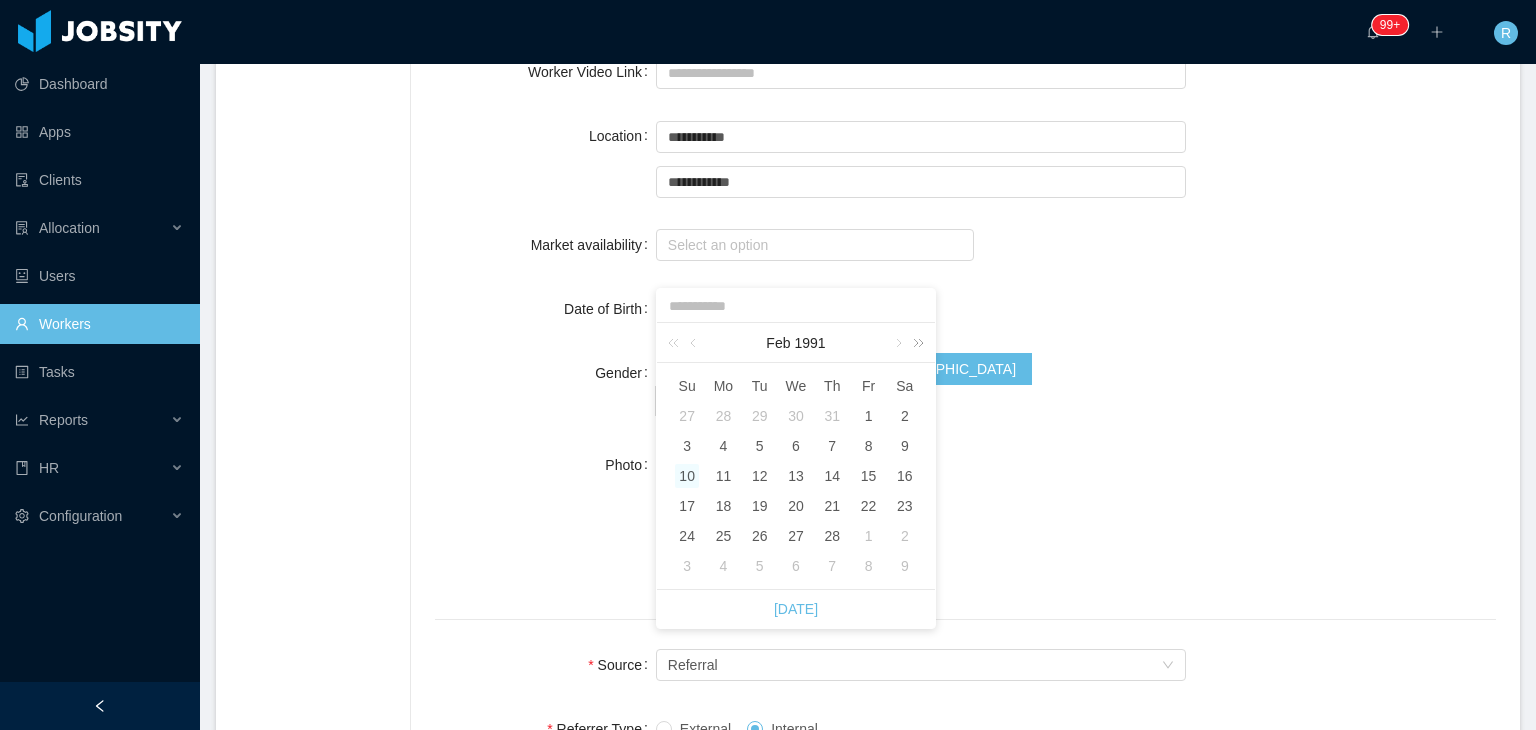 click at bounding box center [915, 343] 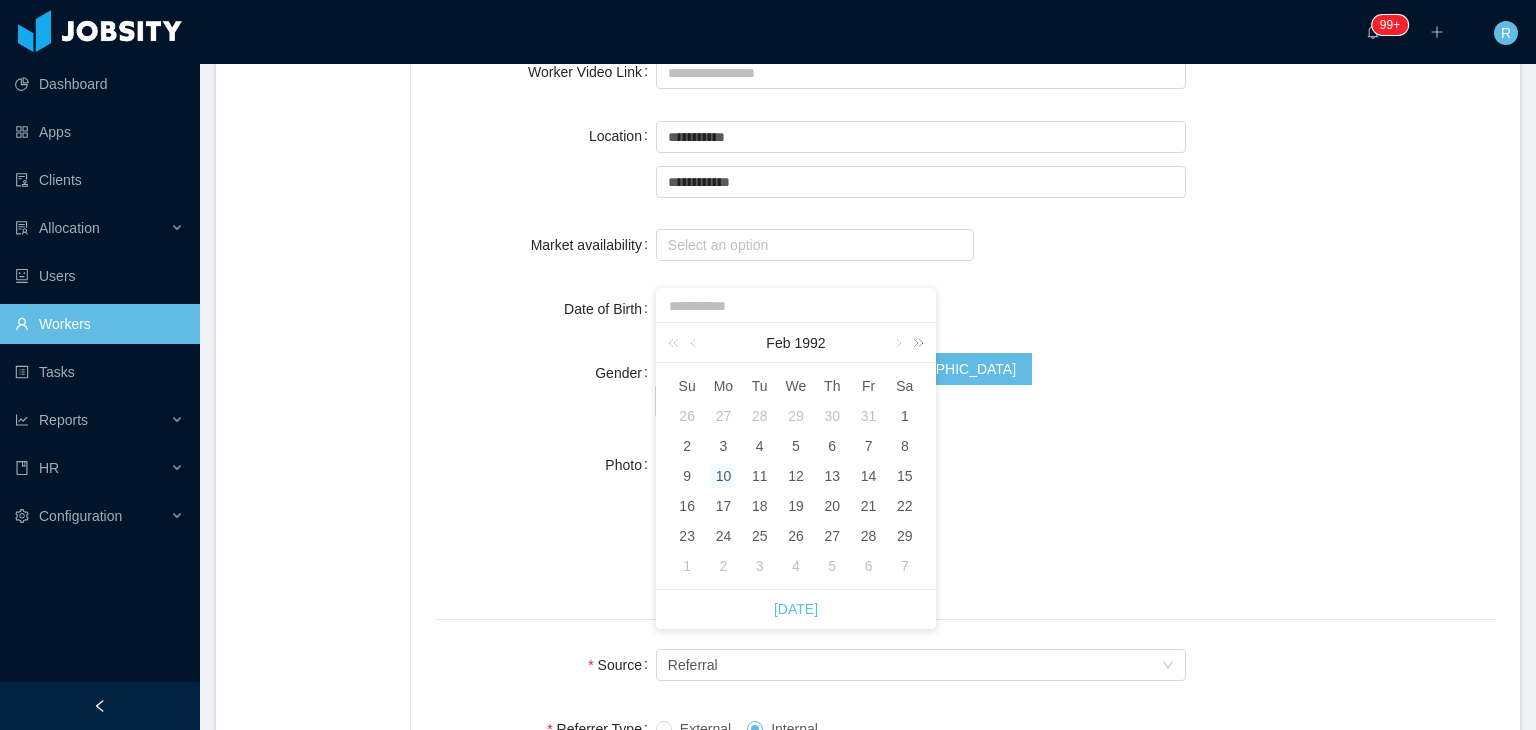 click at bounding box center (915, 343) 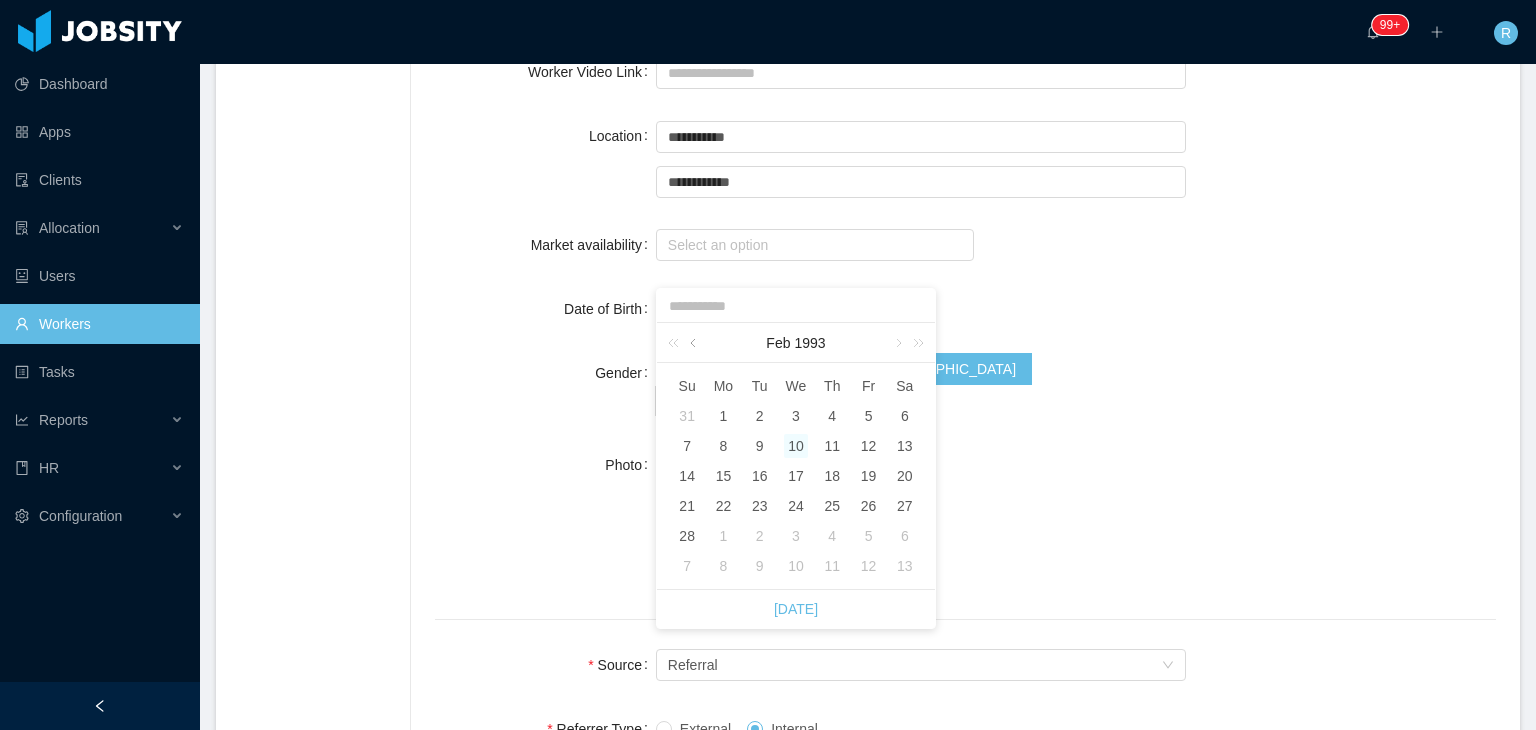 click at bounding box center [695, 343] 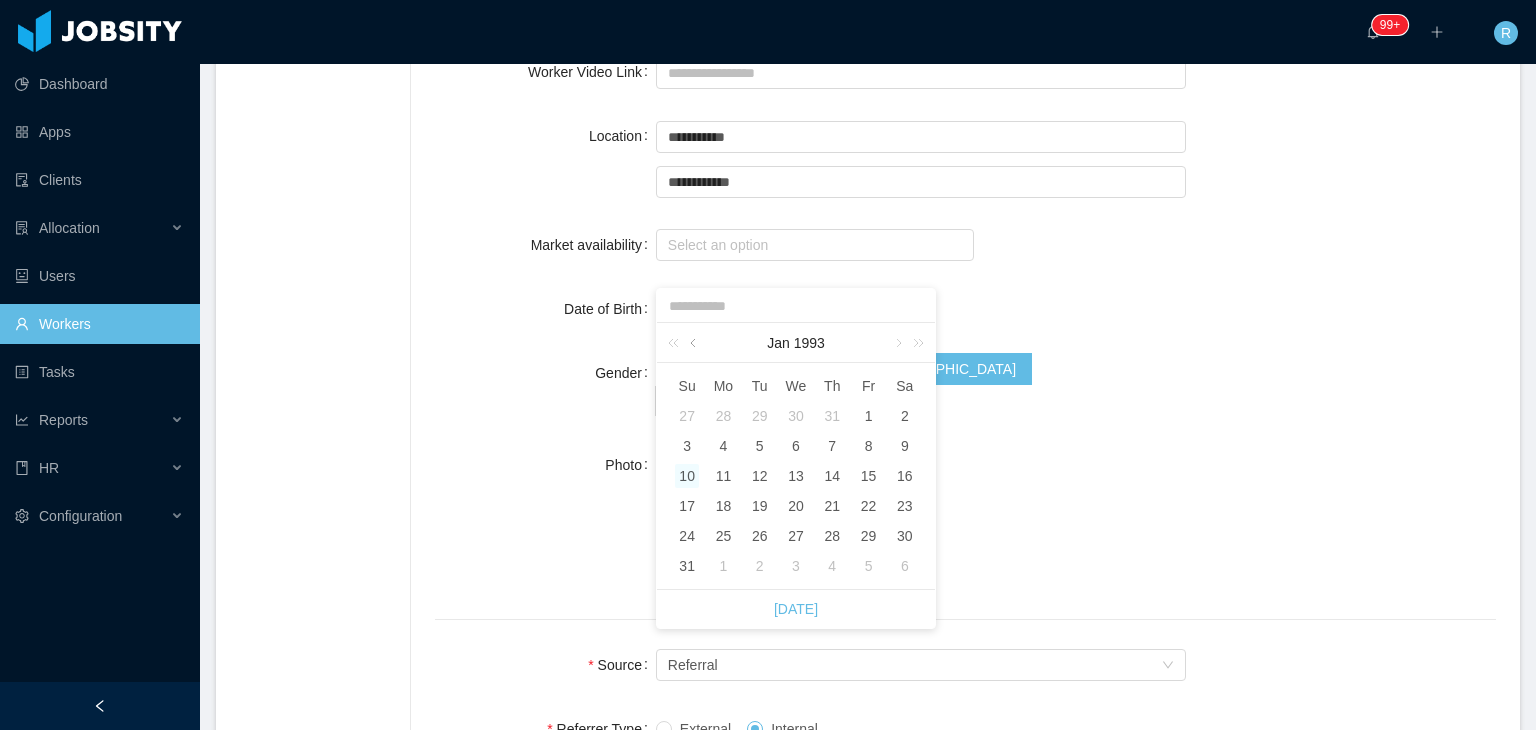 click at bounding box center (695, 343) 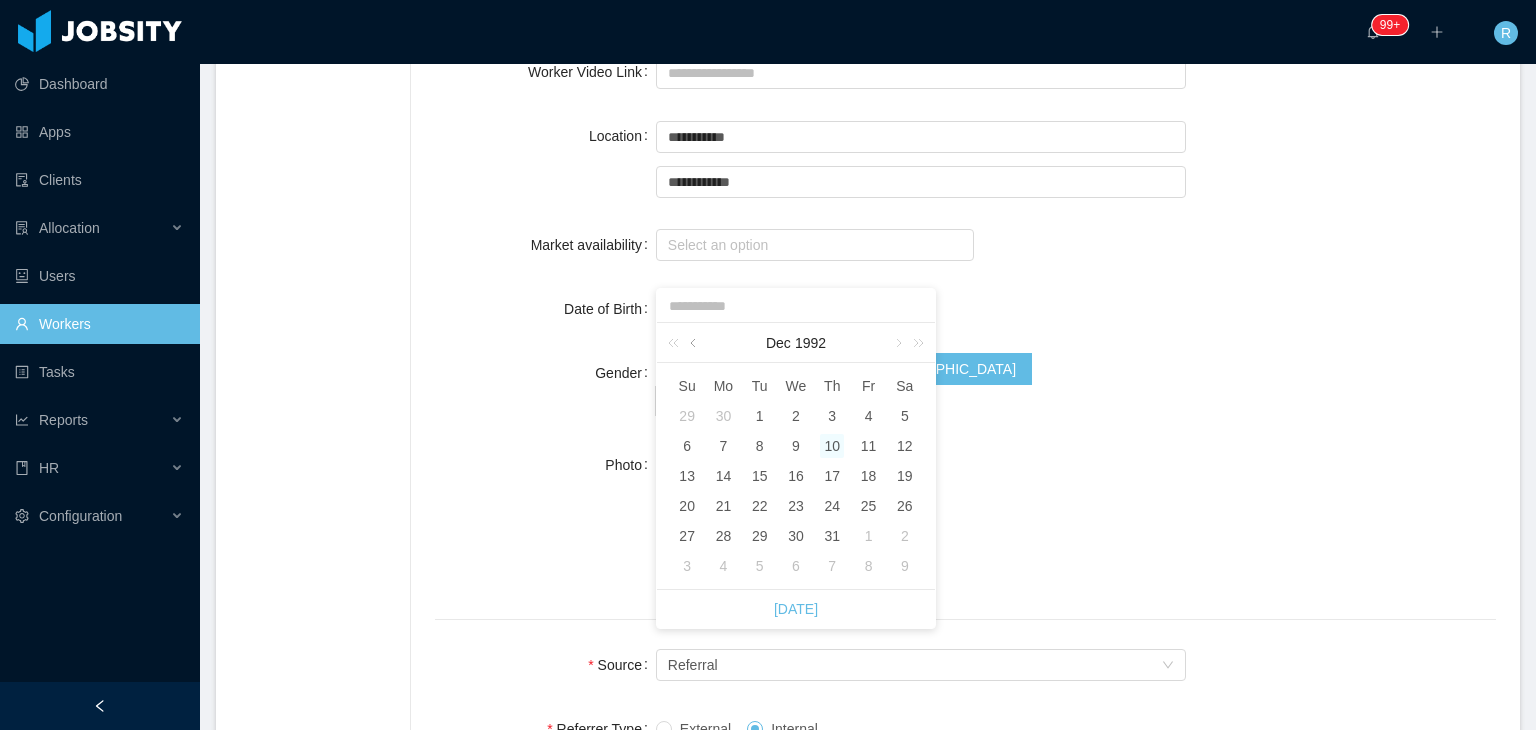 click at bounding box center [695, 343] 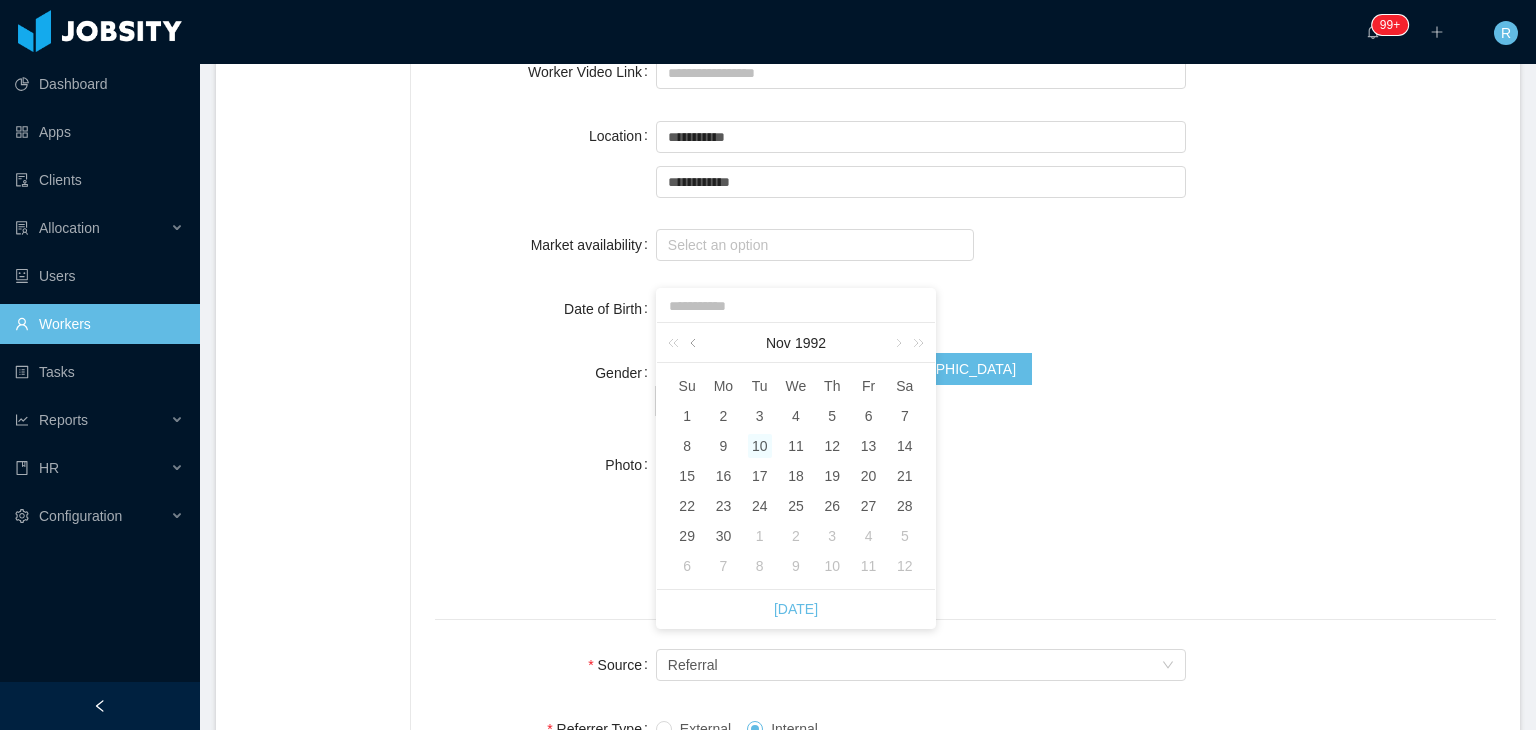 click at bounding box center (695, 343) 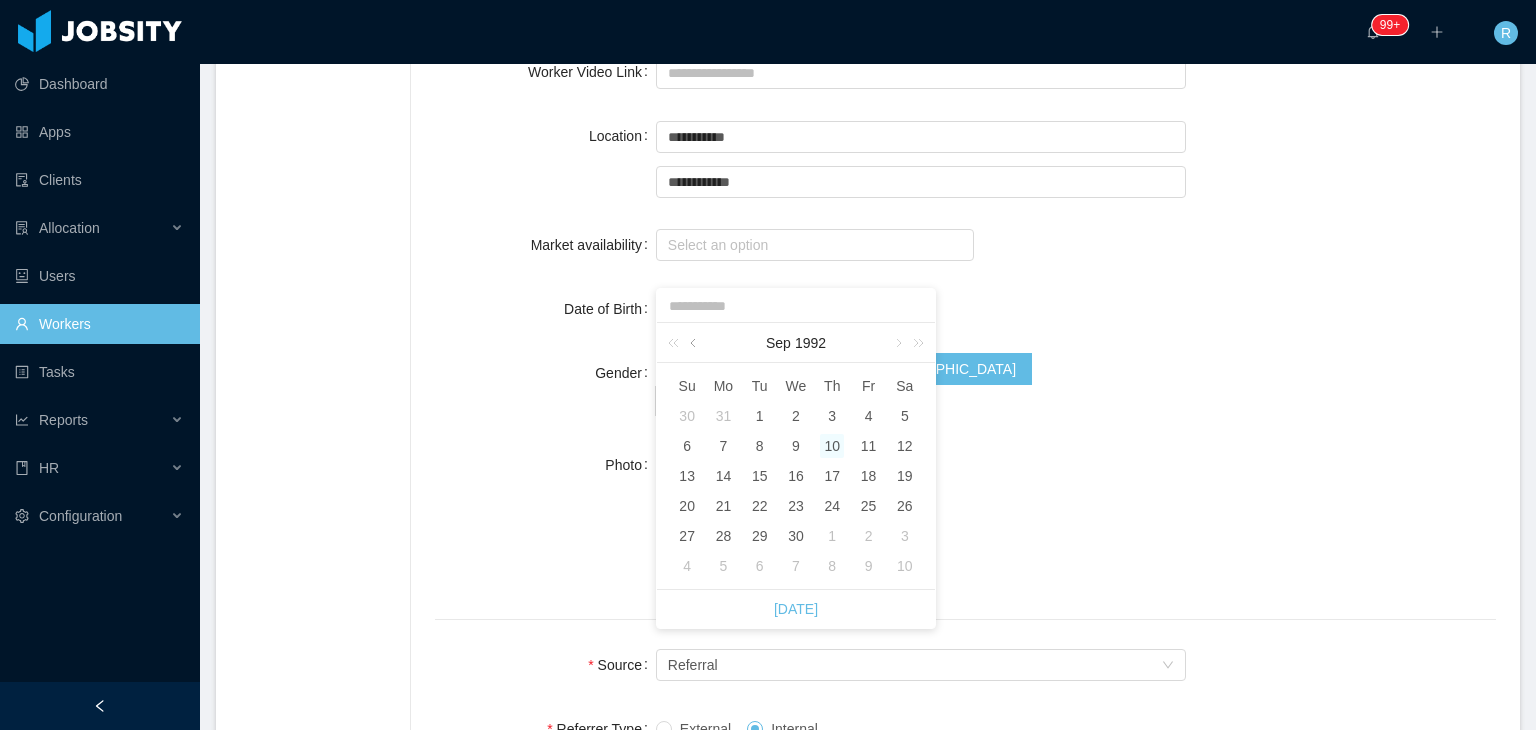 click at bounding box center (695, 343) 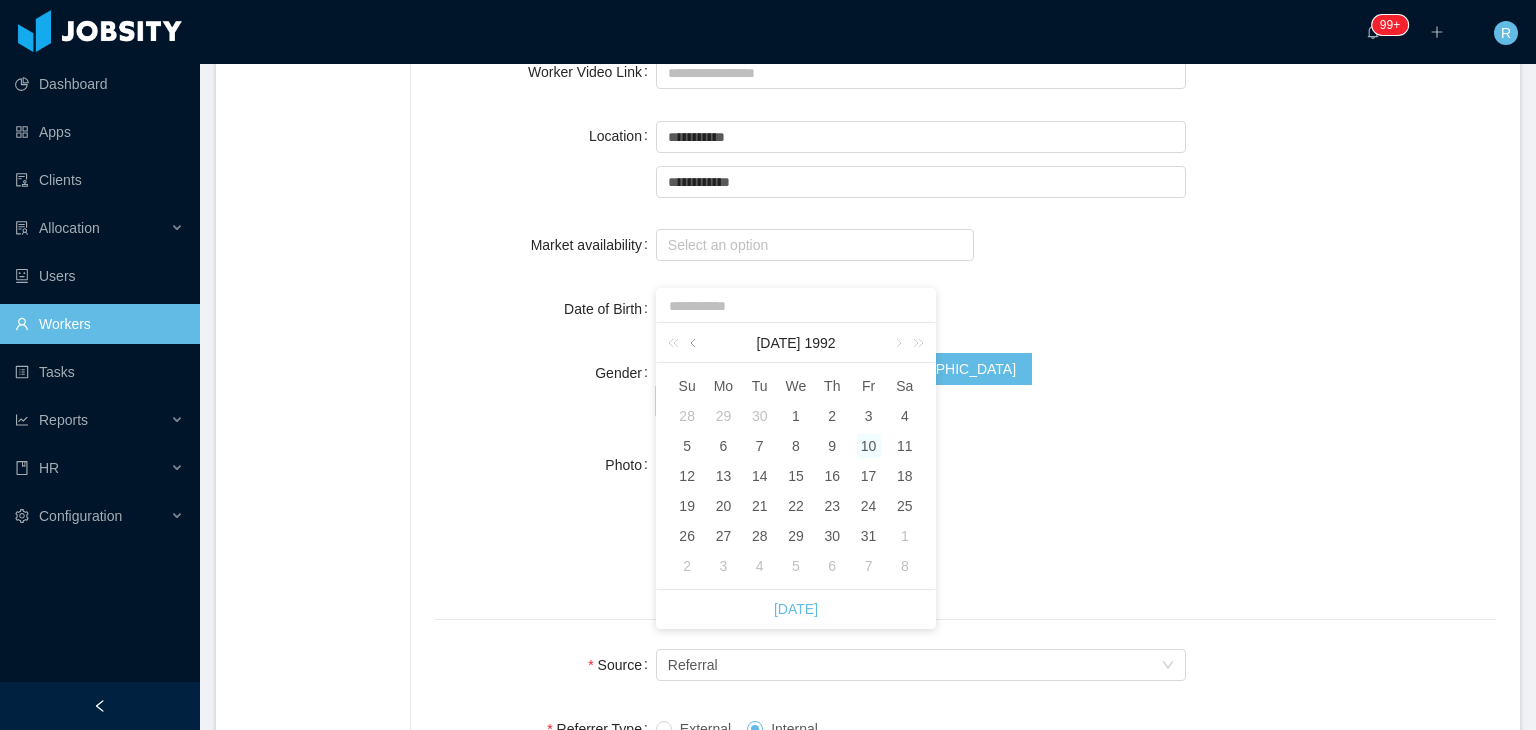 click at bounding box center [695, 343] 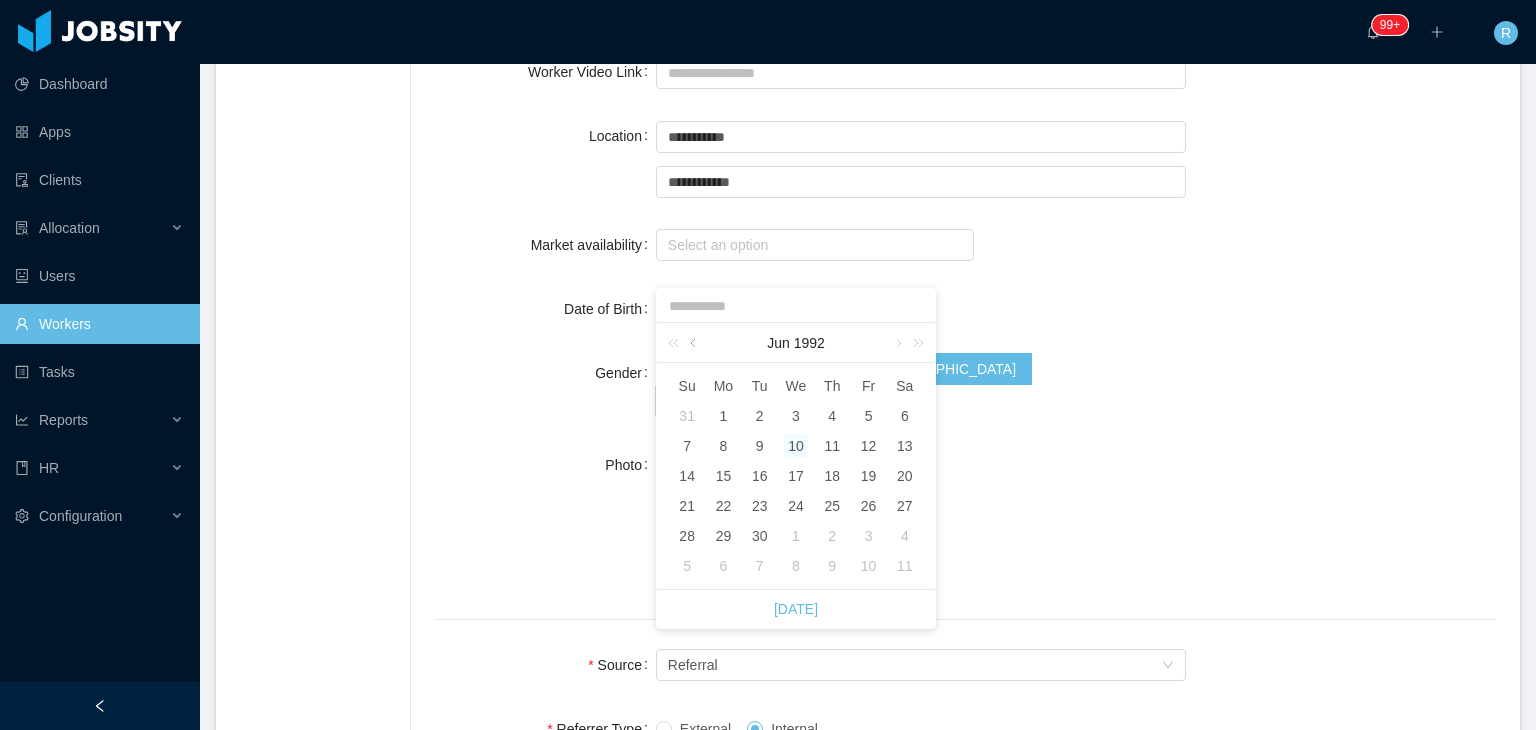 click at bounding box center [695, 343] 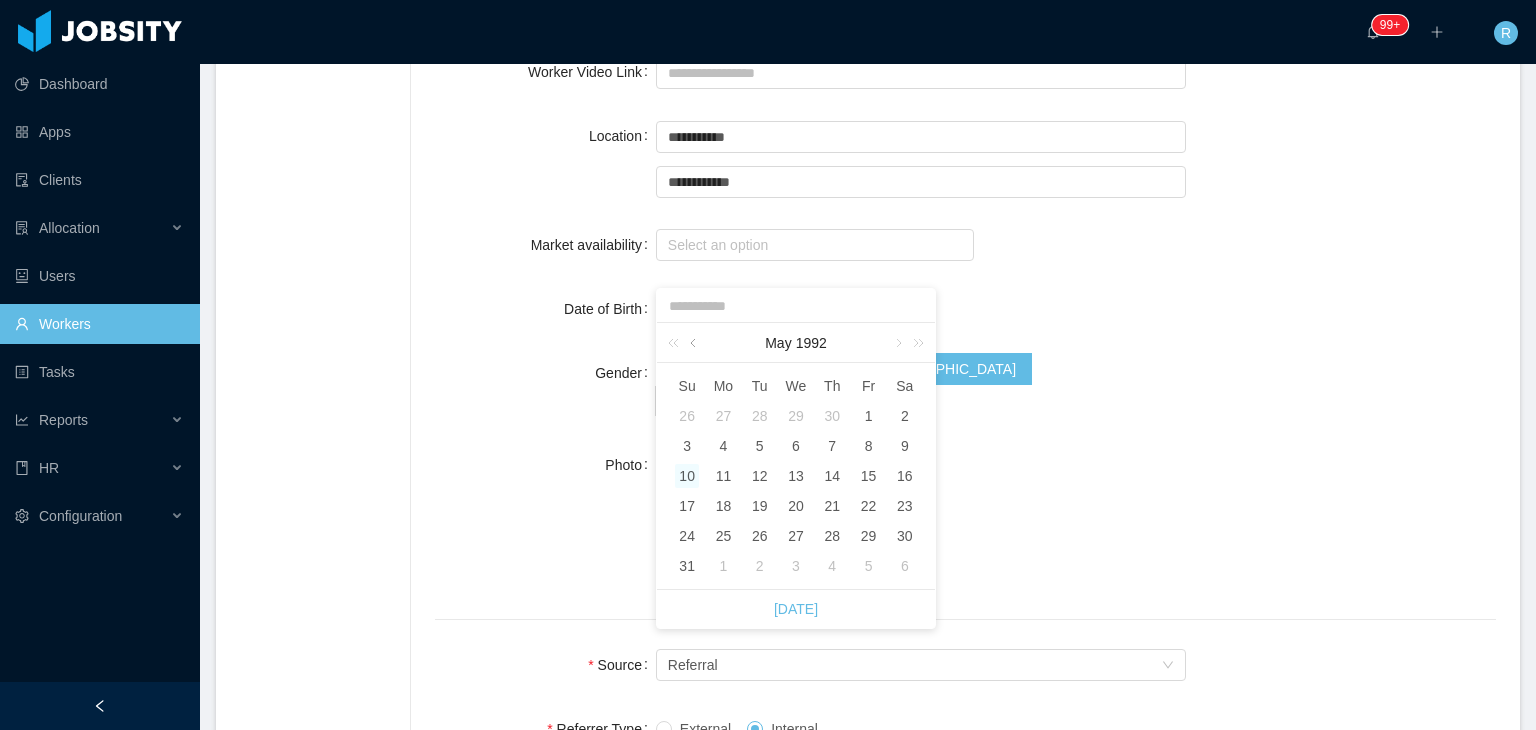 click at bounding box center (695, 343) 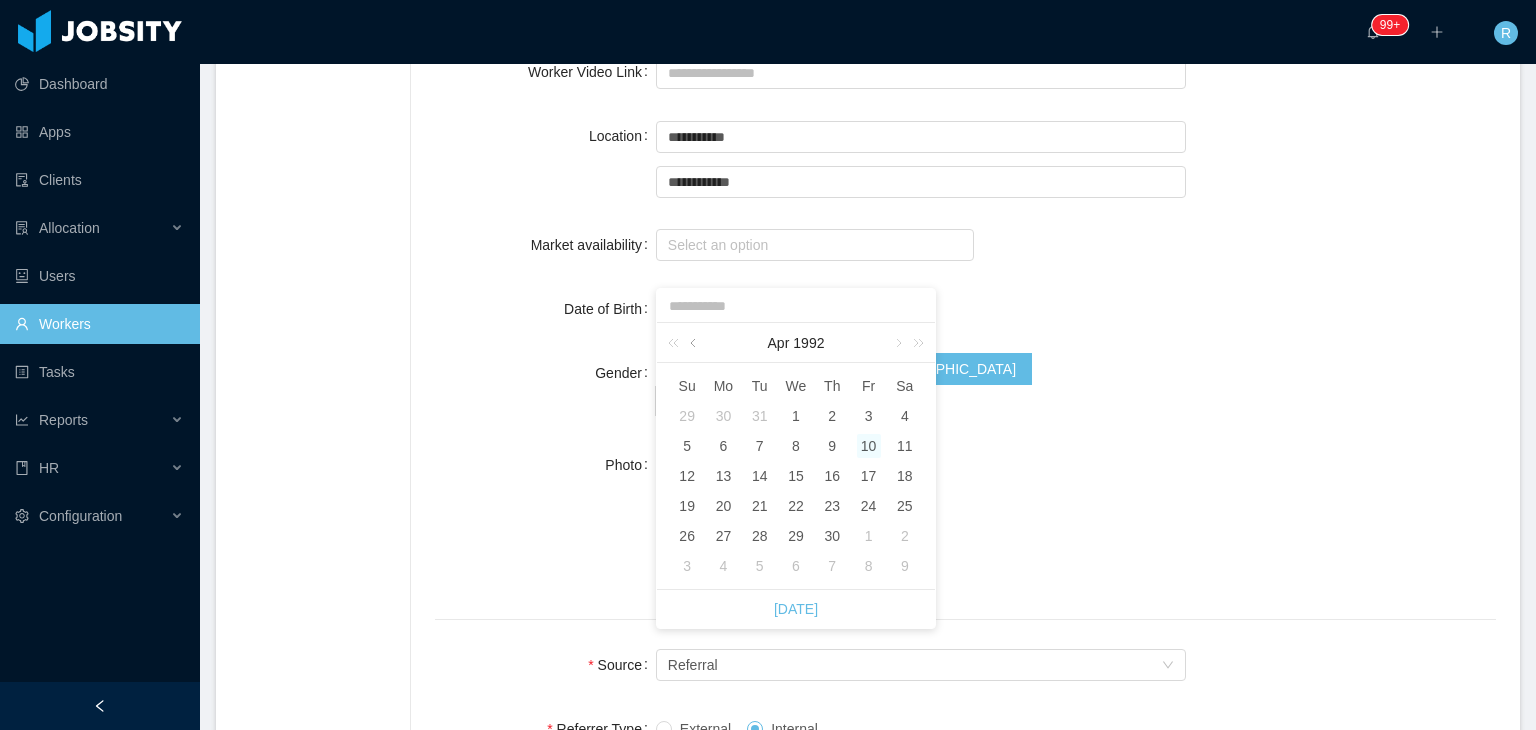 click at bounding box center [695, 343] 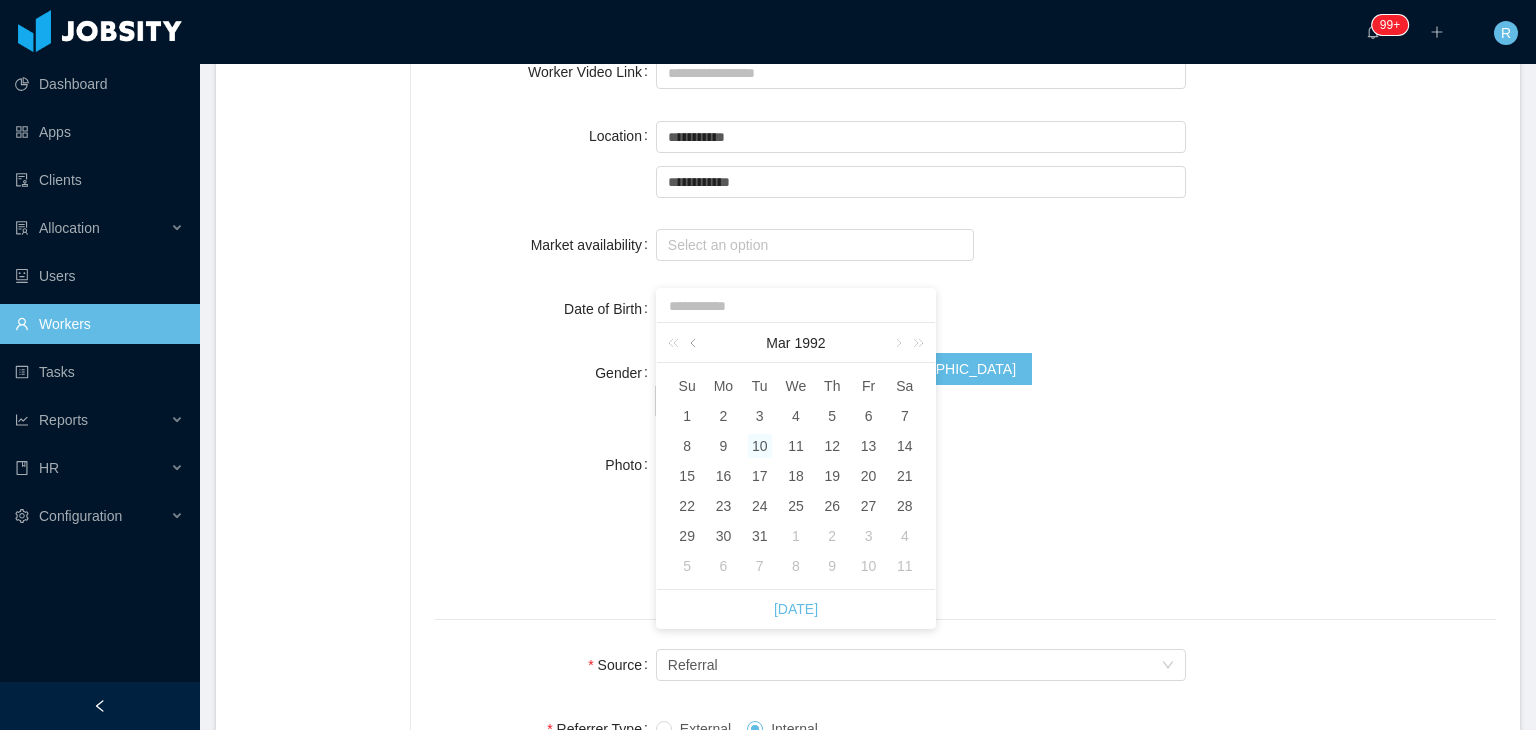 click at bounding box center [695, 343] 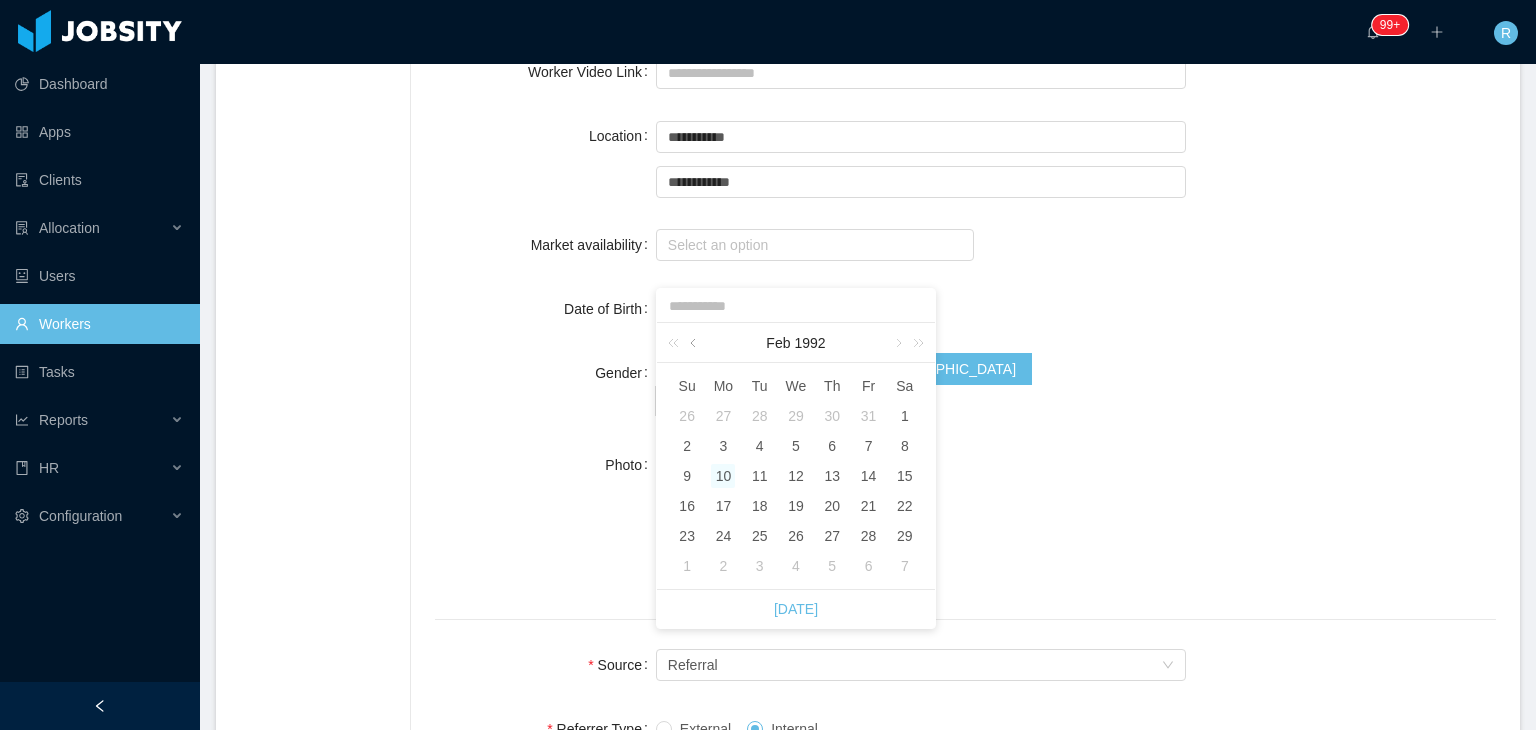 click at bounding box center (695, 343) 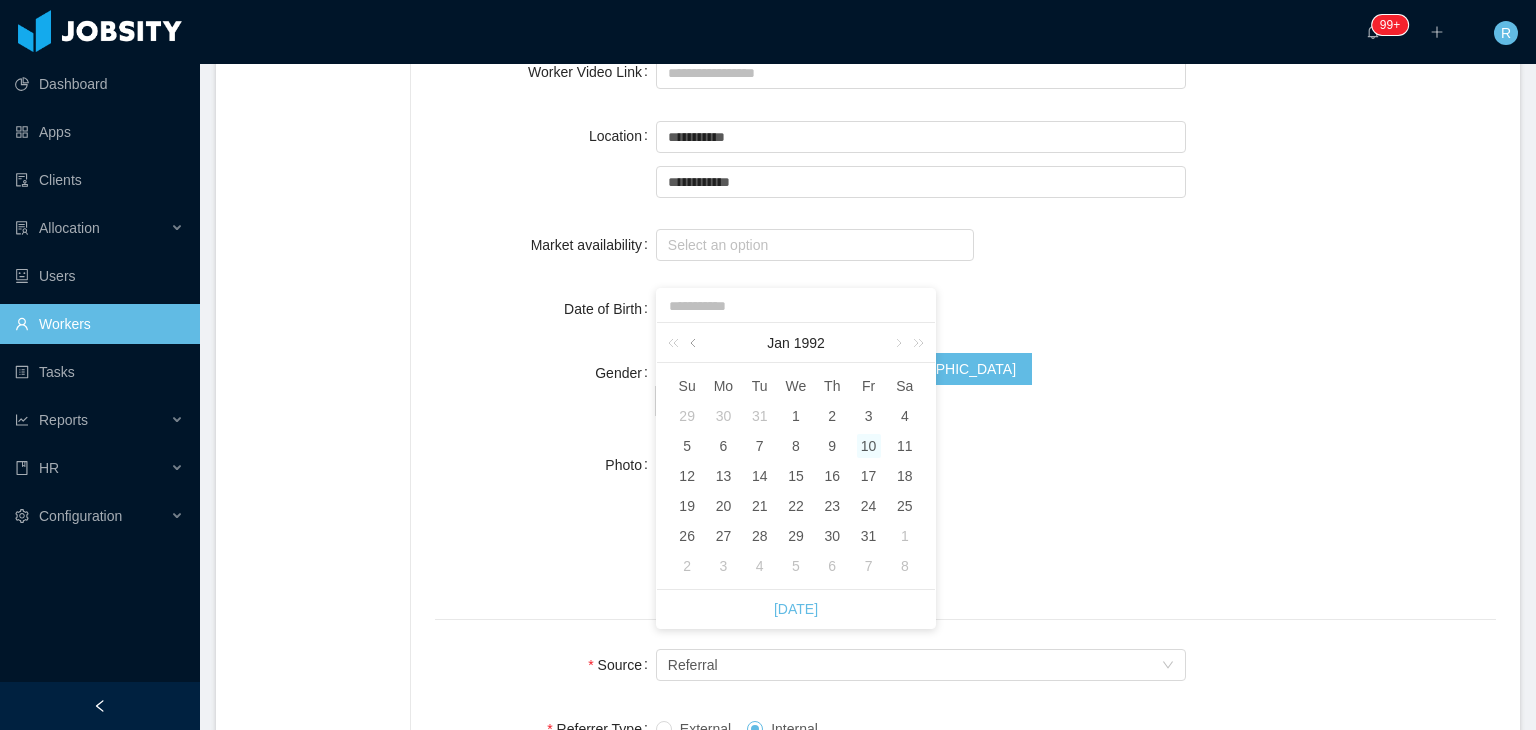 click at bounding box center (695, 343) 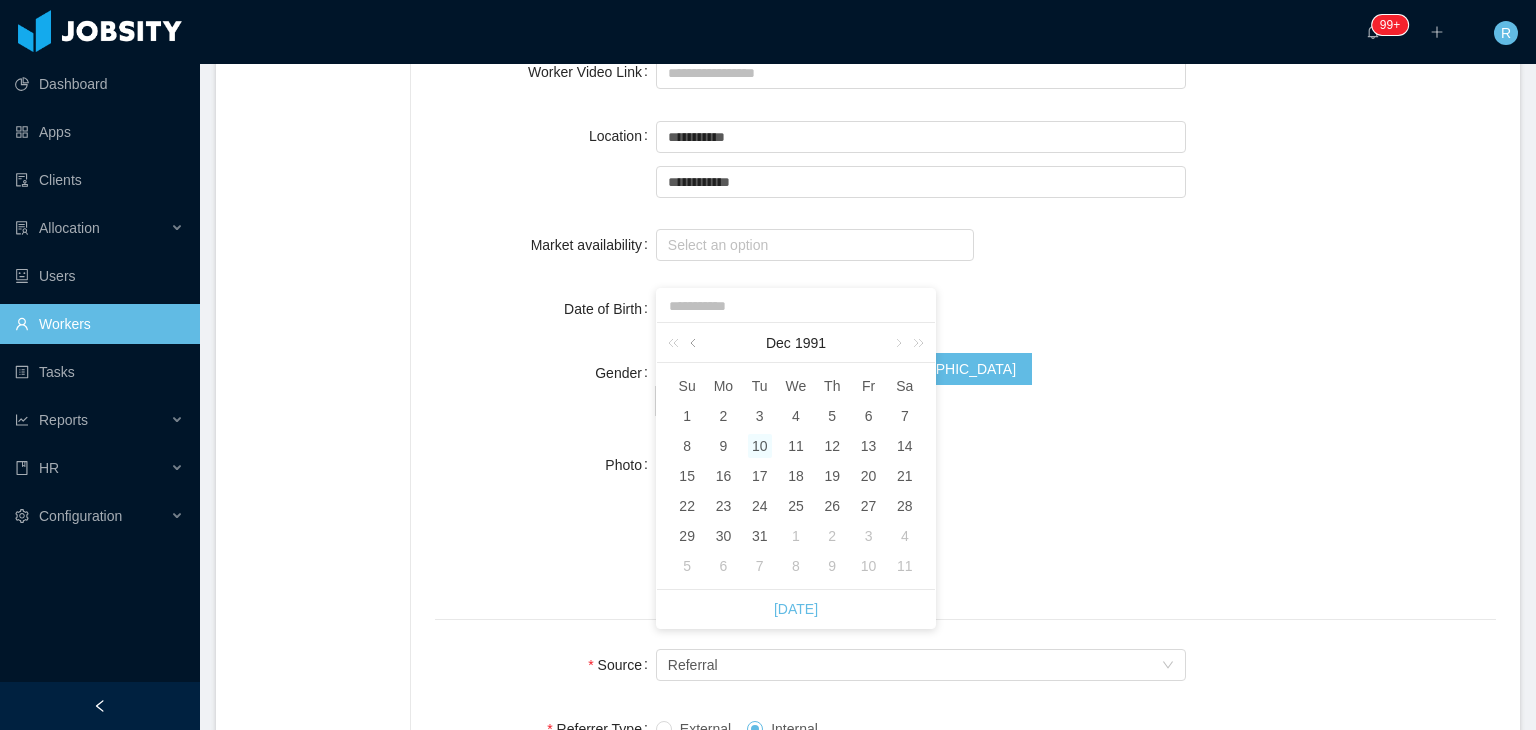 click at bounding box center (695, 343) 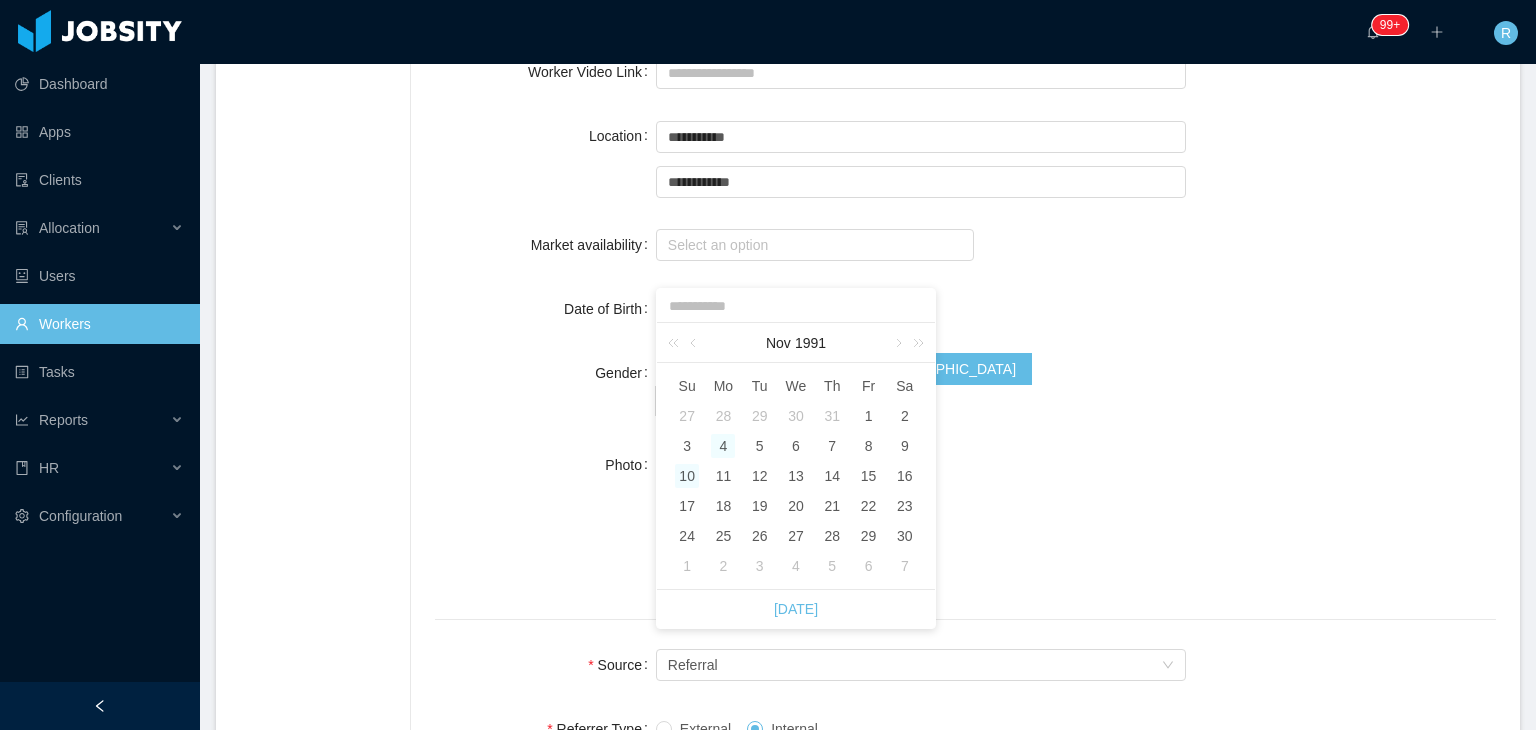 click on "4" at bounding box center [723, 446] 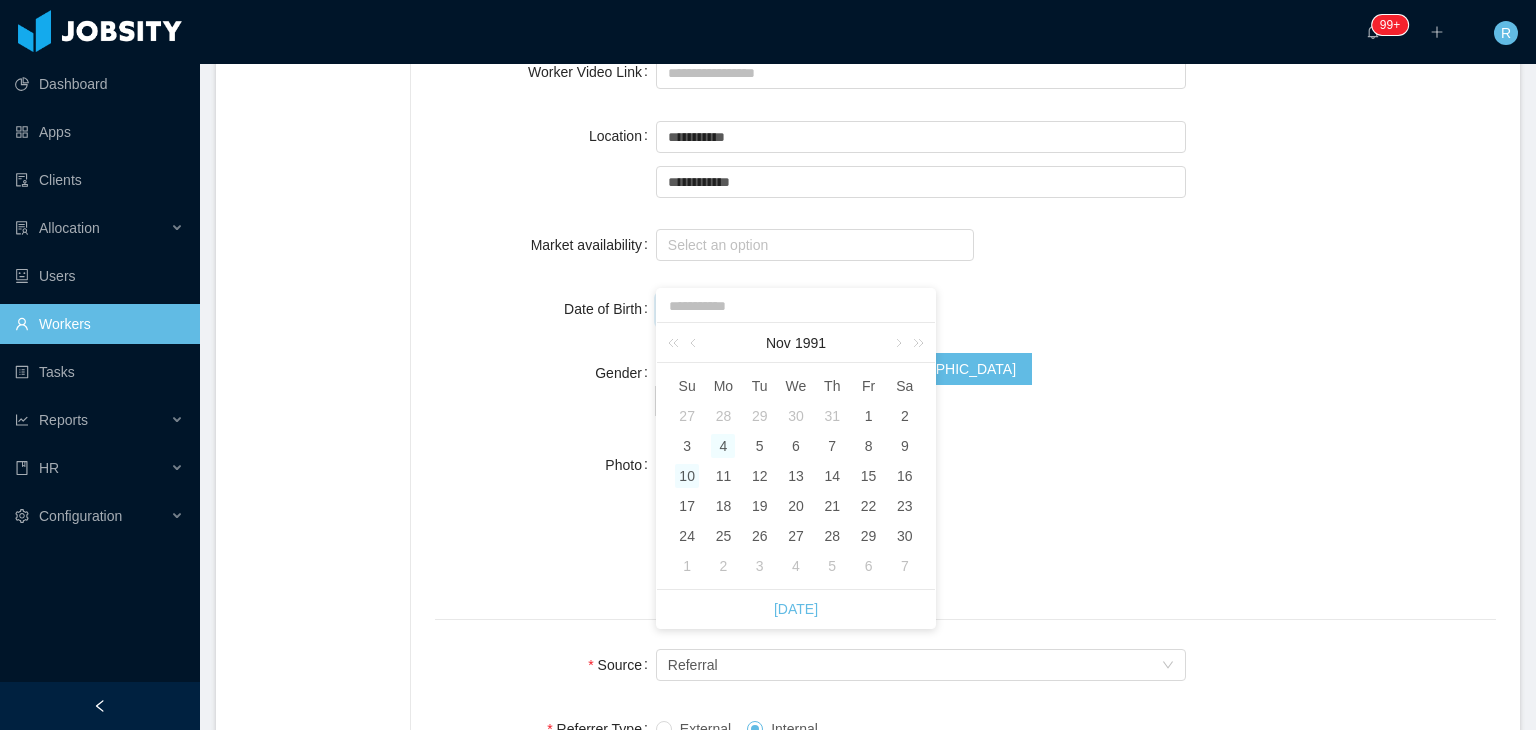 type on "**********" 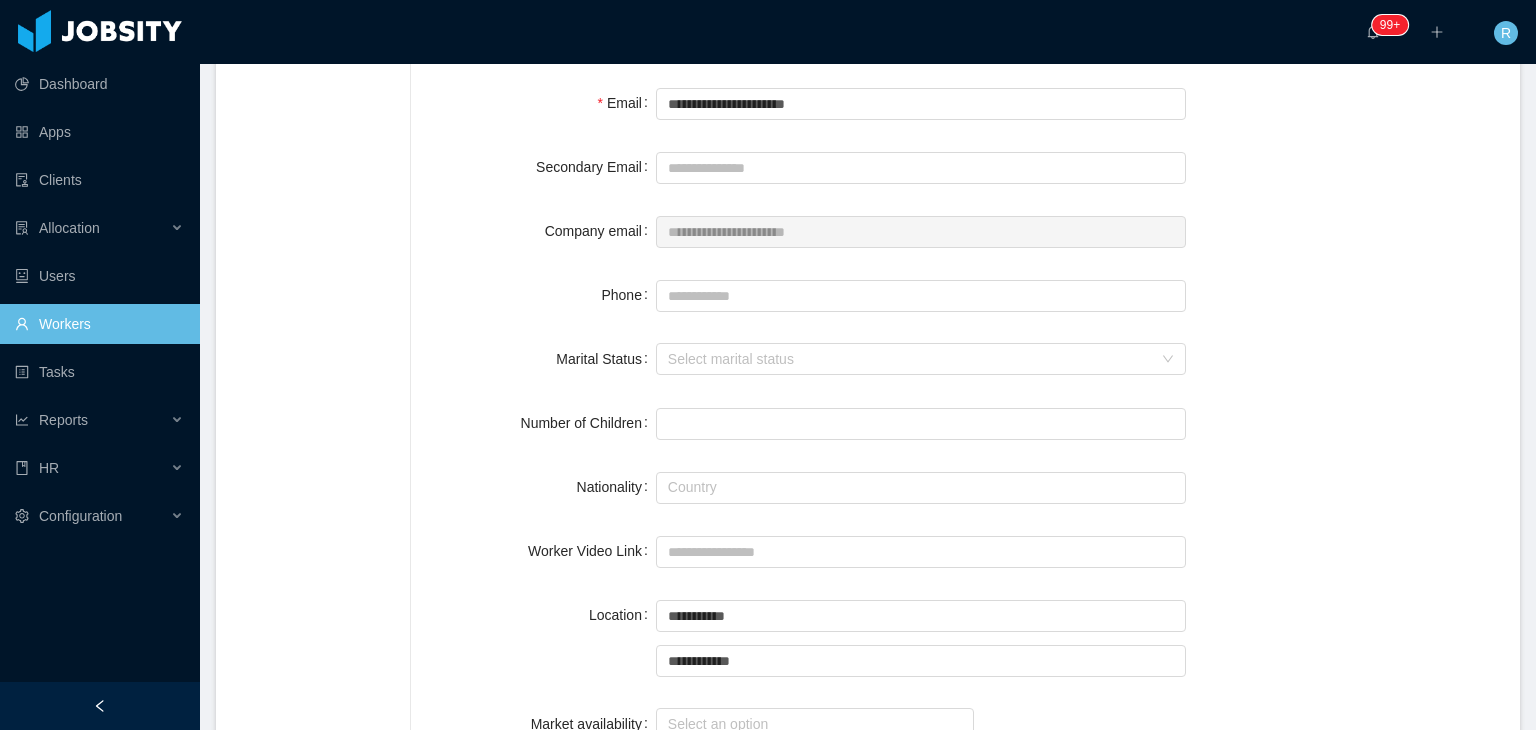 scroll, scrollTop: 0, scrollLeft: 0, axis: both 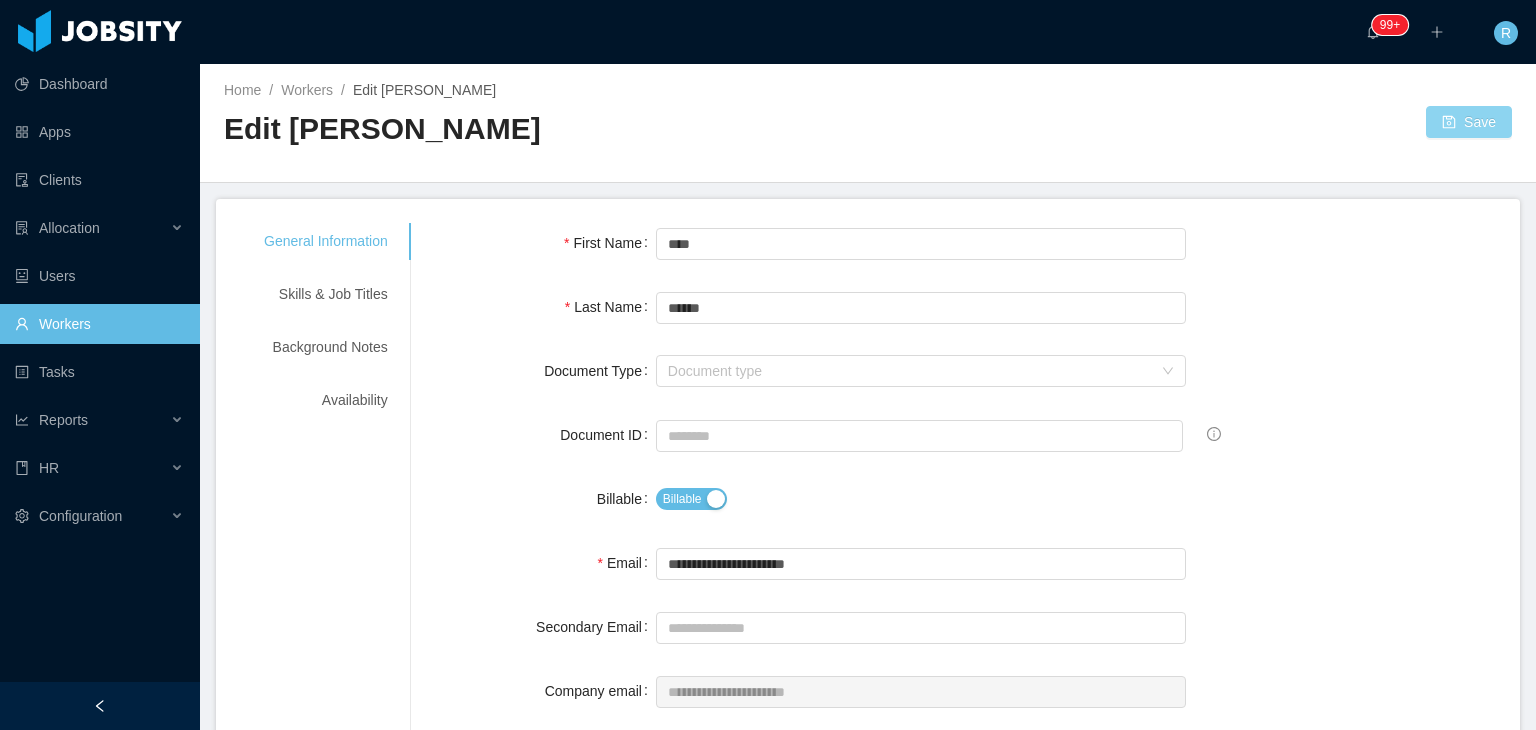 click on "Save" at bounding box center (1469, 122) 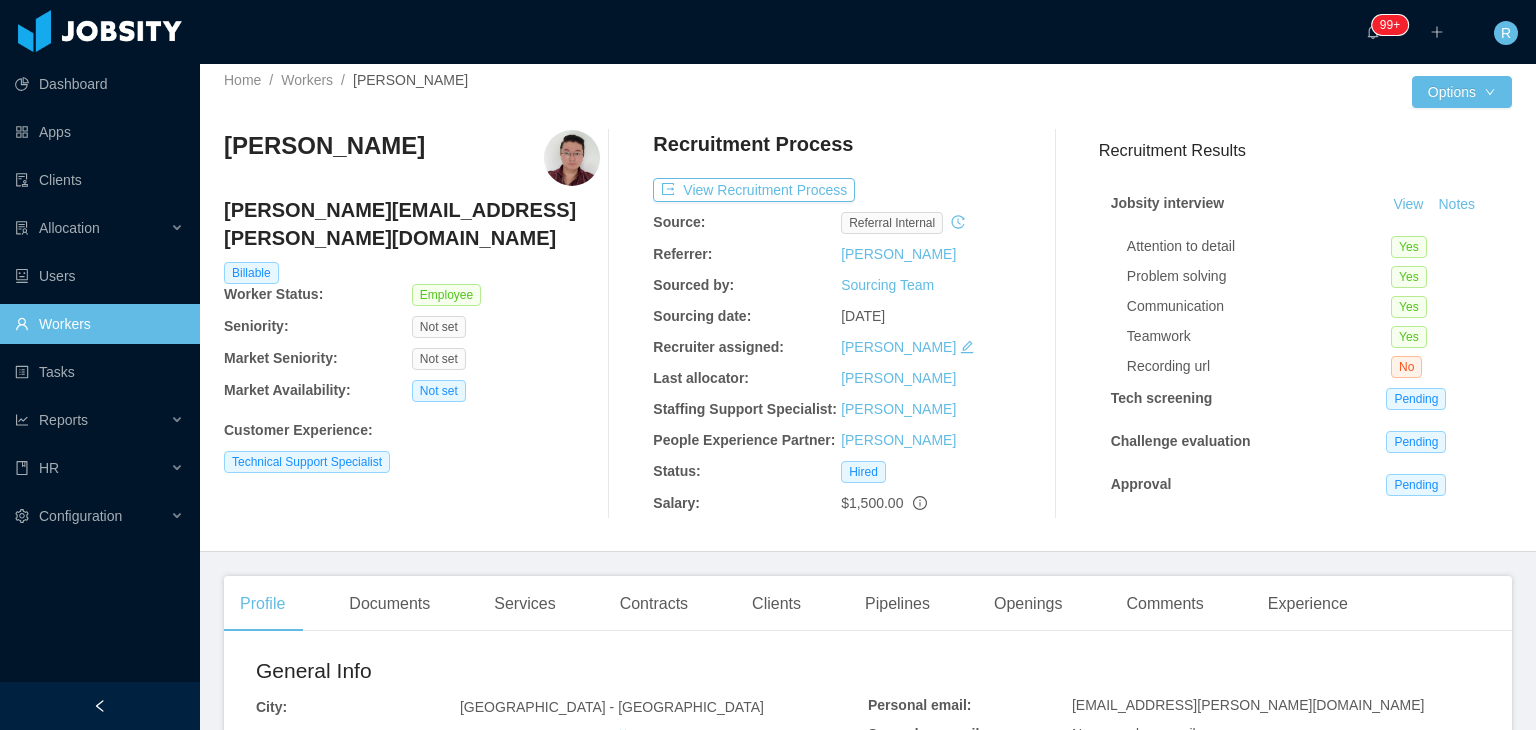 scroll, scrollTop: 0, scrollLeft: 0, axis: both 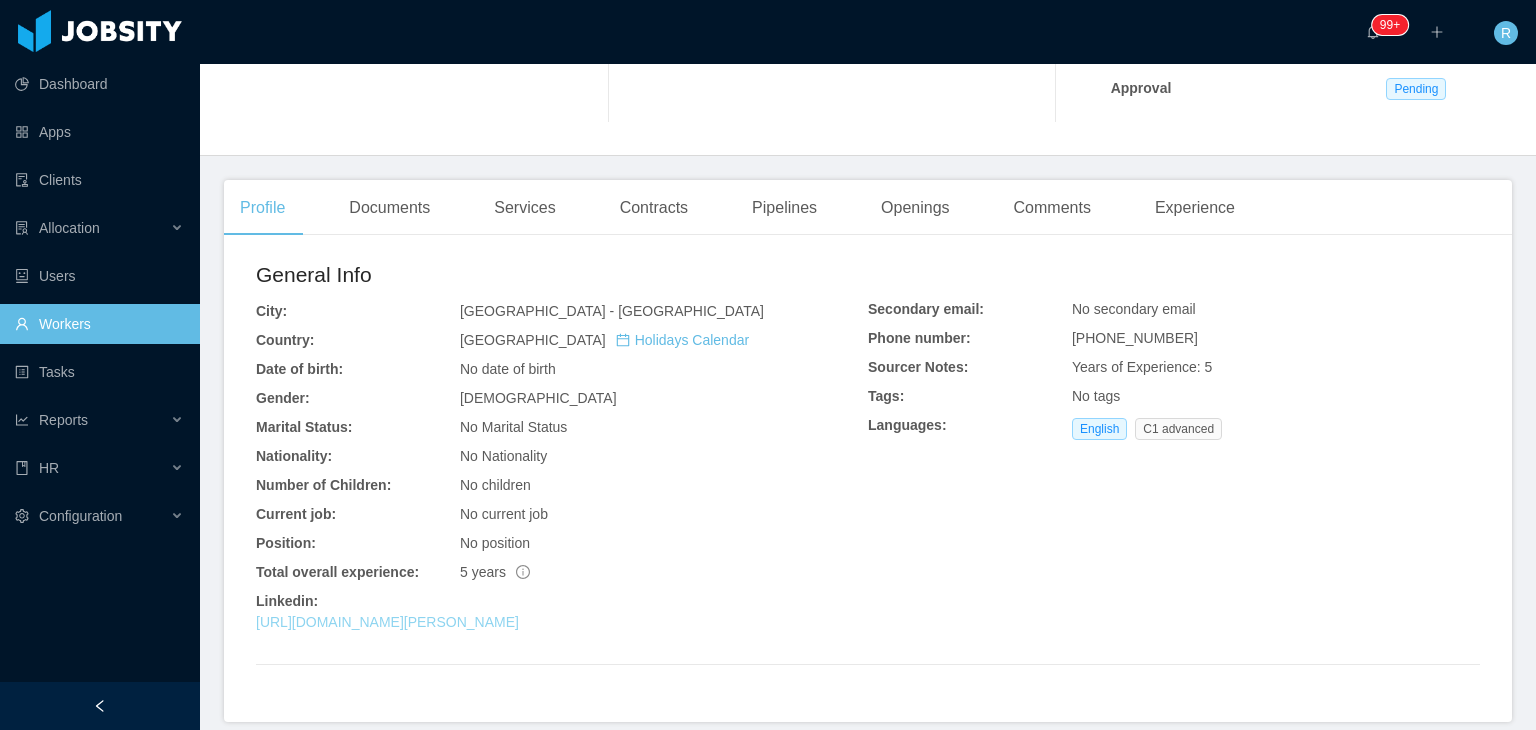 click on "[URL][DOMAIN_NAME][PERSON_NAME]" at bounding box center (387, 622) 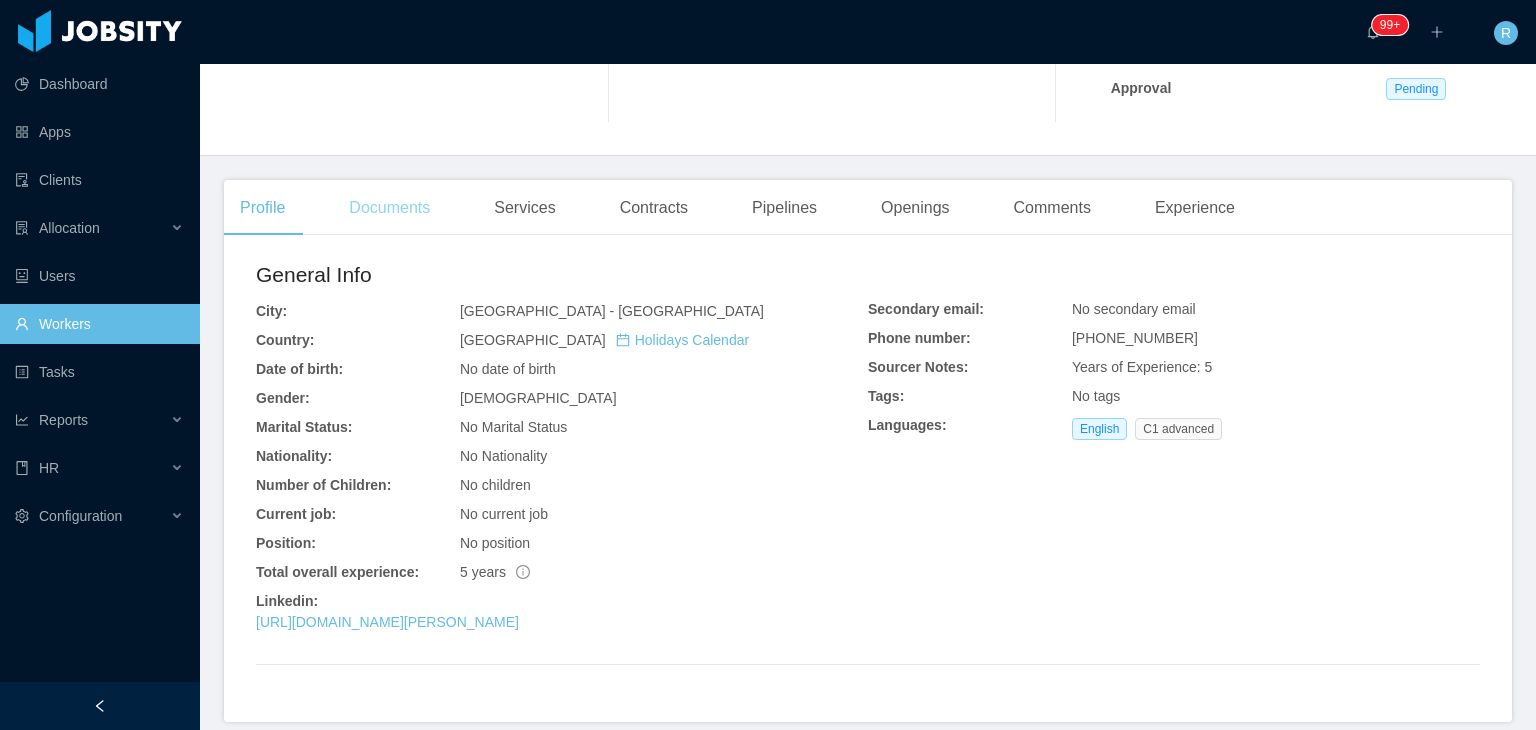 click on "Documents" at bounding box center (389, 208) 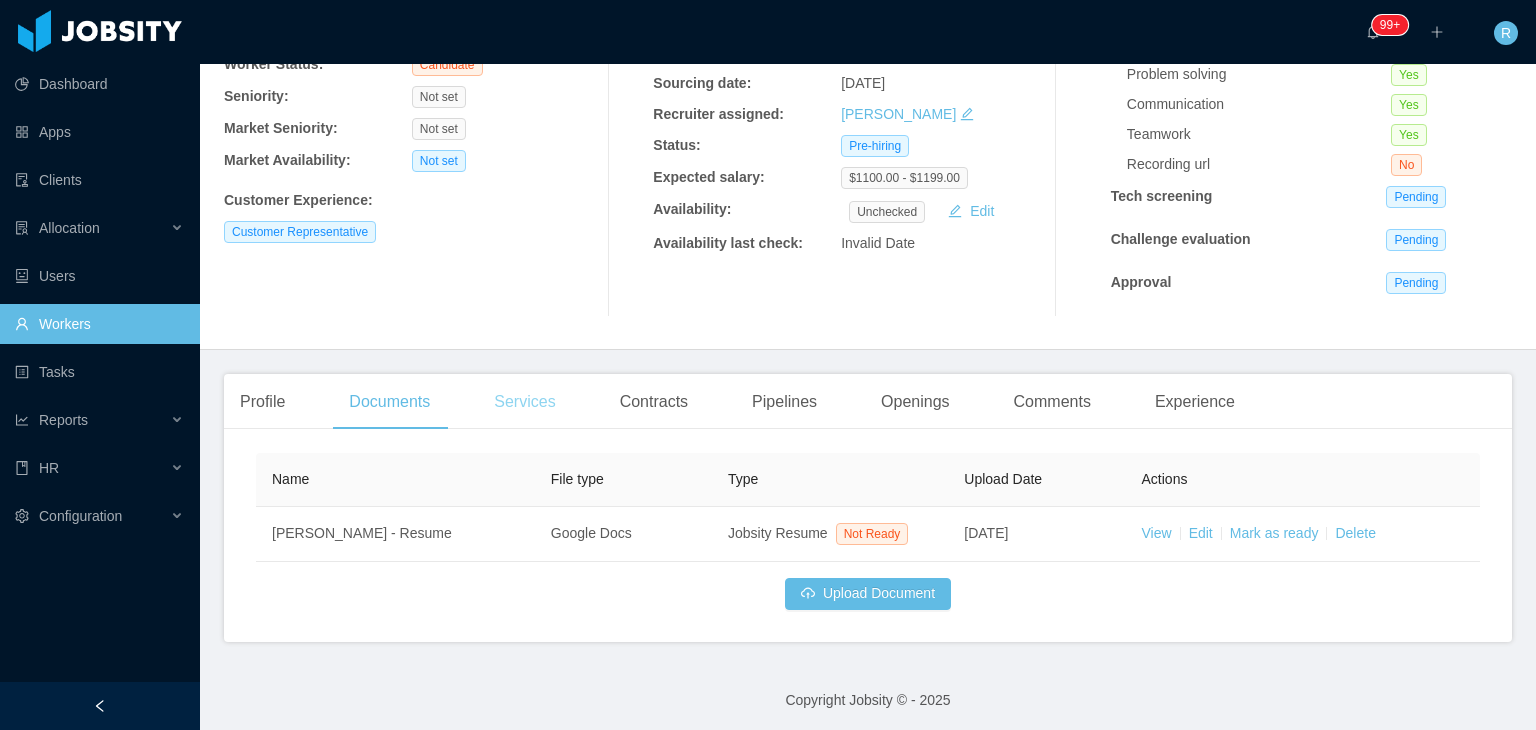 scroll, scrollTop: 218, scrollLeft: 0, axis: vertical 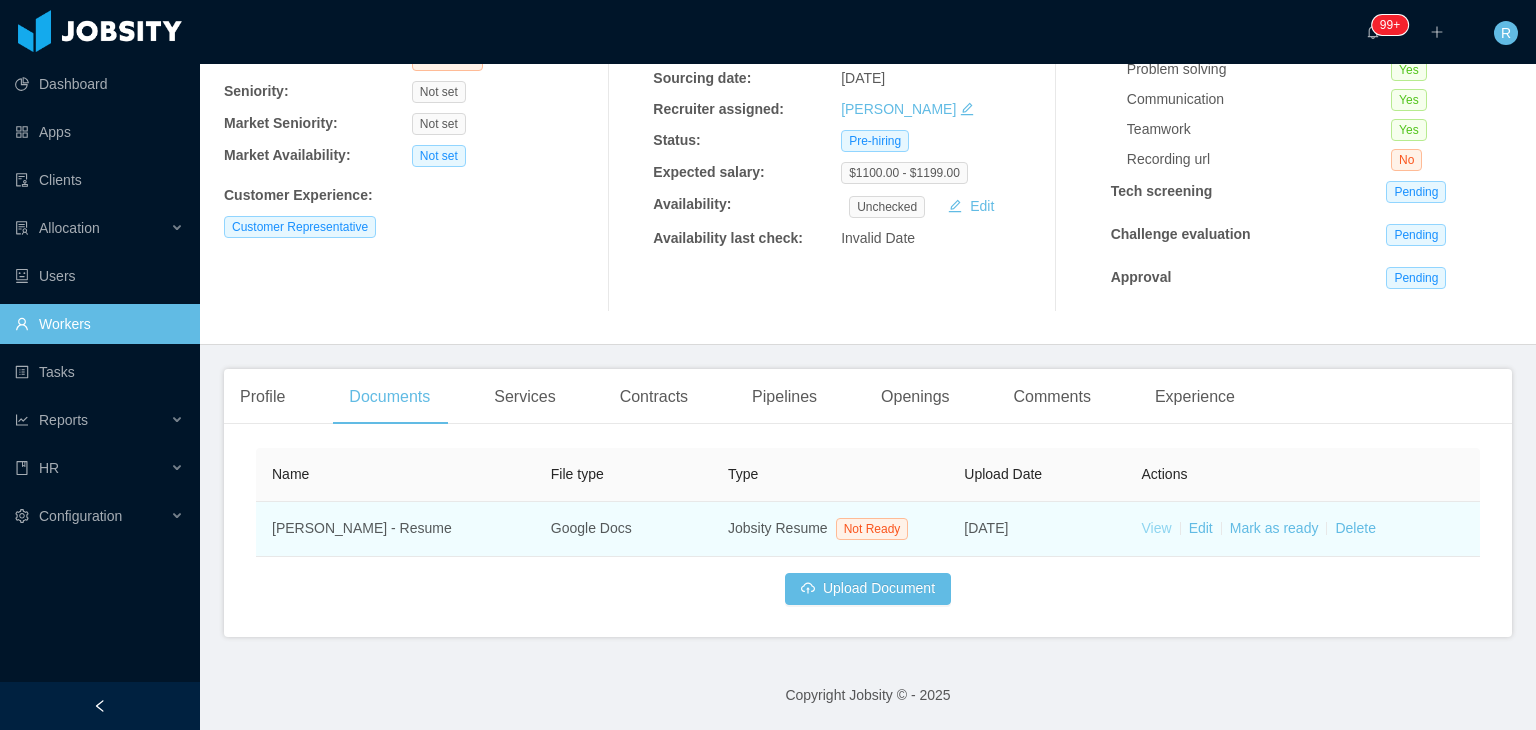 click on "View" at bounding box center (1157, 528) 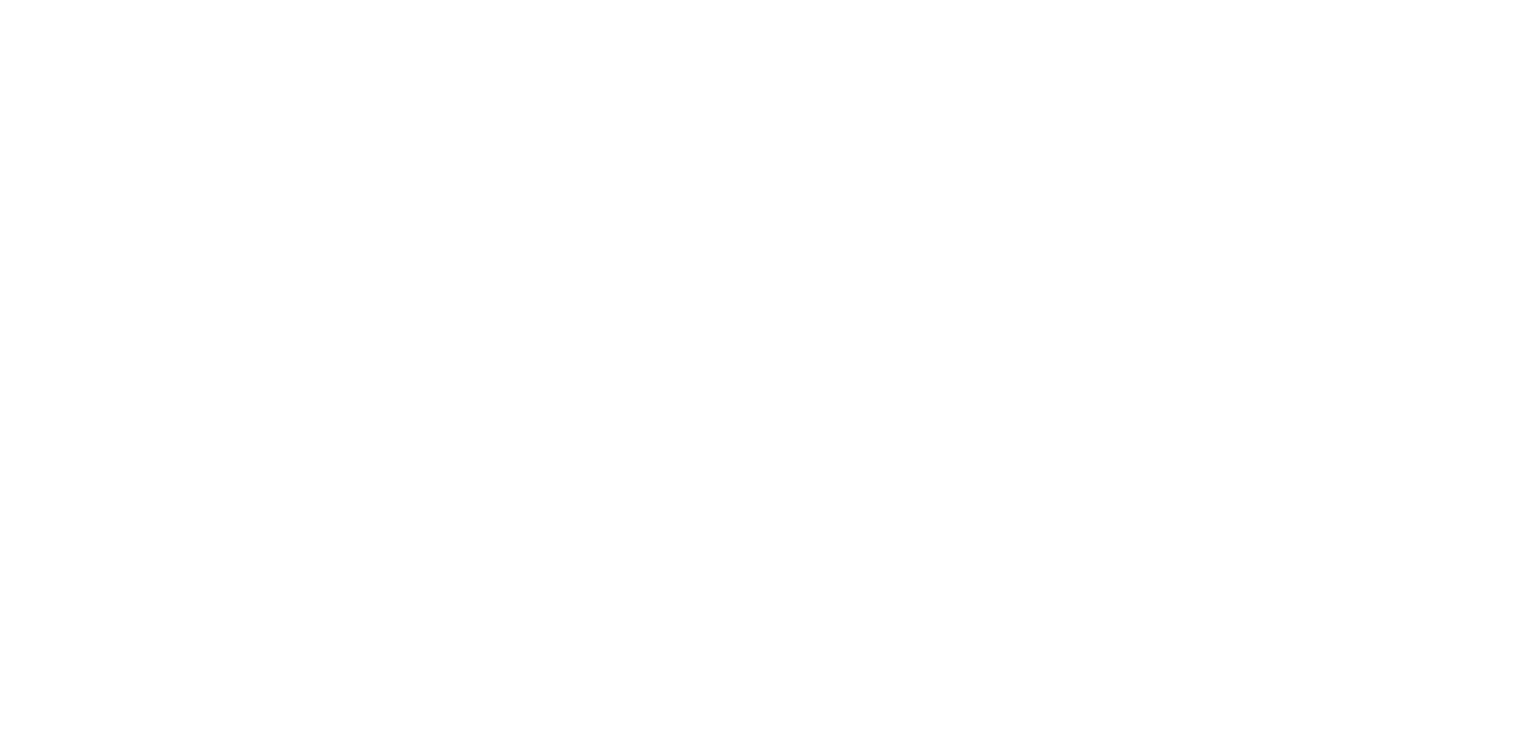 scroll, scrollTop: 0, scrollLeft: 0, axis: both 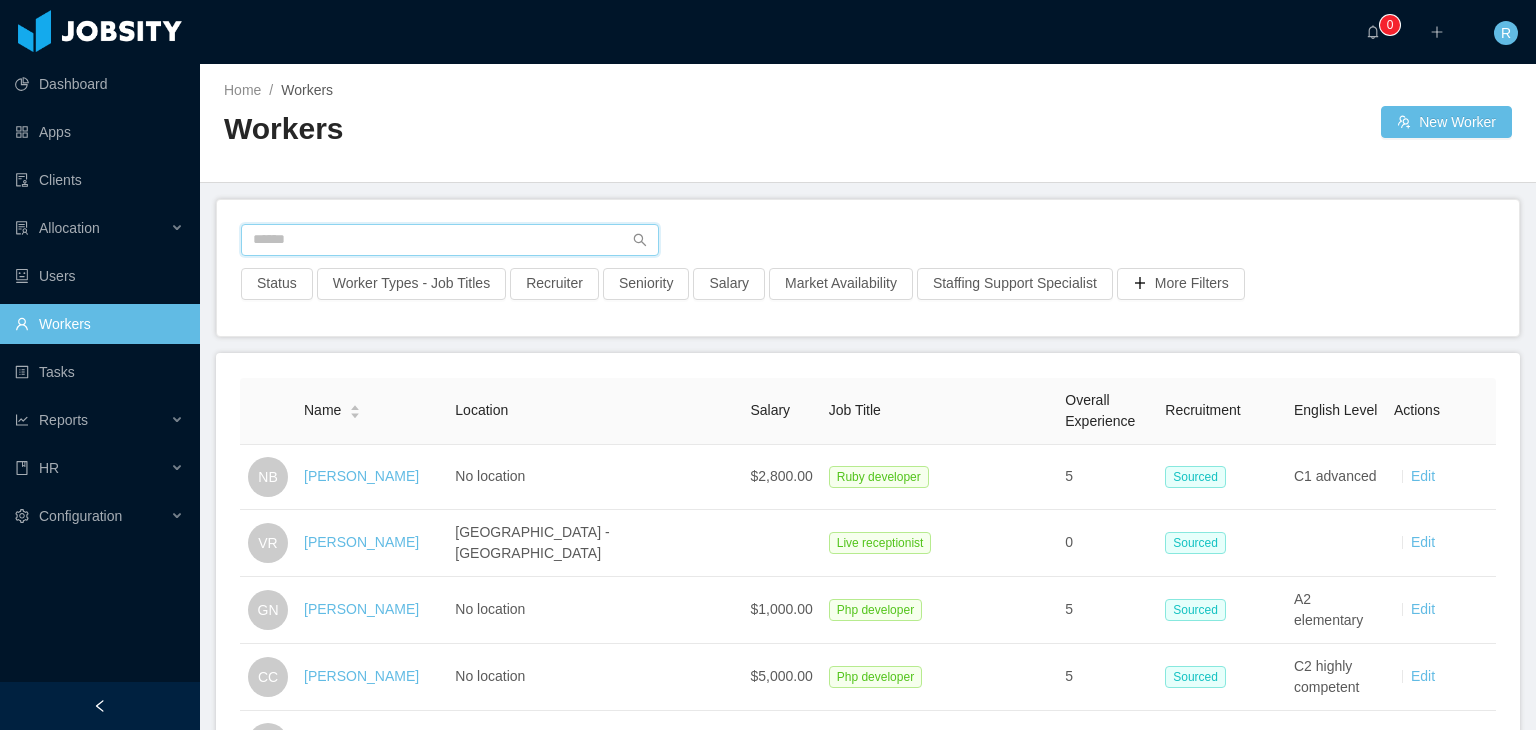 click at bounding box center [450, 240] 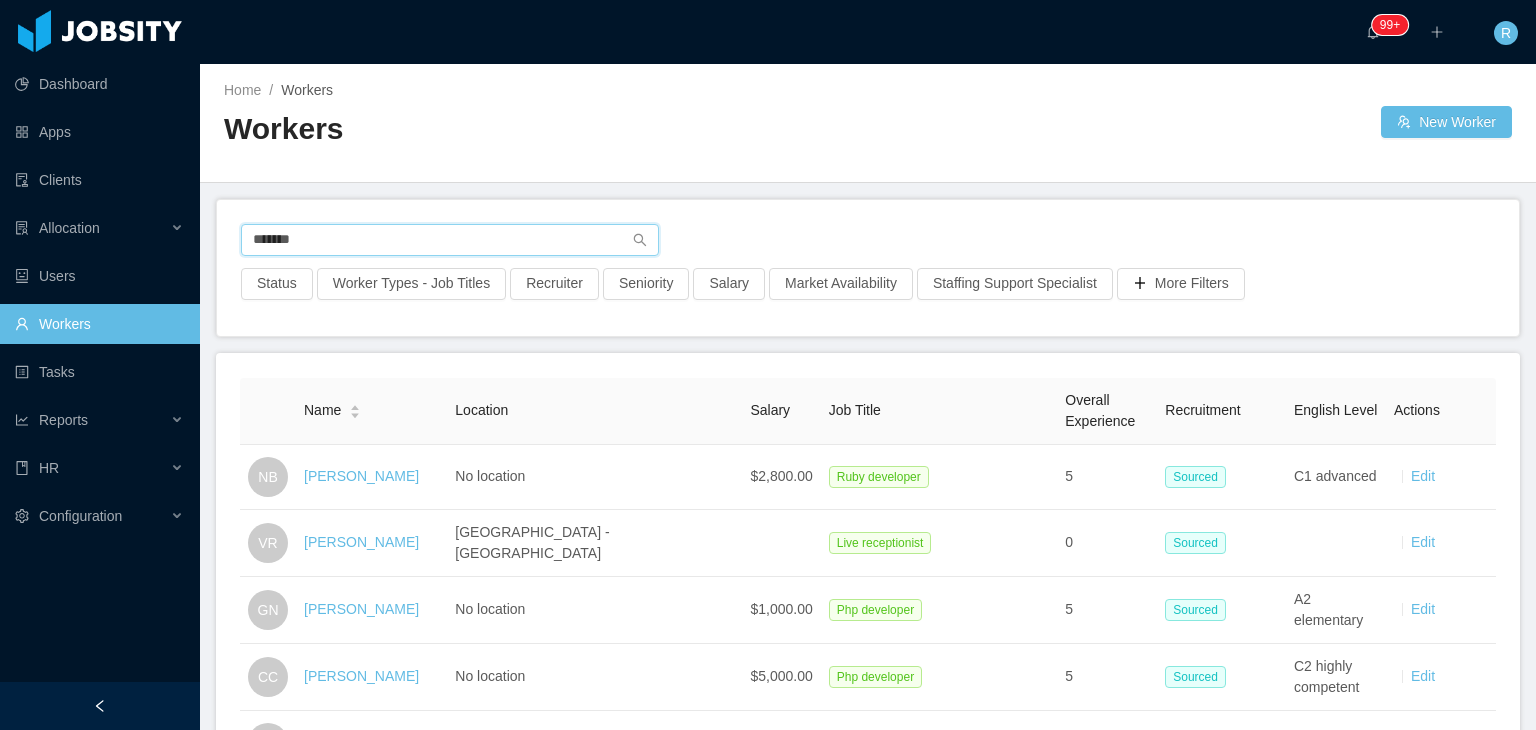 type on "*******" 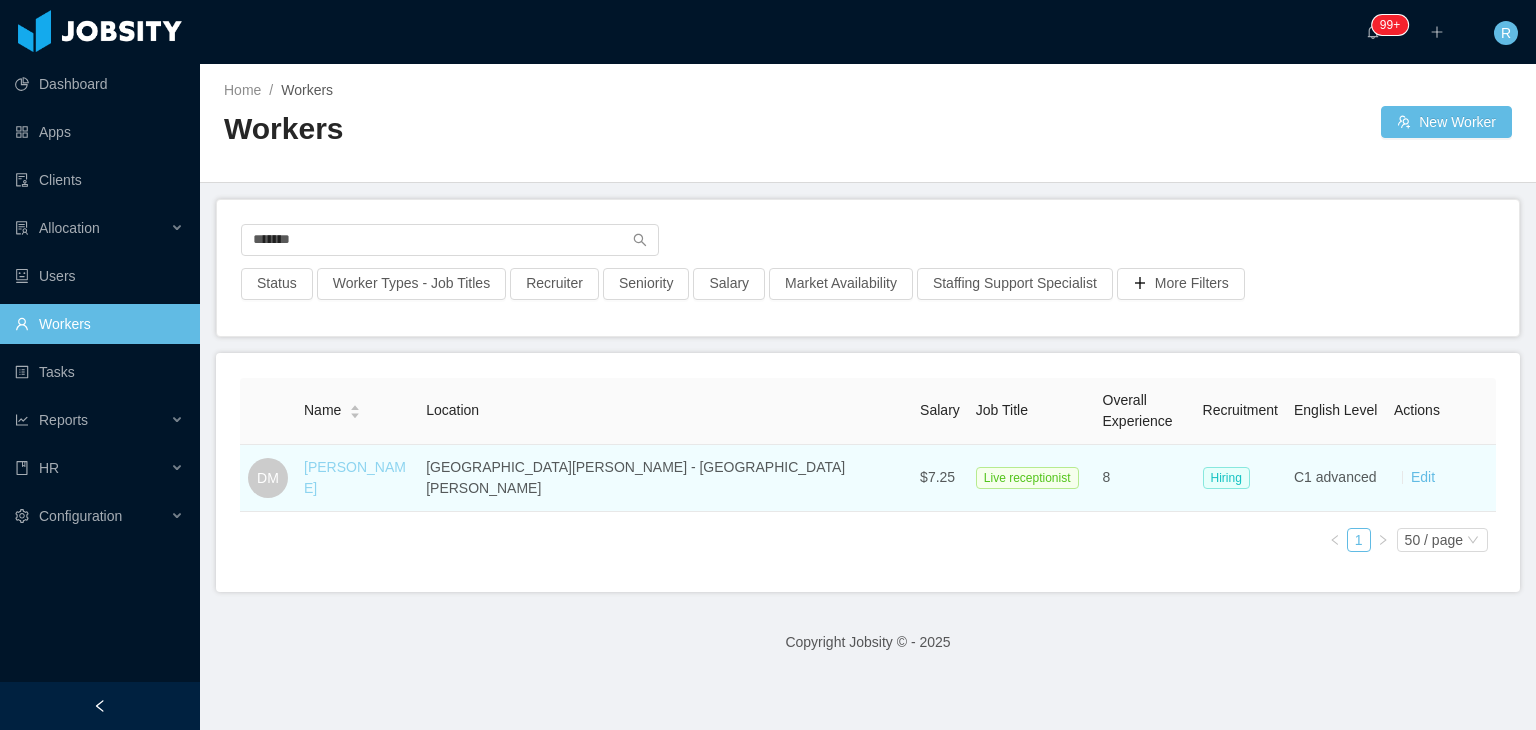 click on "Dymelza Mijango" at bounding box center [355, 477] 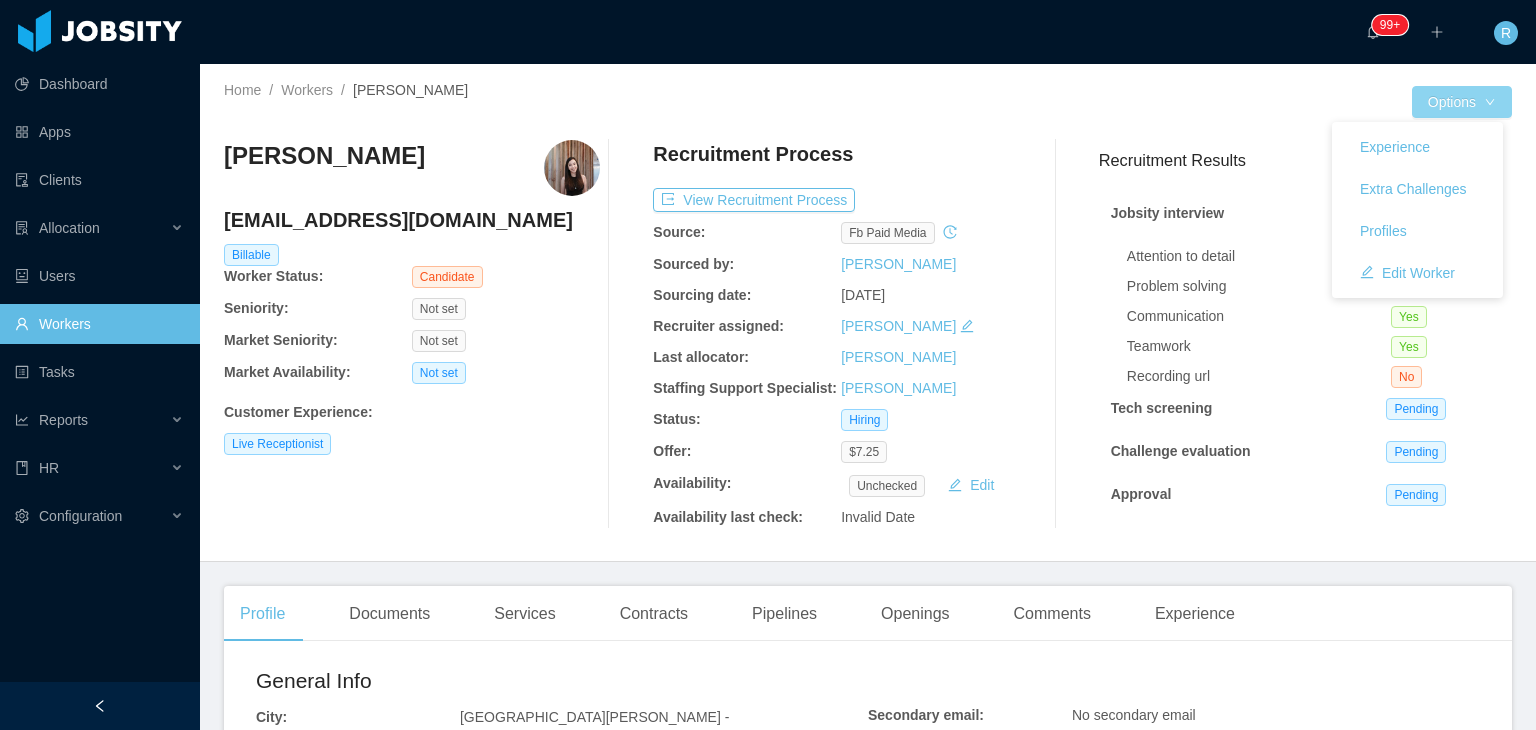 click on "Options" at bounding box center (1462, 102) 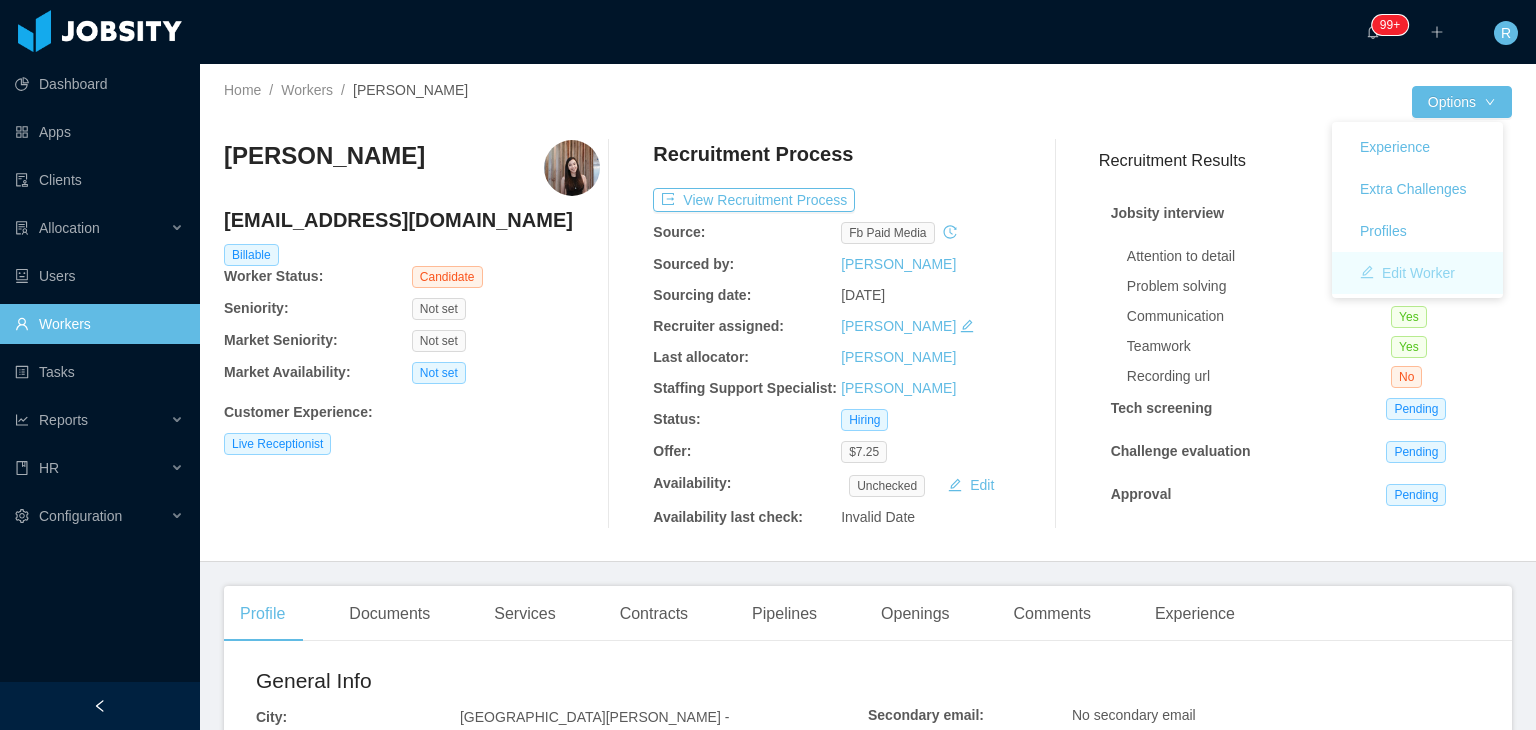 click on "Edit Worker" at bounding box center [1407, 273] 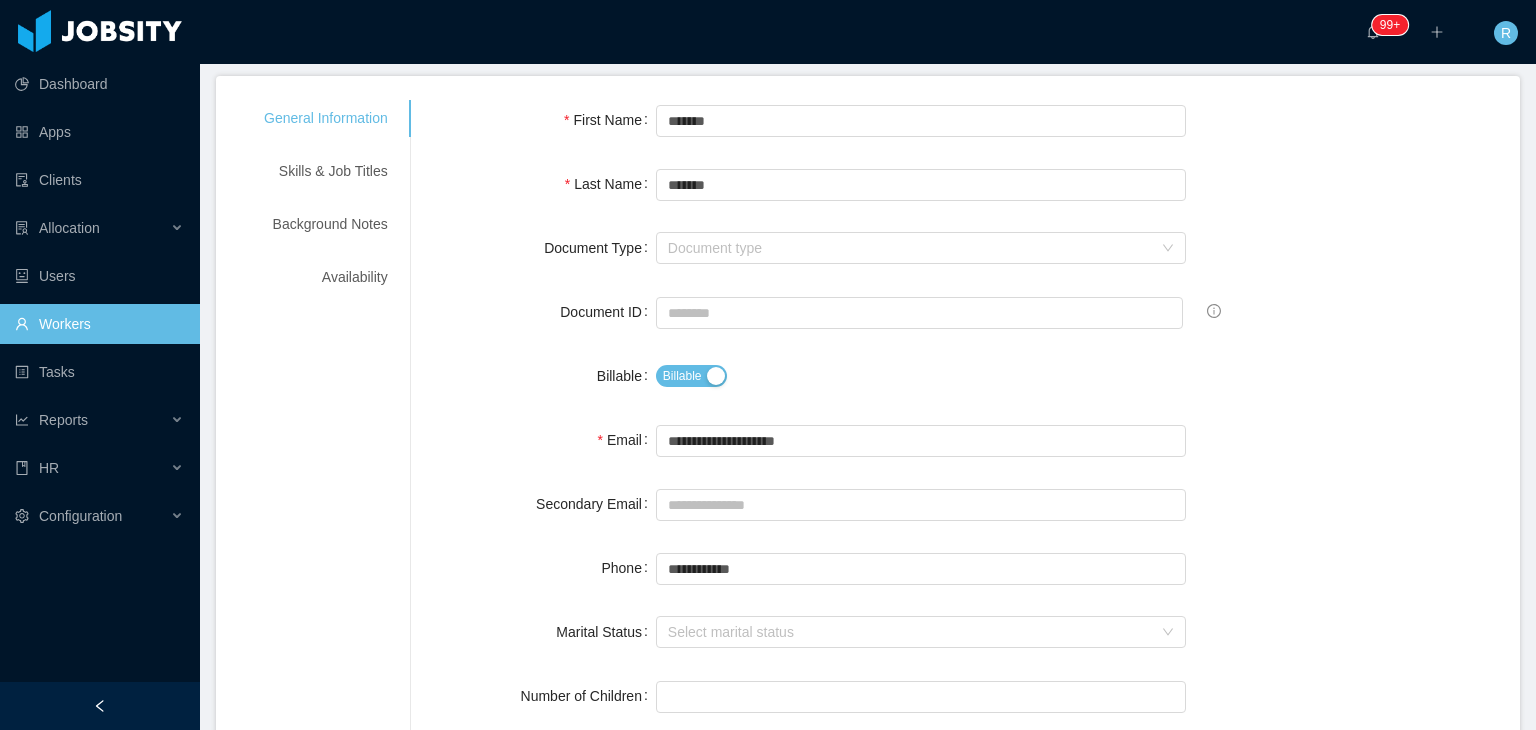 scroll, scrollTop: 124, scrollLeft: 0, axis: vertical 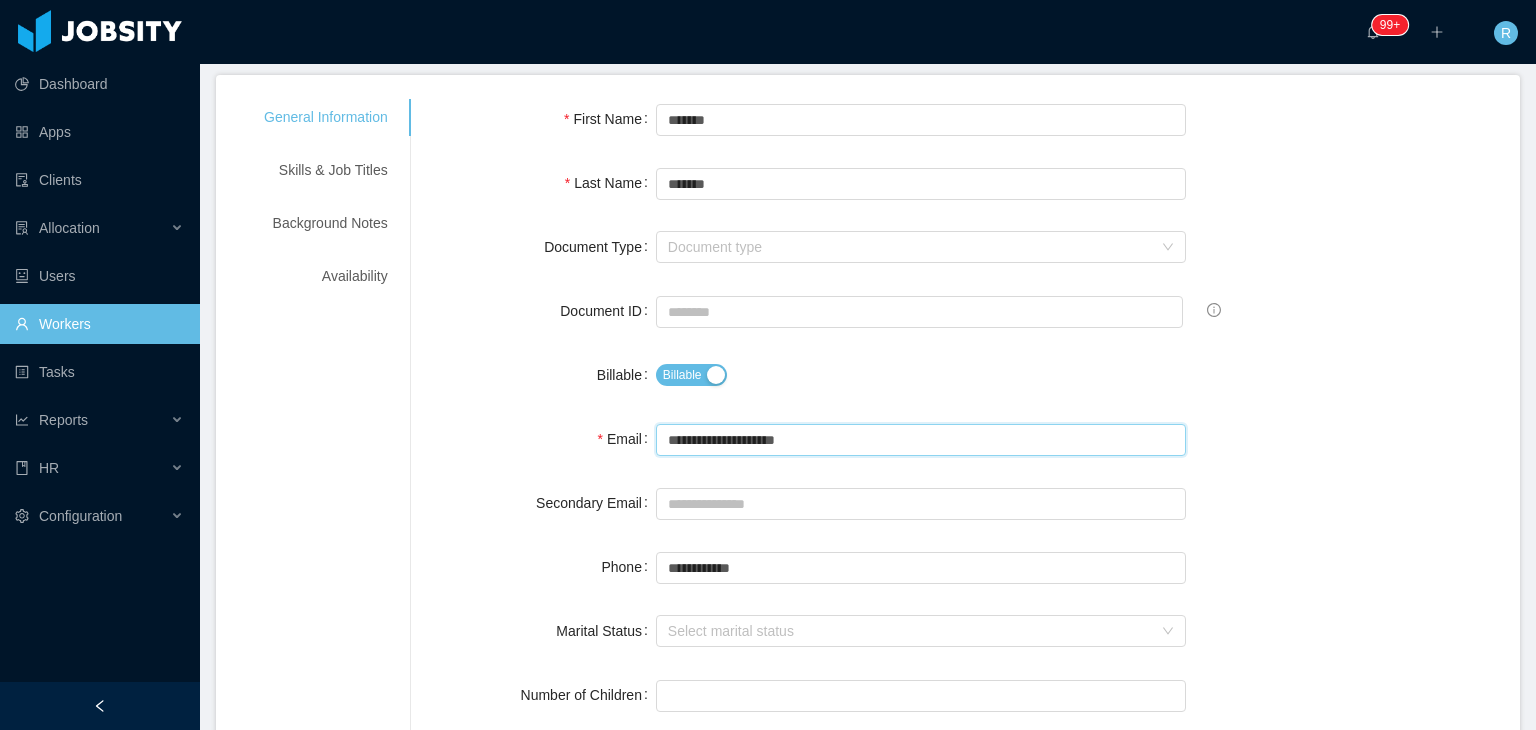 click on "**********" at bounding box center [921, 440] 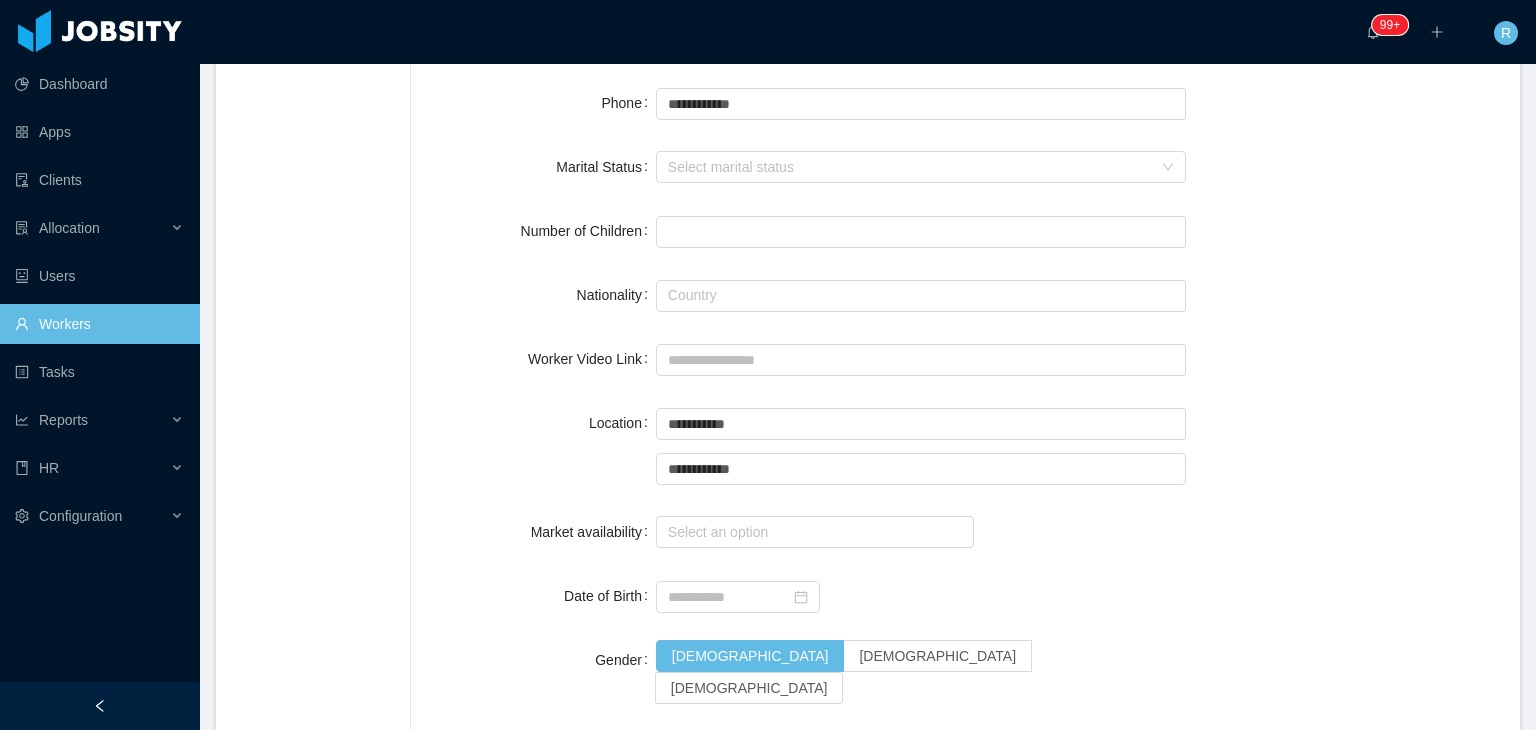 scroll, scrollTop: 590, scrollLeft: 0, axis: vertical 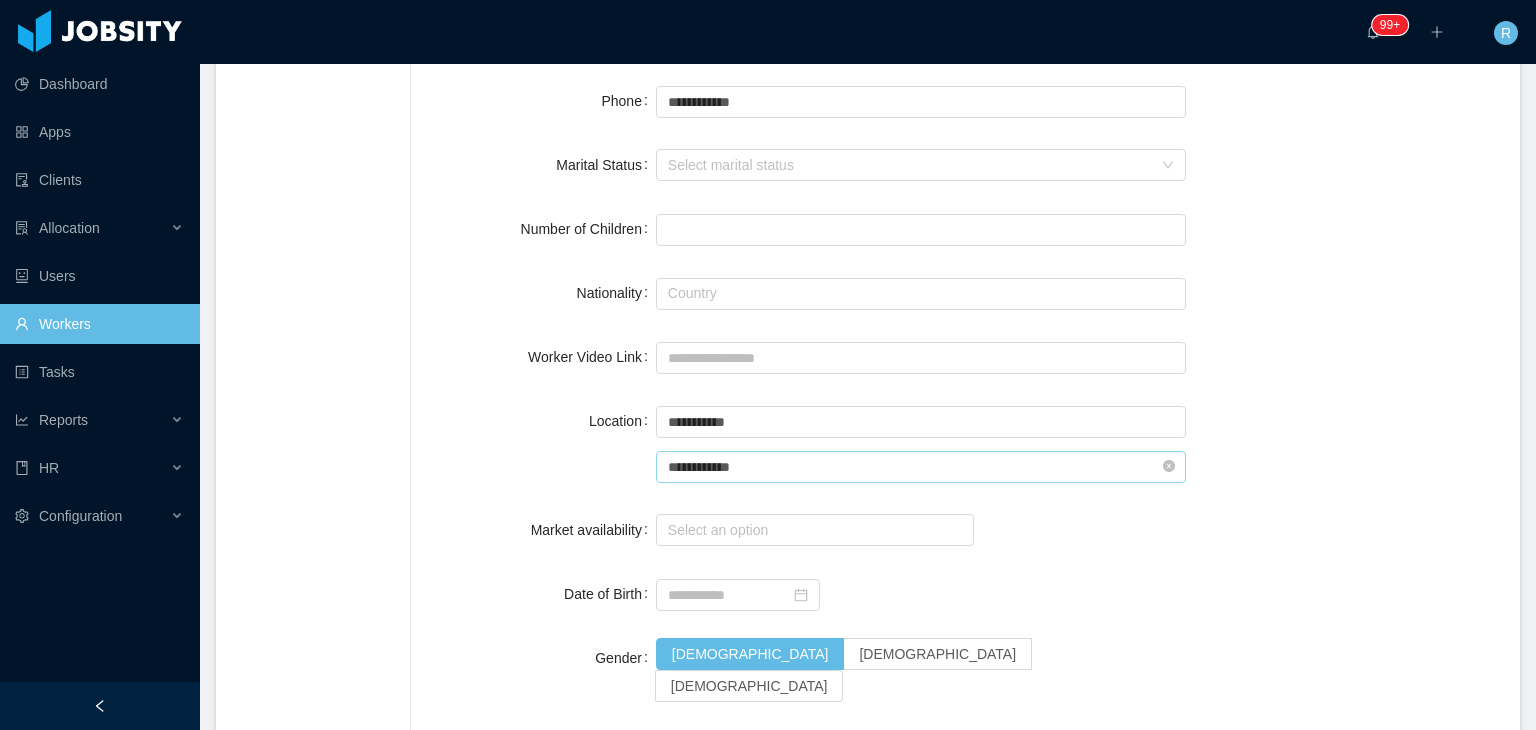 type on "**********" 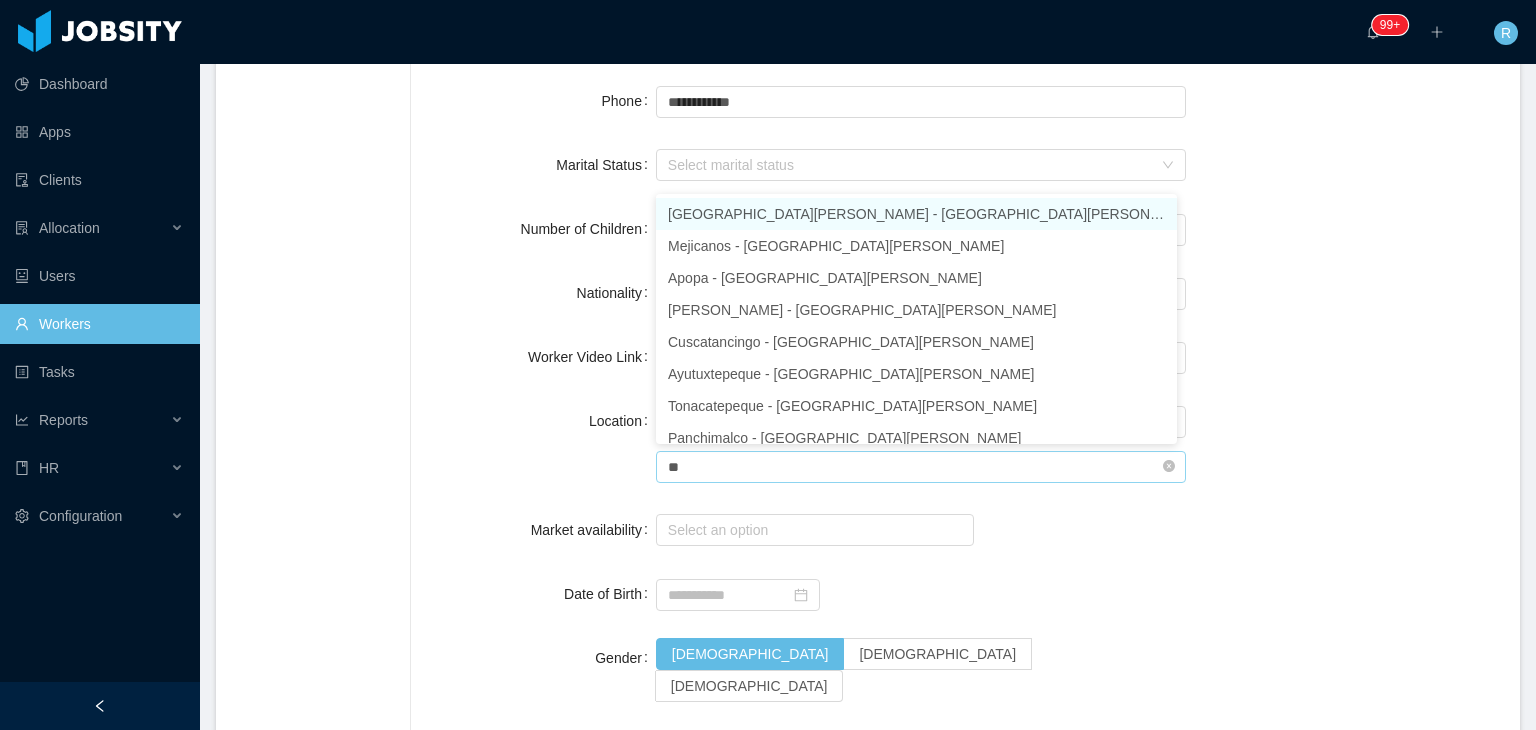 type on "*" 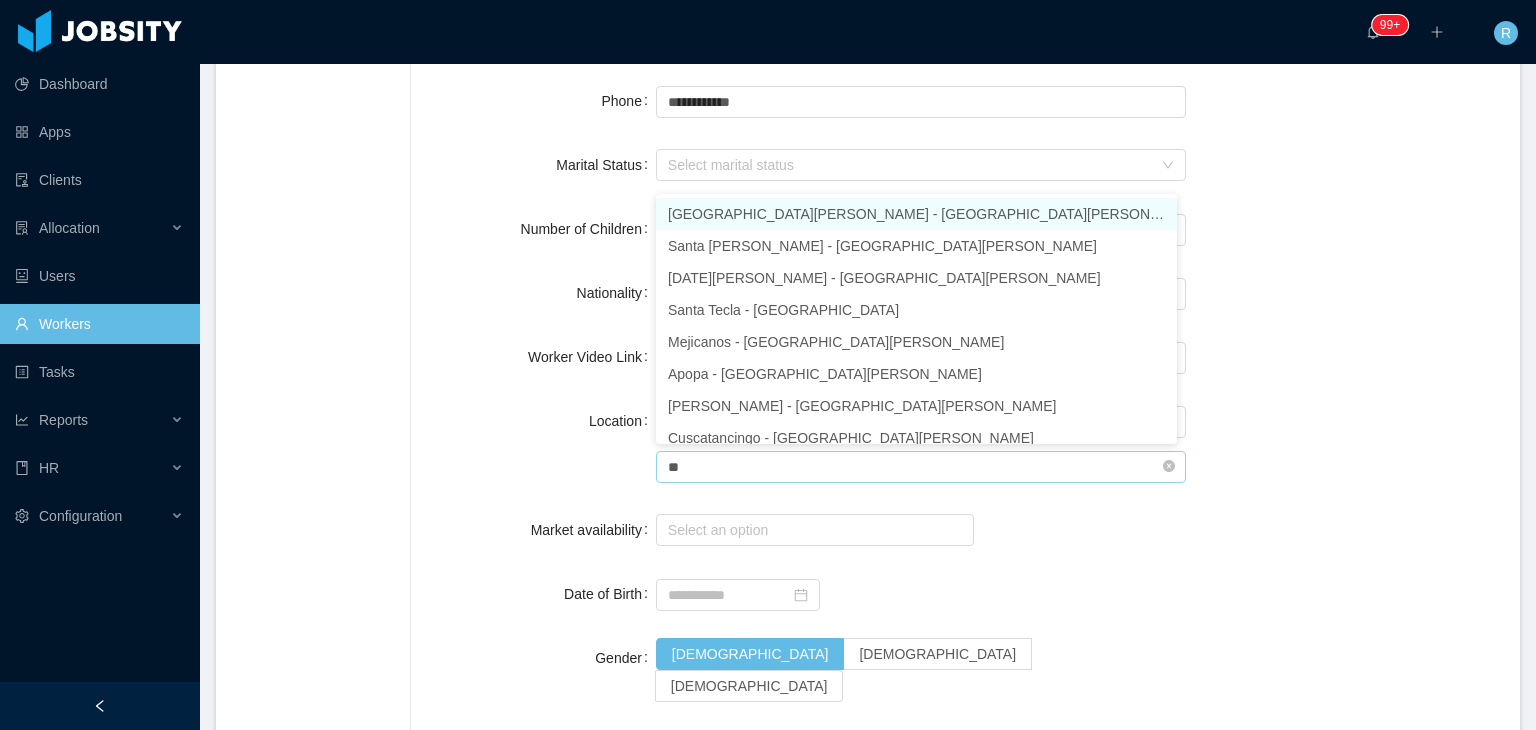 type on "*" 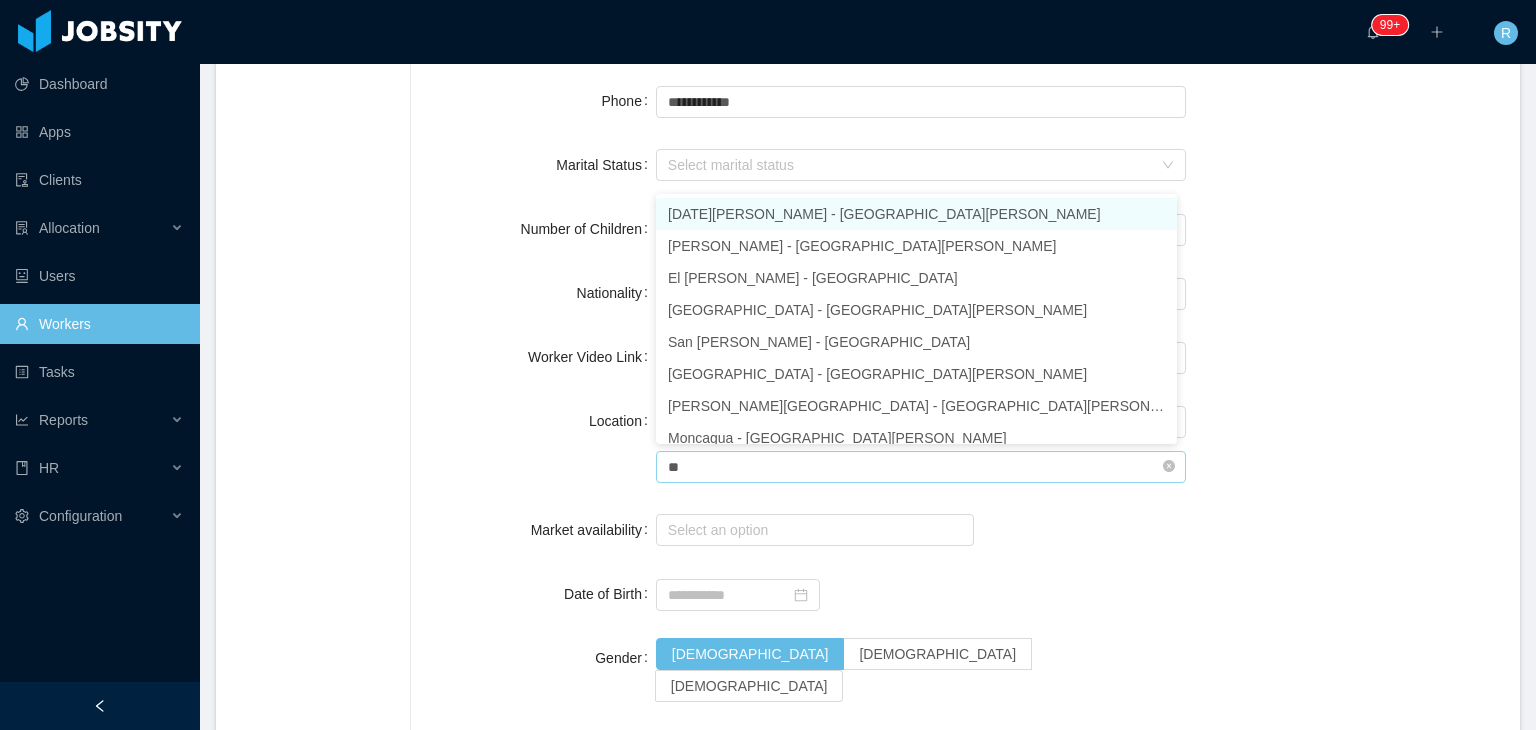 type on "*" 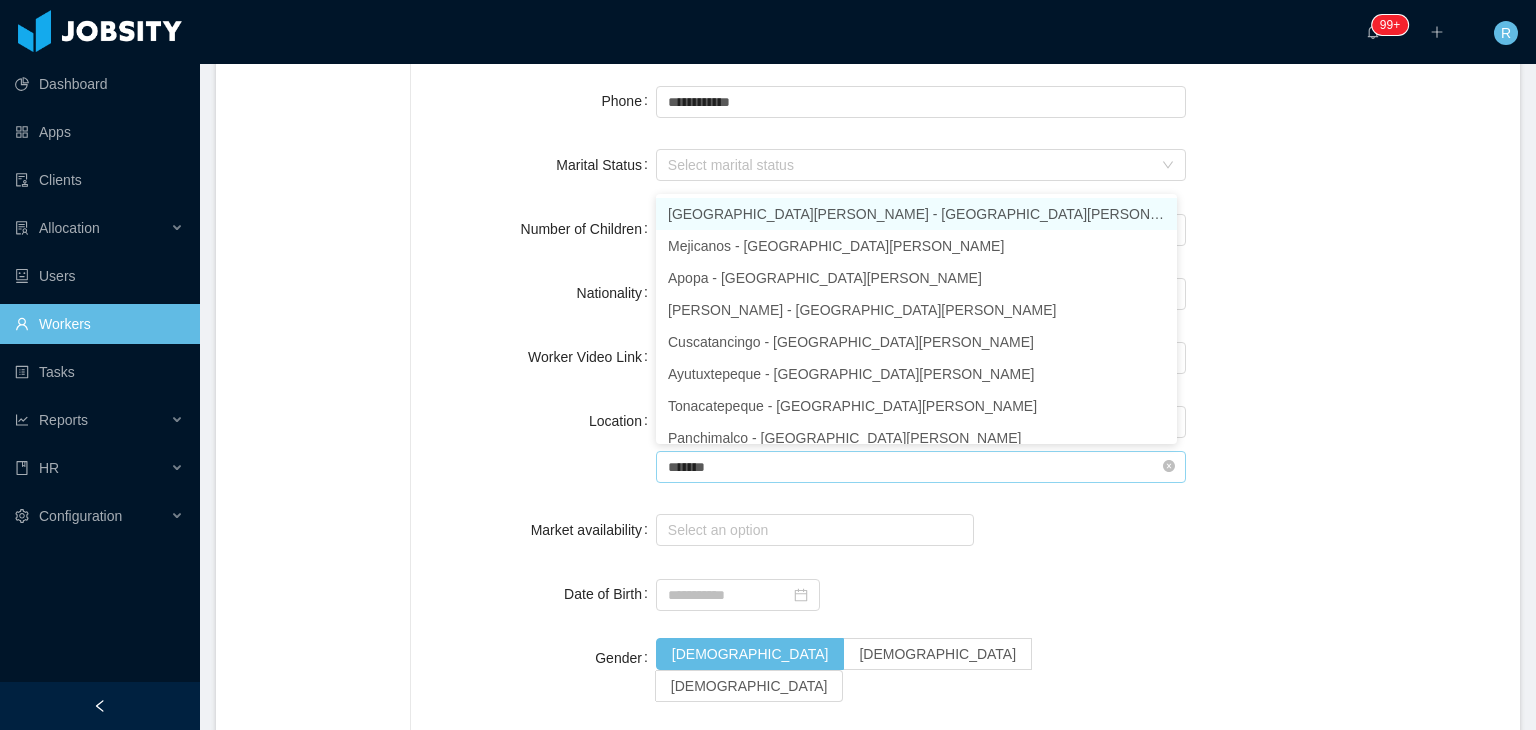 type on "**********" 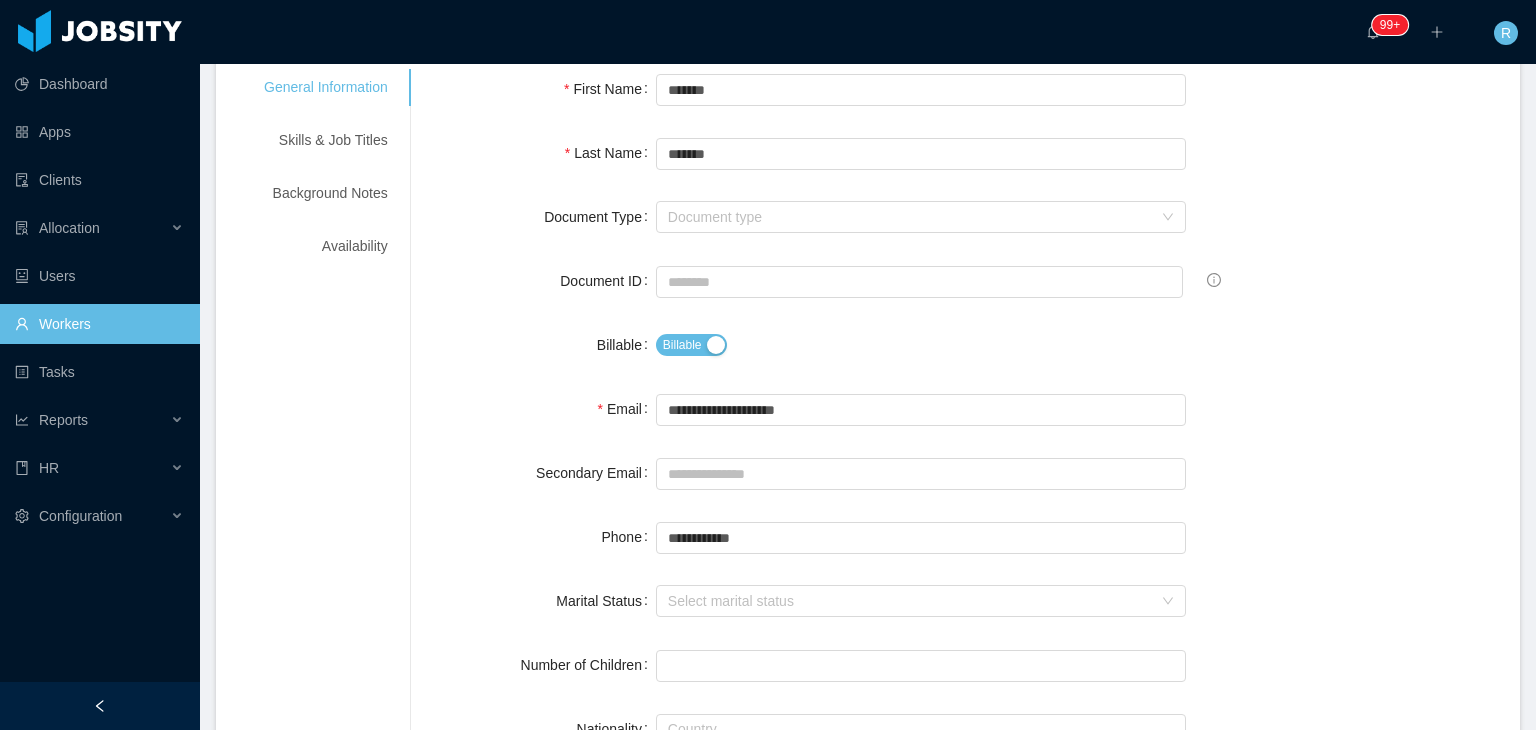 scroll, scrollTop: 0, scrollLeft: 0, axis: both 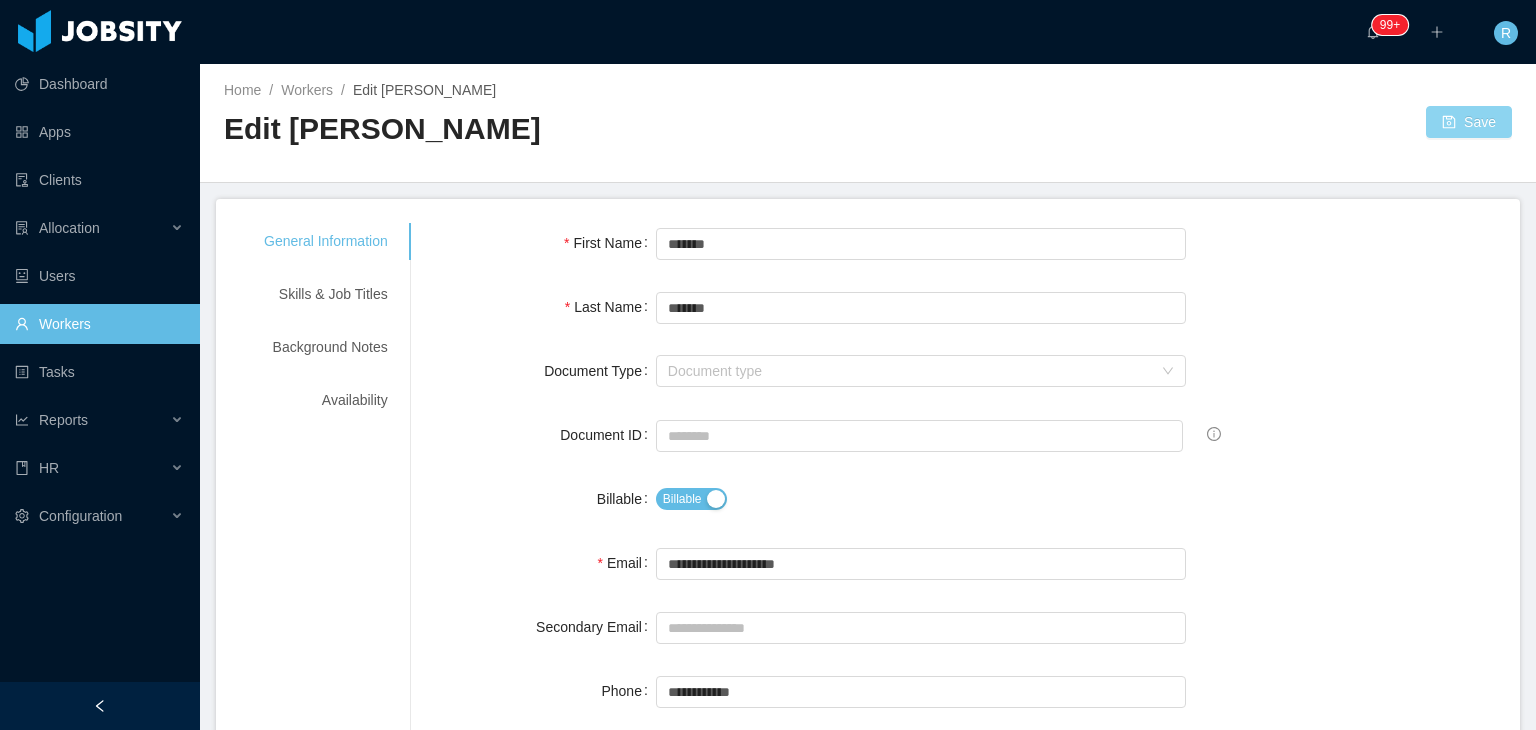 click on "Save" at bounding box center (1469, 122) 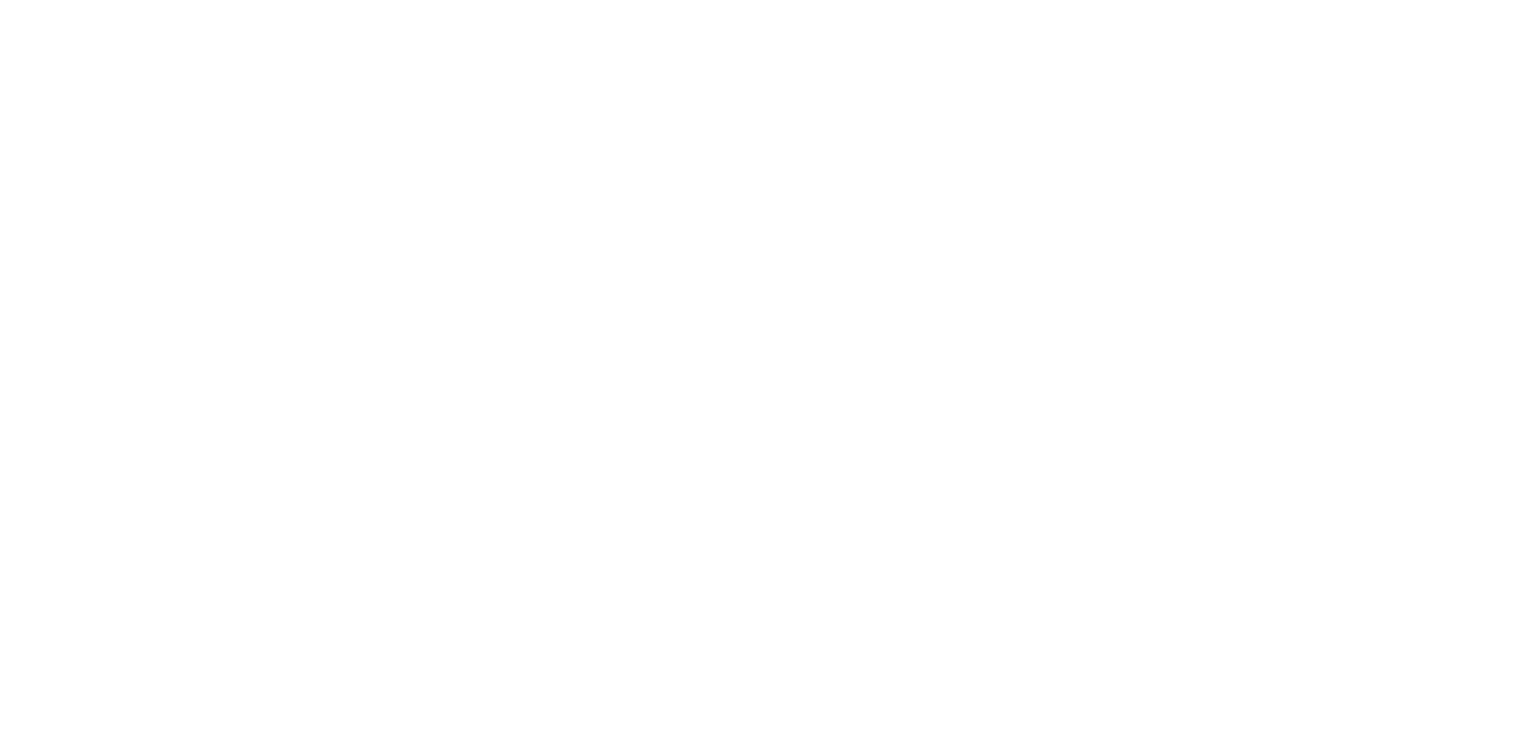 scroll, scrollTop: 0, scrollLeft: 0, axis: both 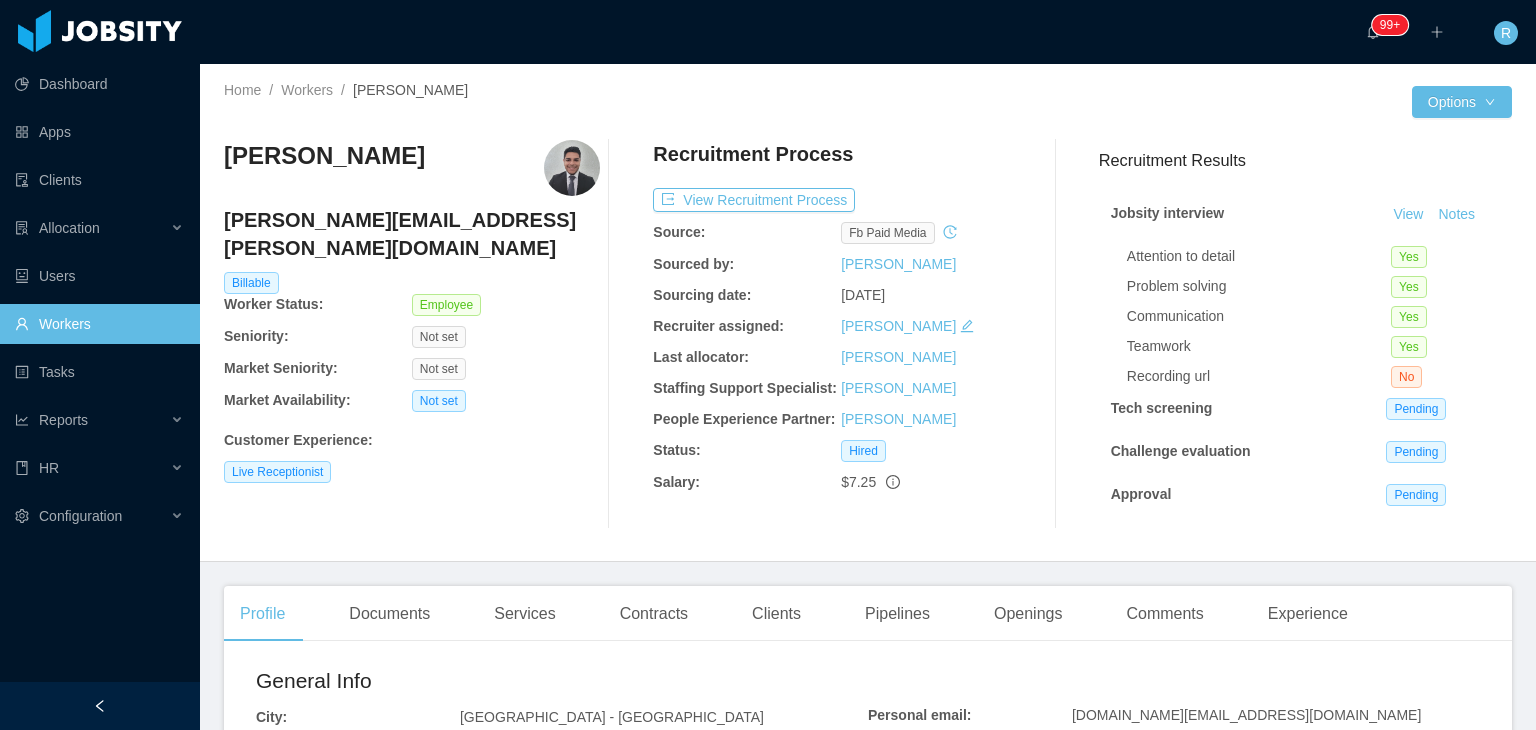 click on "Home / Workers / [PERSON_NAME] /   Options [PERSON_NAME] [PERSON_NAME][EMAIL_ADDRESS][PERSON_NAME][DOMAIN_NAME]  Billable  Worker Status: Employee Seniority:  Not set  Market Seniority:  Not set  Market Availability: Not set Customer Experience : Live Receptionist Recruitment Process View Recruitment Process  Source: fb paid media Sourced by: [PERSON_NAME] Sourcing date: [DATE] Recruiter assigned: [PERSON_NAME]   Last allocator: [PERSON_NAME] Staffing Support Specialist: [PERSON_NAME] People Experience Partner: [PERSON_NAME] Status: Hired Salary: $7.25 Recruitment Results Jobsity interview
View Notes Attention to detail Yes Problem solving Yes Communication Yes Teamwork Yes Recording url No Tech screening
Pending Challenge evaluation
Pending Approval
Pending" at bounding box center (868, 313) 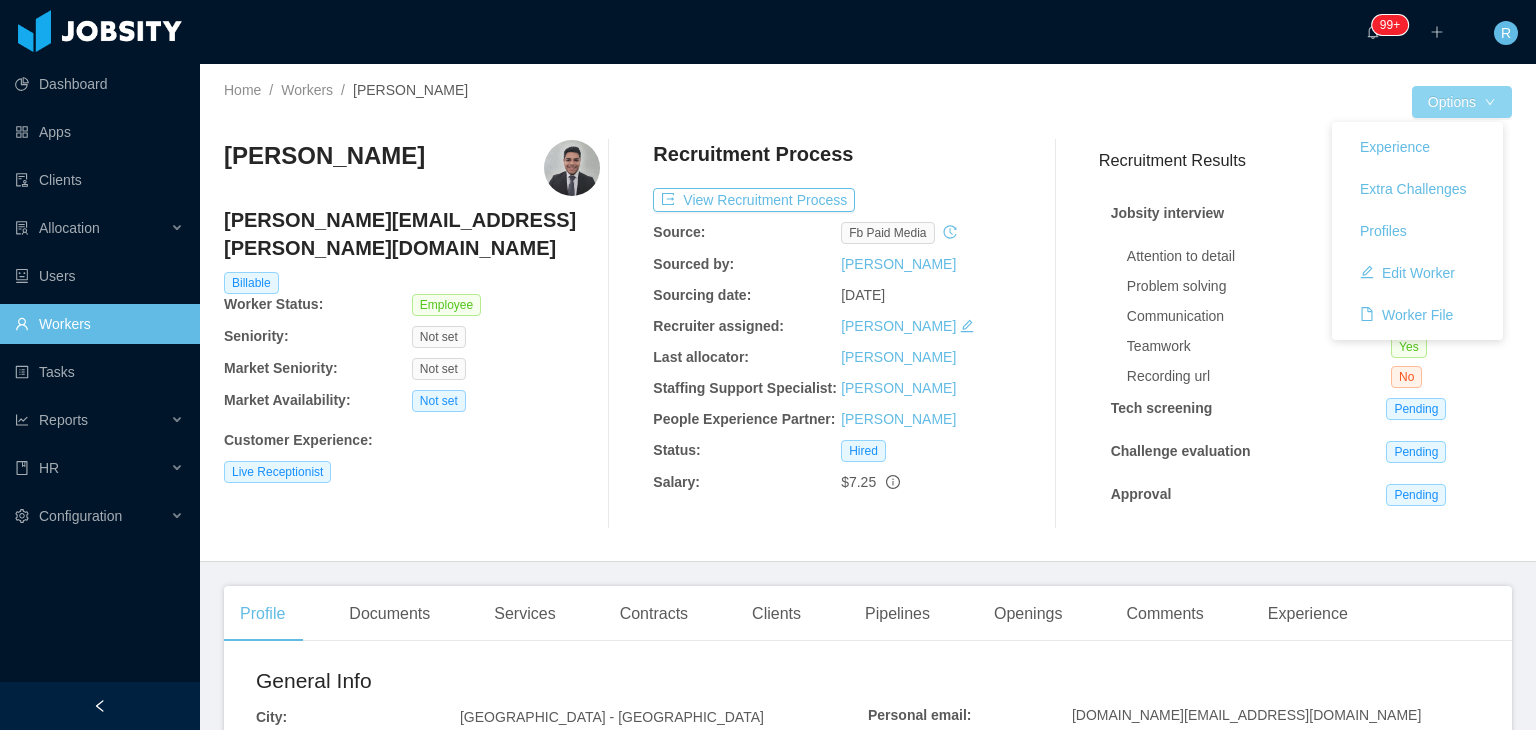 click on "Options" at bounding box center [1462, 102] 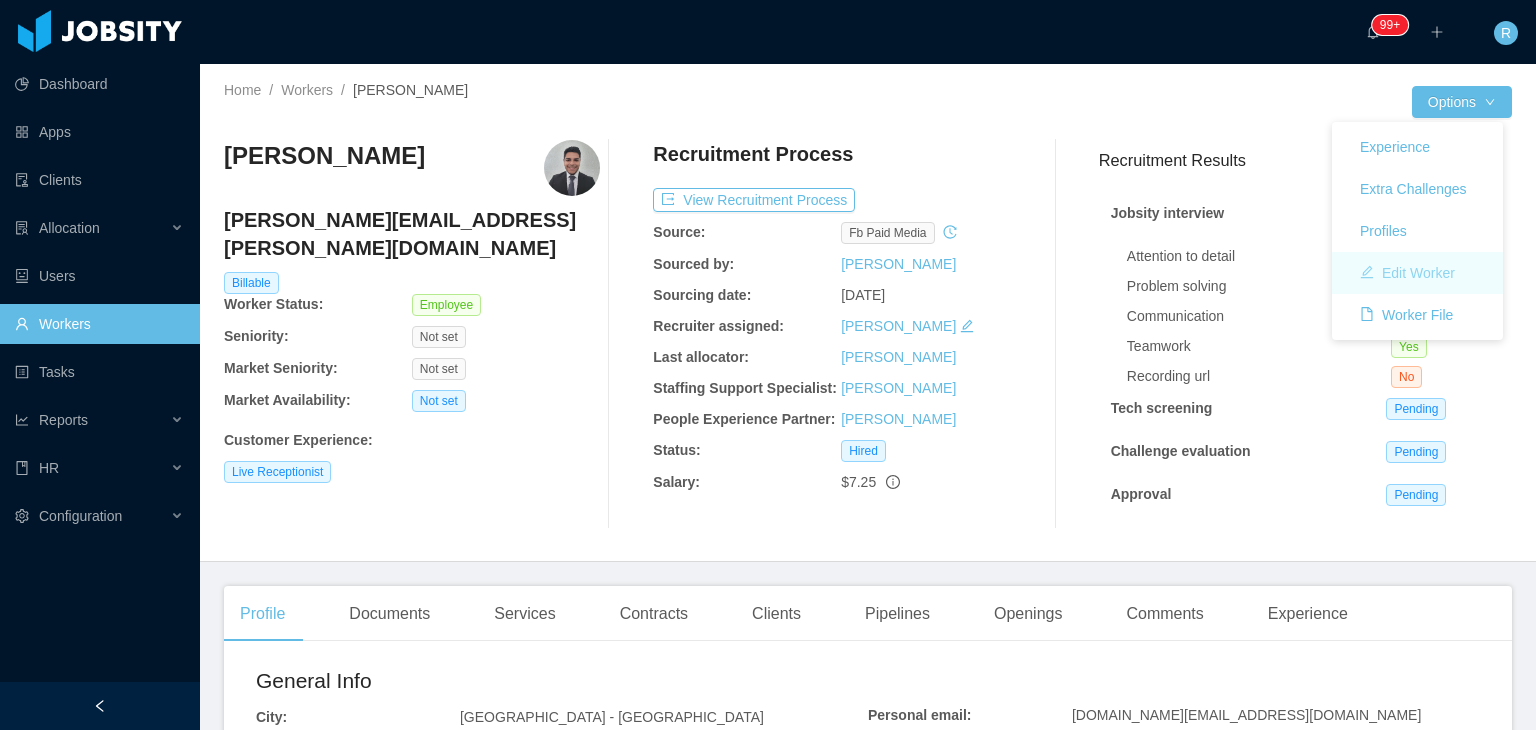 click on "Edit Worker" at bounding box center (1407, 273) 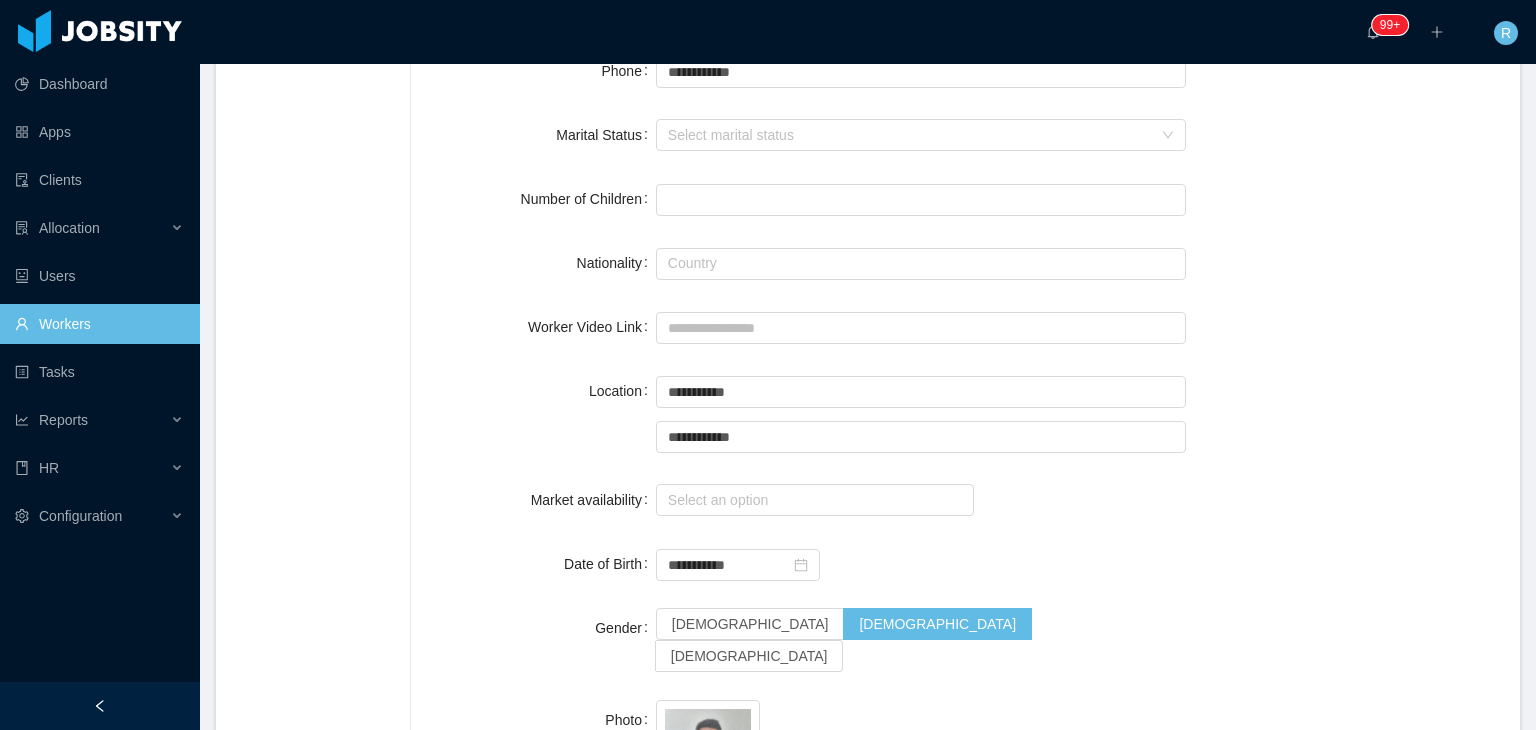 scroll, scrollTop: 718, scrollLeft: 0, axis: vertical 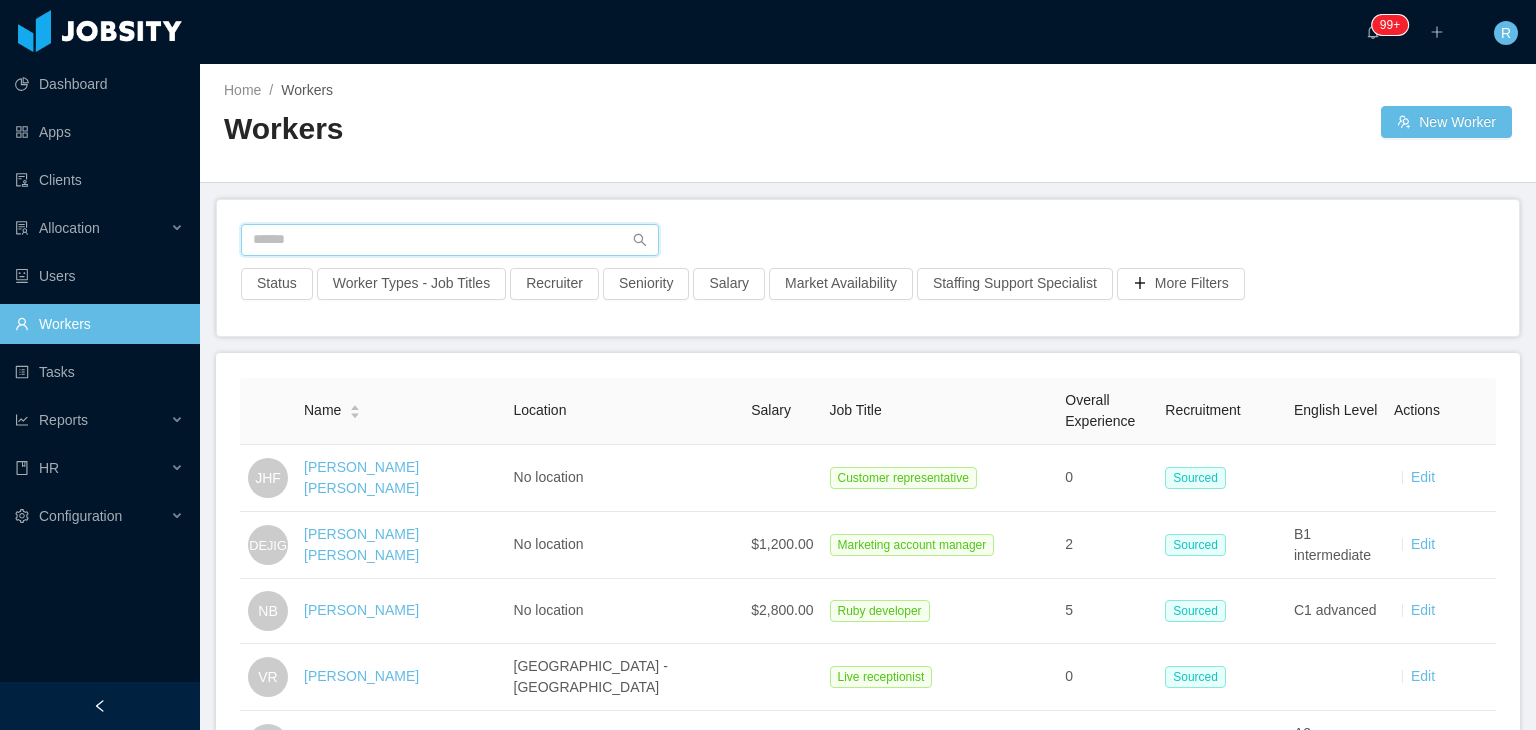 click at bounding box center [450, 240] 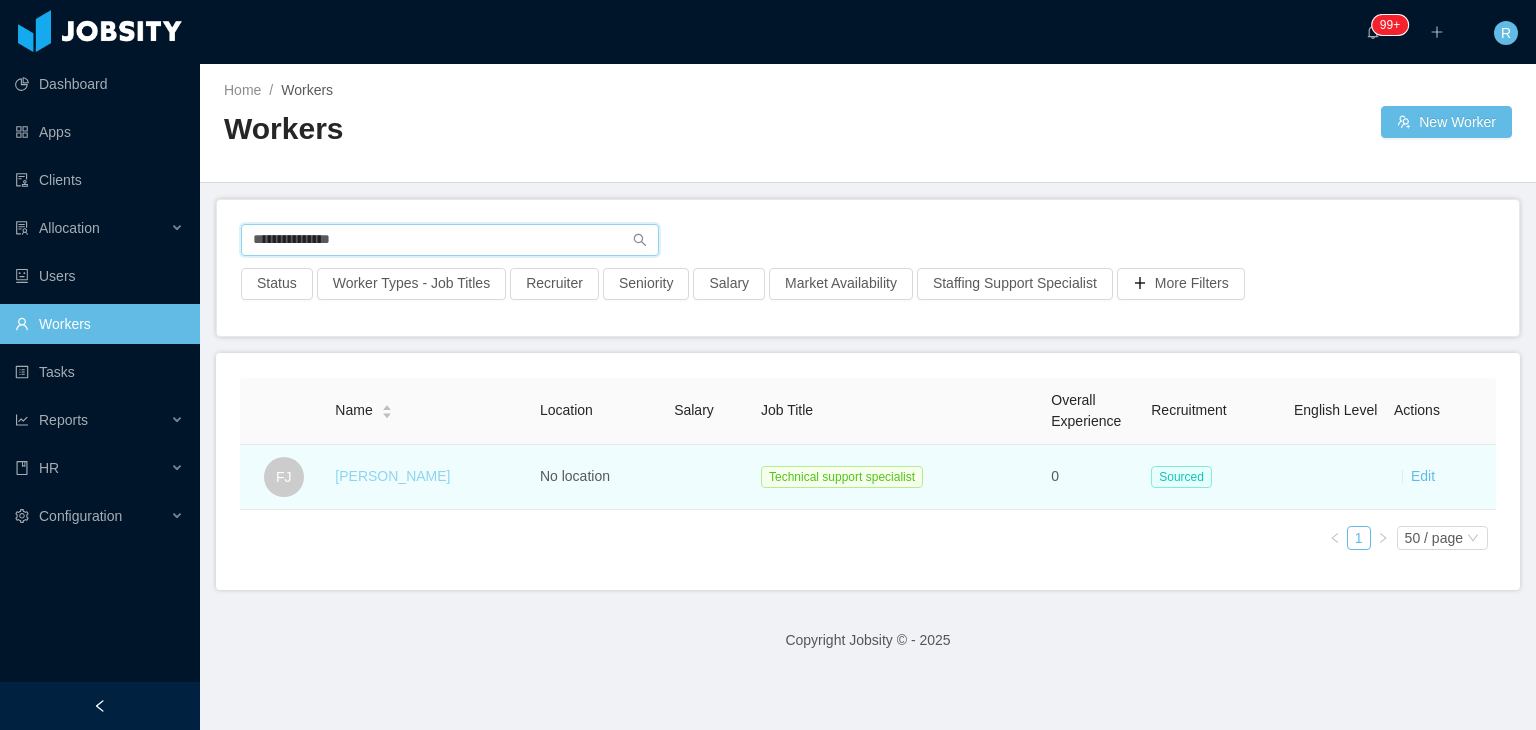 type on "**********" 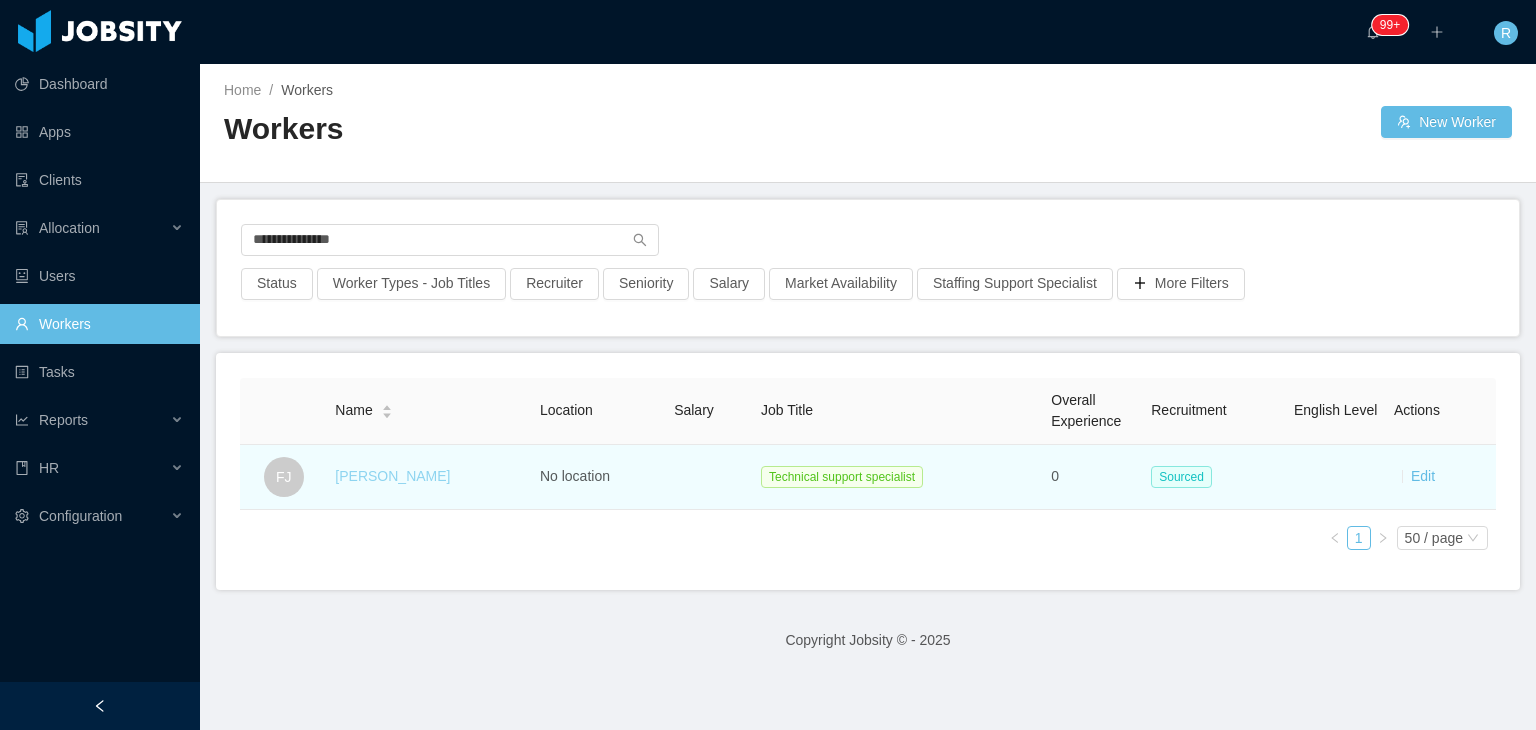 click on "[PERSON_NAME]" at bounding box center (392, 476) 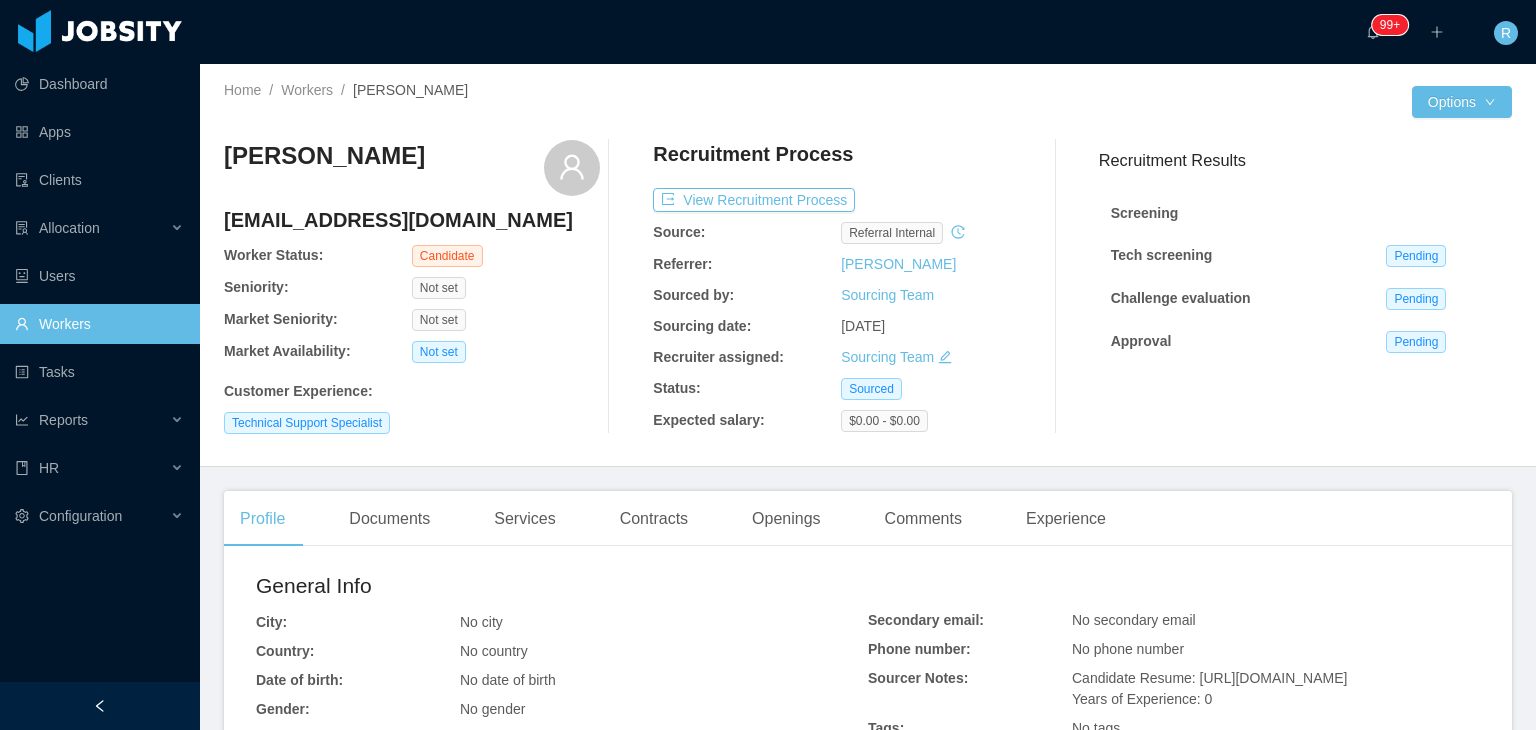 click on "[EMAIL_ADDRESS][DOMAIN_NAME]" at bounding box center [412, 220] 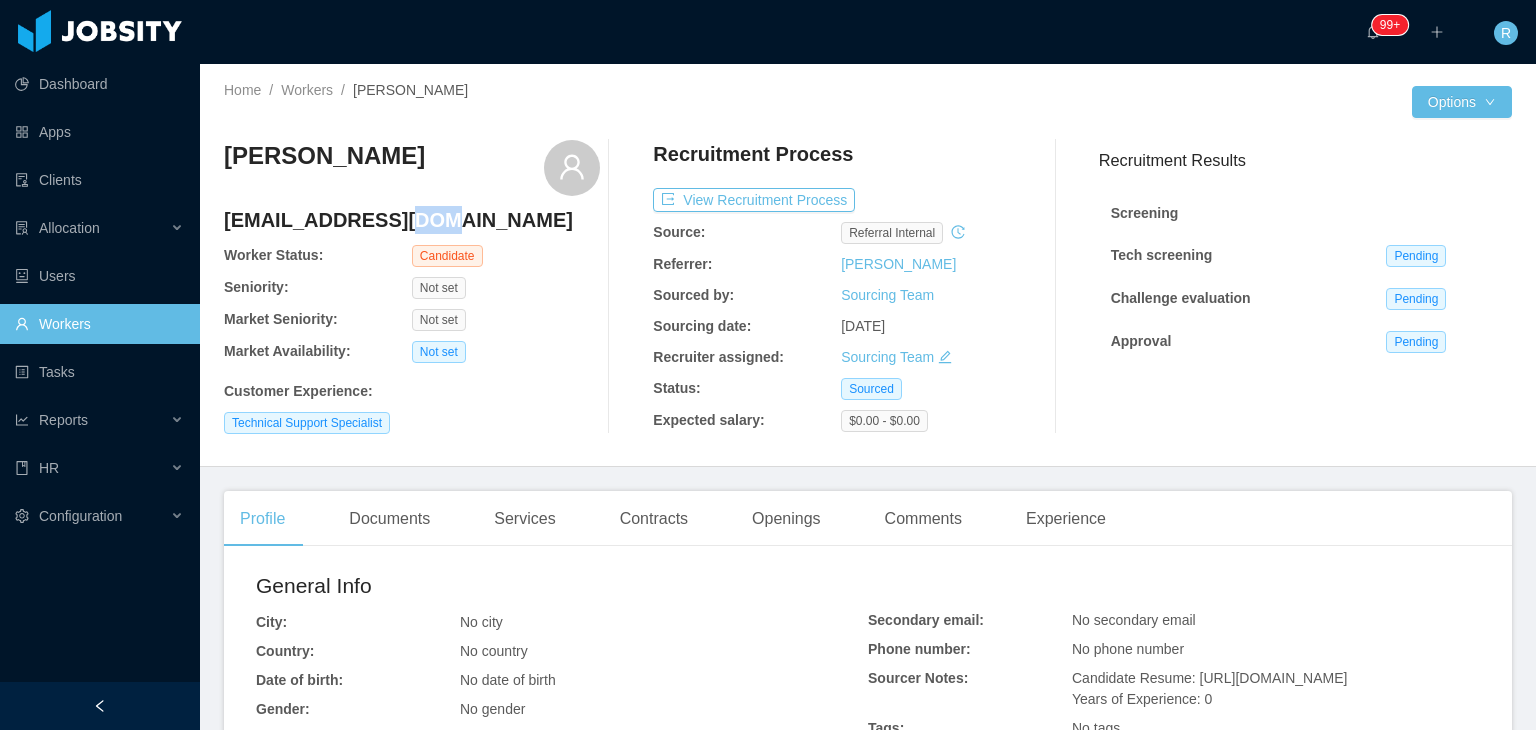 click on "[EMAIL_ADDRESS][DOMAIN_NAME]" at bounding box center (412, 220) 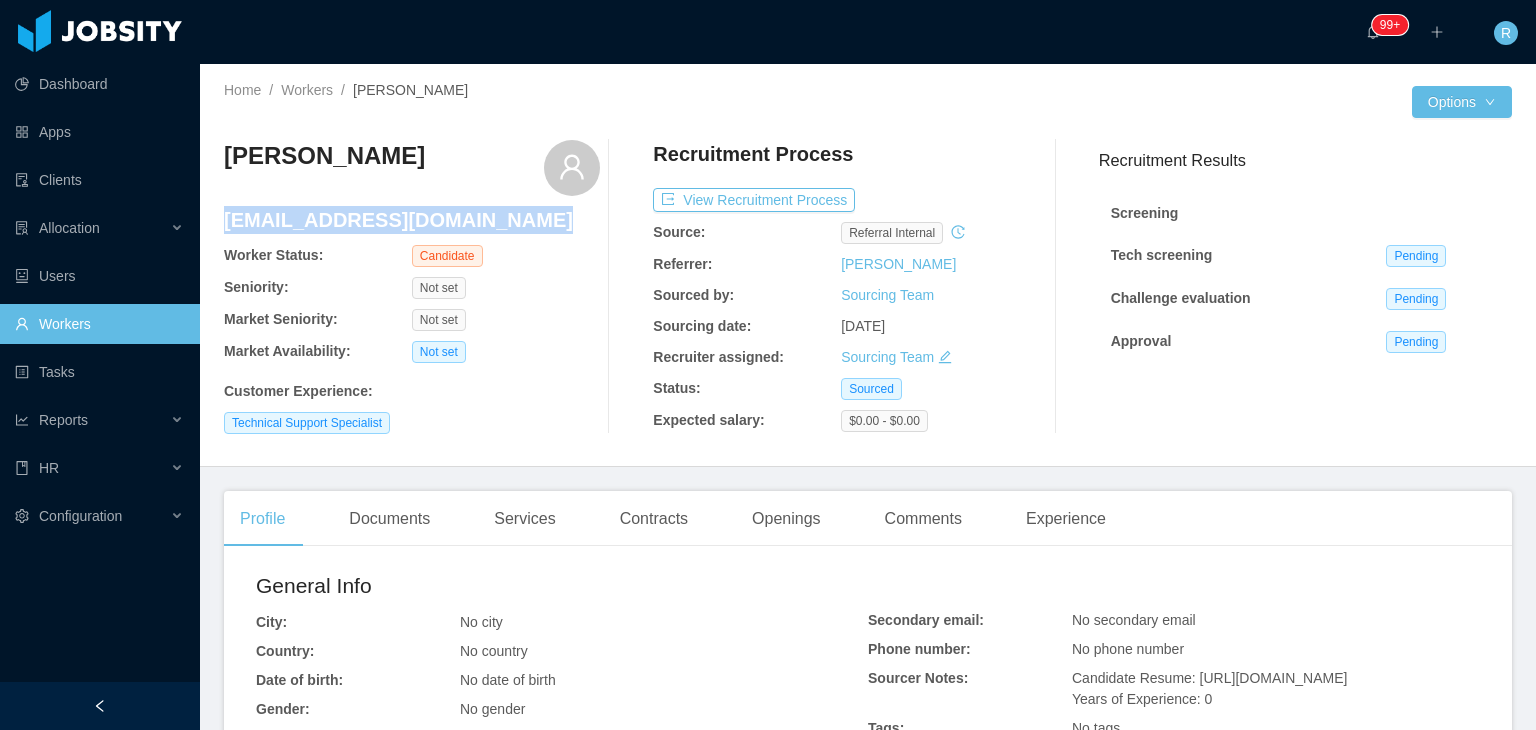 click on "[EMAIL_ADDRESS][DOMAIN_NAME]" at bounding box center [412, 220] 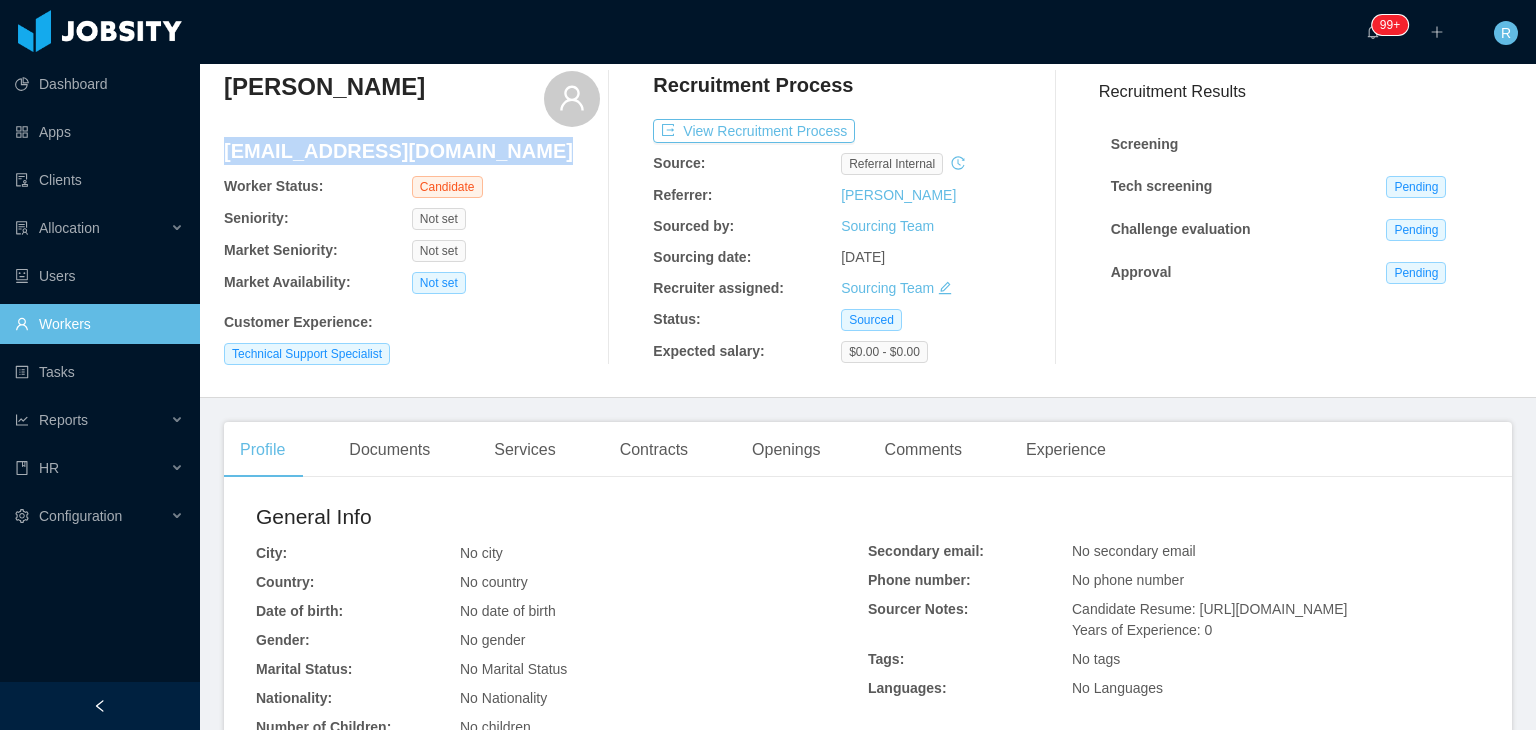 scroll, scrollTop: 397, scrollLeft: 0, axis: vertical 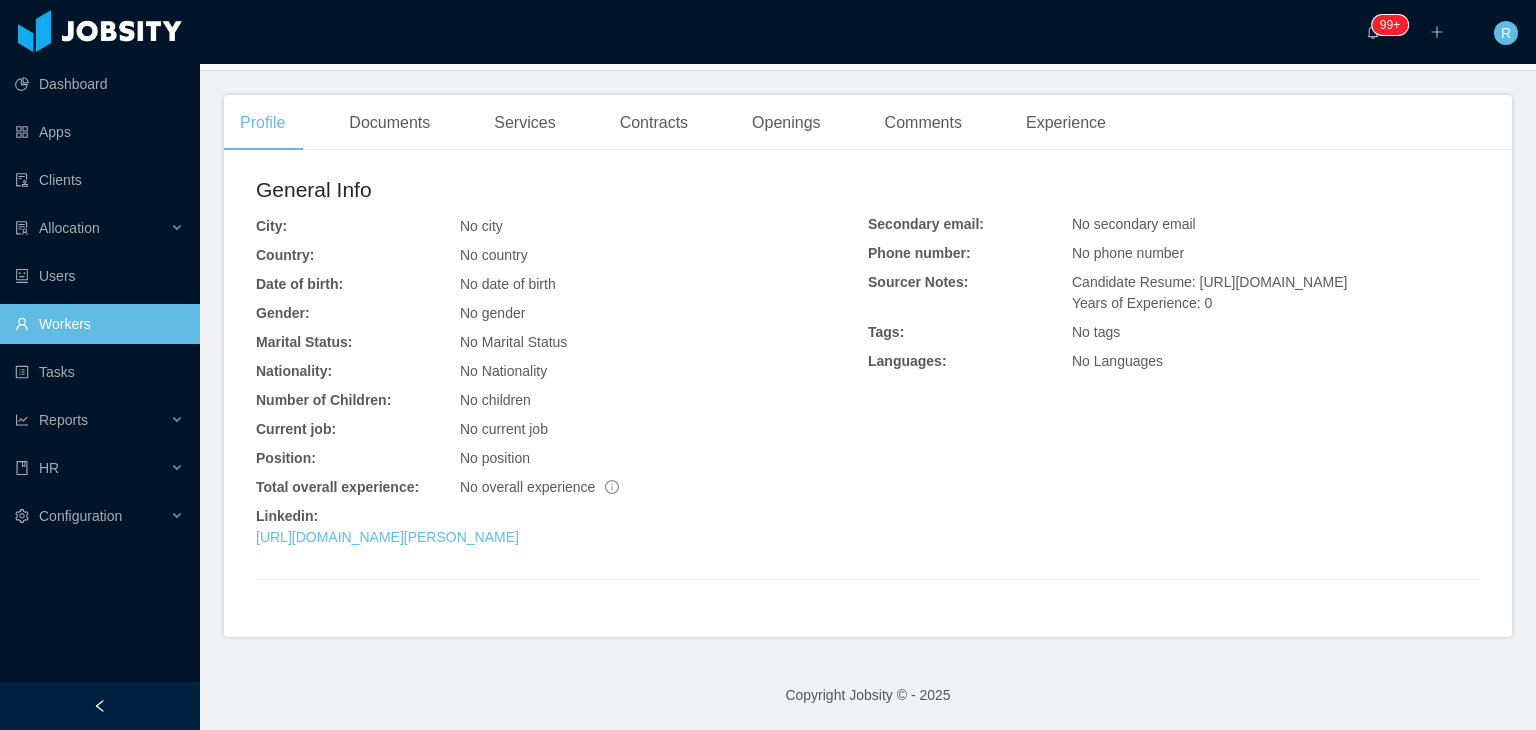 drag, startPoint x: 1186, startPoint y: 325, endPoint x: 1185, endPoint y: 282, distance: 43.011627 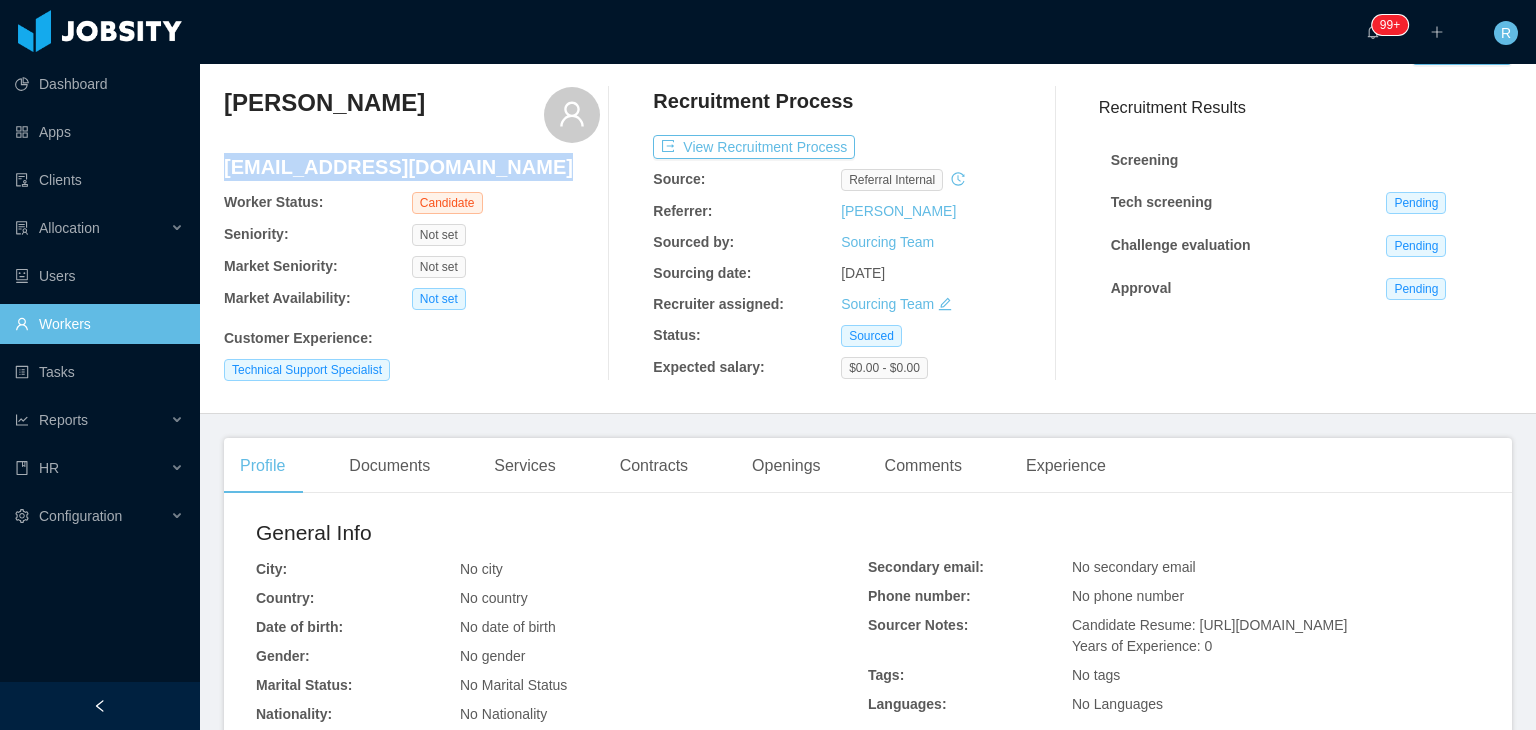 scroll, scrollTop: 100, scrollLeft: 0, axis: vertical 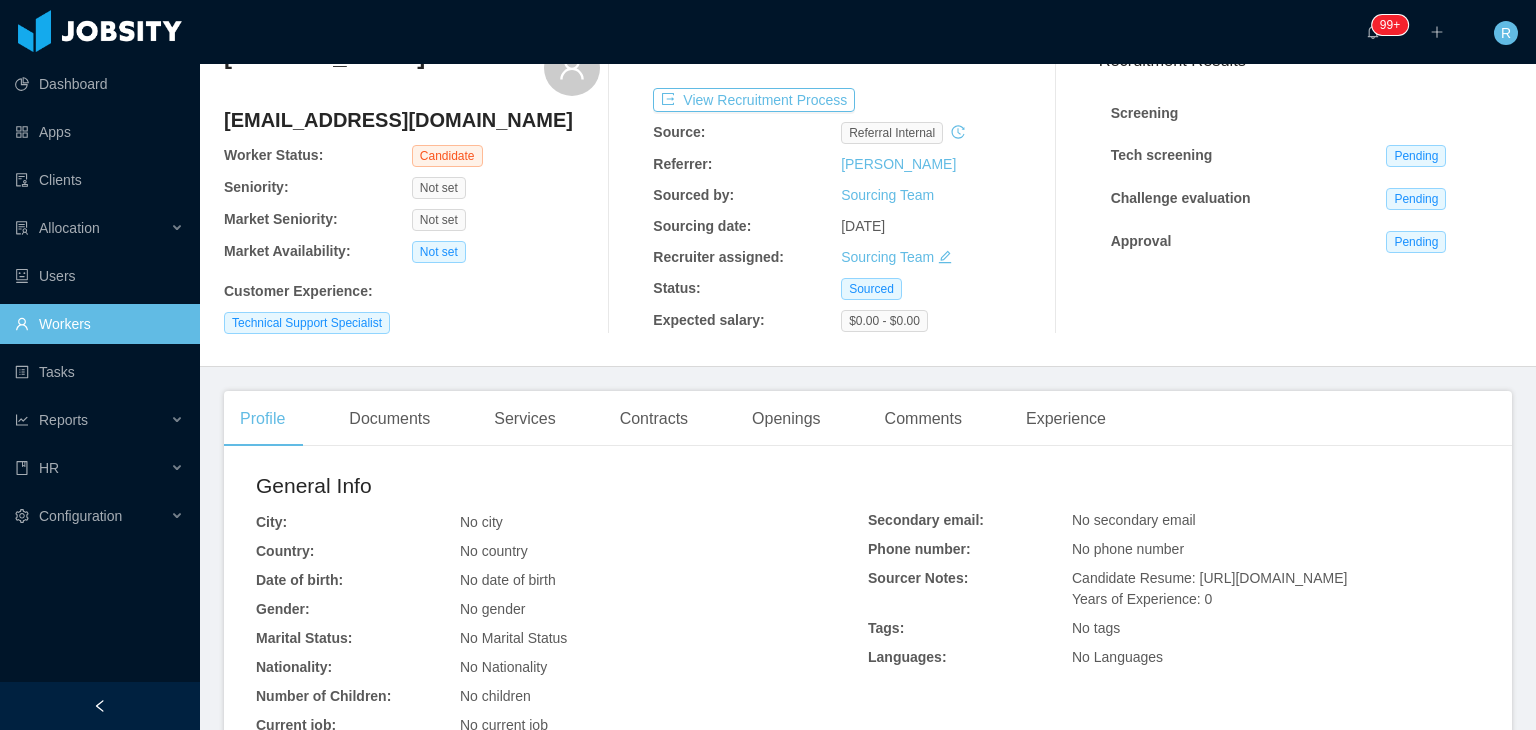 click 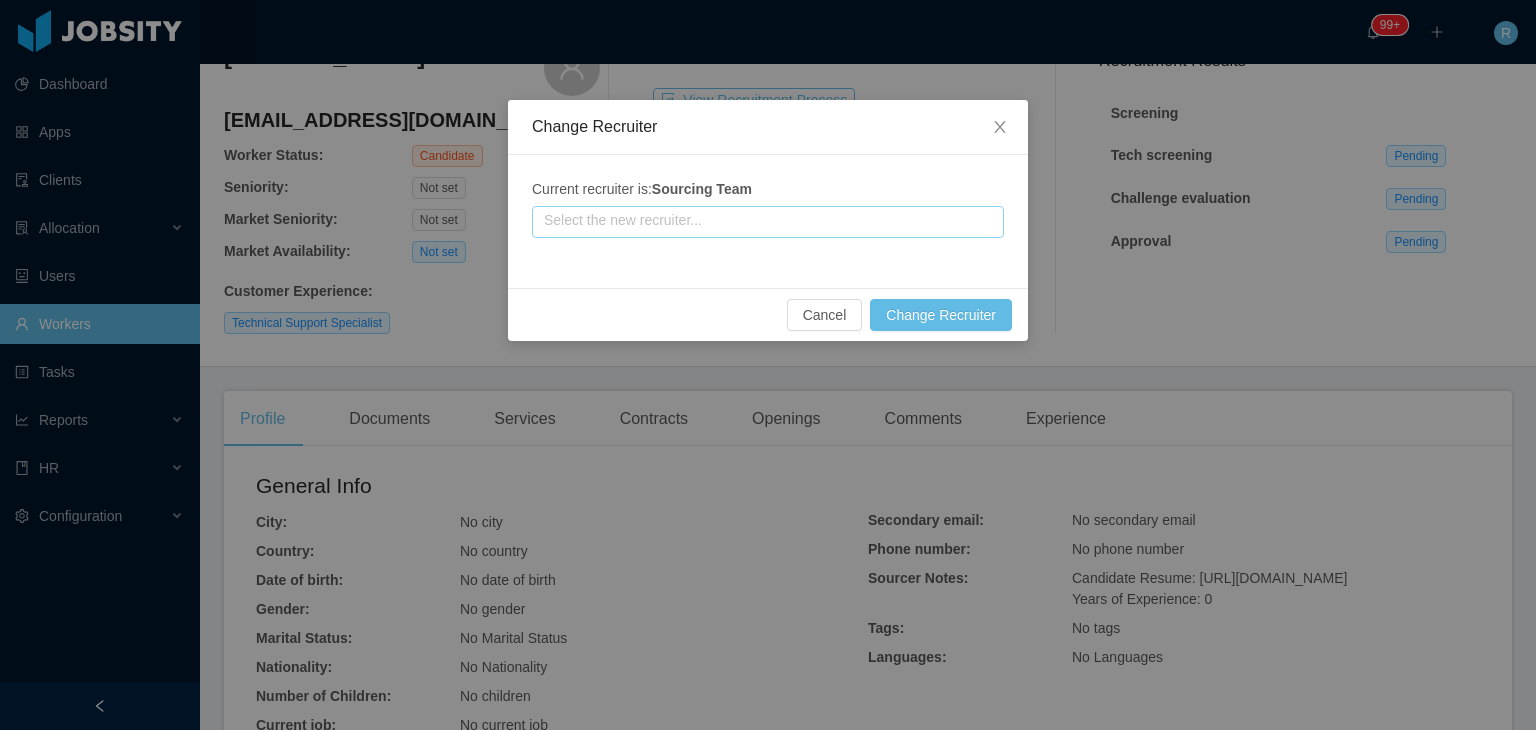 click at bounding box center (768, 222) 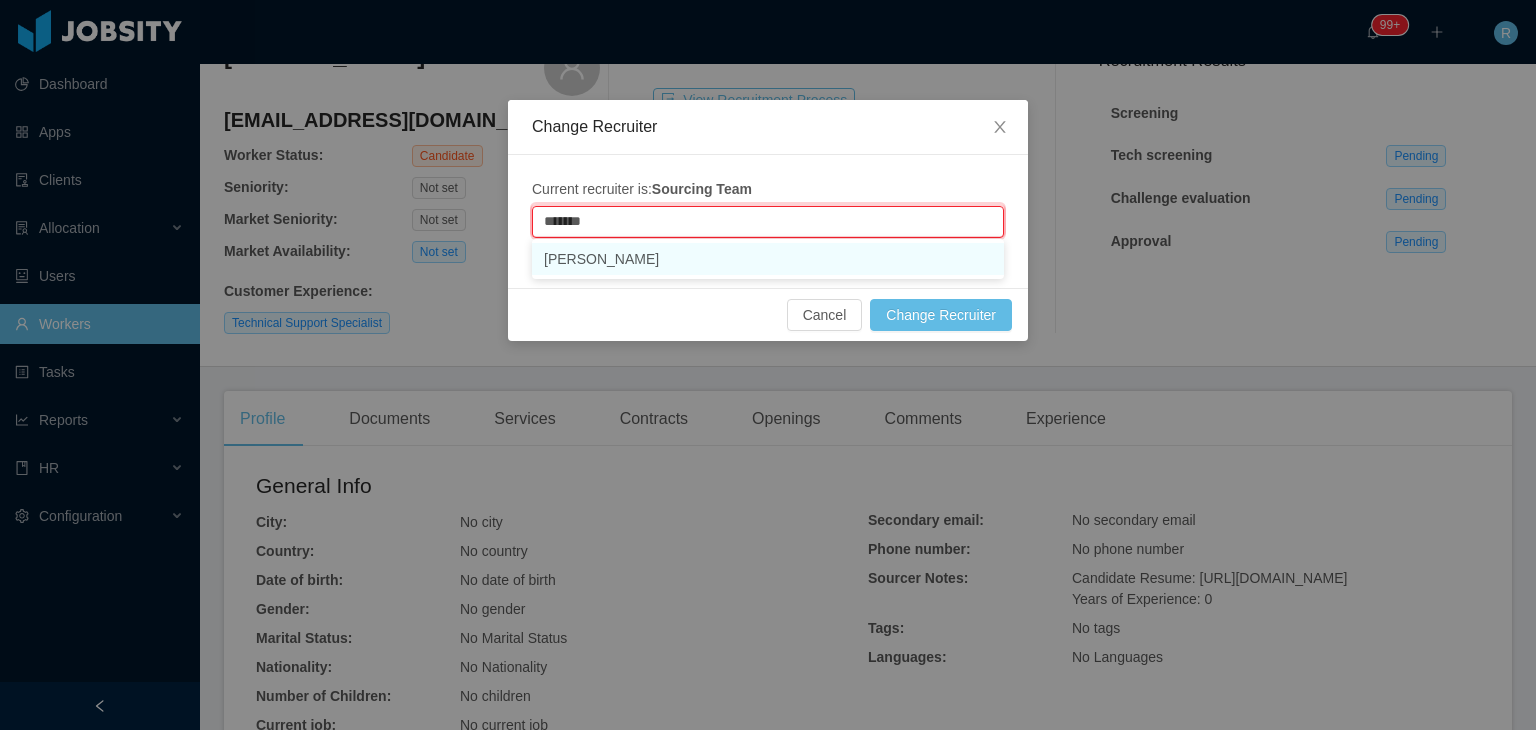 click on "[PERSON_NAME]" at bounding box center [768, 259] 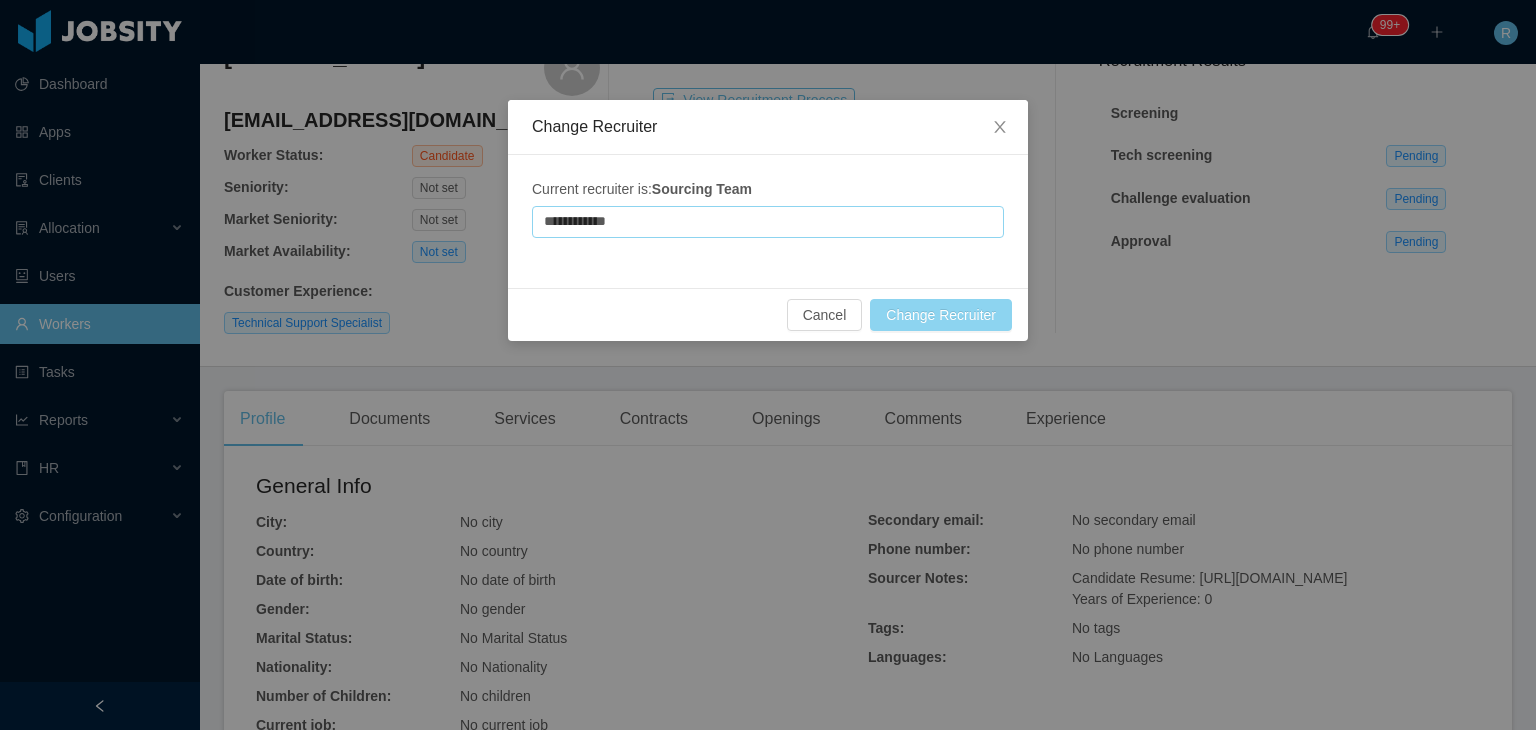 type on "**********" 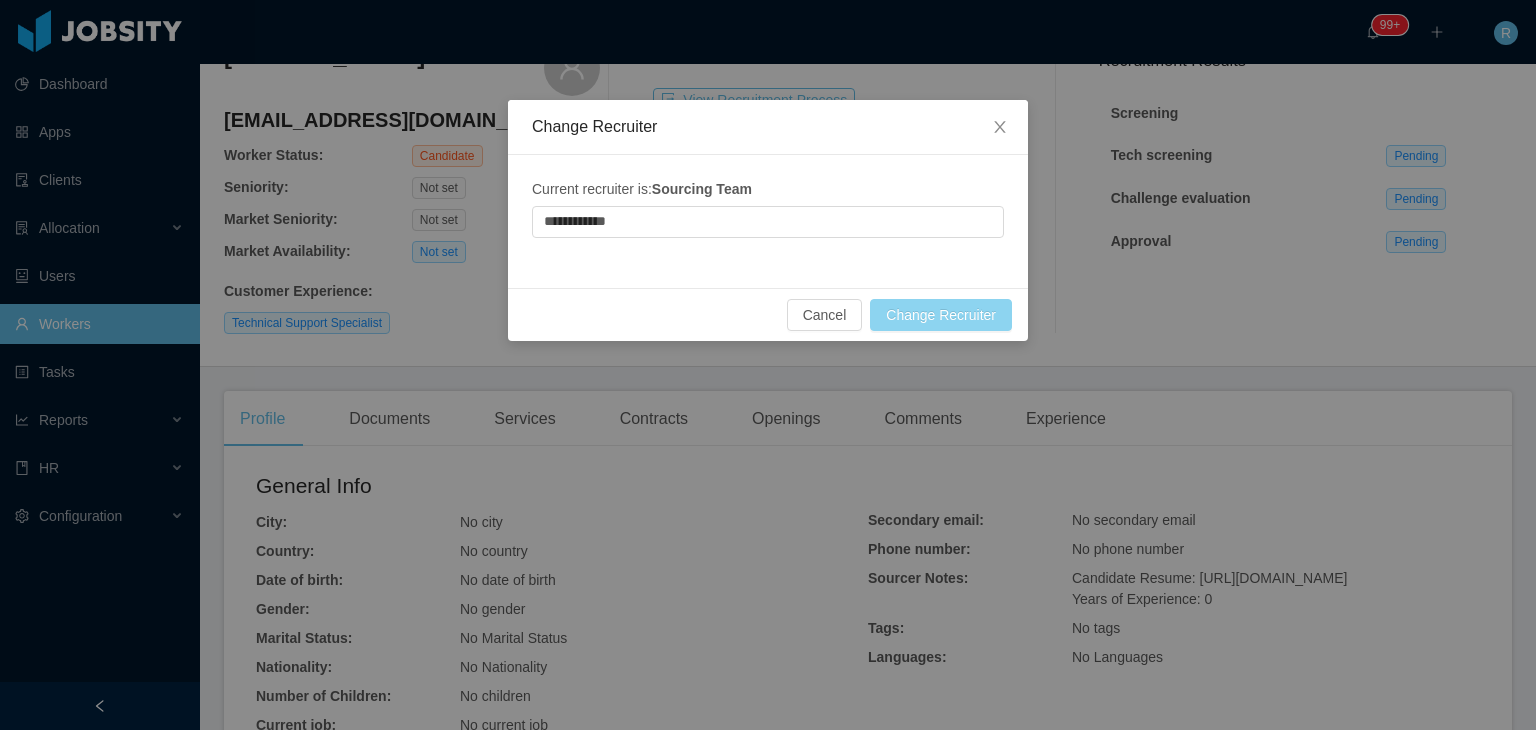 click on "Change Recruiter" at bounding box center (941, 315) 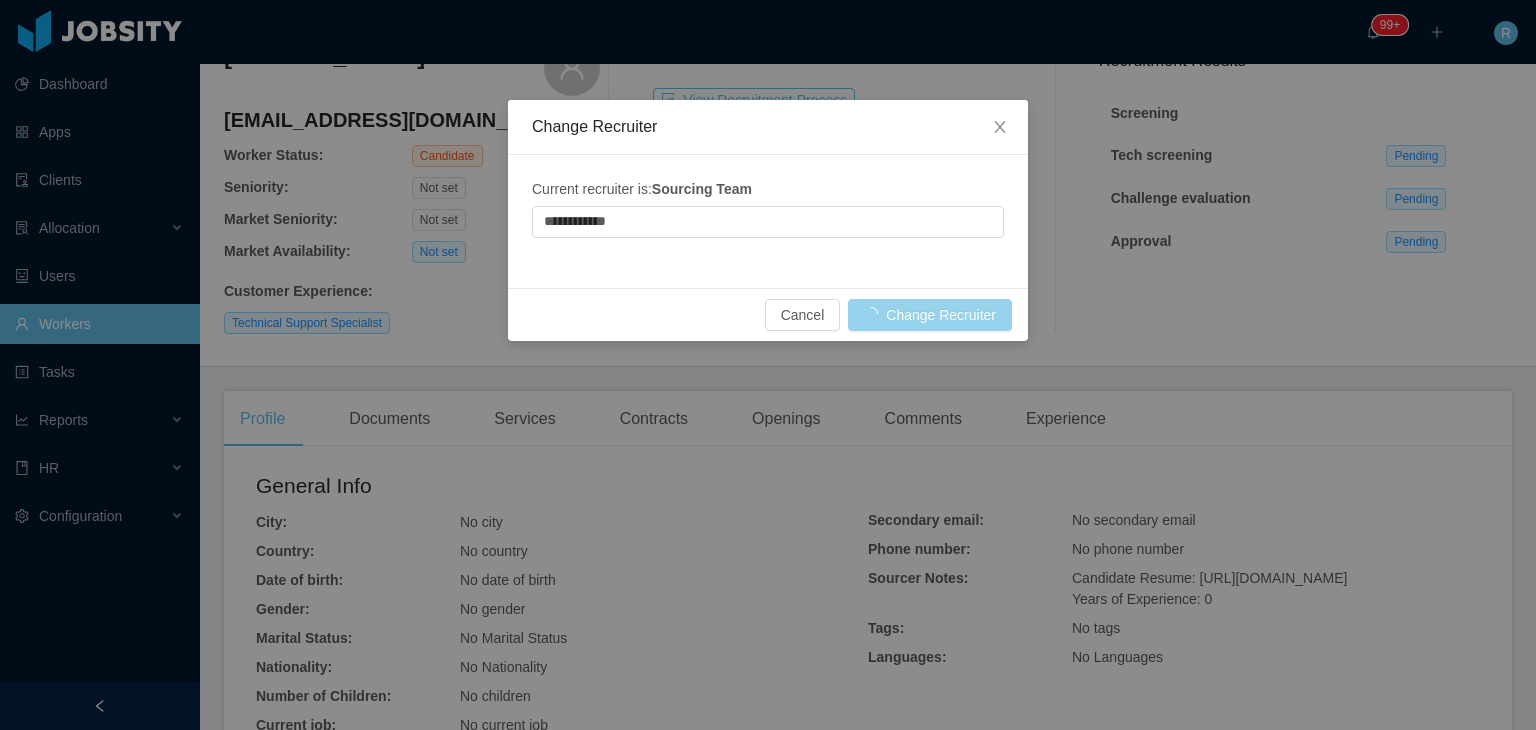 type 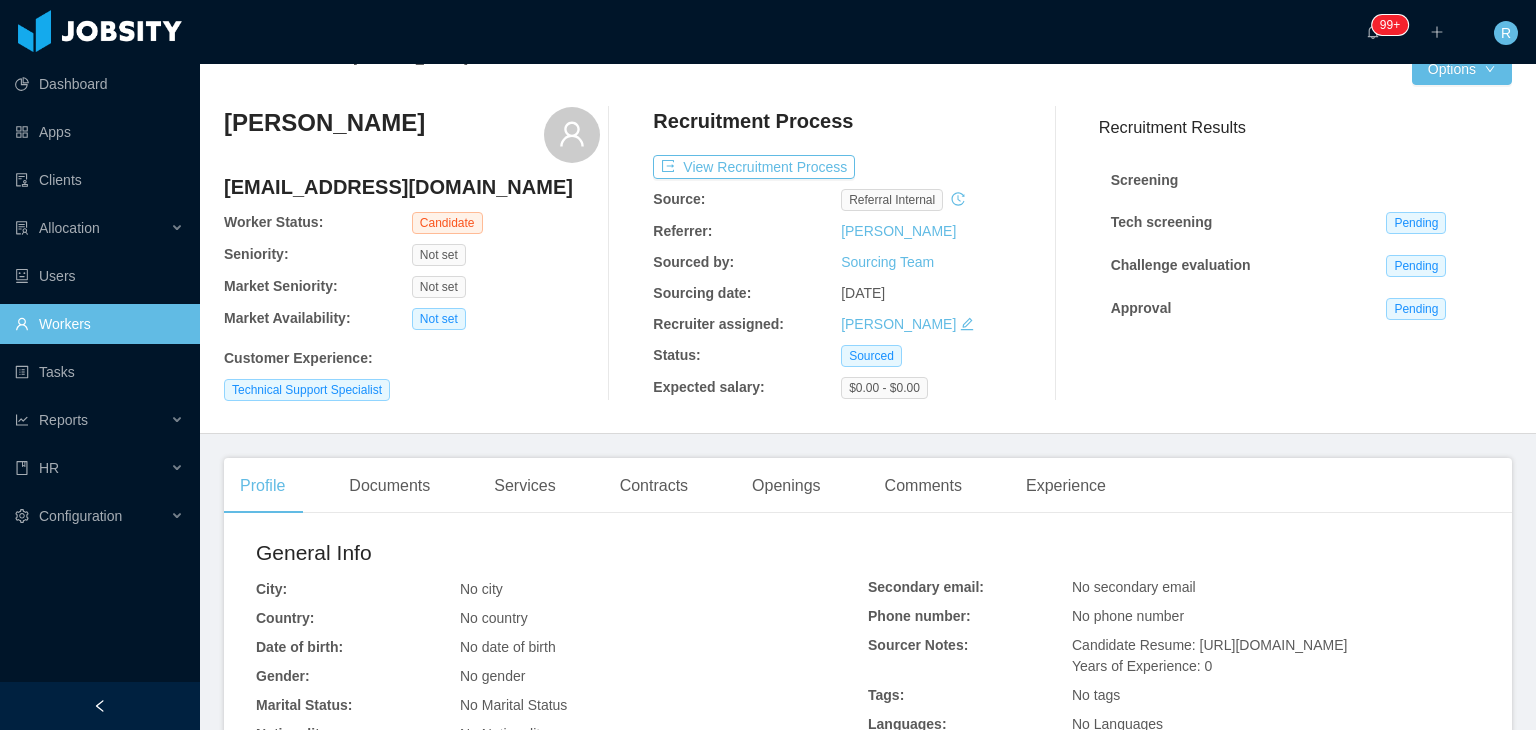 scroll, scrollTop: 0, scrollLeft: 0, axis: both 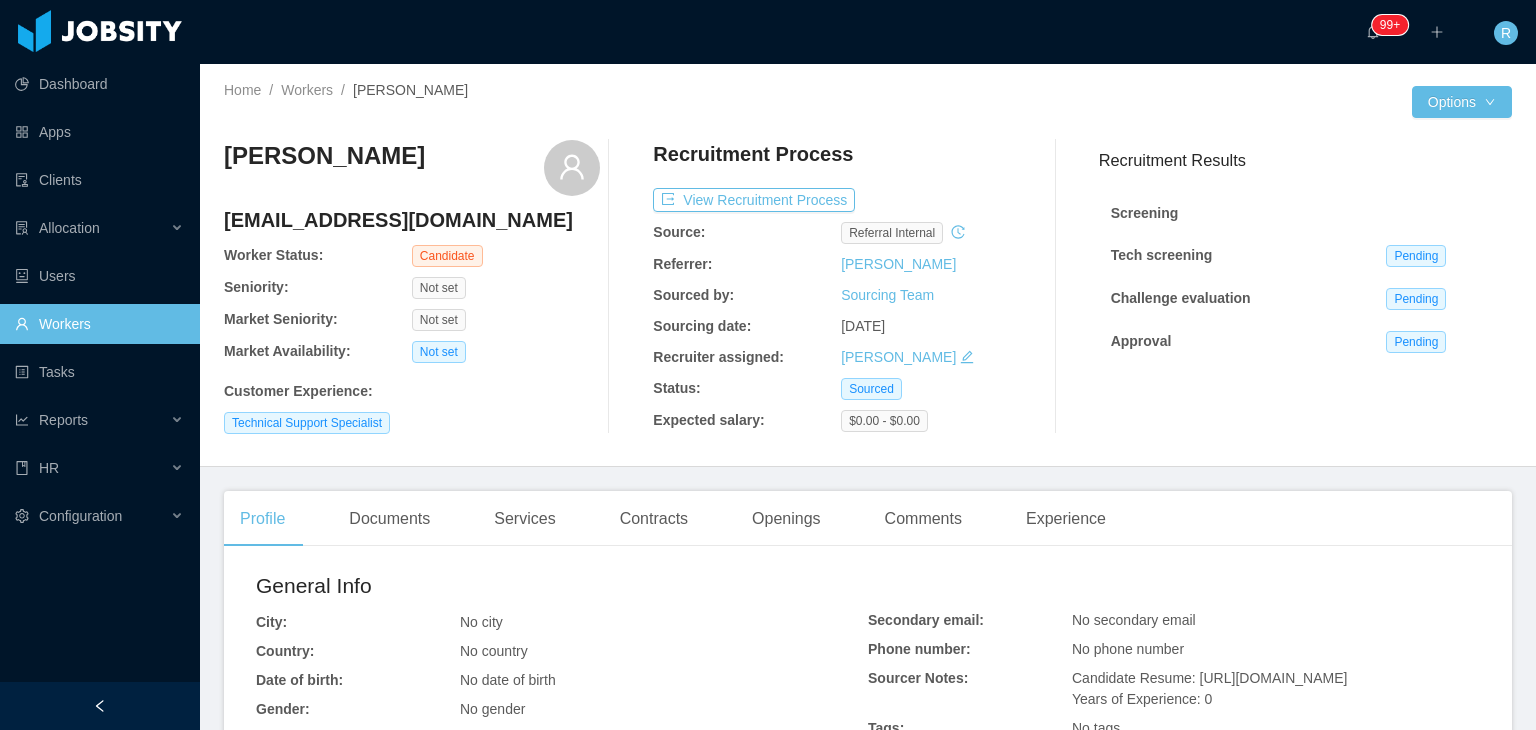 click on "fjovel.97@gmail.com" at bounding box center [412, 220] 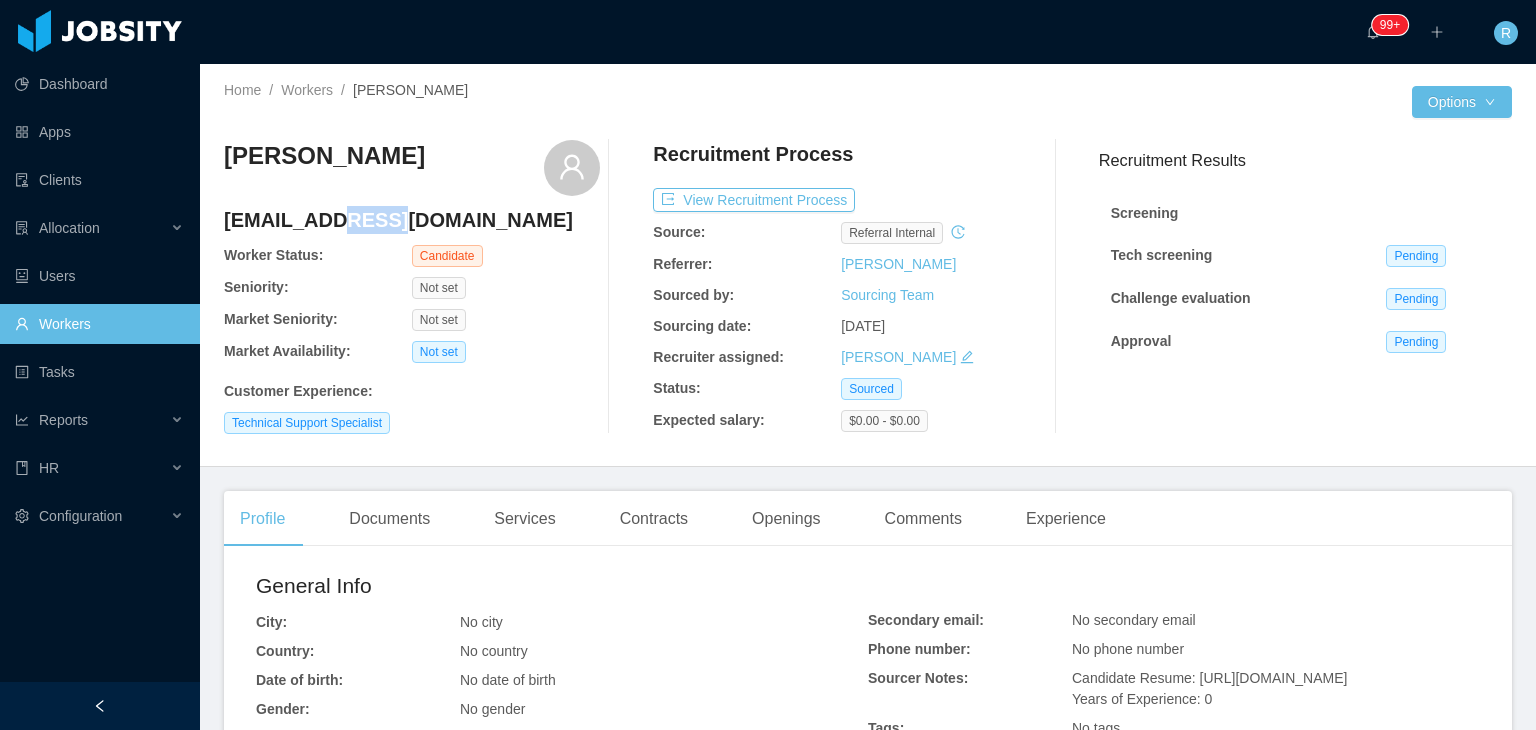 click on "fjovel.97@gmail.com" at bounding box center [412, 220] 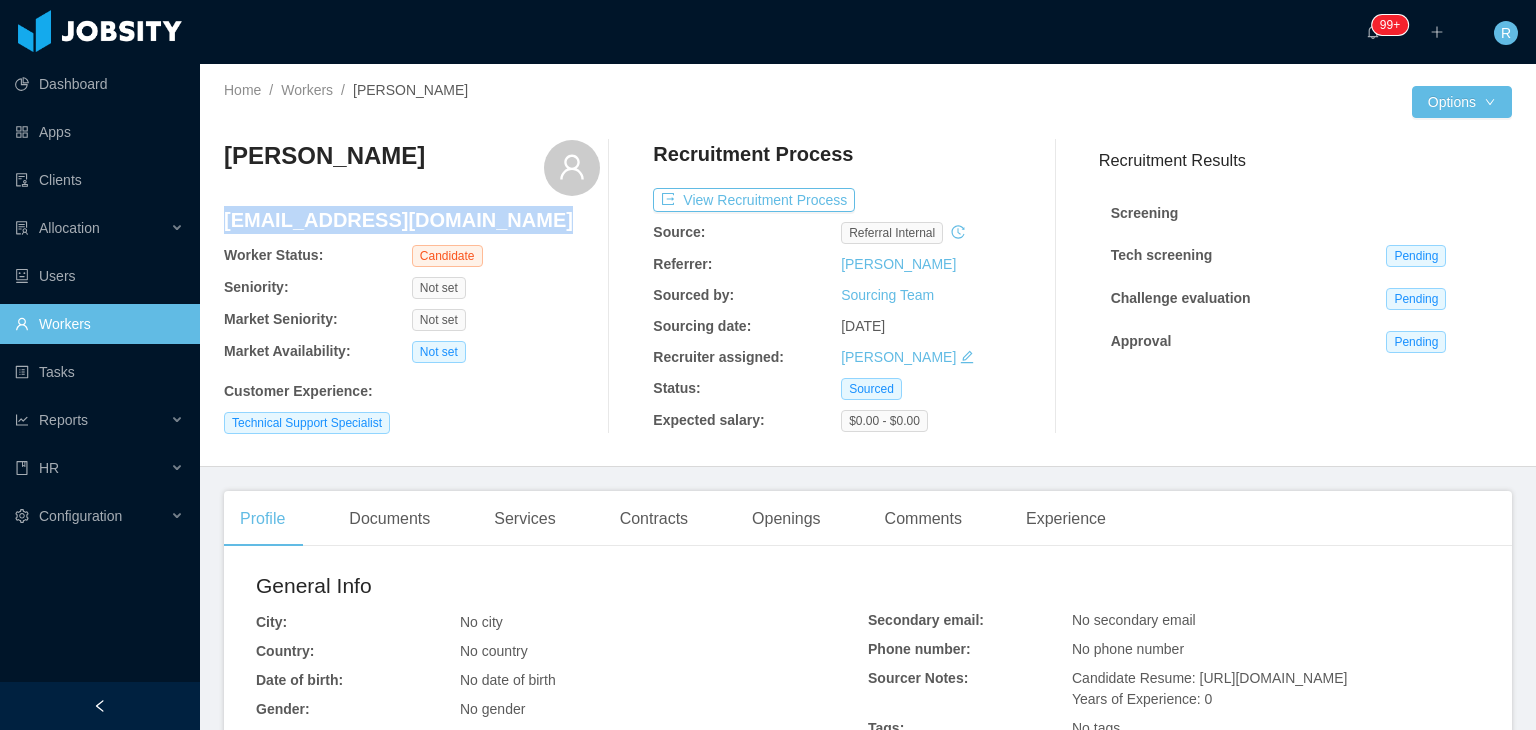 click on "fjovel.97@gmail.com" at bounding box center [412, 220] 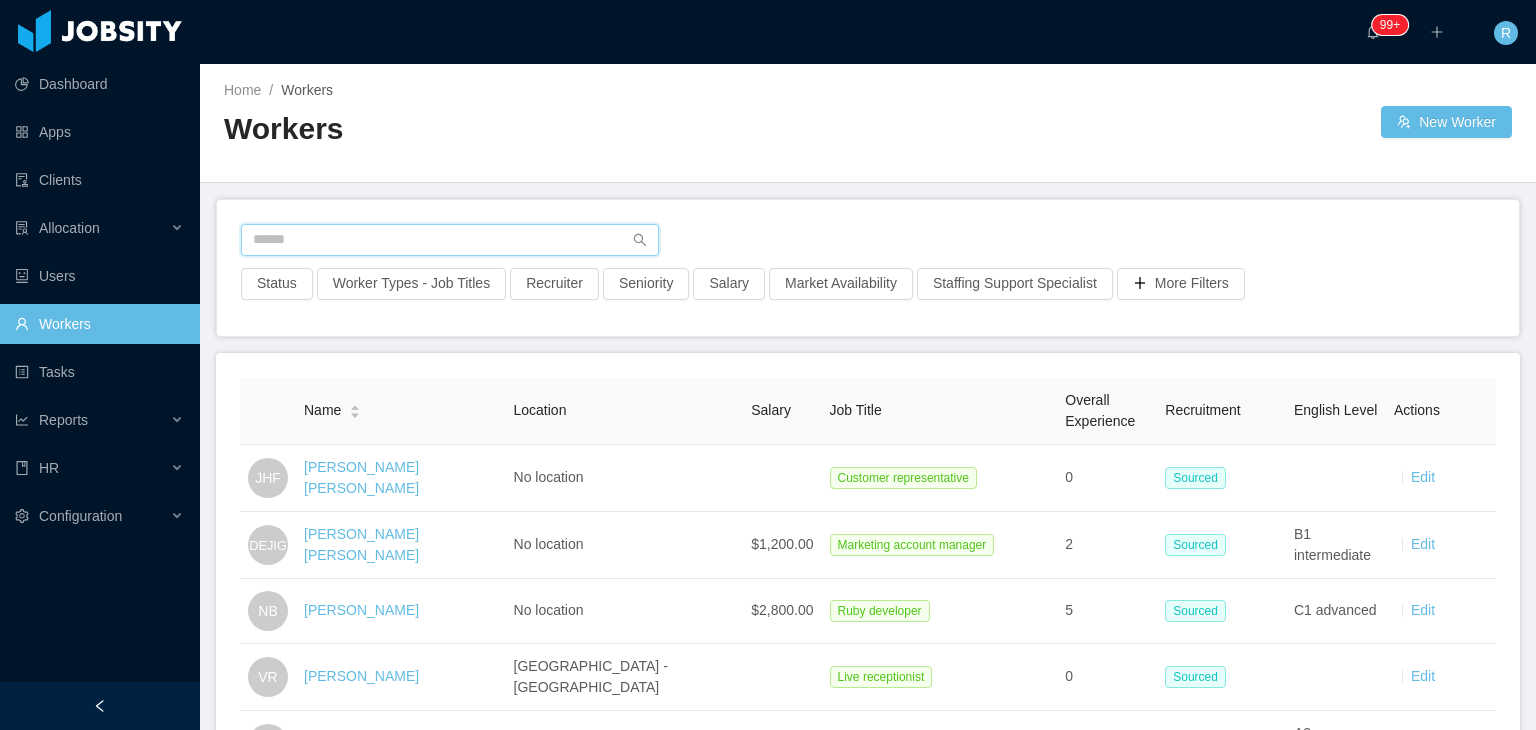 click at bounding box center [450, 240] 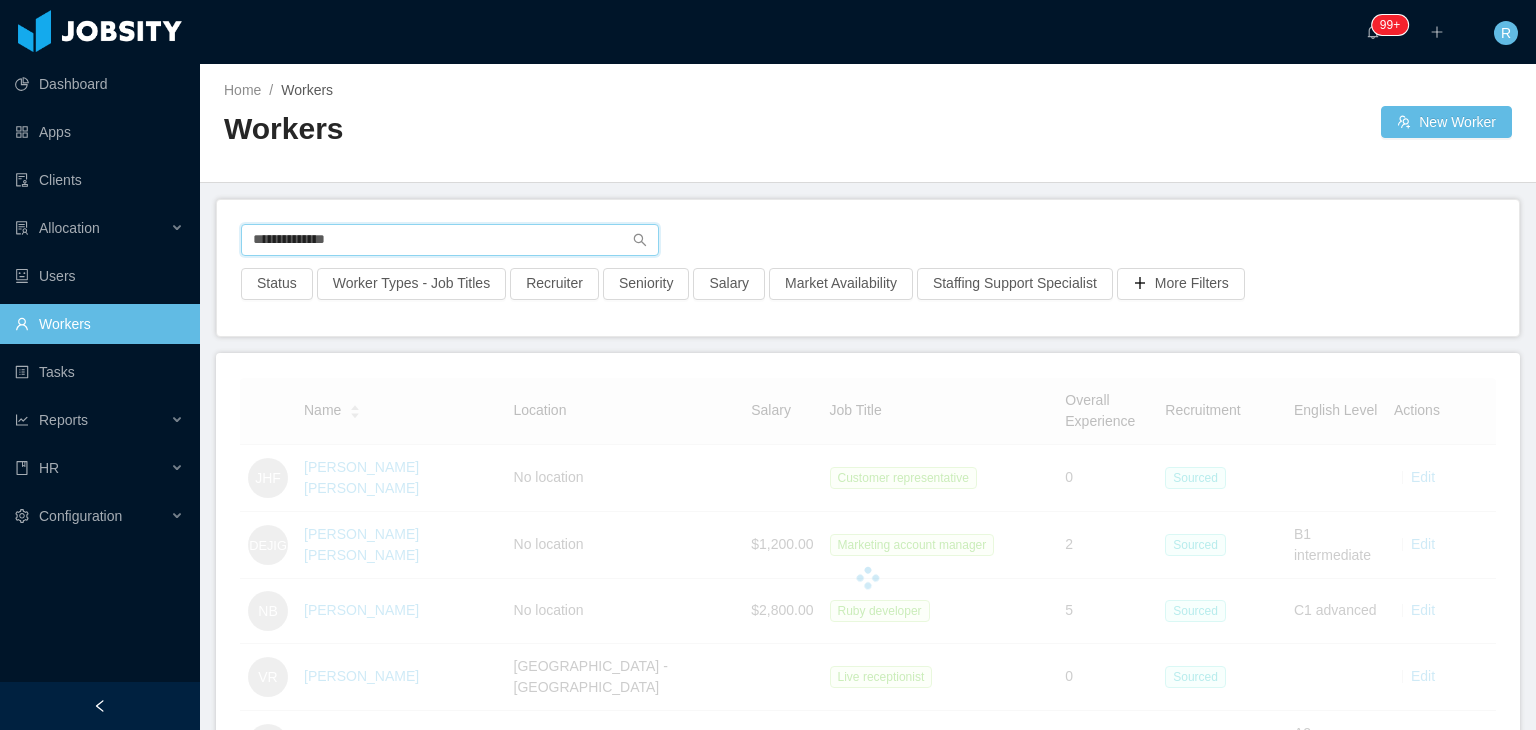 type on "**********" 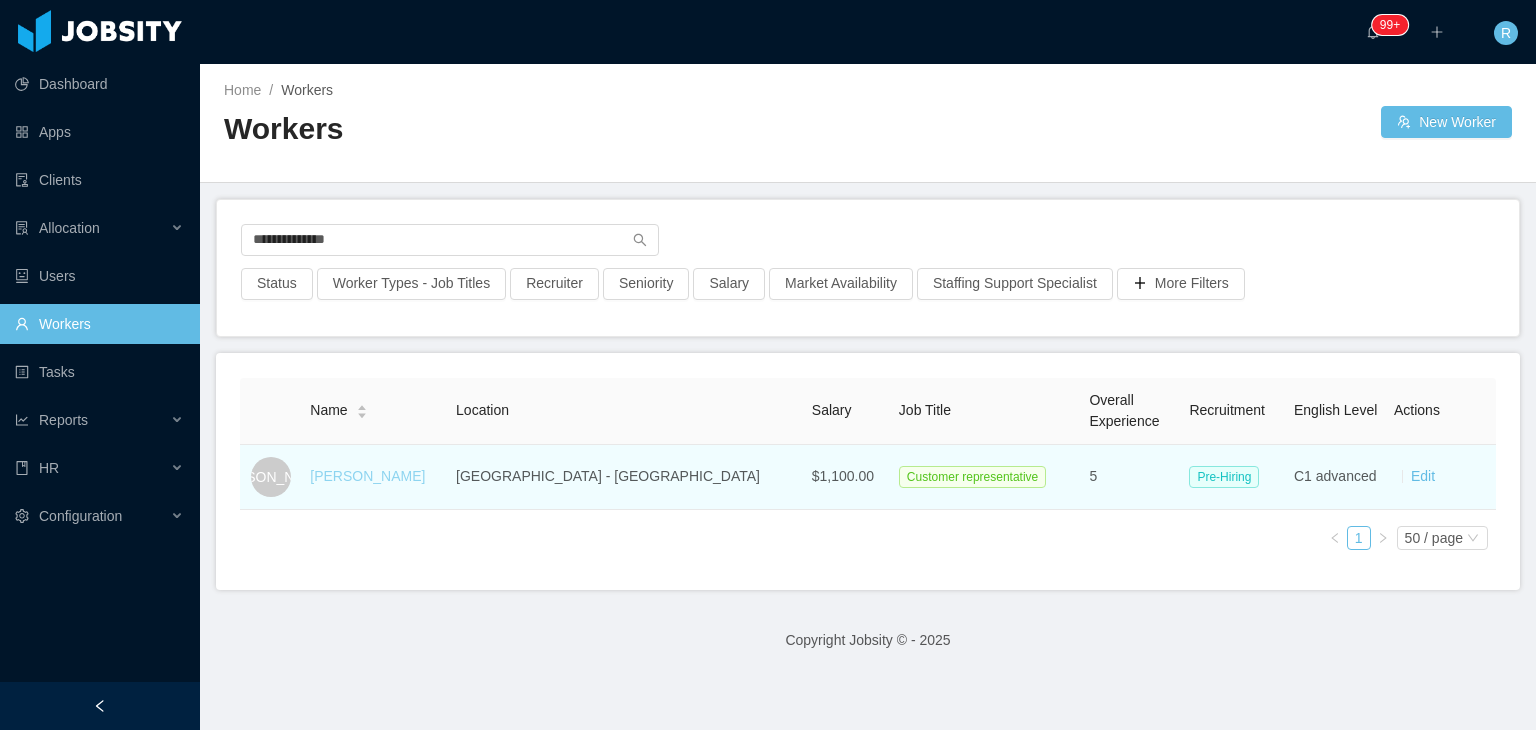 click on "[PERSON_NAME]" at bounding box center (367, 476) 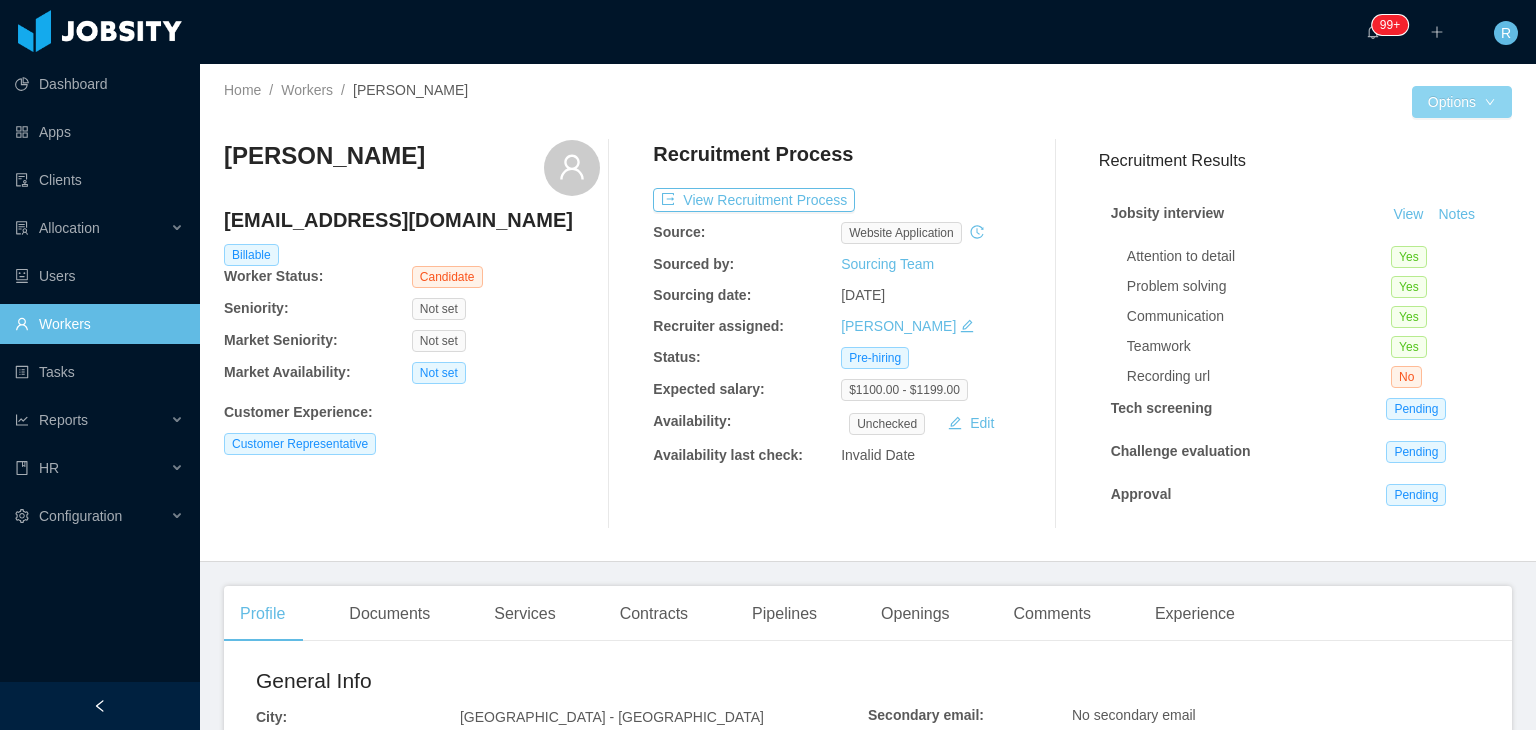 click on "Options" at bounding box center [1462, 102] 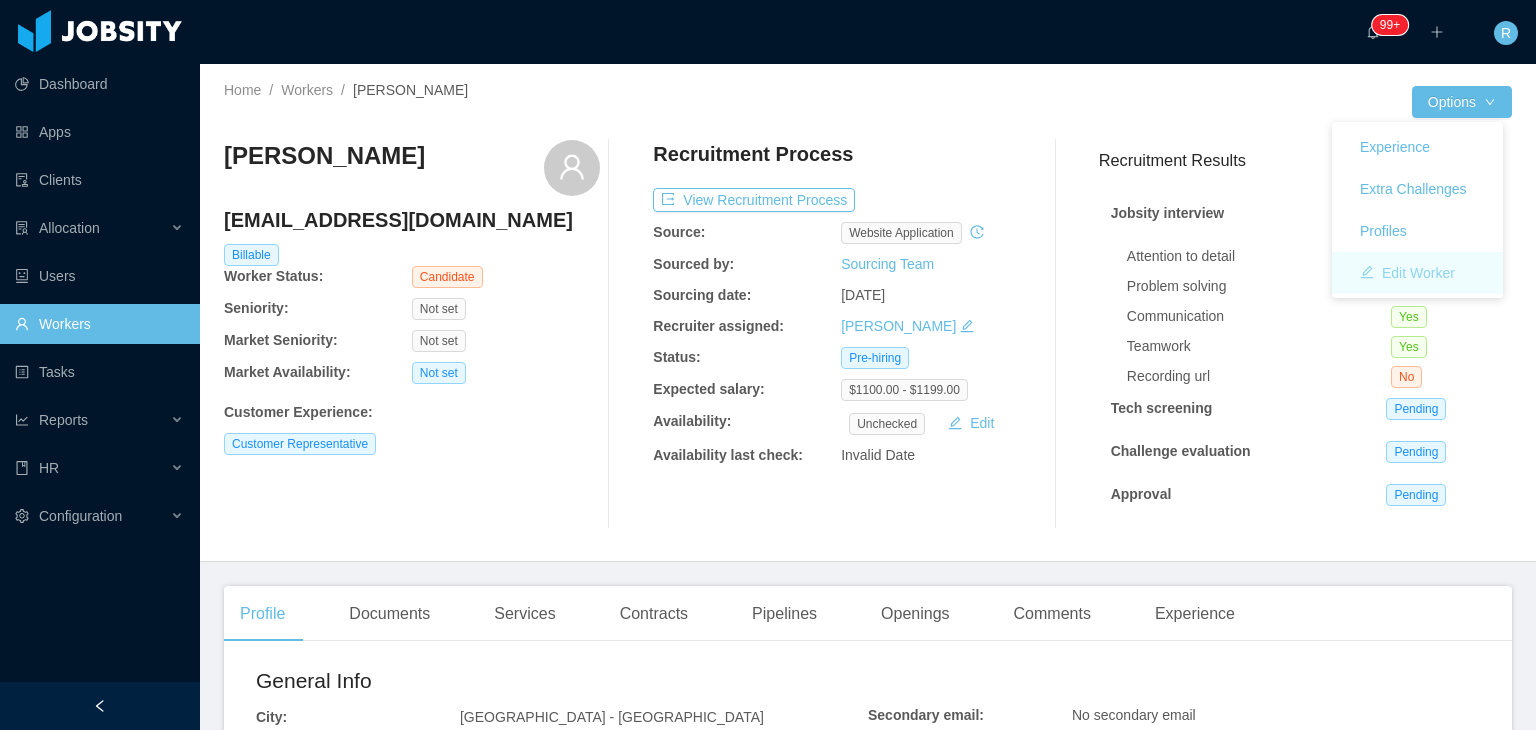 click on "Edit Worker" at bounding box center [1407, 273] 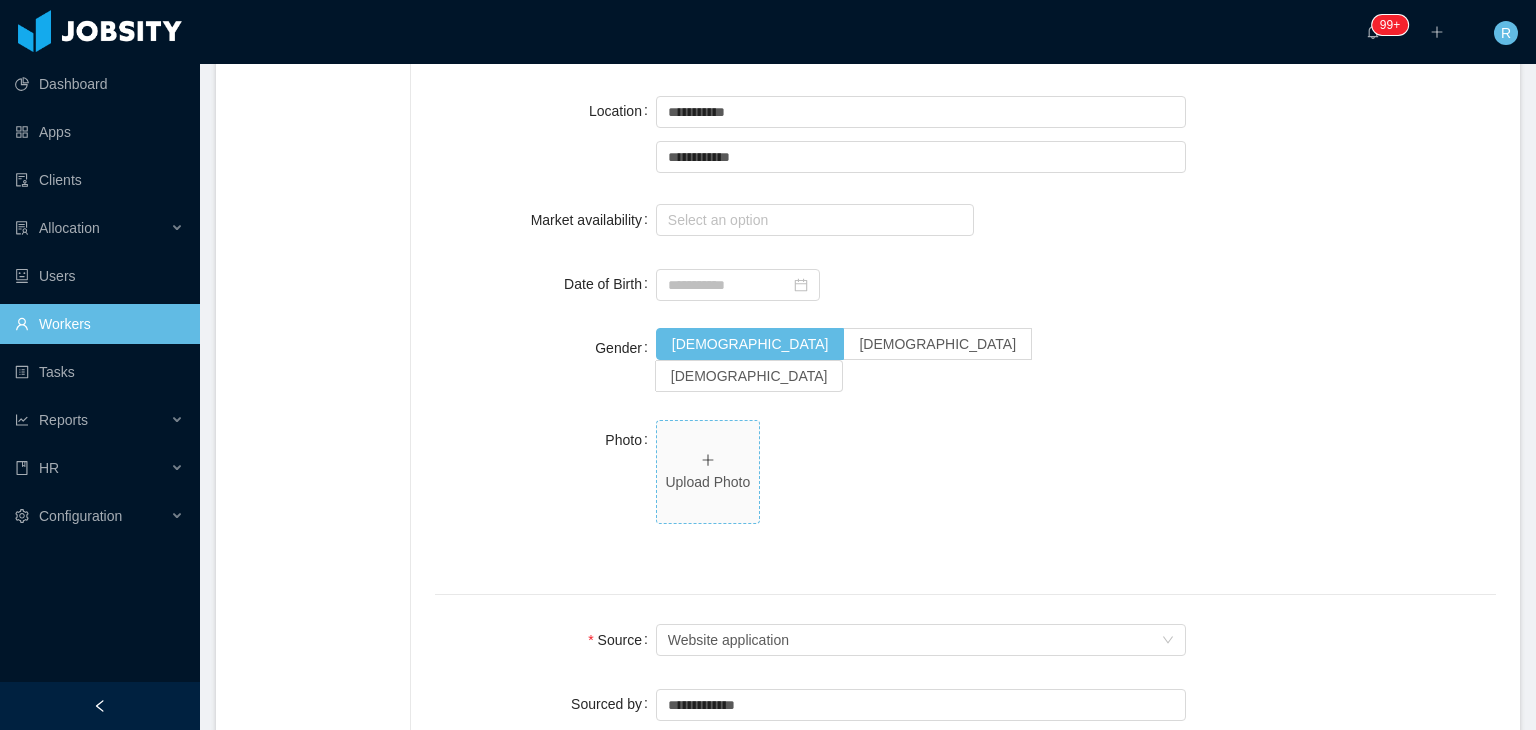 scroll, scrollTop: 1200, scrollLeft: 0, axis: vertical 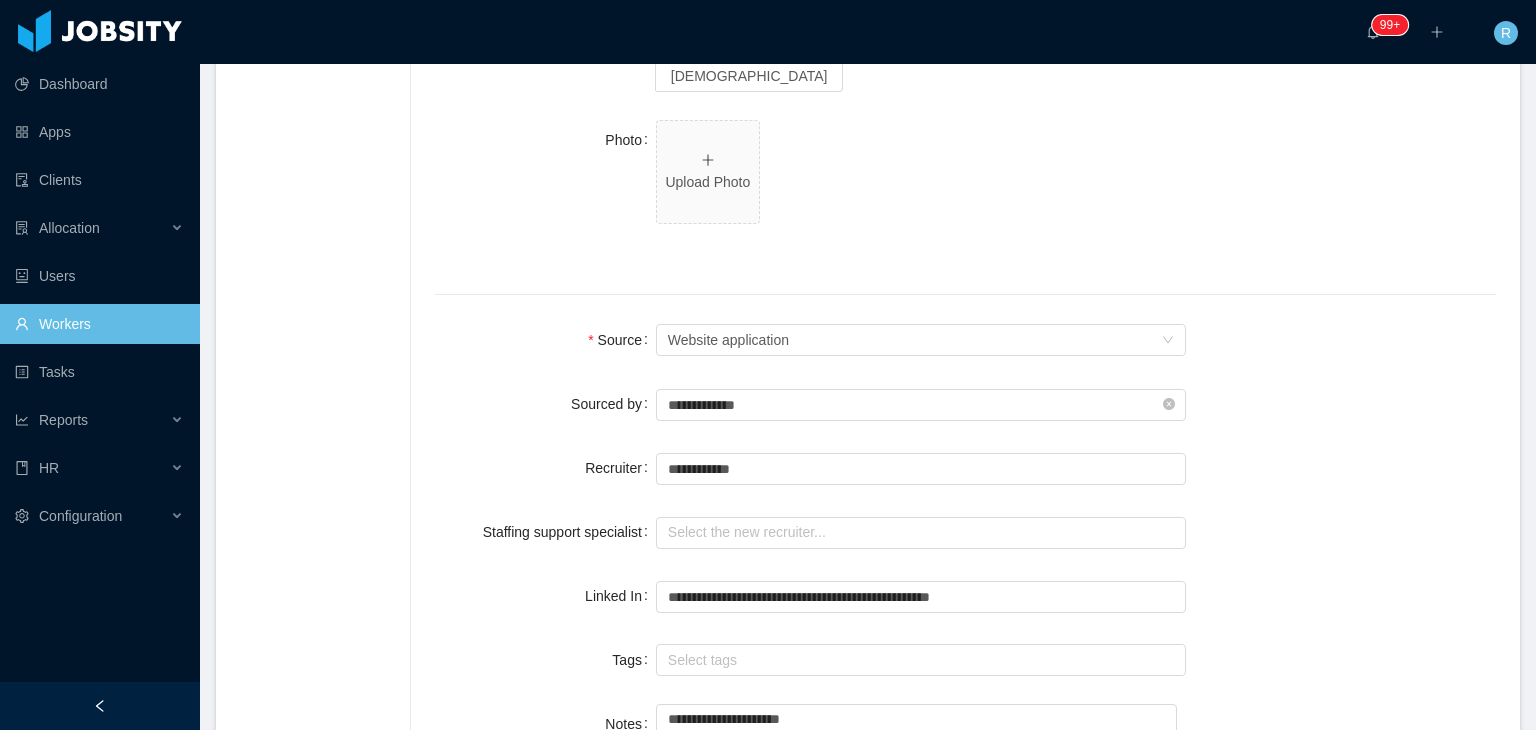 click on "**********" at bounding box center [921, 405] 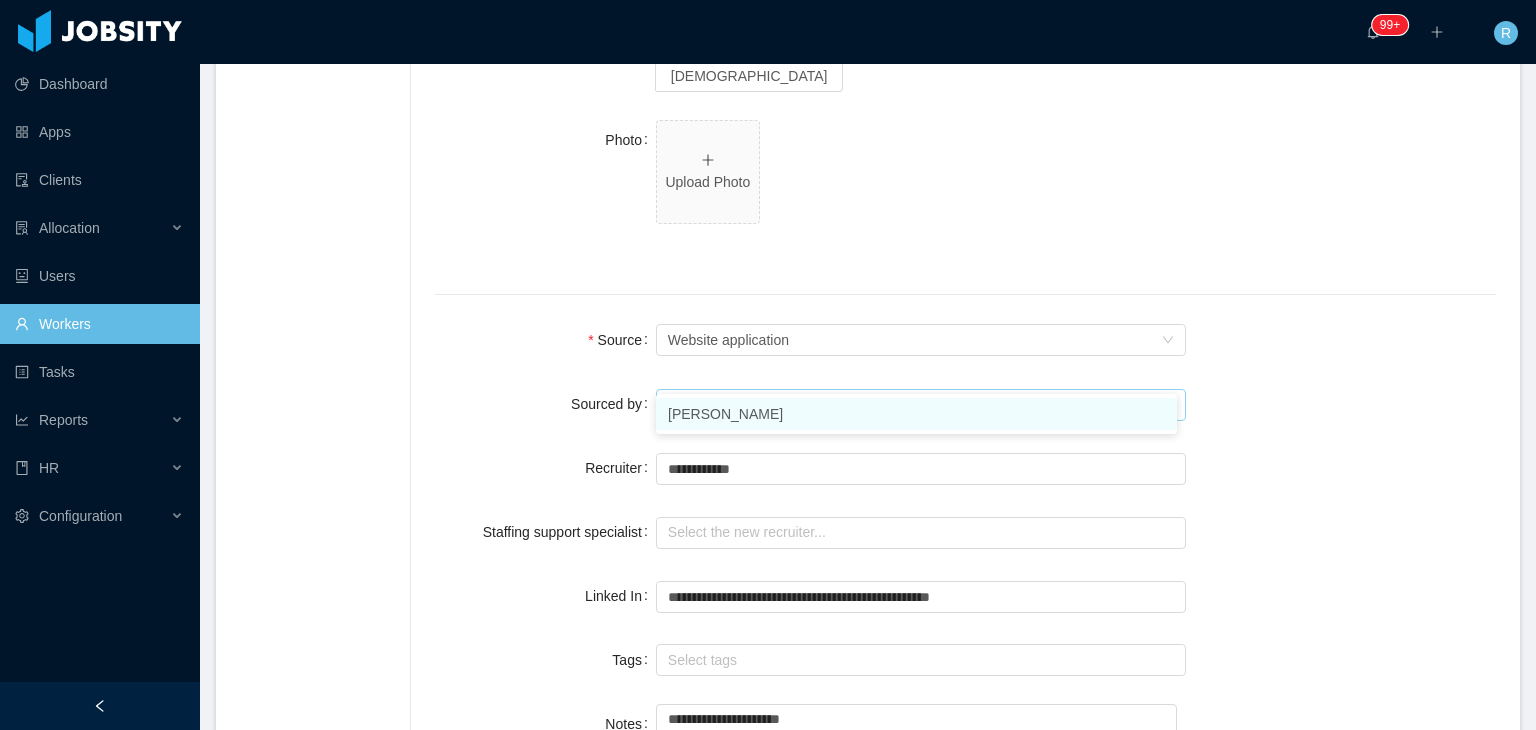 click on "[PERSON_NAME]" at bounding box center (916, 414) 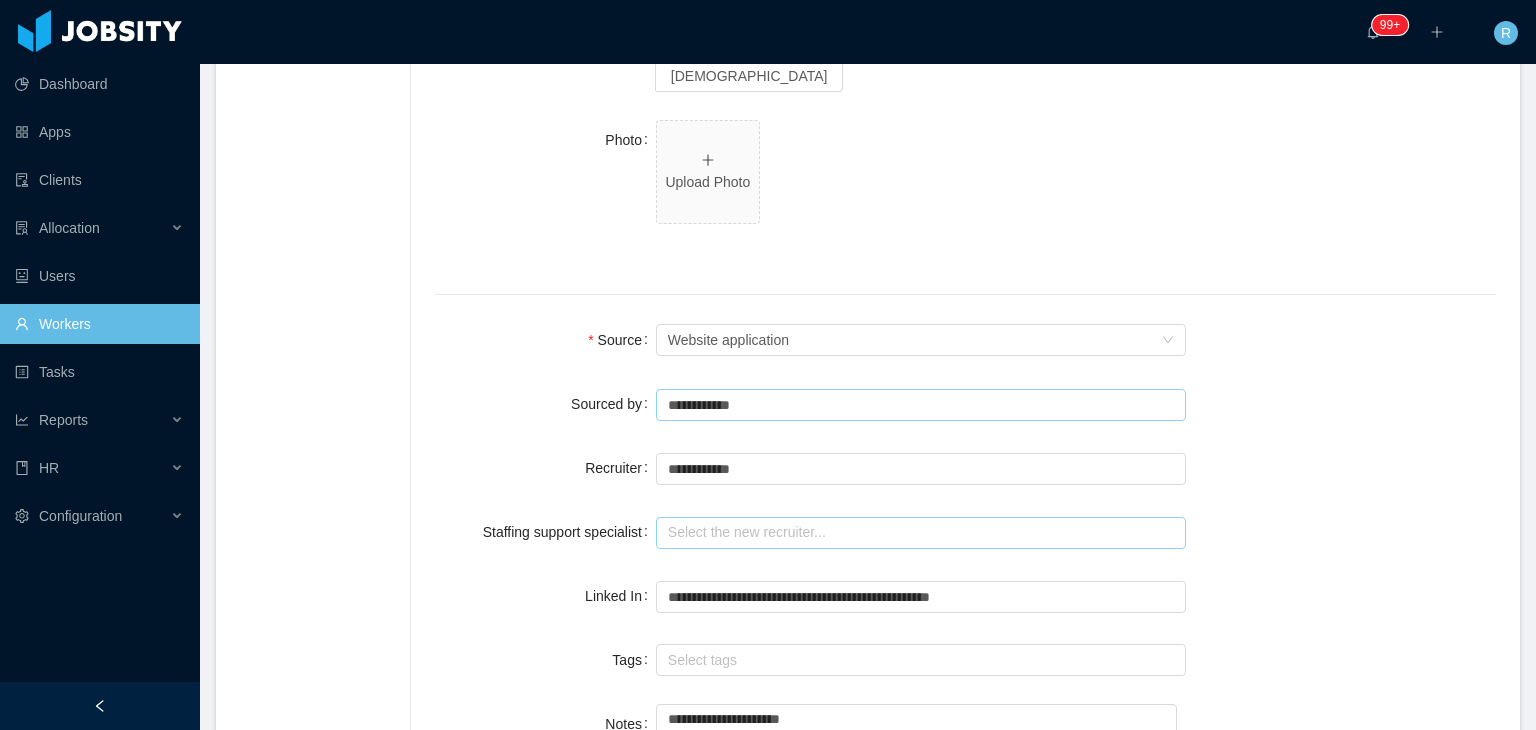 type on "**********" 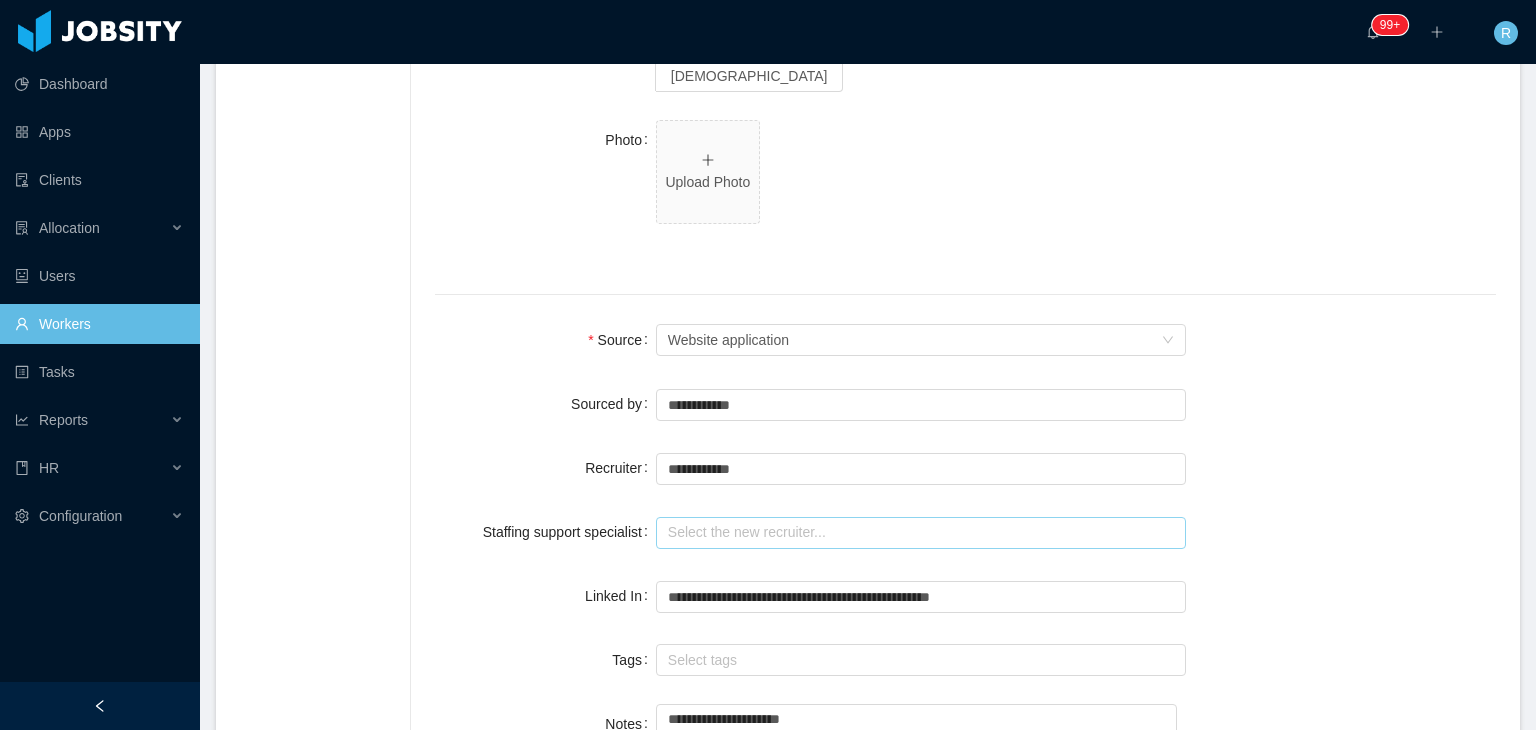 click at bounding box center [921, 533] 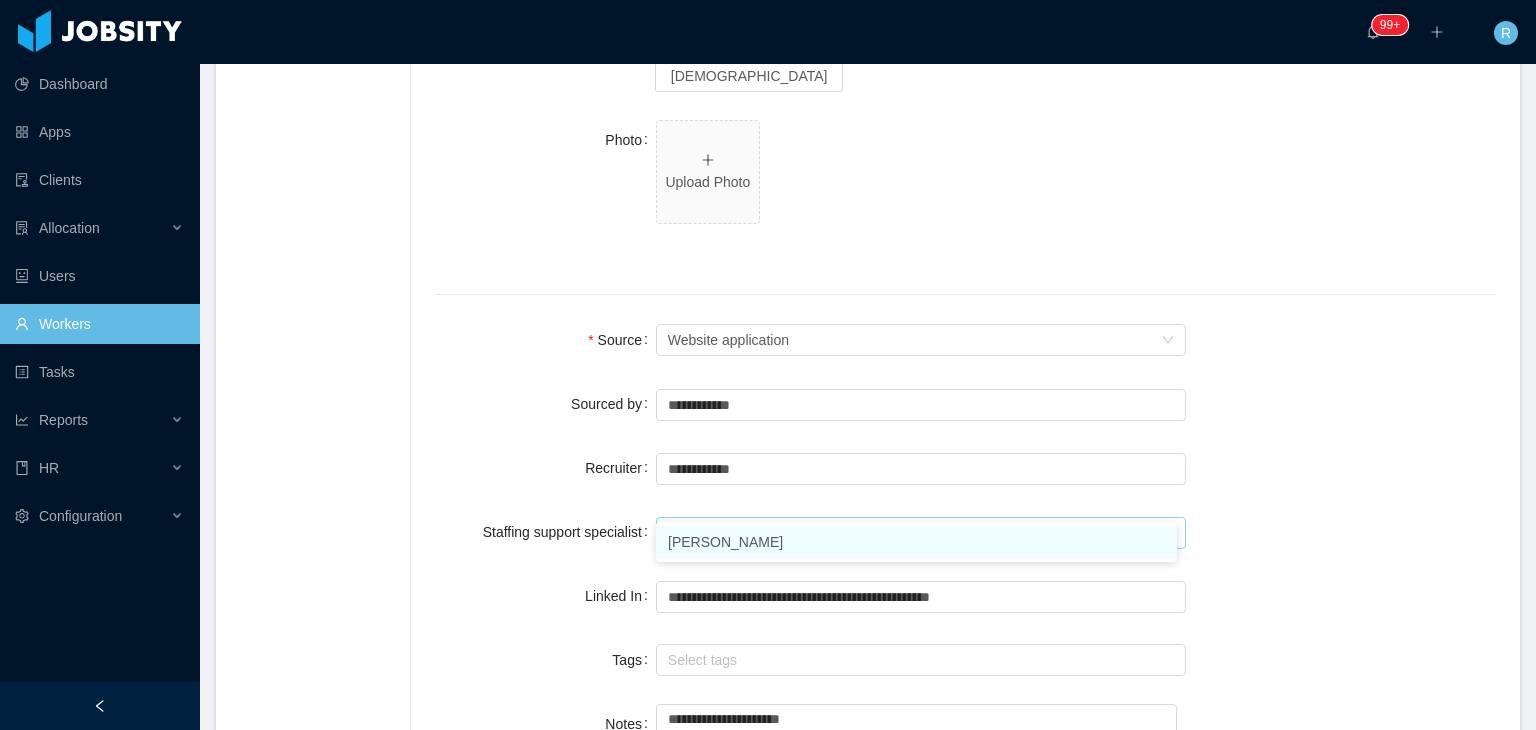 click on "[PERSON_NAME]" at bounding box center [916, 542] 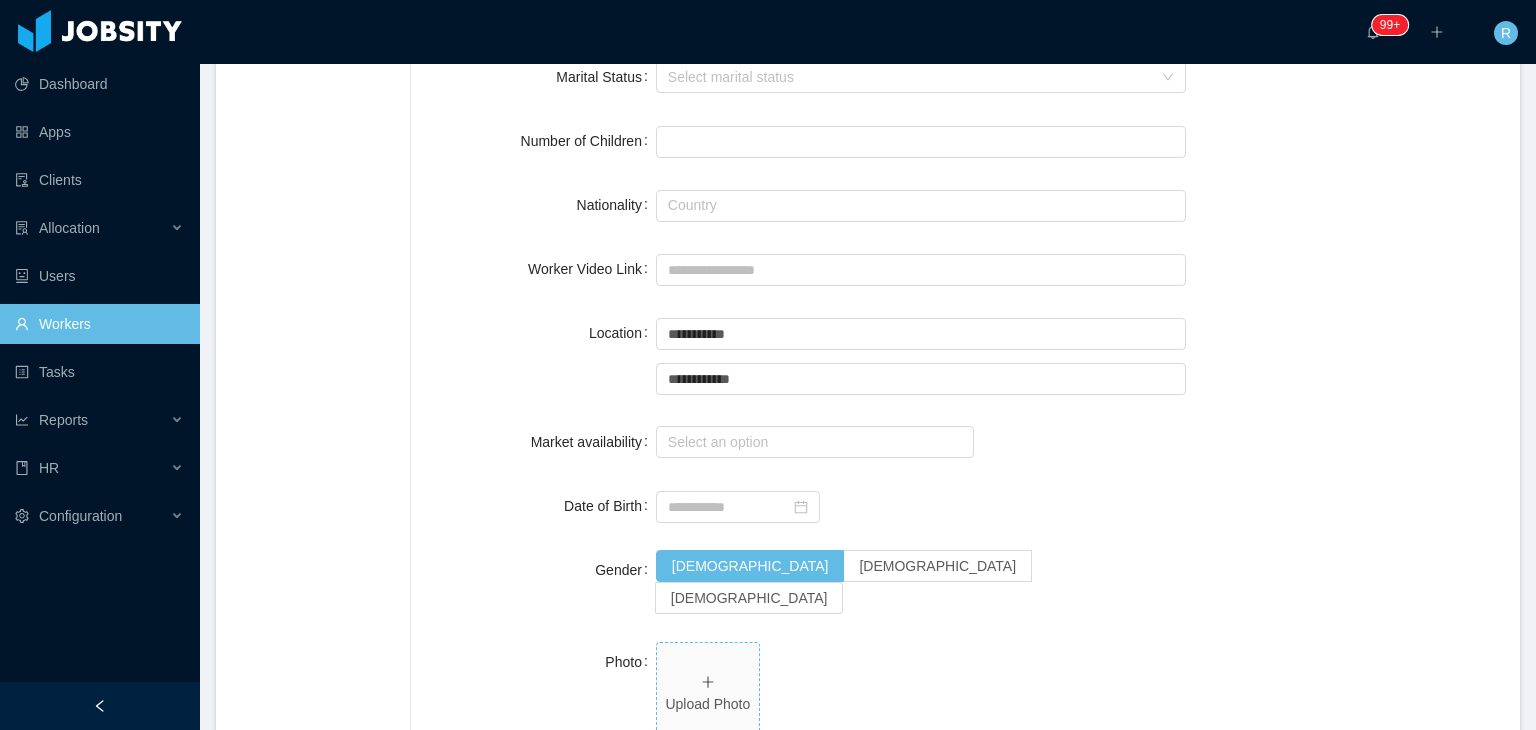 scroll, scrollTop: 800, scrollLeft: 0, axis: vertical 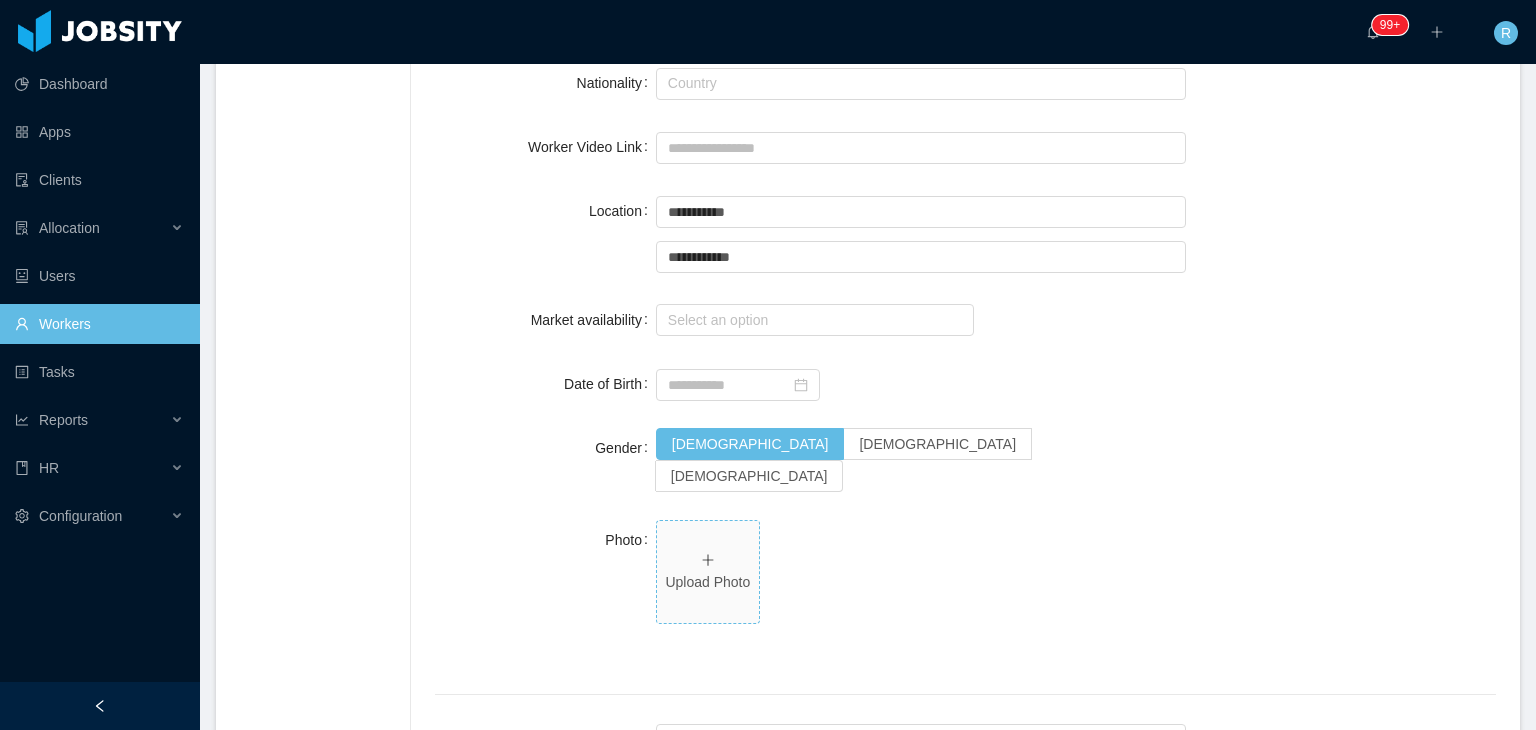 type on "**********" 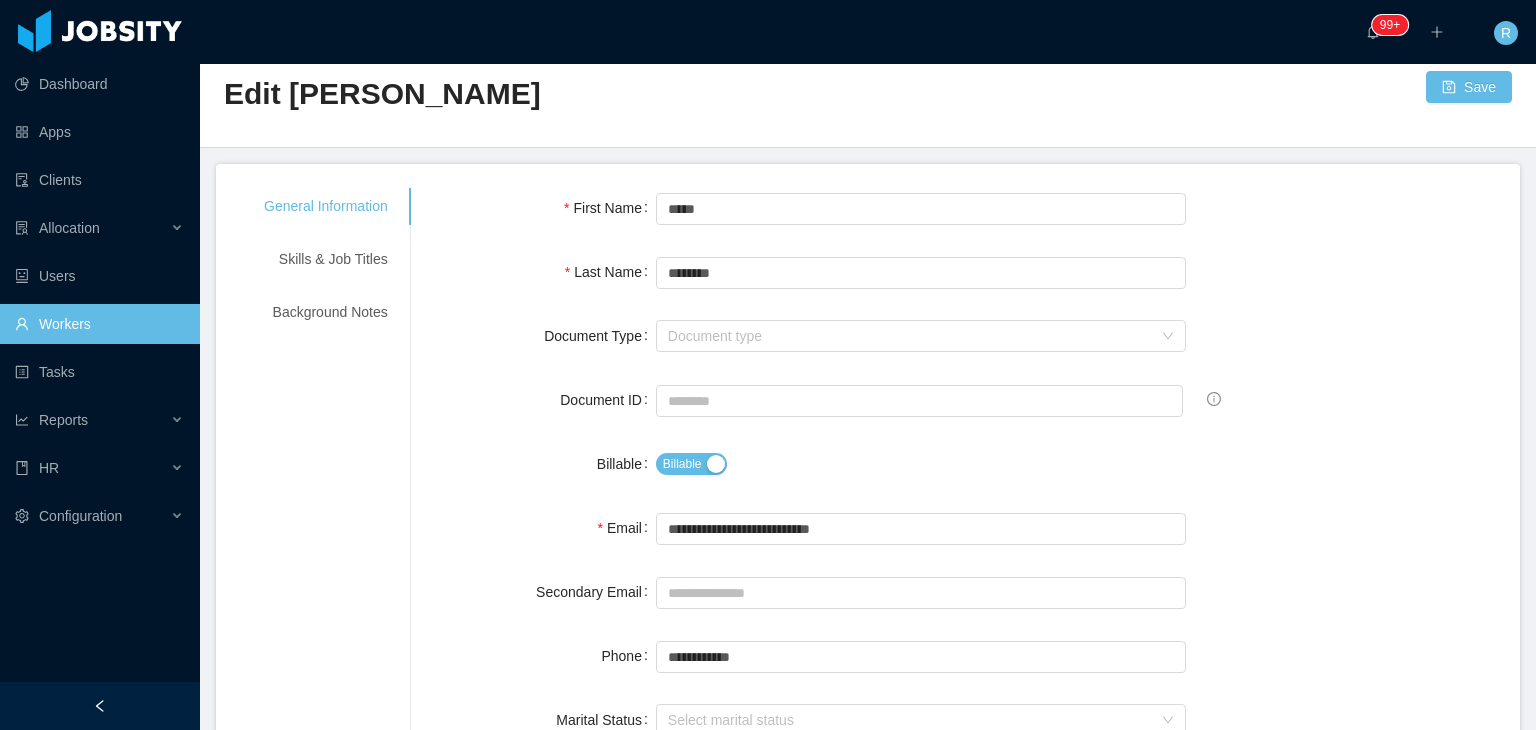 scroll, scrollTop: 0, scrollLeft: 0, axis: both 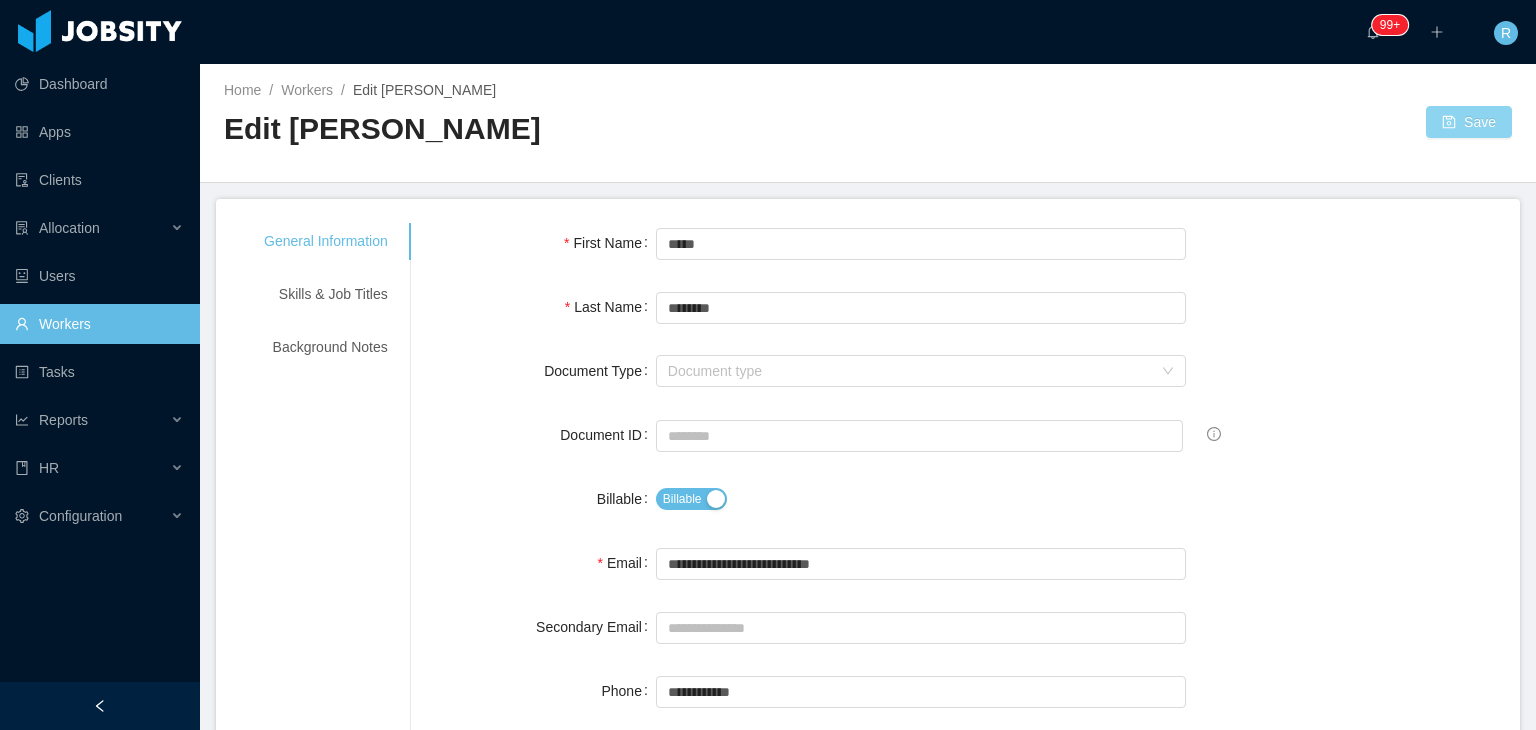 click on "Save" at bounding box center [1469, 122] 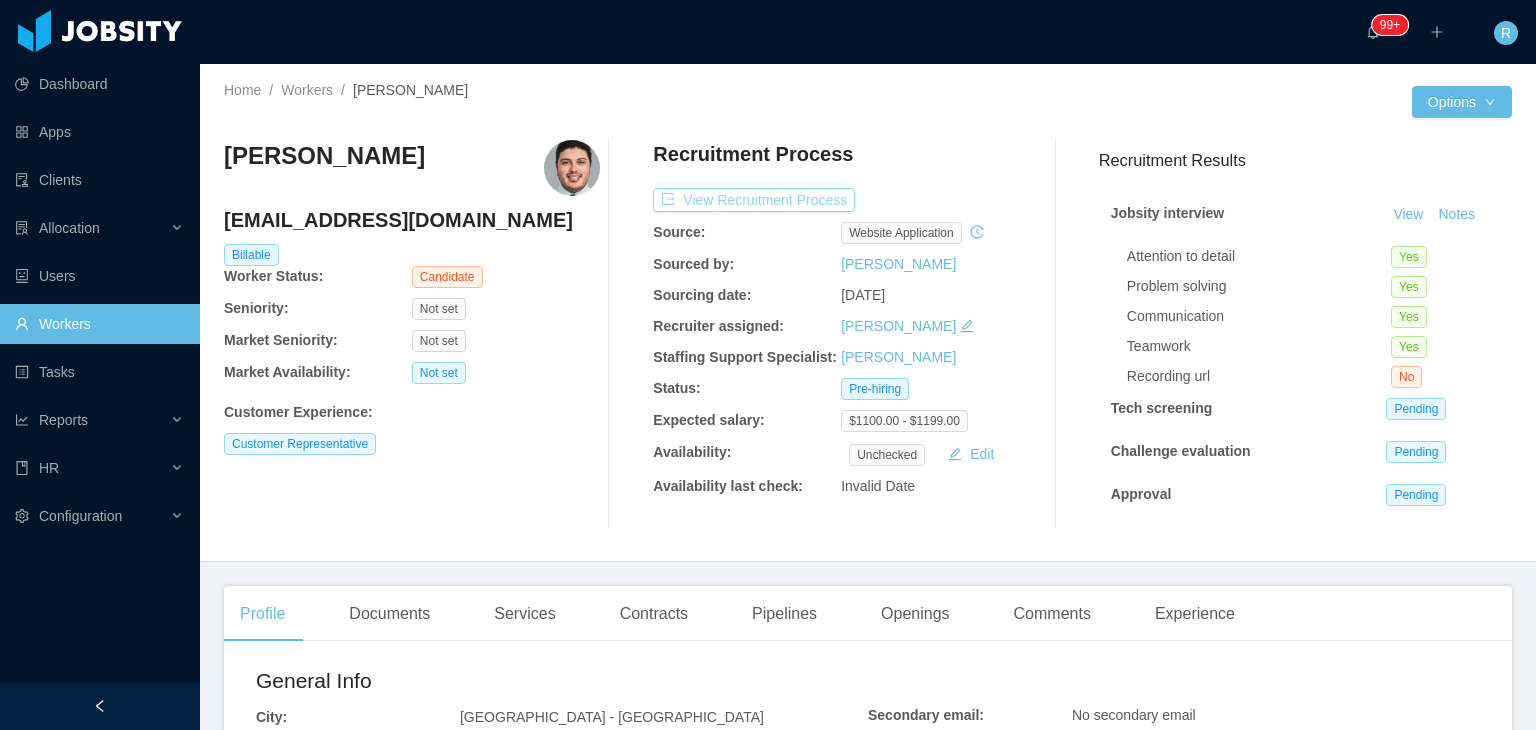 click on "View Recruitment Process" at bounding box center (754, 200) 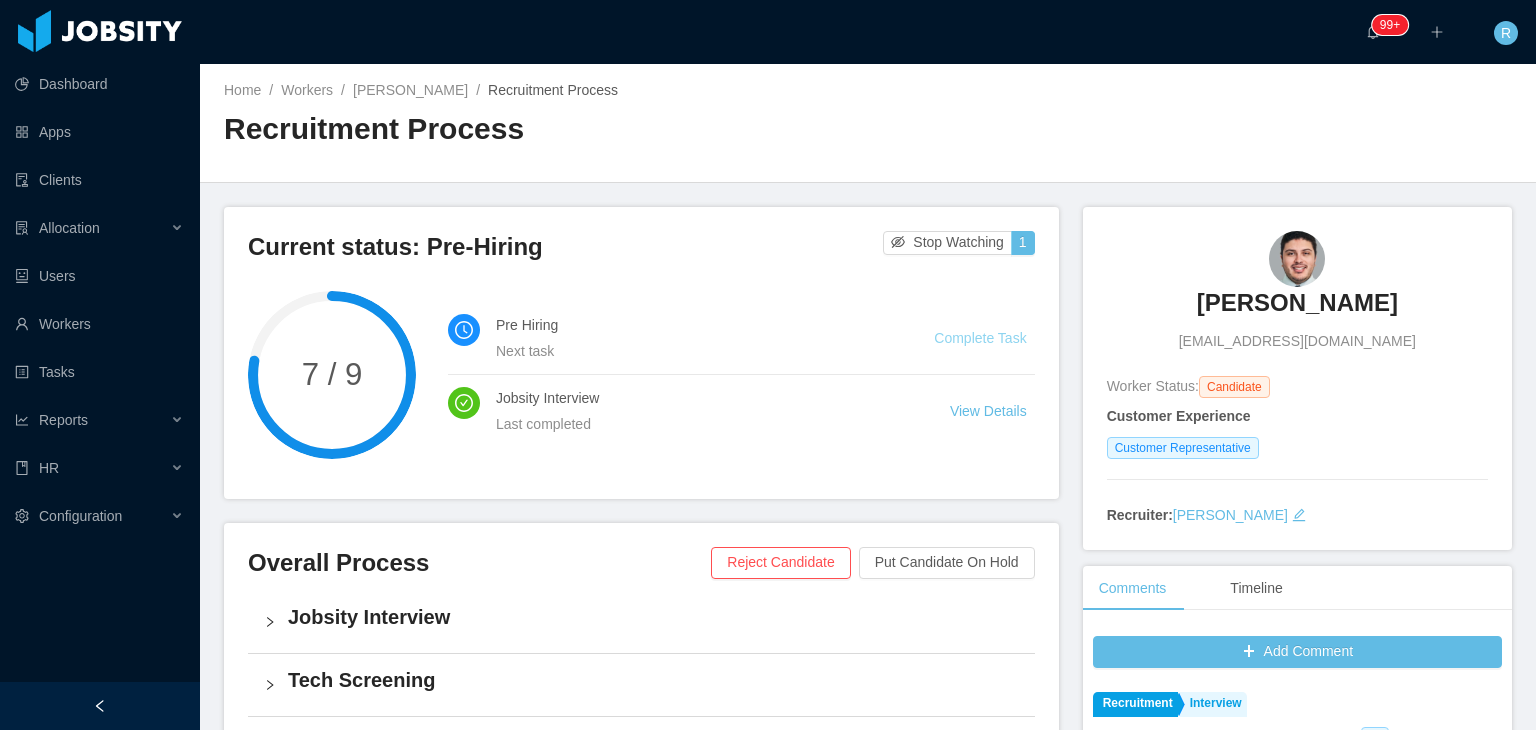 click on "Complete Task" at bounding box center [980, 338] 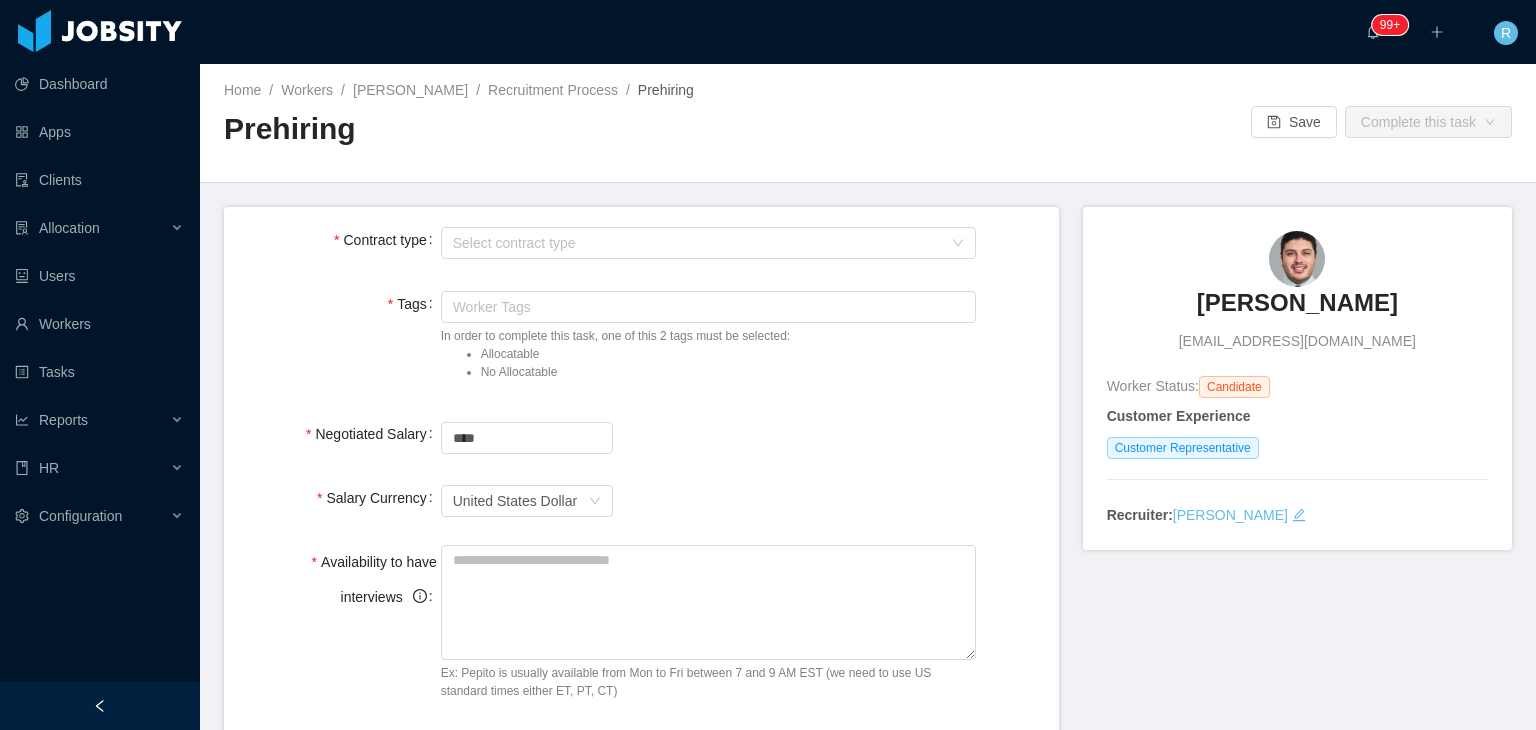 click on "Select contract type" at bounding box center [708, 243] 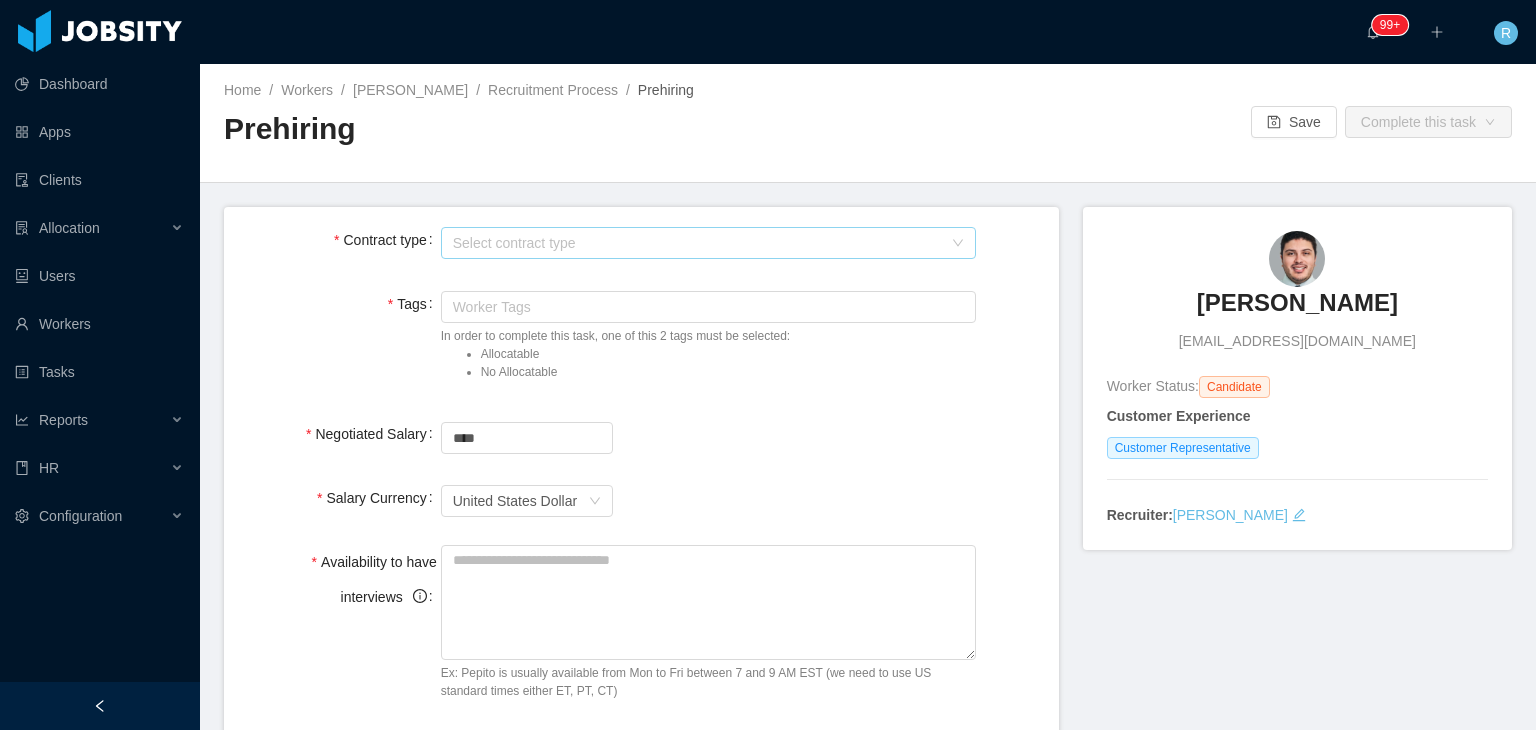 click on "Select contract type" at bounding box center [697, 243] 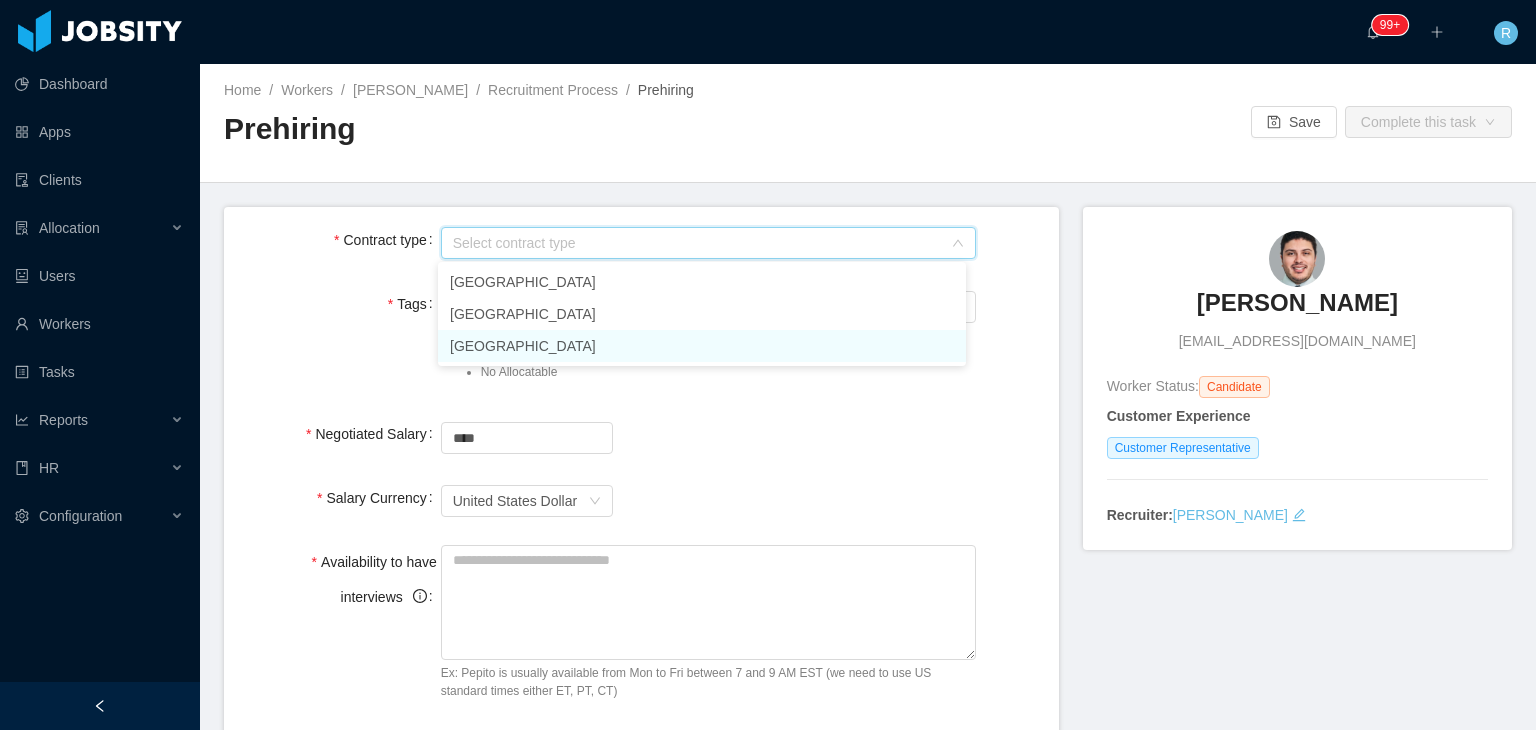 click on "USA" at bounding box center [702, 346] 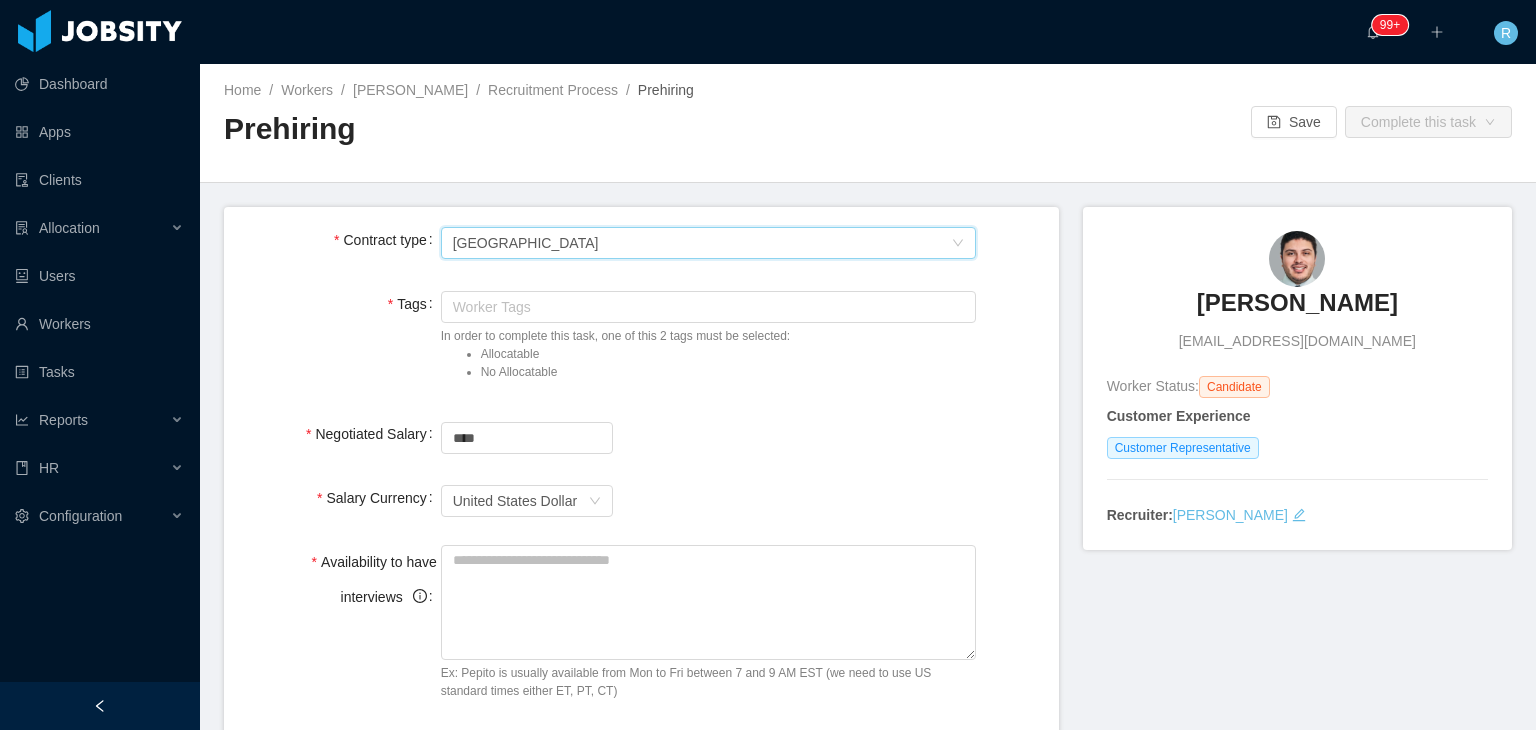 click on "****" at bounding box center (708, 437) 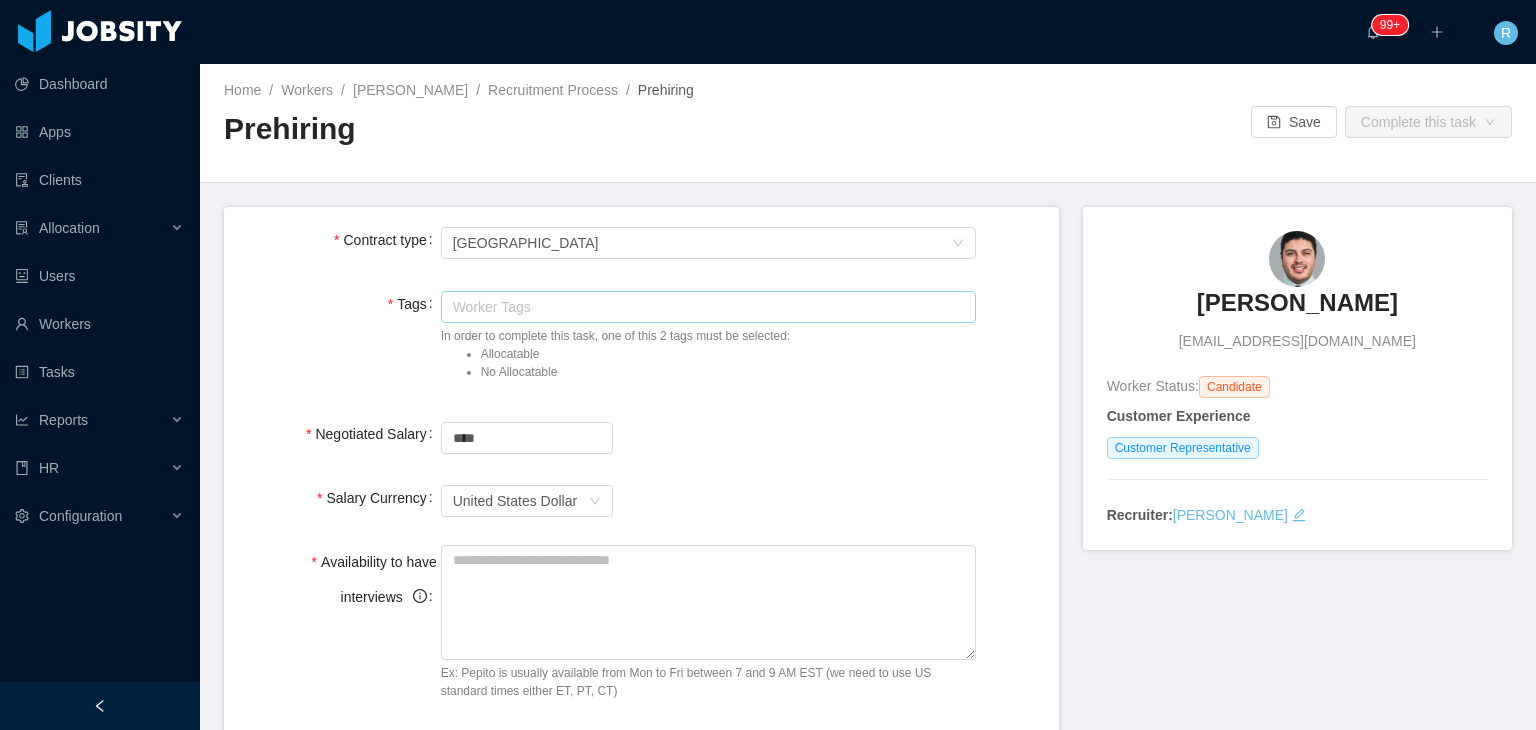 click on "Worker Tags" at bounding box center (704, 307) 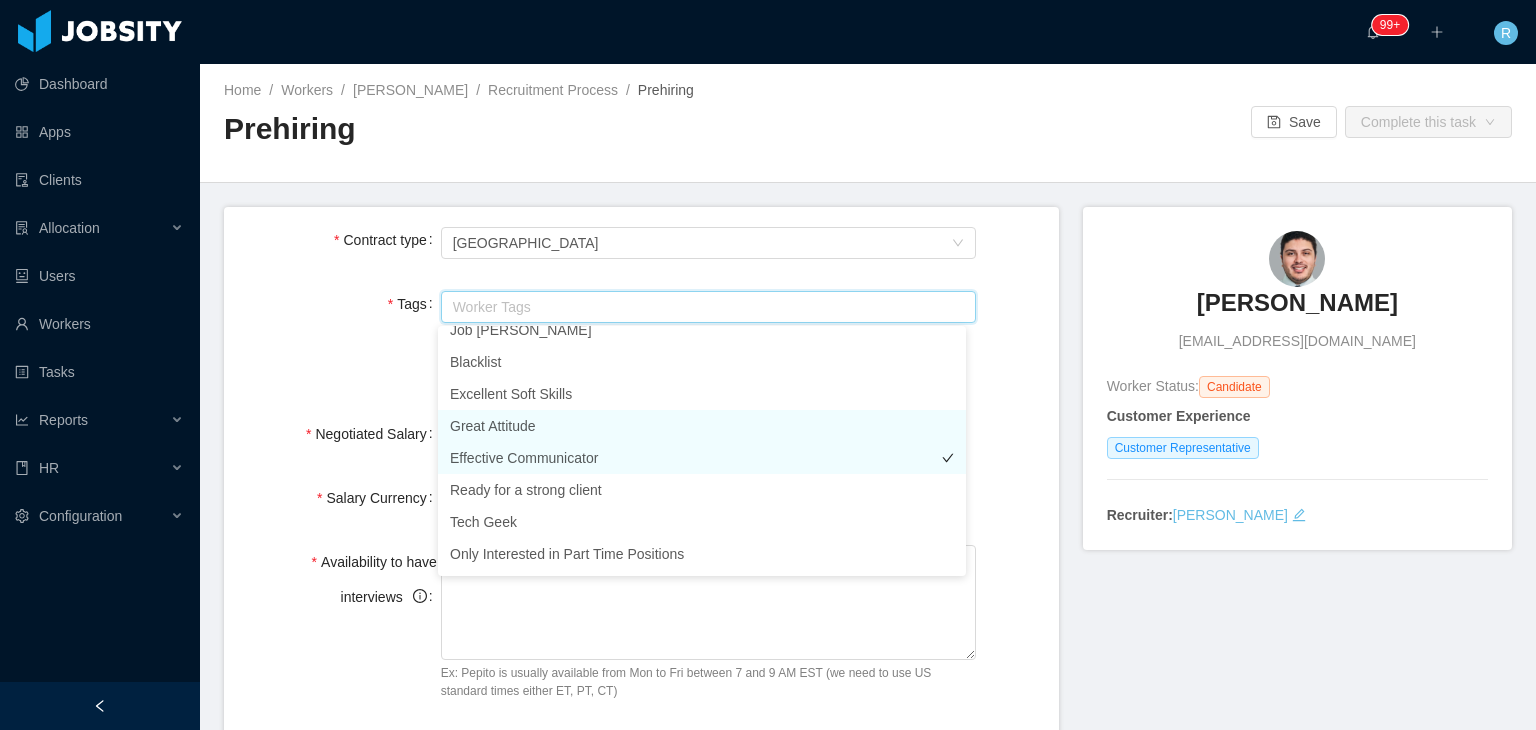 scroll, scrollTop: 400, scrollLeft: 0, axis: vertical 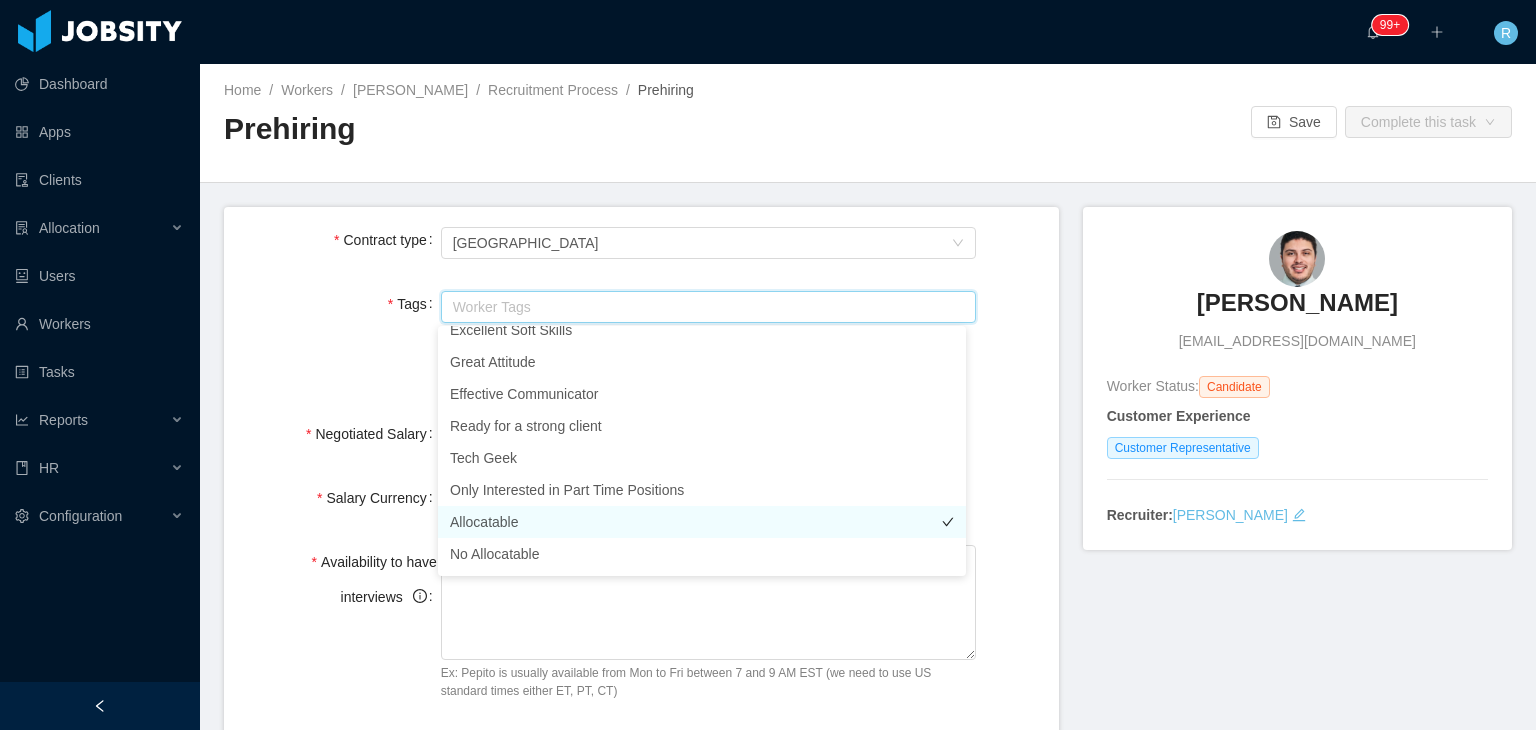 click on "Allocatable" at bounding box center [702, 522] 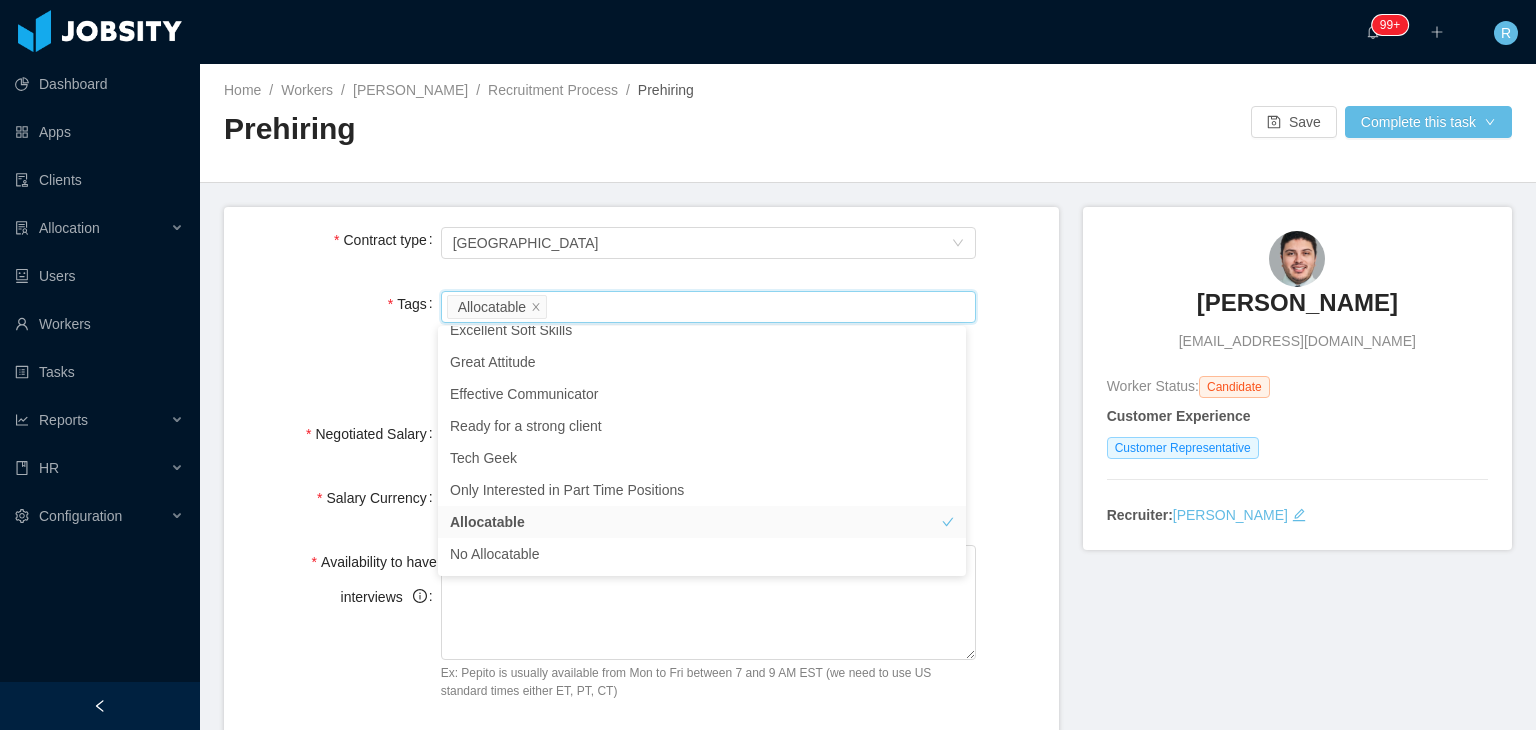 click on "**********" at bounding box center [641, 930] 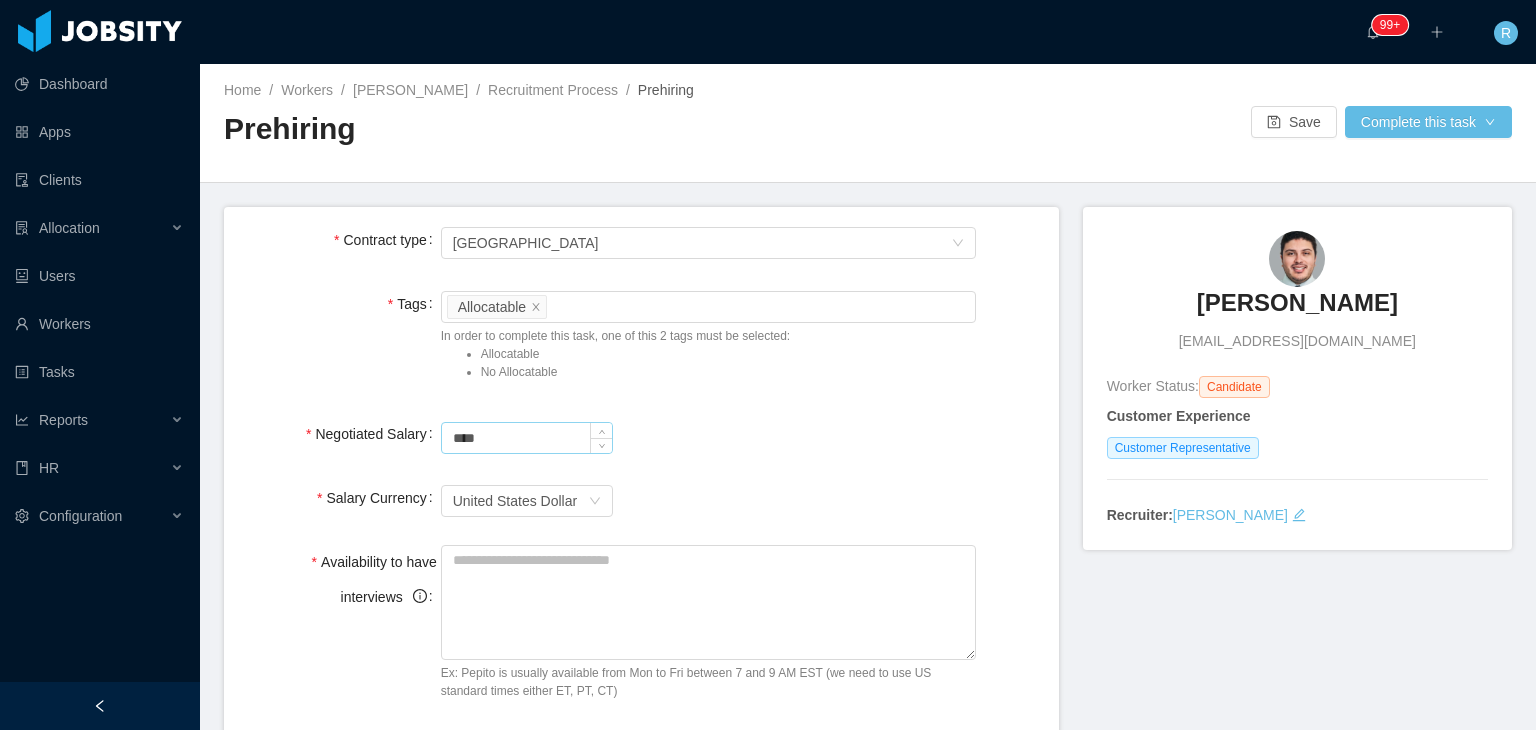 click on "****" at bounding box center [527, 438] 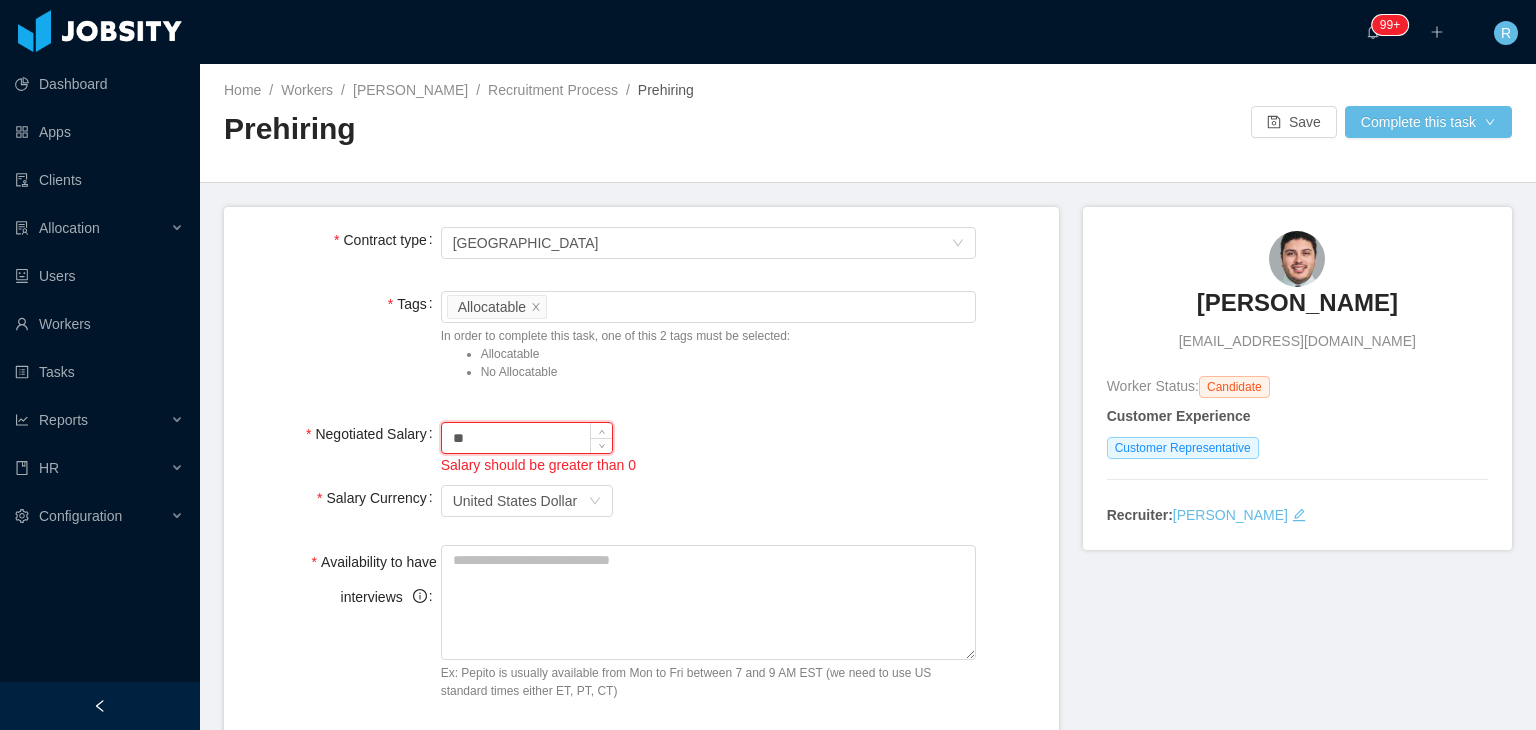 type on "*" 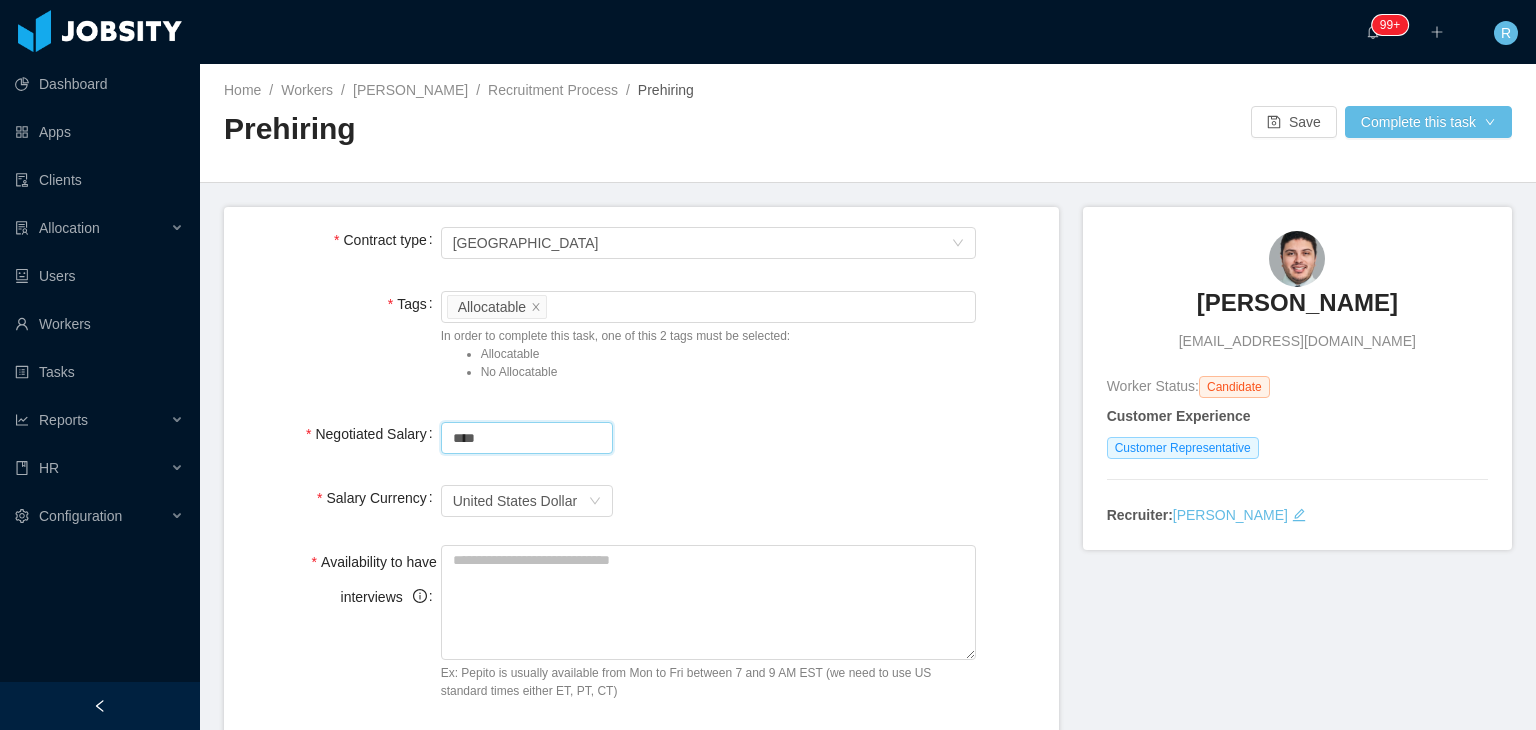 type on "****" 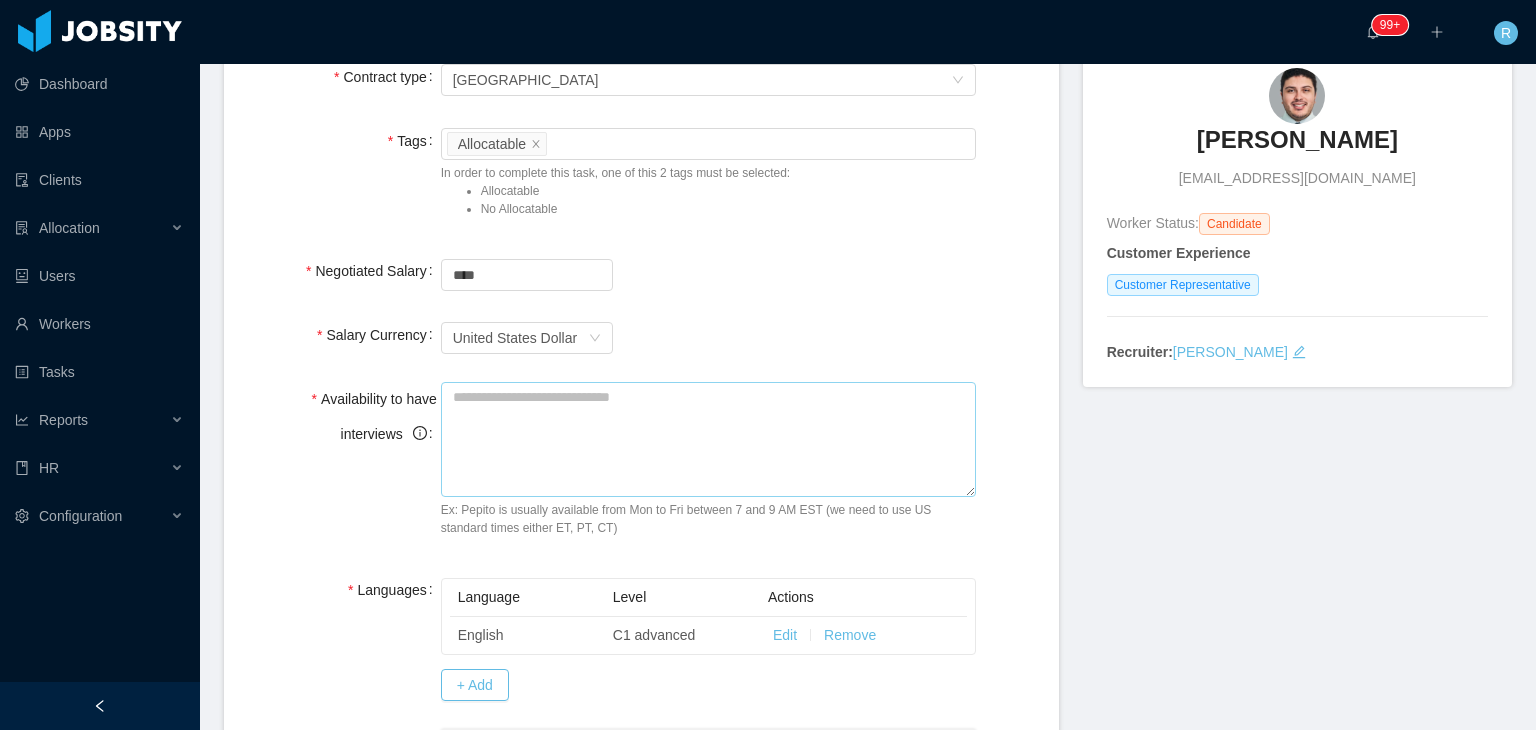 scroll, scrollTop: 200, scrollLeft: 0, axis: vertical 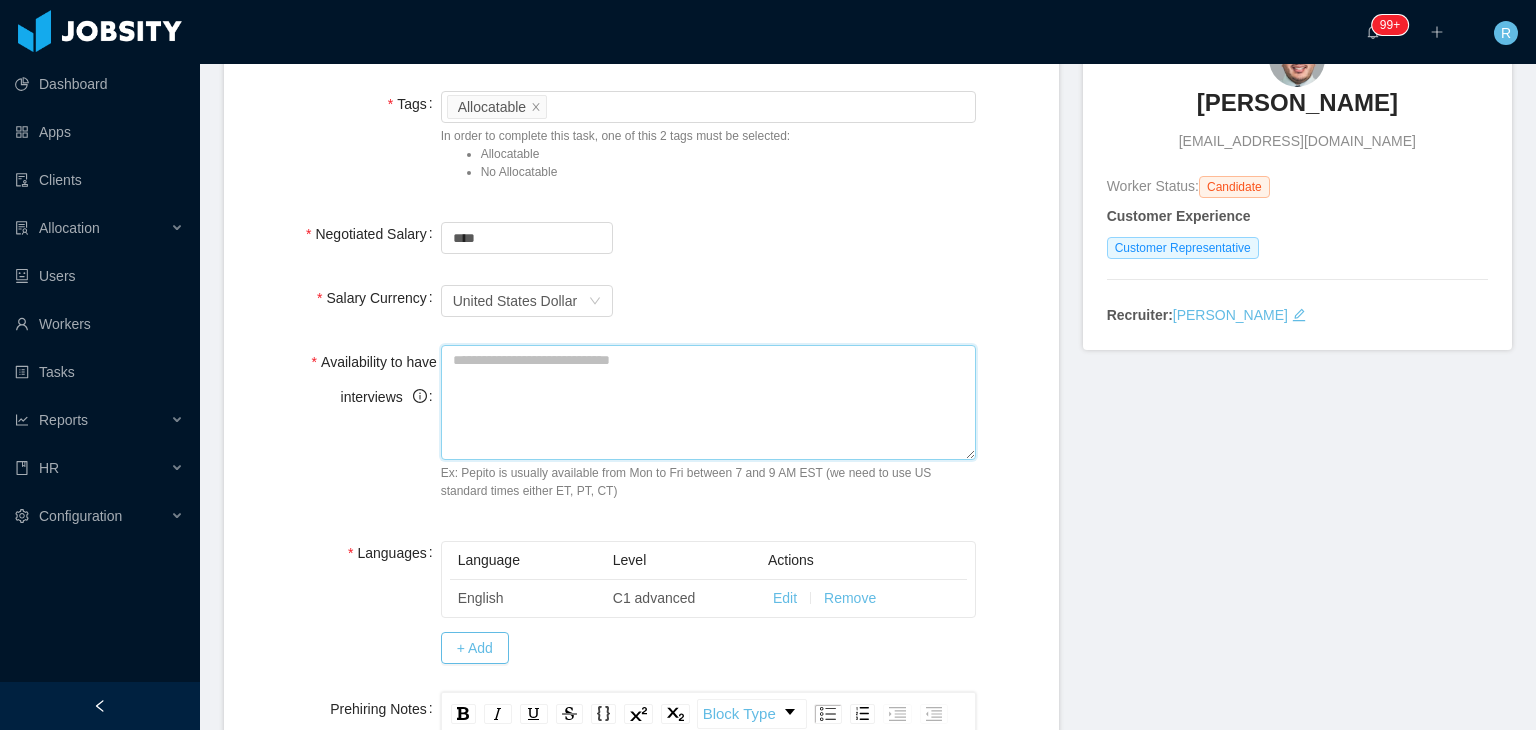 click on "Availability to have interviews" at bounding box center (708, 402) 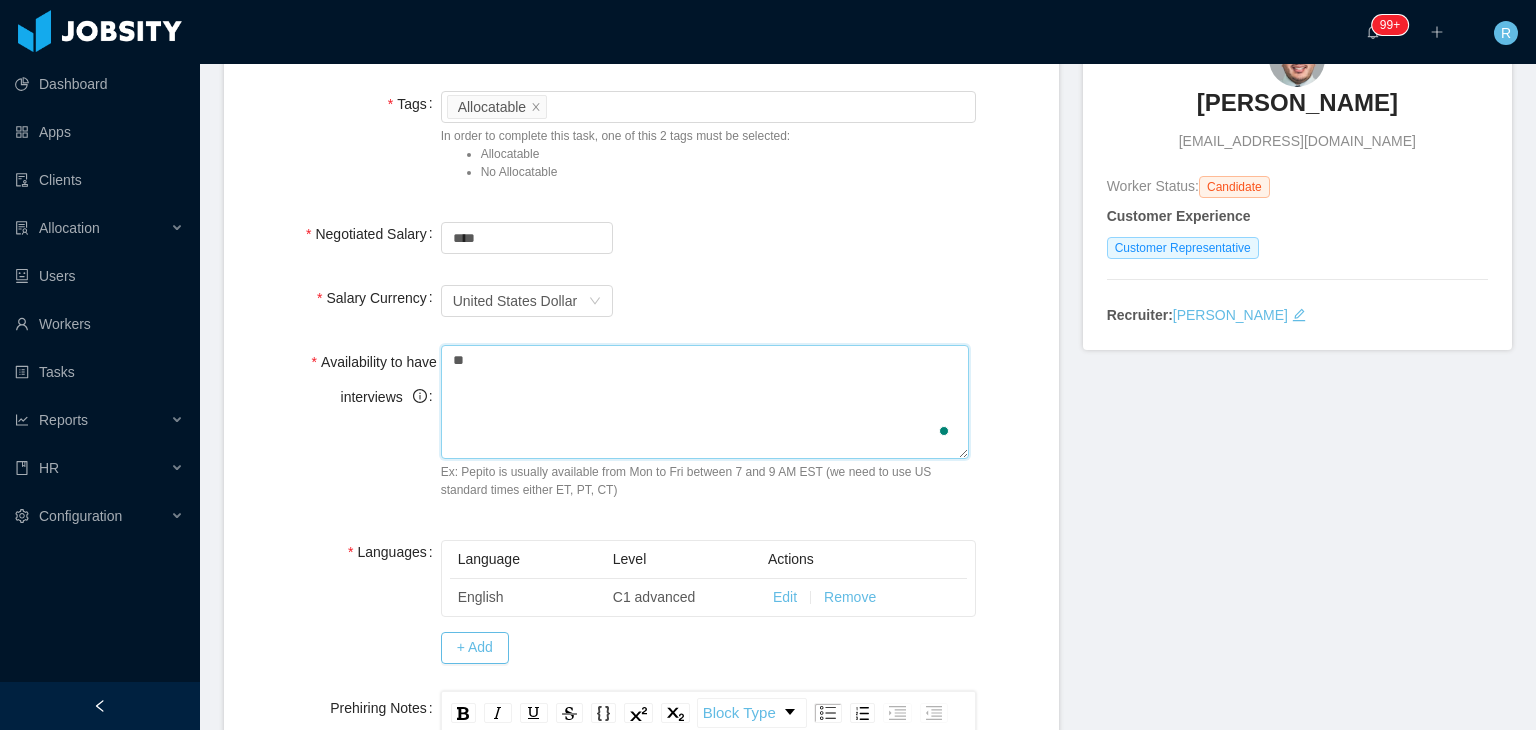 type on "*" 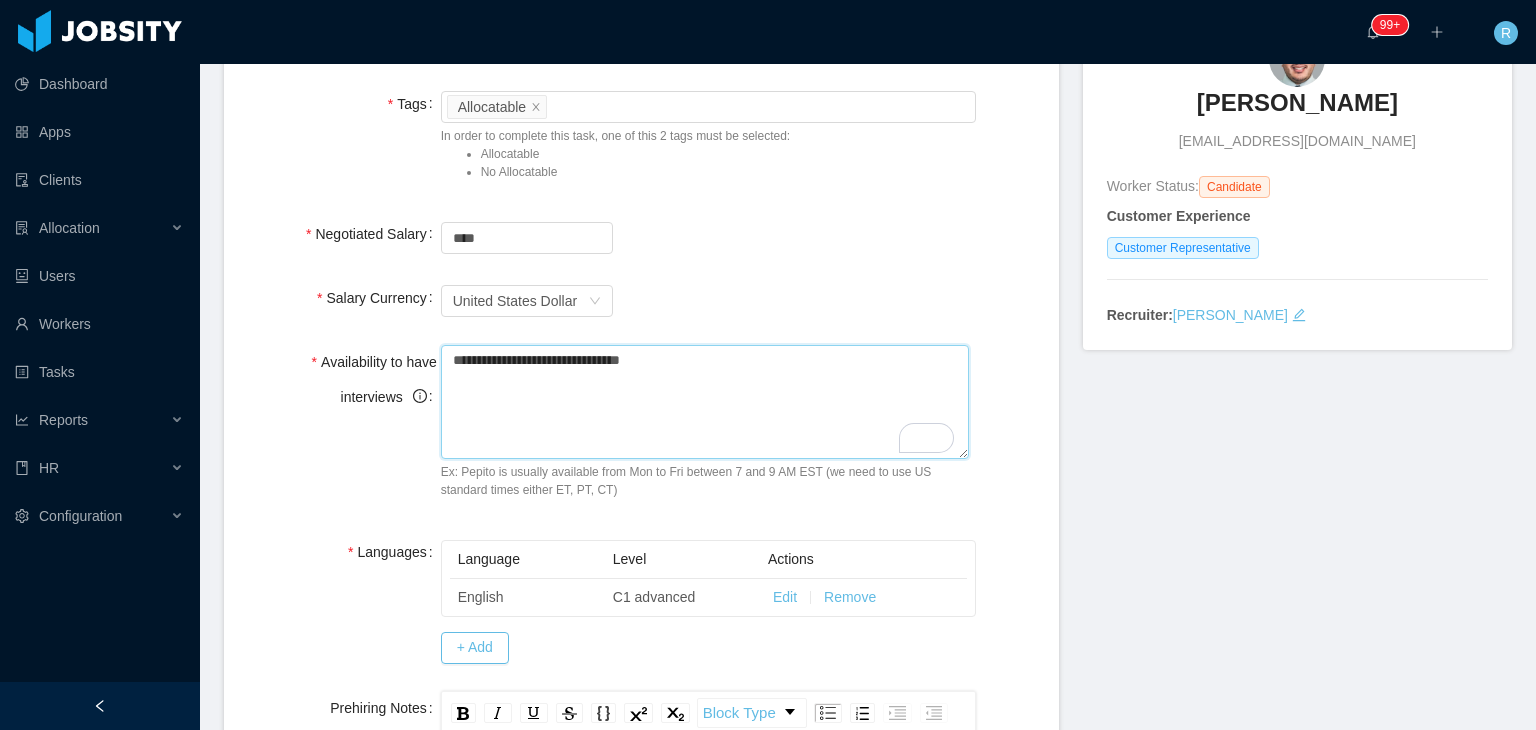 type on "**********" 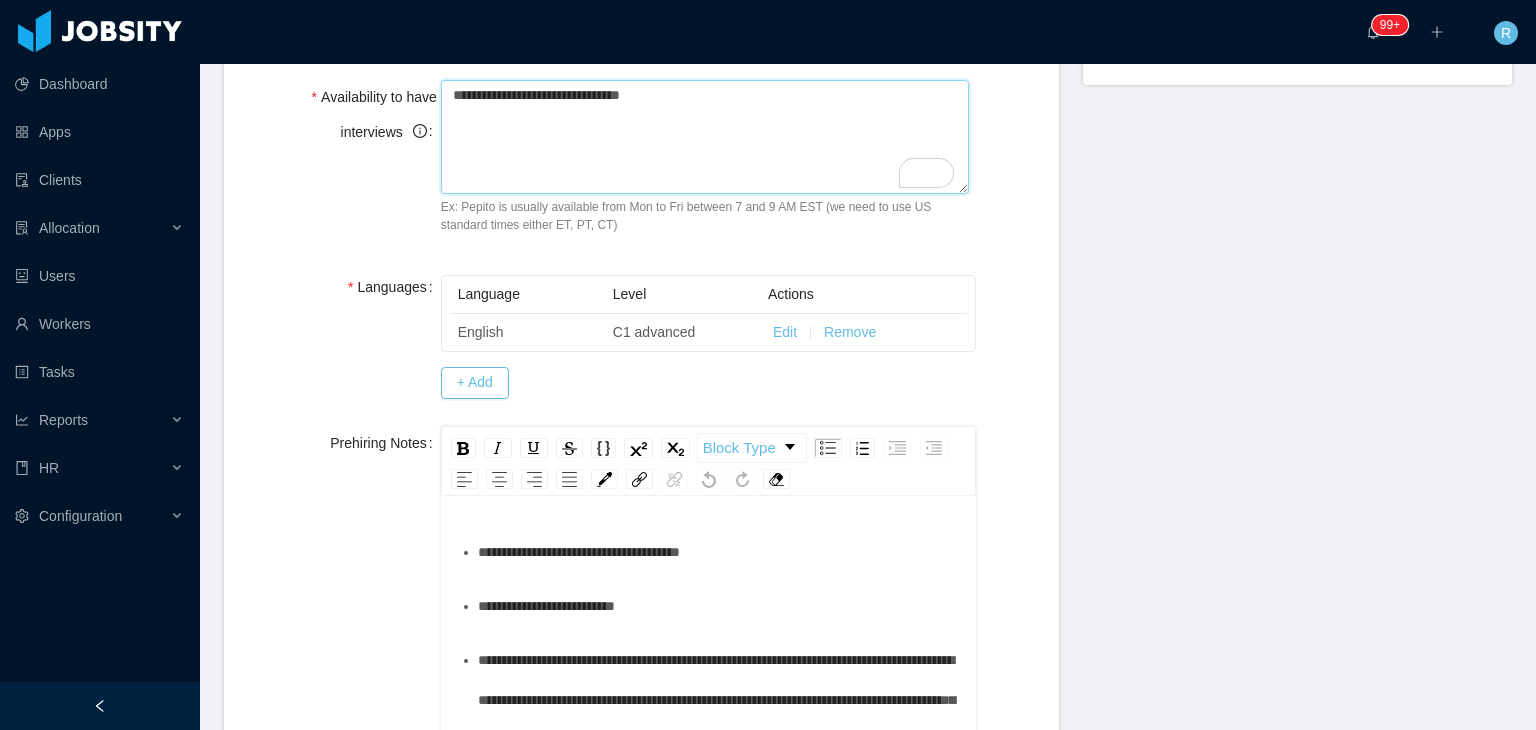 scroll, scrollTop: 500, scrollLeft: 0, axis: vertical 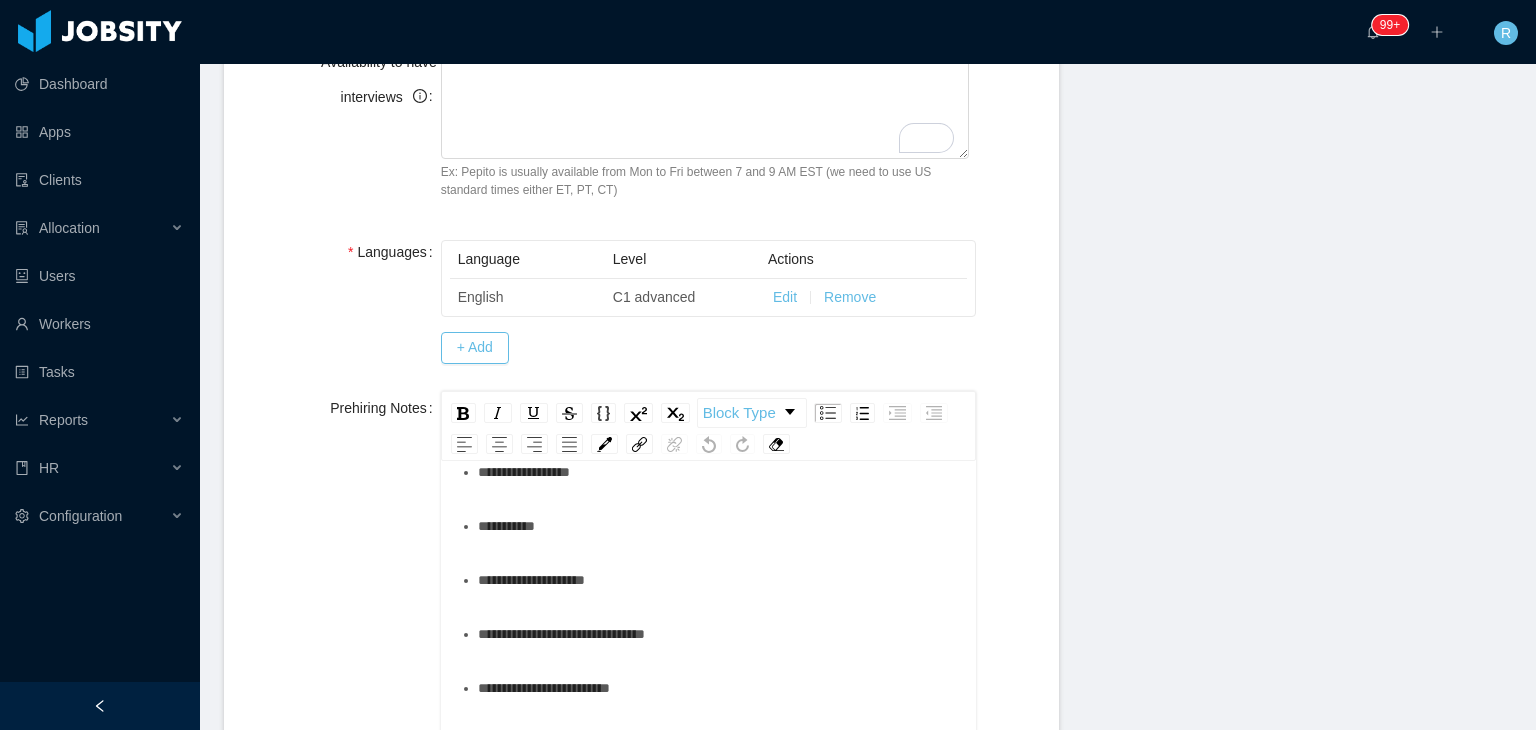 drag, startPoint x: 482, startPoint y: 513, endPoint x: 707, endPoint y: 576, distance: 233.6536 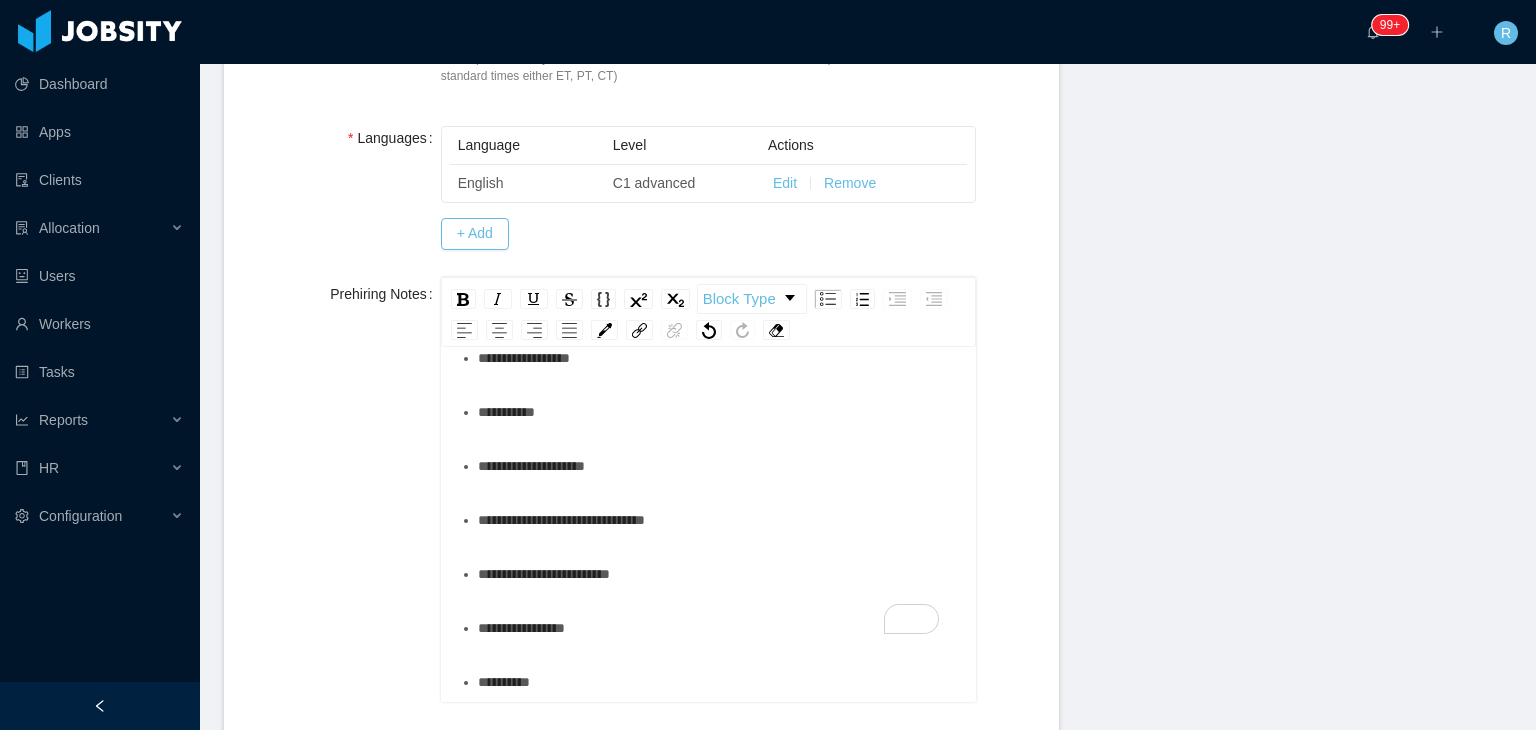 click on "*********" at bounding box center (719, 412) 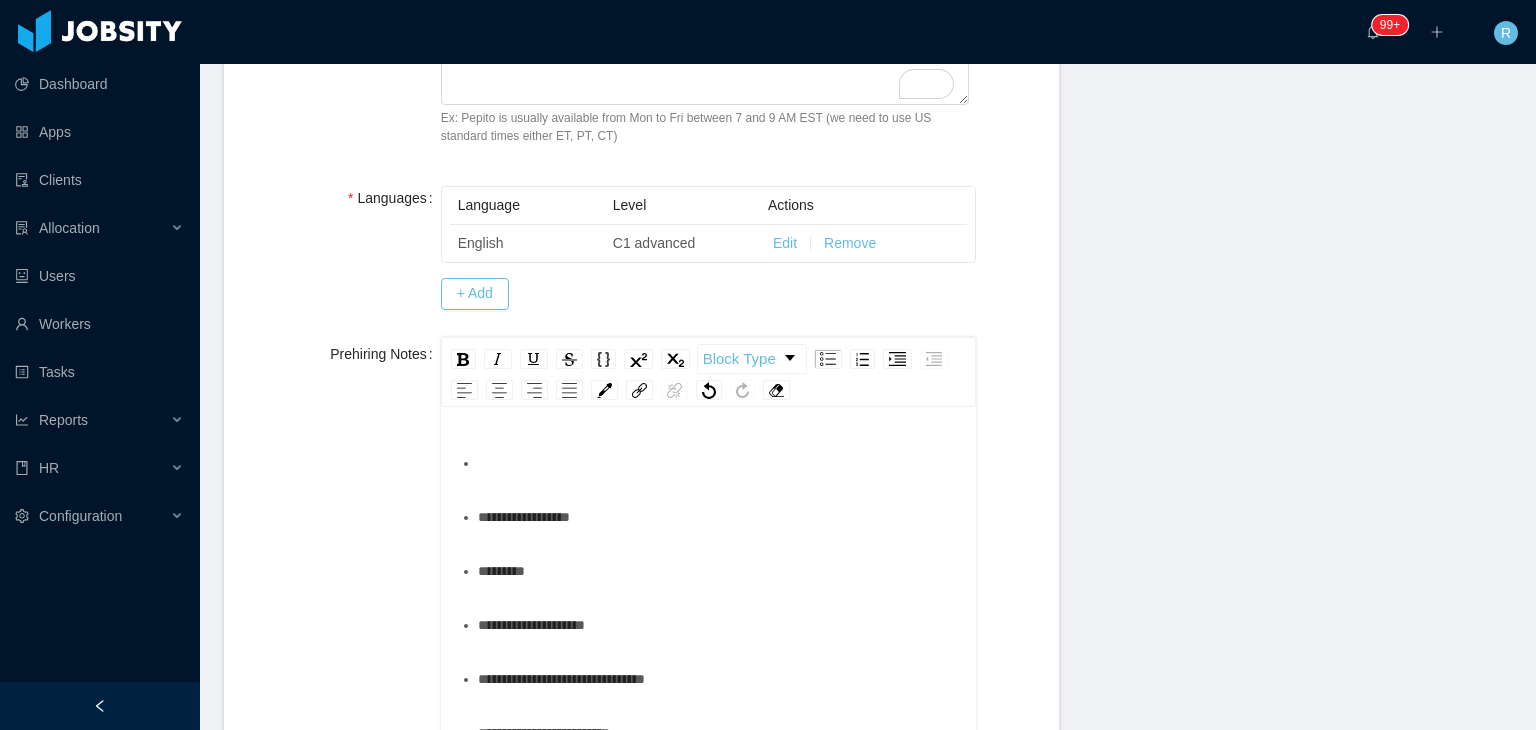 click at bounding box center (719, 463) 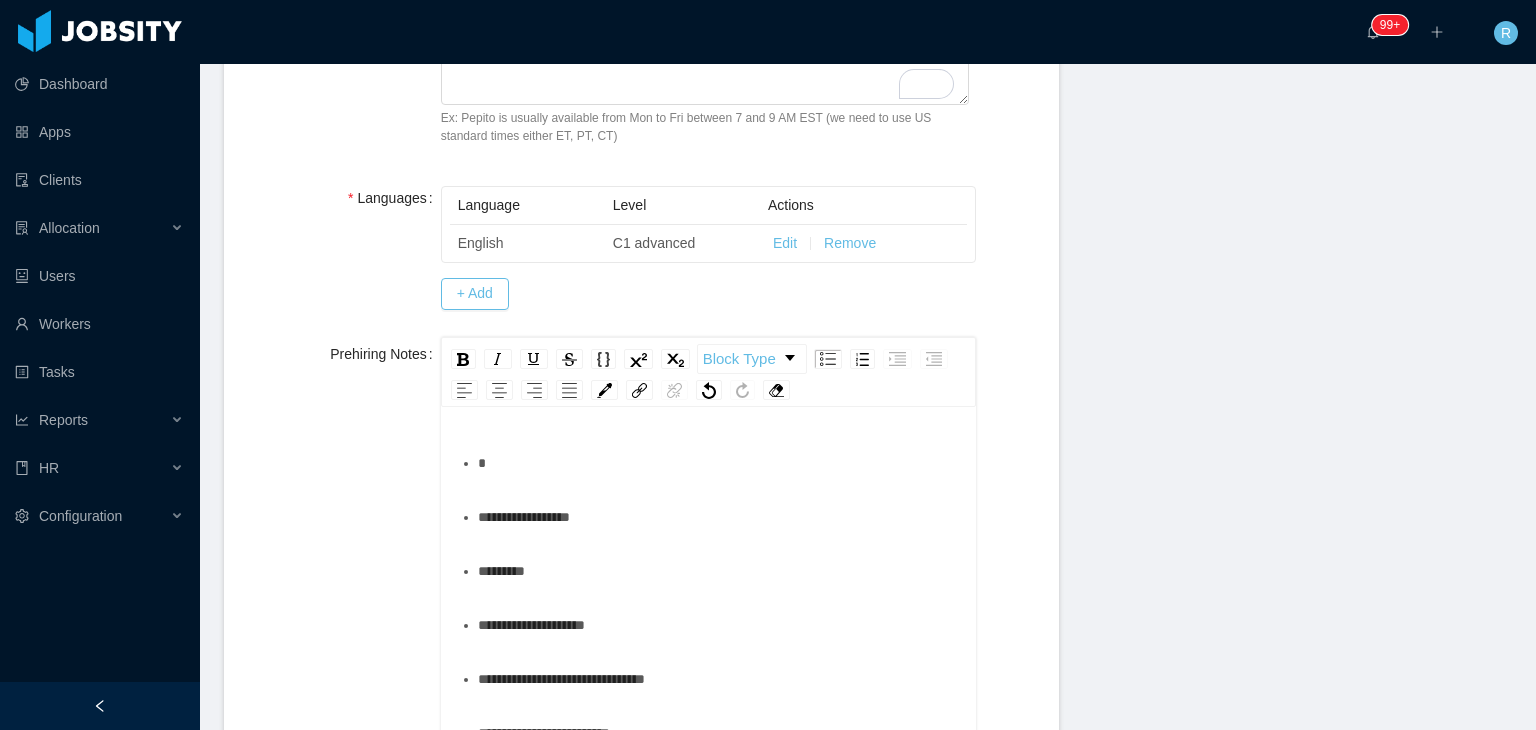 type 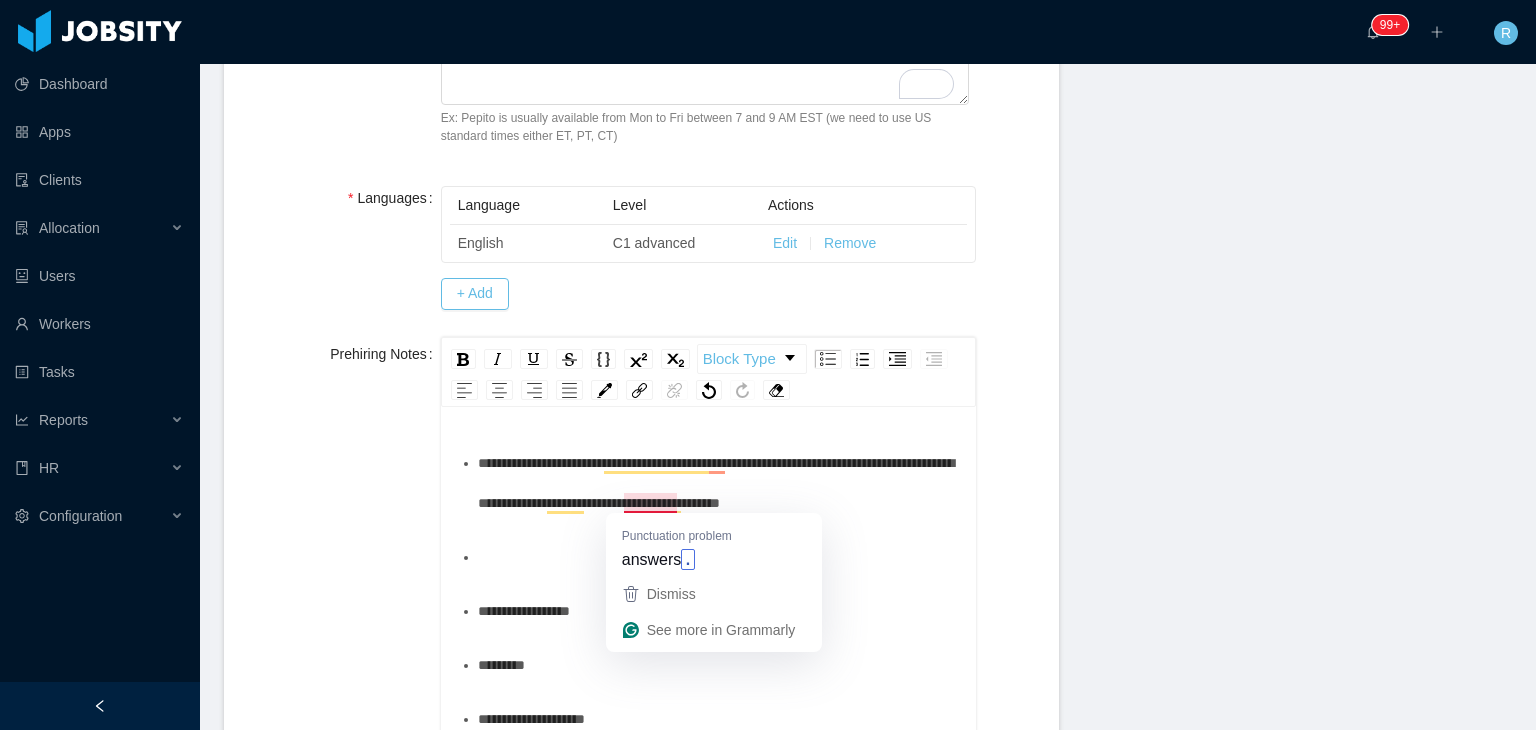click on "**********" at bounding box center [716, 483] 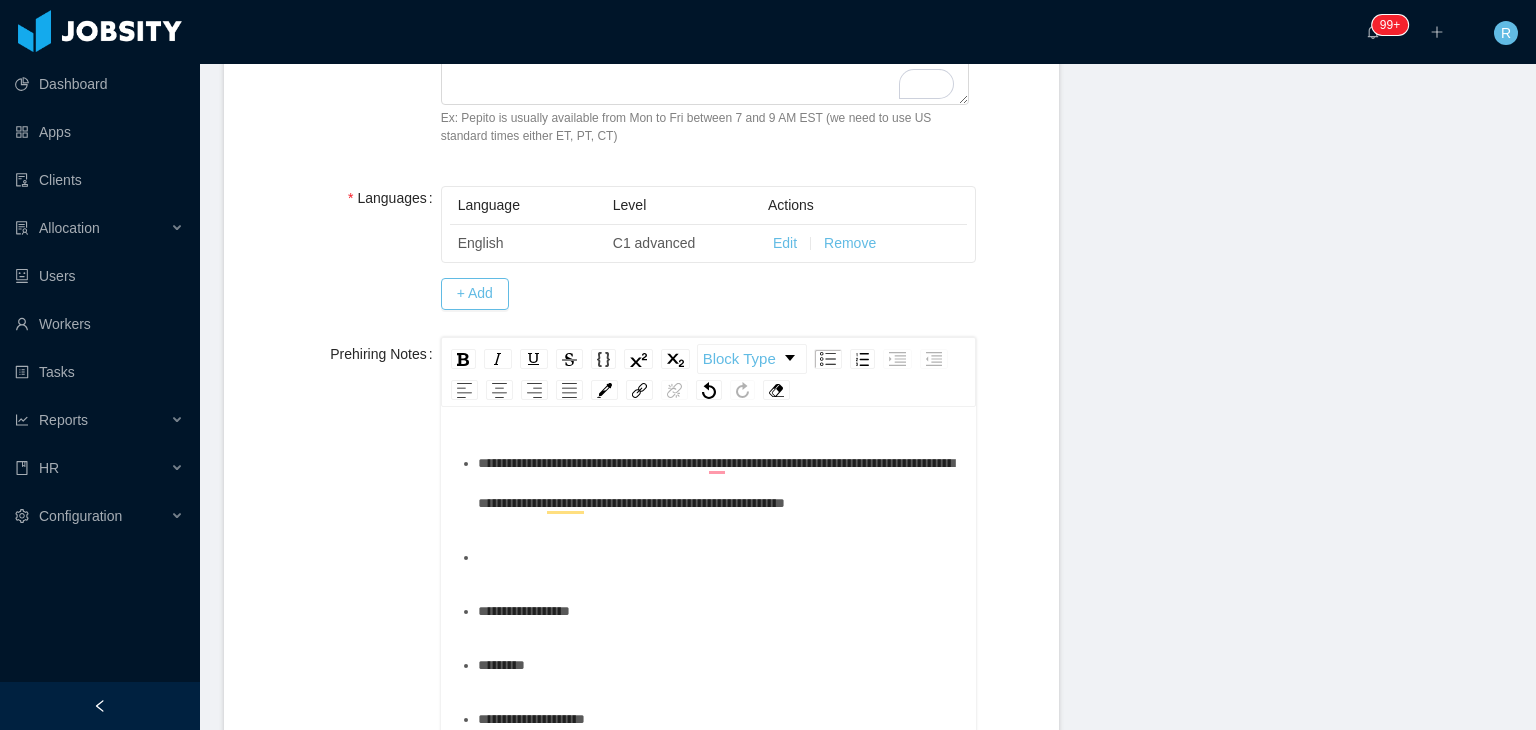 click at bounding box center [719, 557] 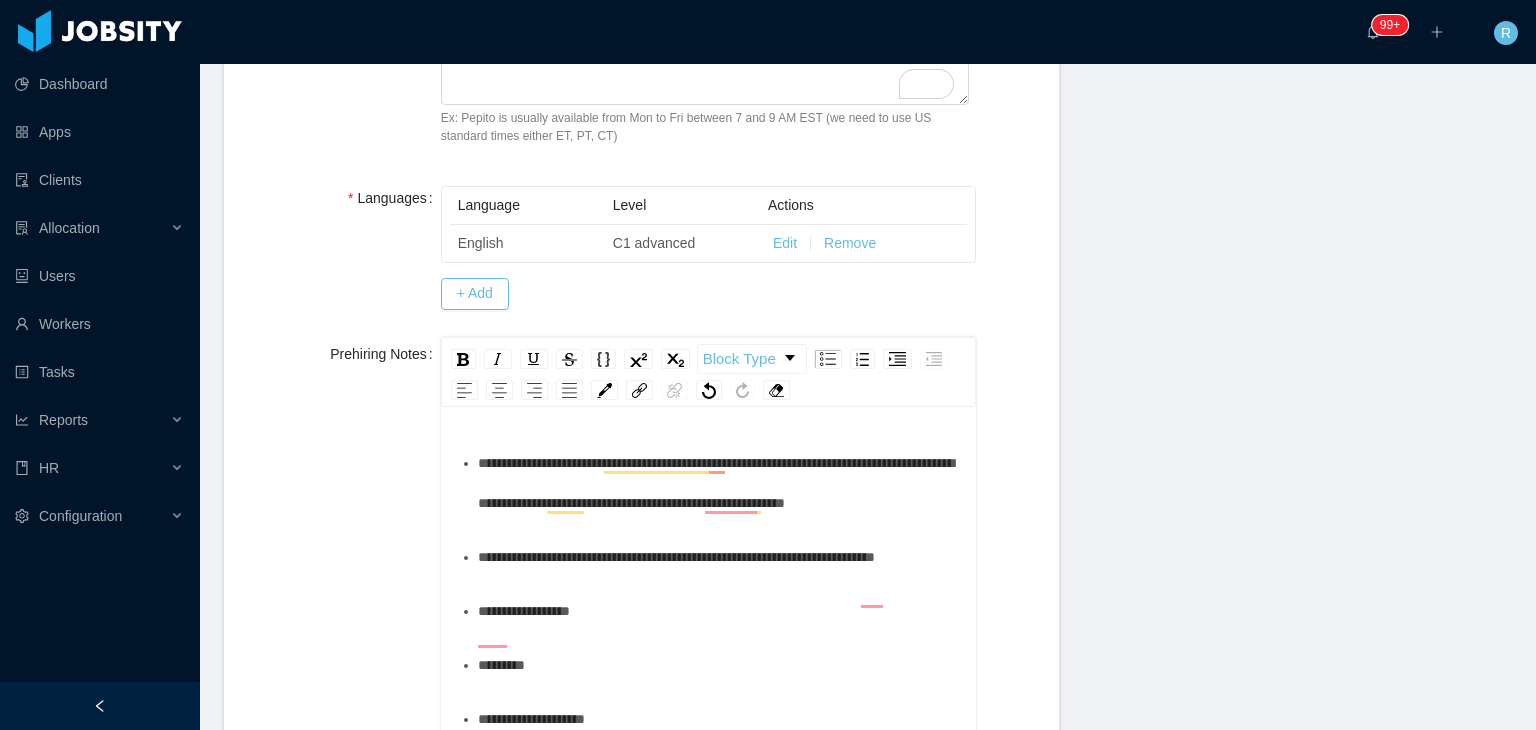 click on "**********" at bounding box center (719, 557) 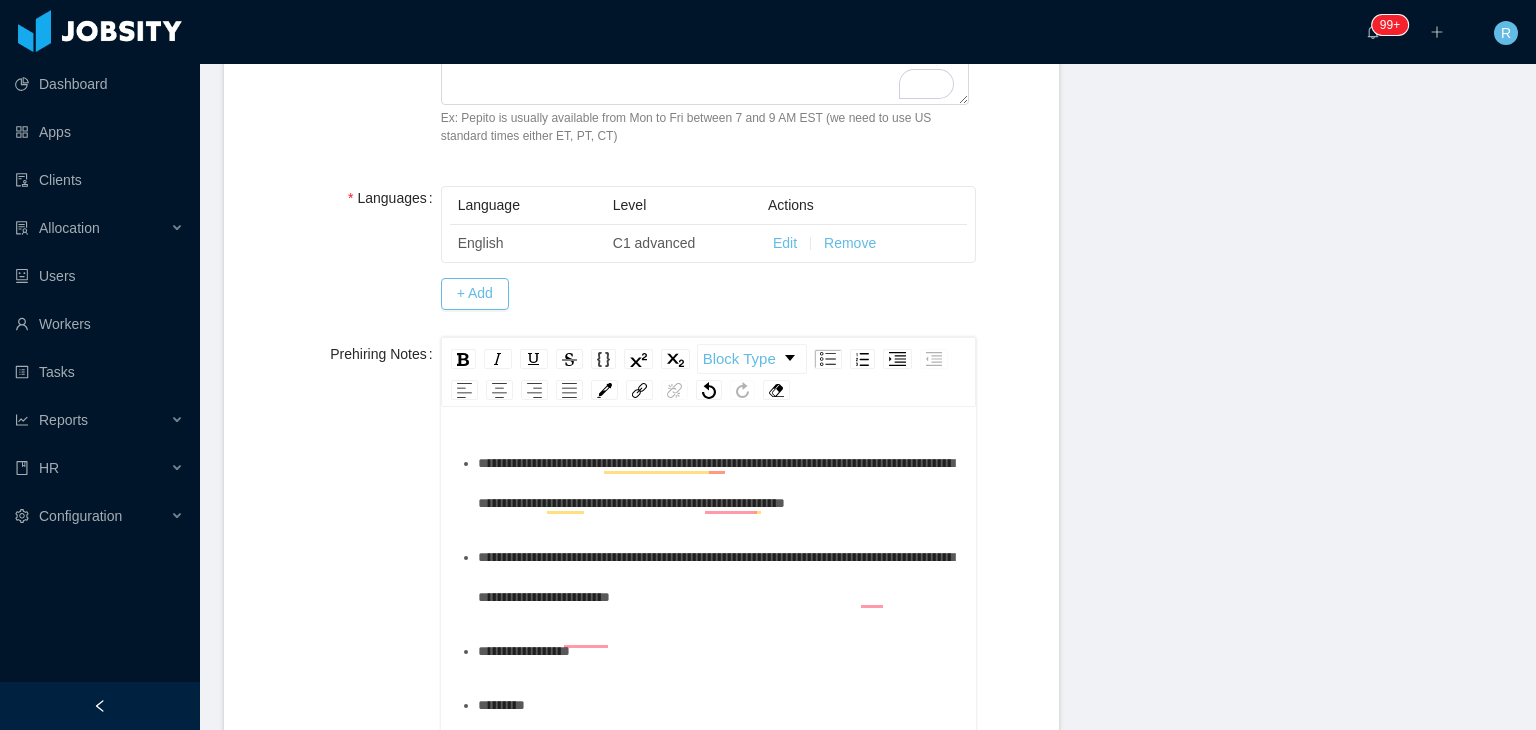 click on "**********" at bounding box center (716, 577) 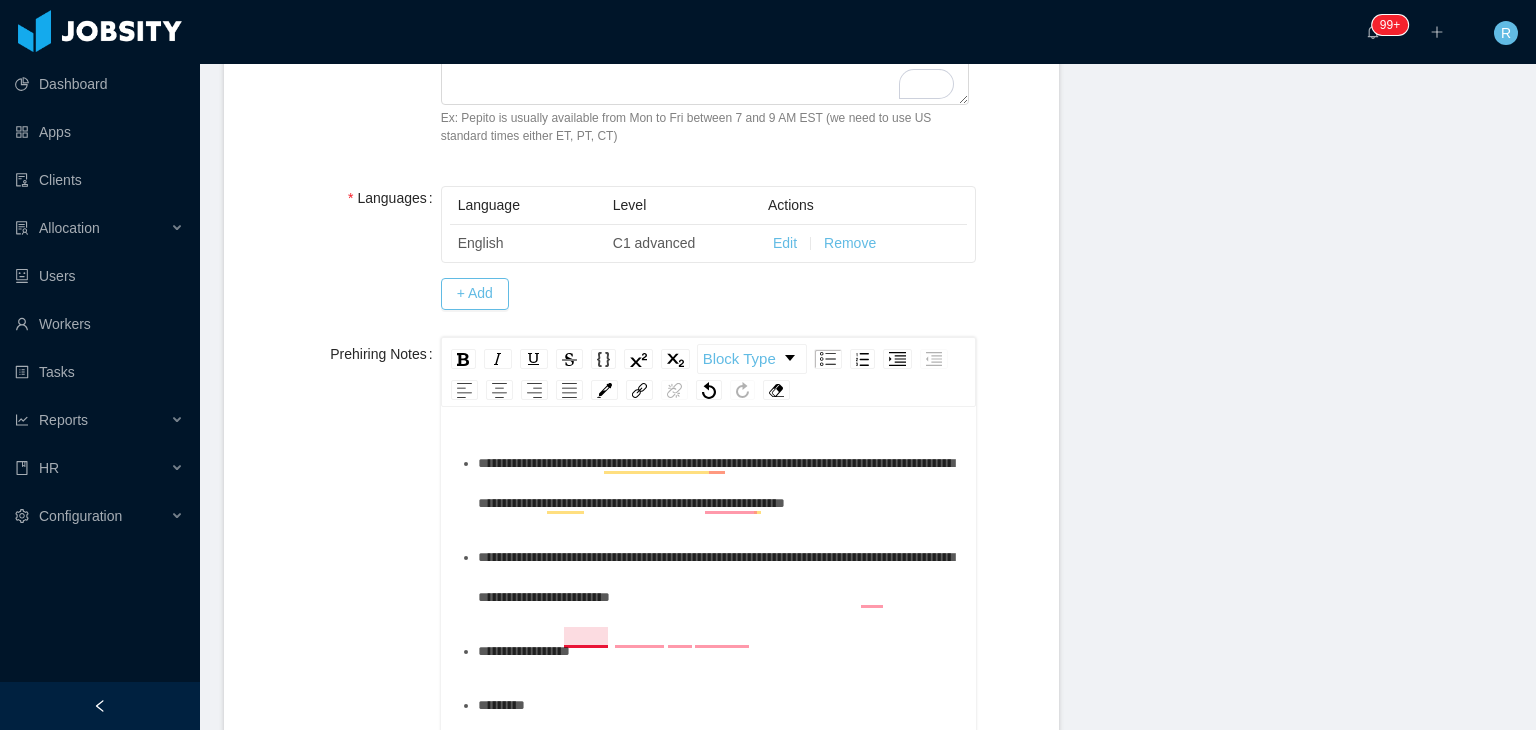 click on "**********" at bounding box center [716, 577] 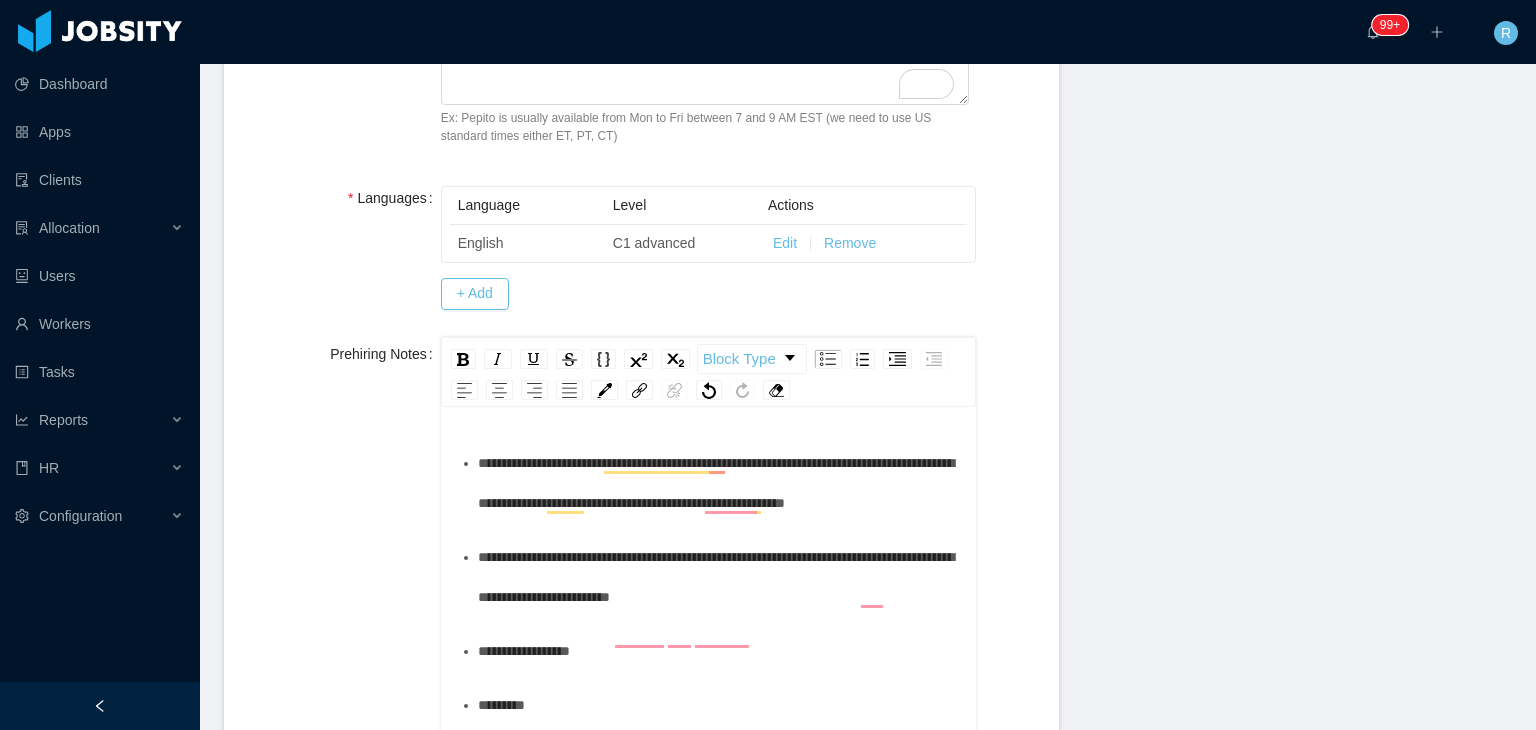 click on "**********" at bounding box center [716, 577] 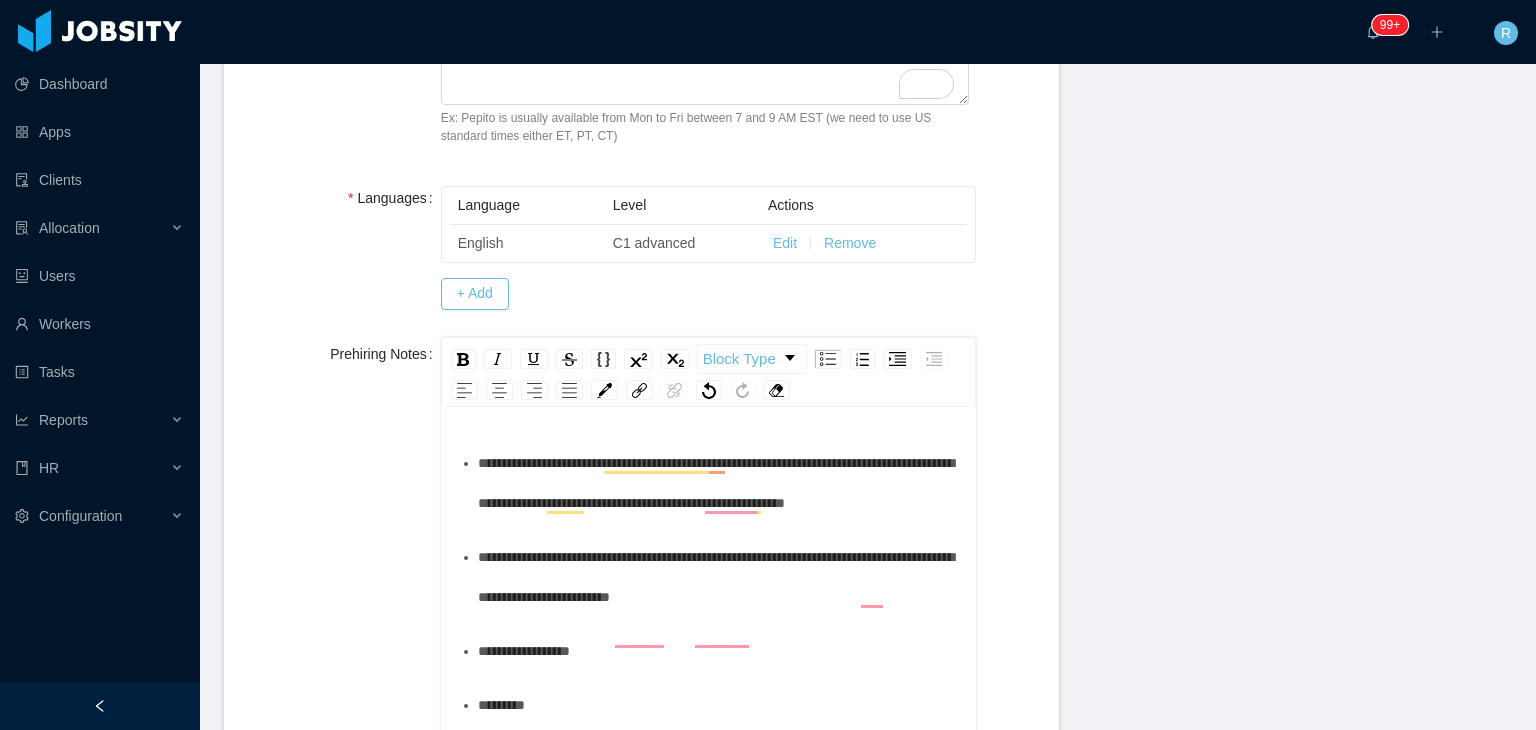click on "**********" at bounding box center (716, 483) 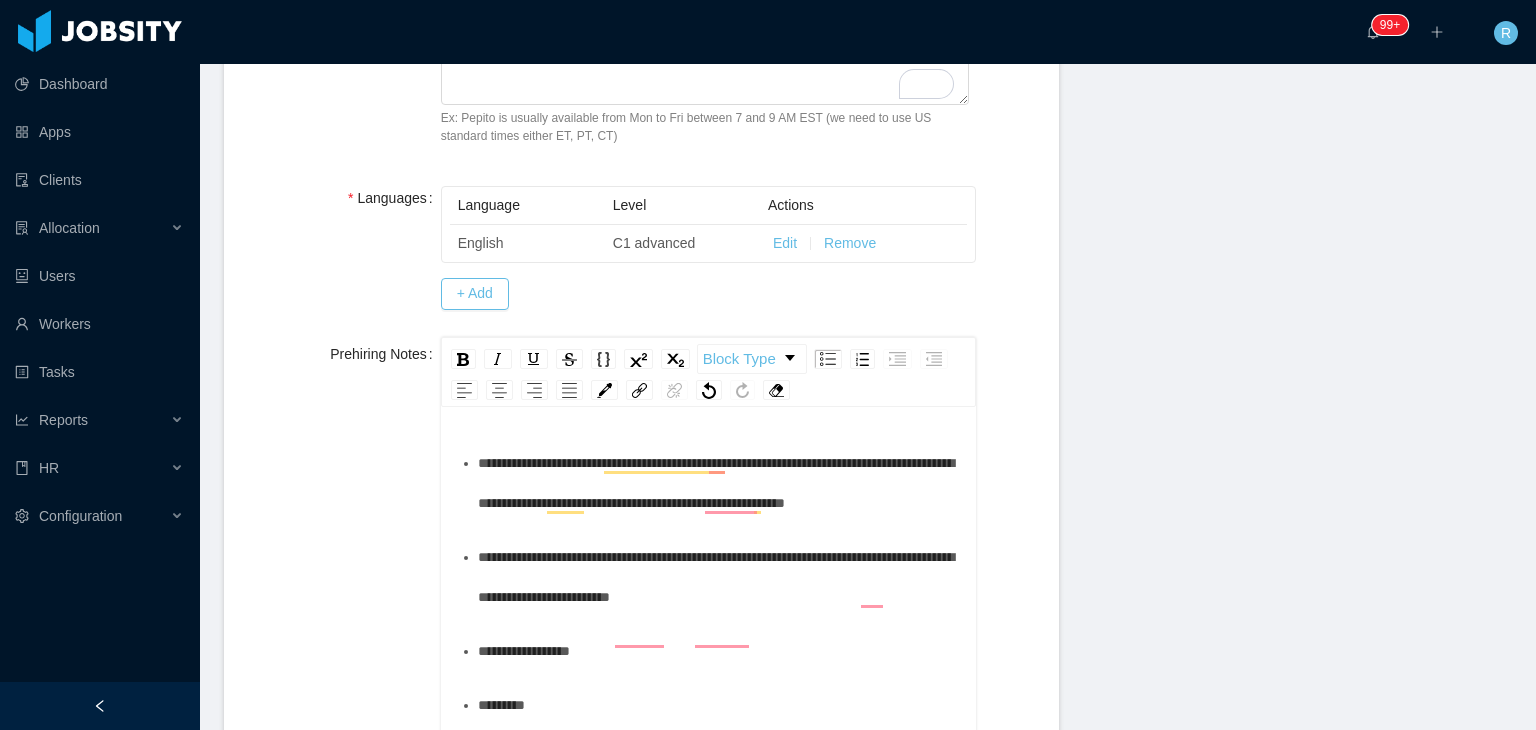 click on "**********" at bounding box center [716, 577] 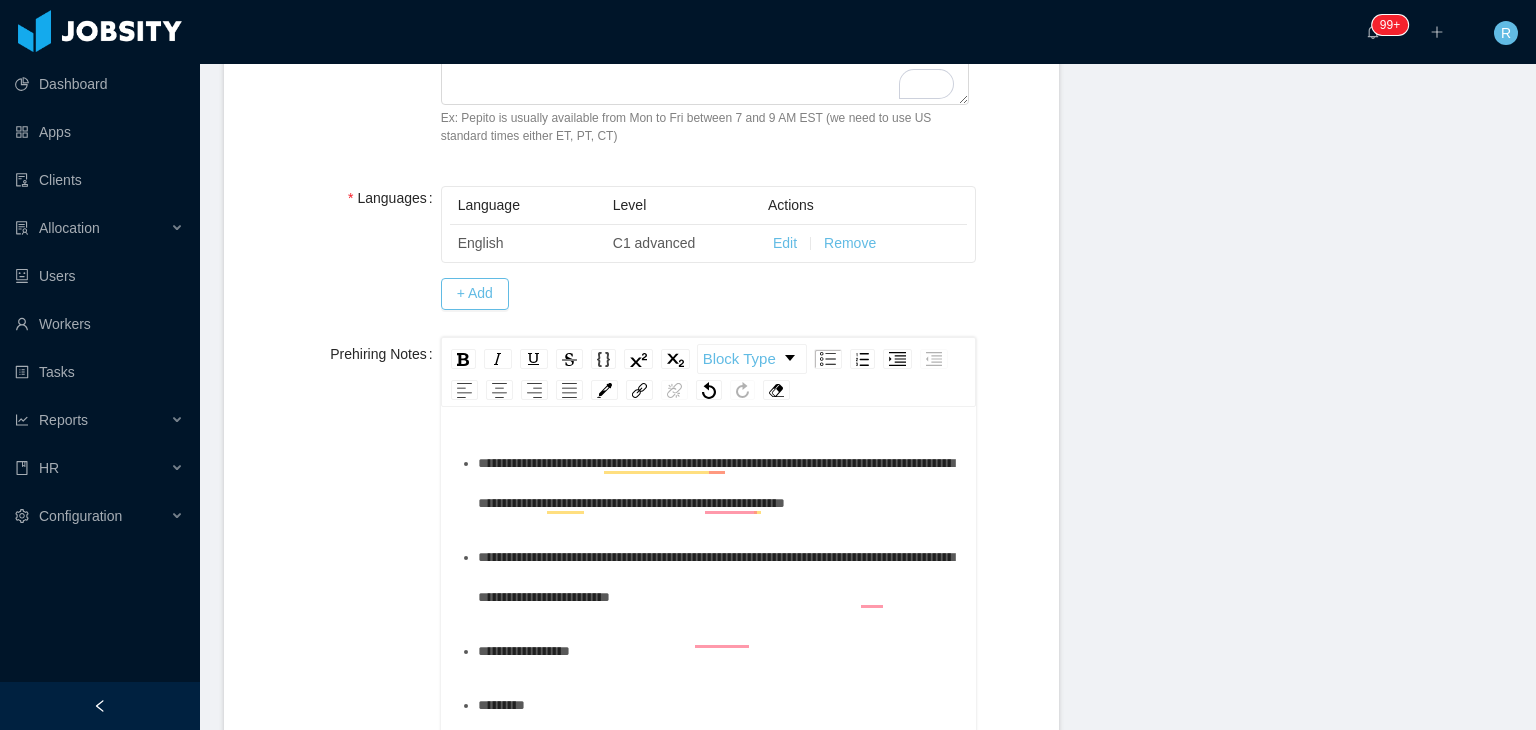 click on "**********" at bounding box center [716, 577] 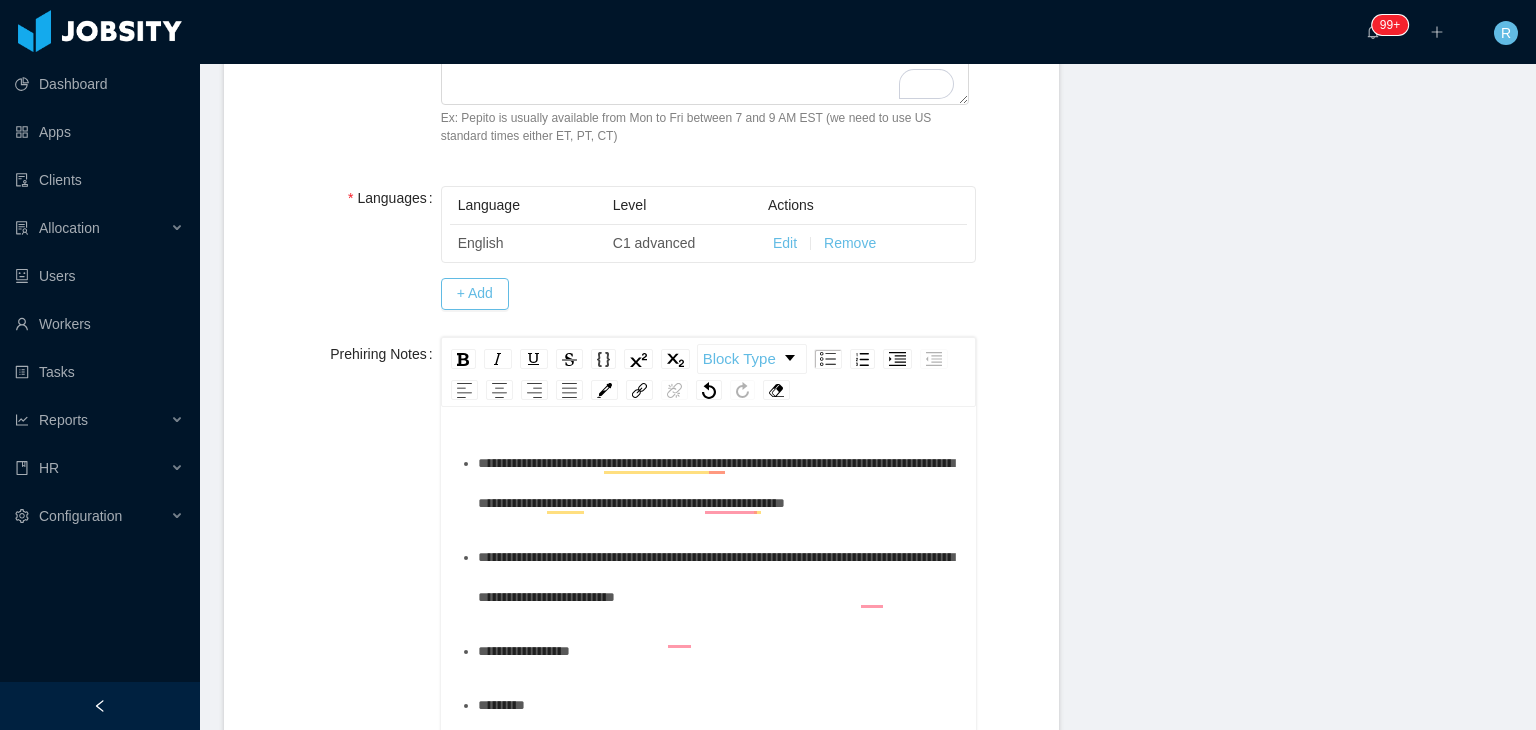 click on "**********" at bounding box center [716, 577] 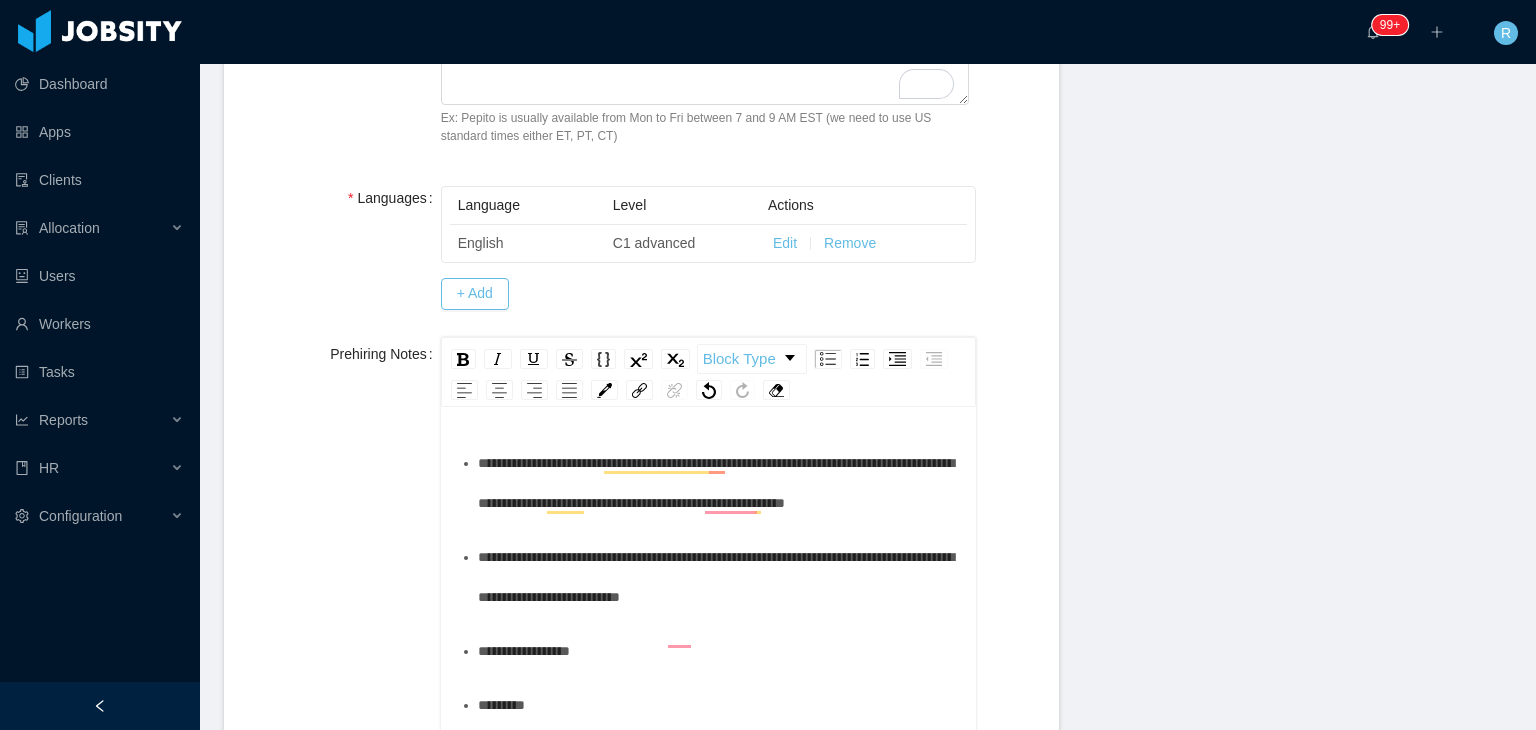 scroll, scrollTop: 100, scrollLeft: 0, axis: vertical 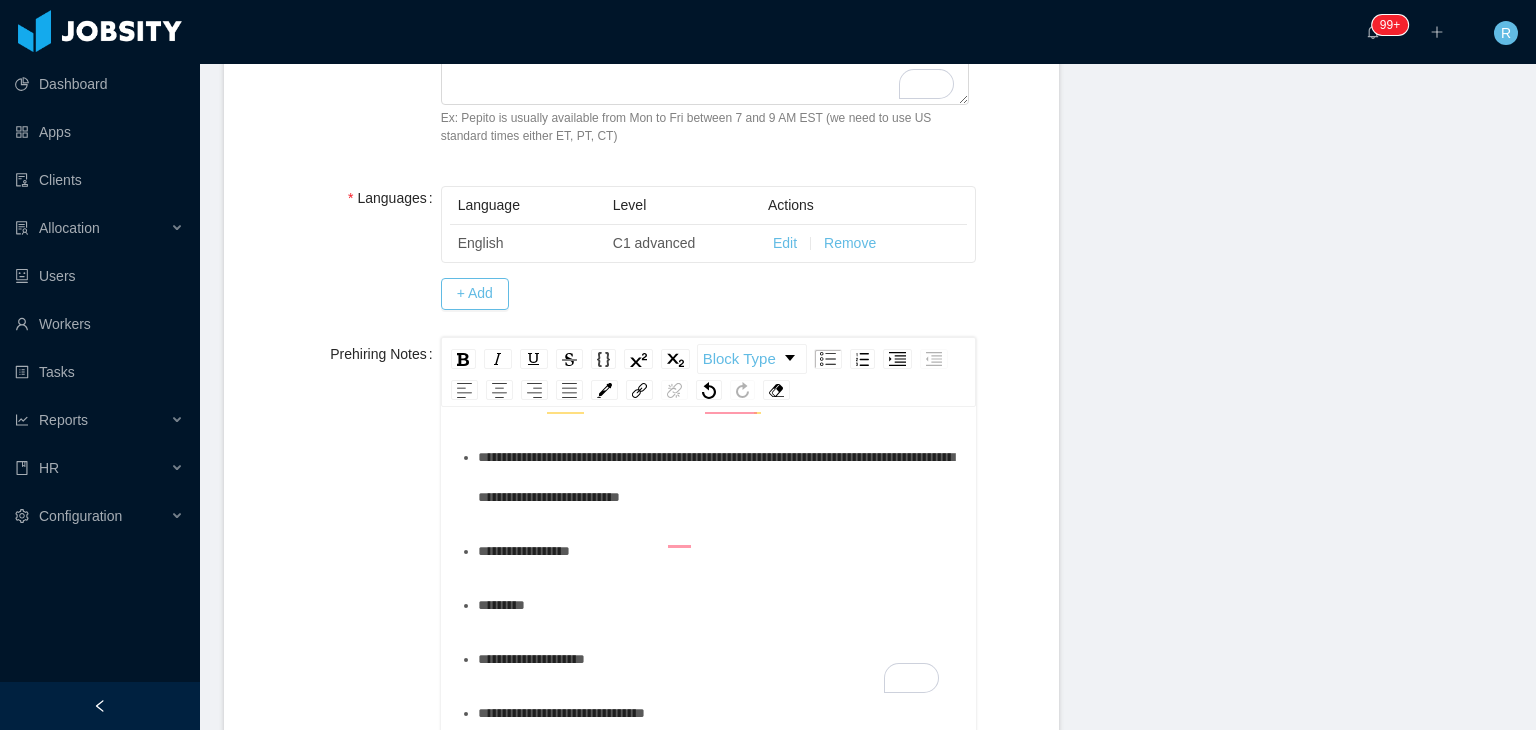 click on "**********" at bounding box center [719, 551] 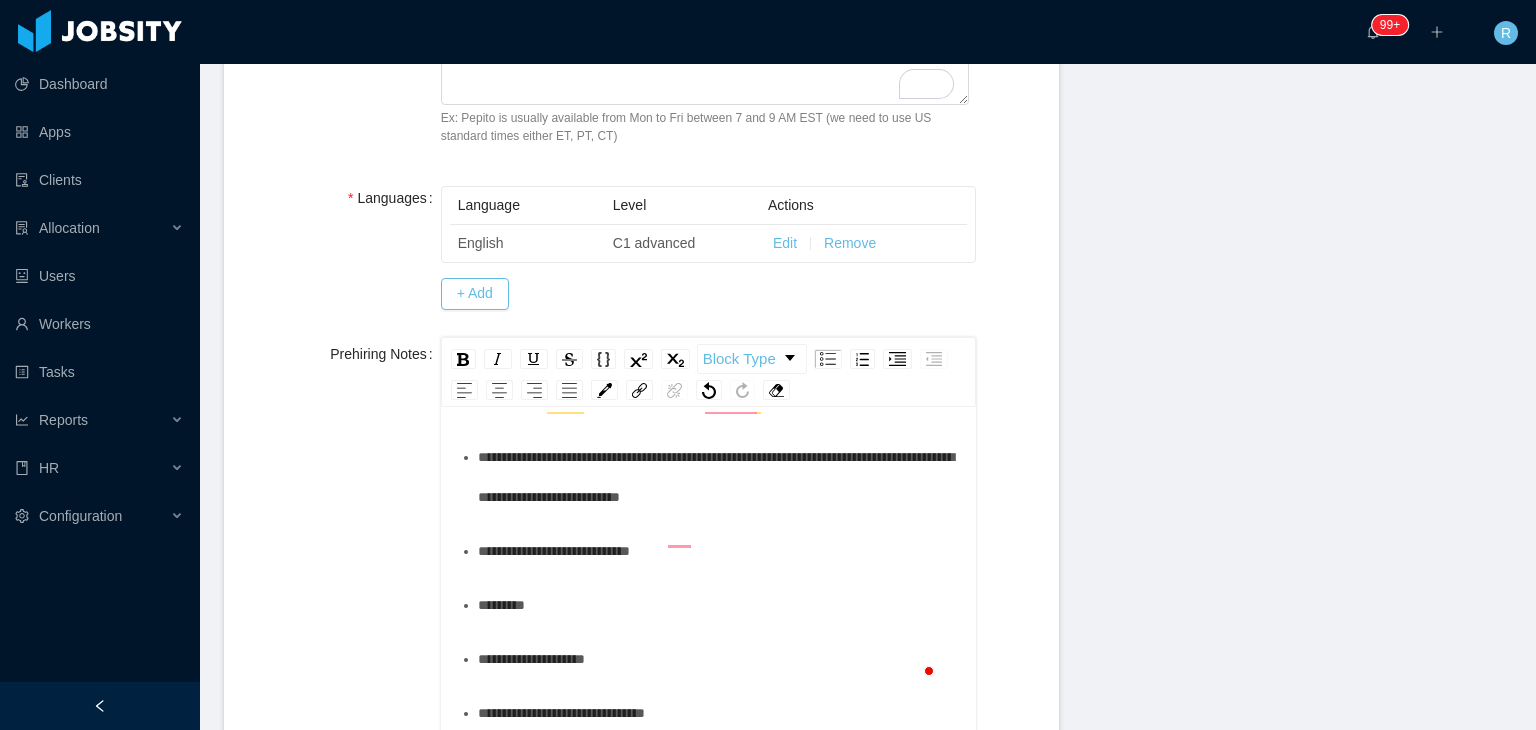 click on "*********" at bounding box center [719, 605] 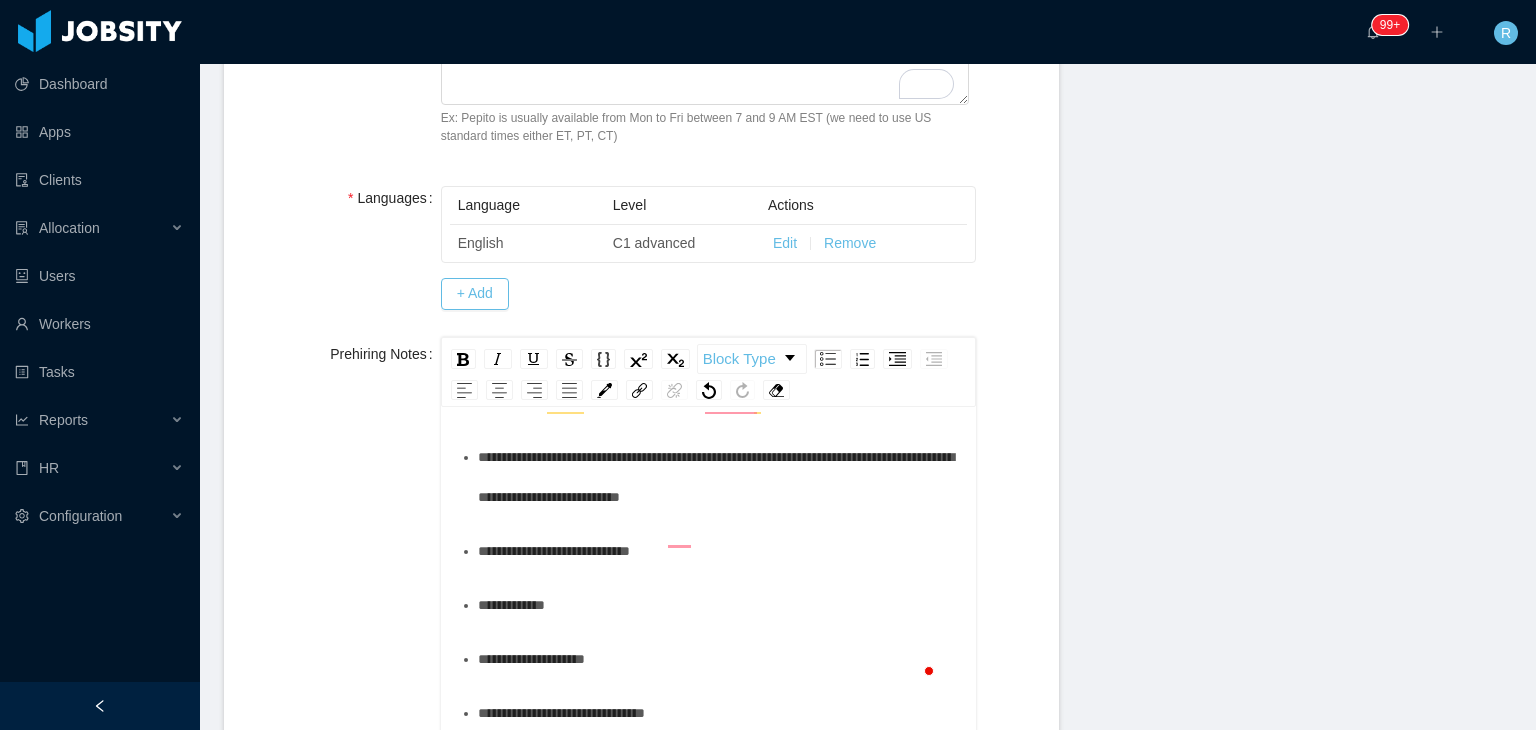 scroll, scrollTop: 200, scrollLeft: 0, axis: vertical 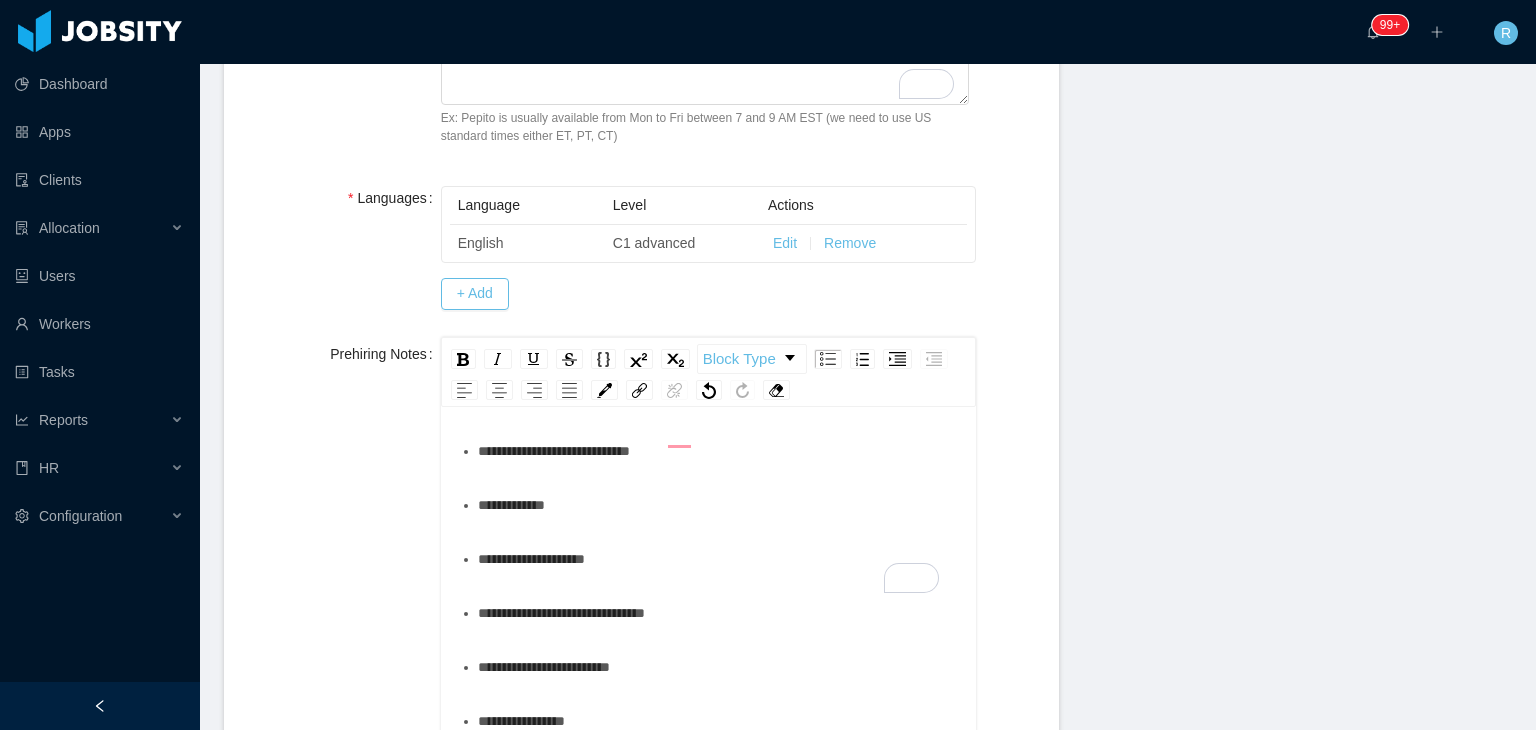 click on "**********" at bounding box center (719, 559) 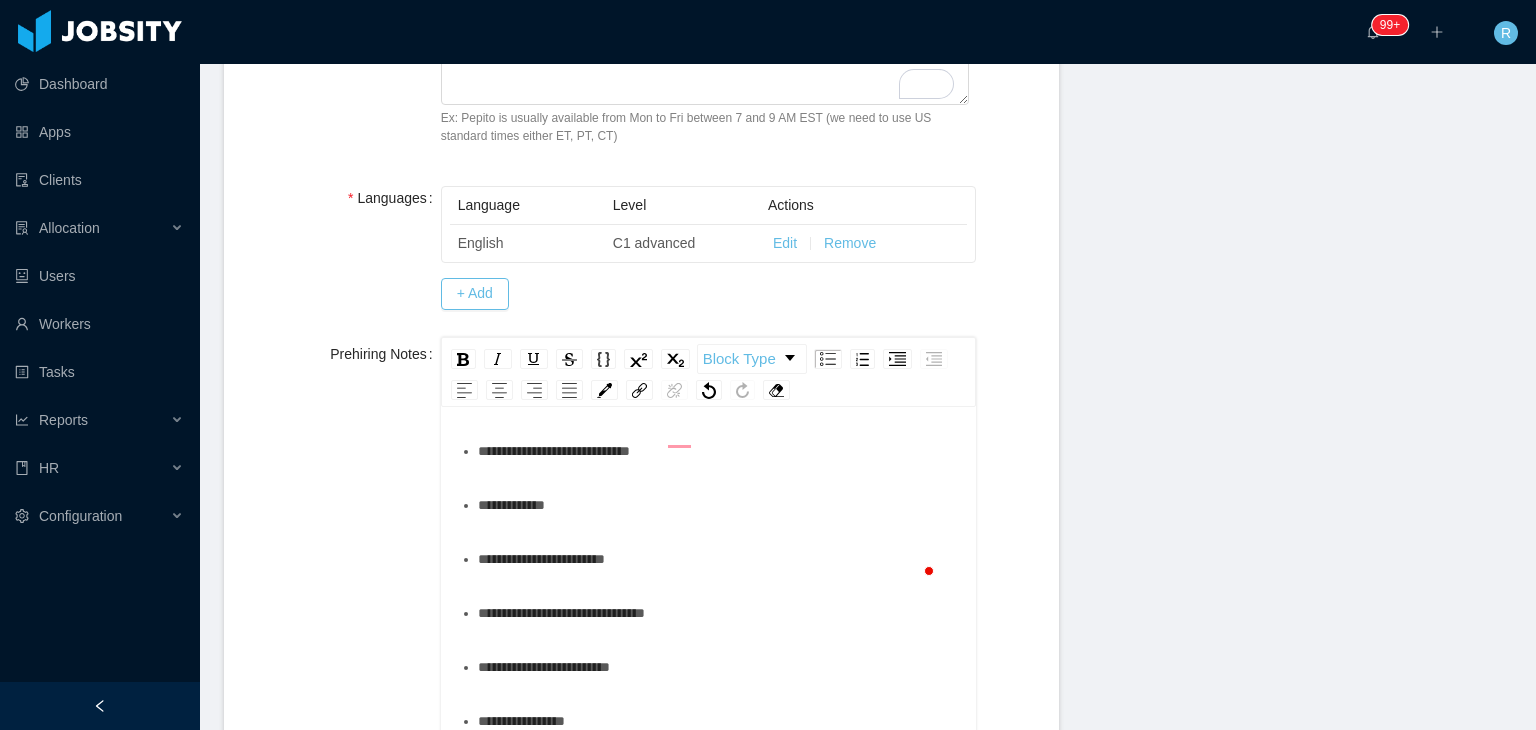 click on "**********" at bounding box center (719, 613) 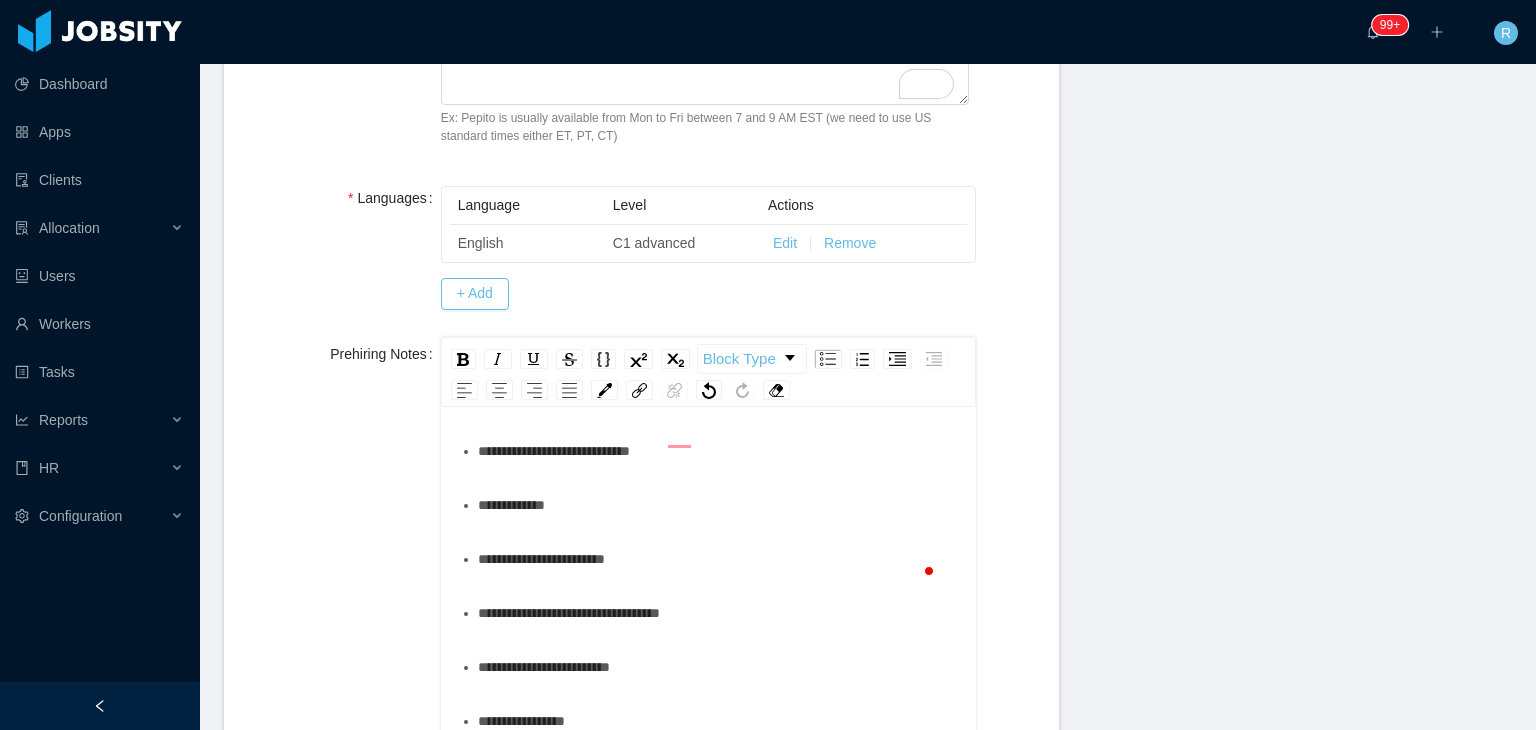 scroll, scrollTop: 252, scrollLeft: 0, axis: vertical 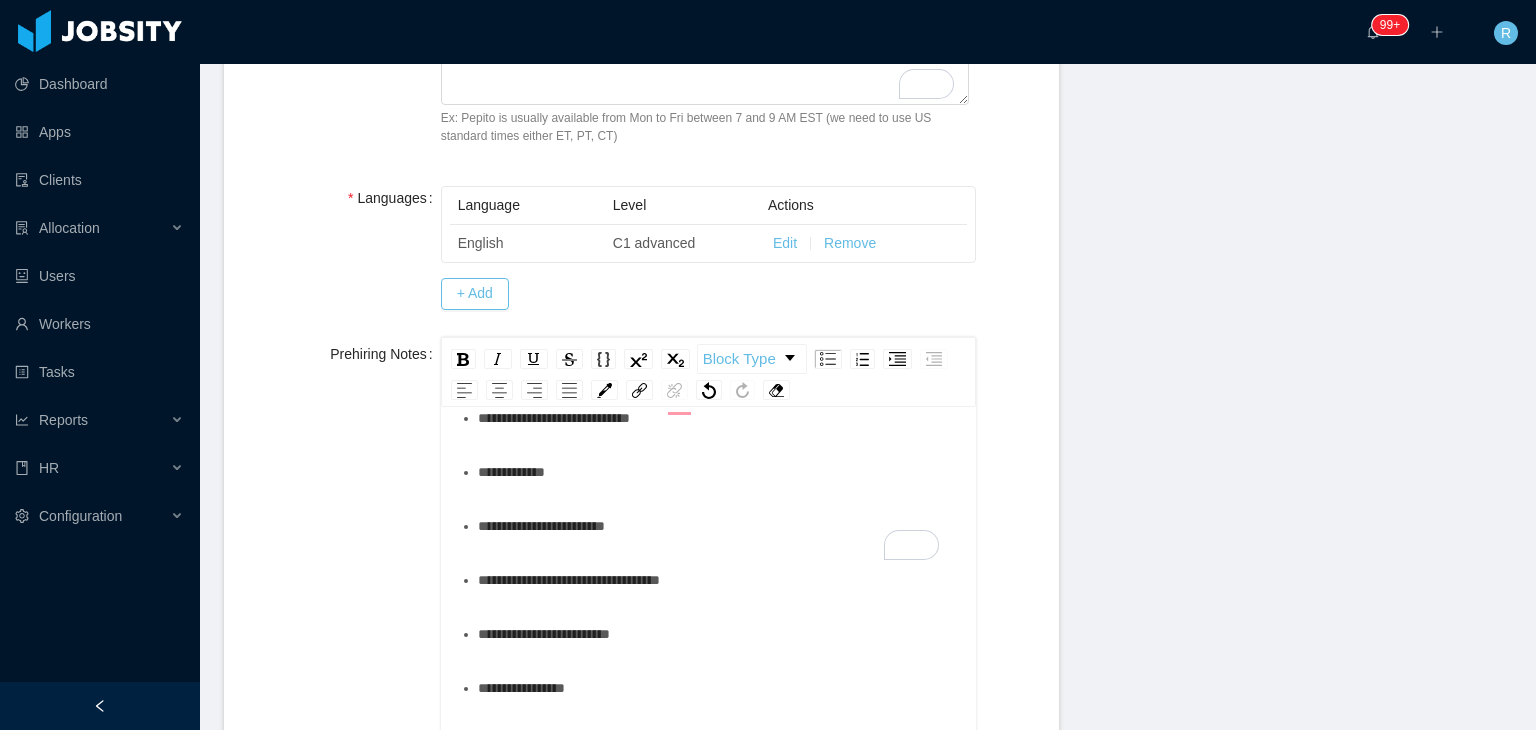 click on "**********" at bounding box center [719, 634] 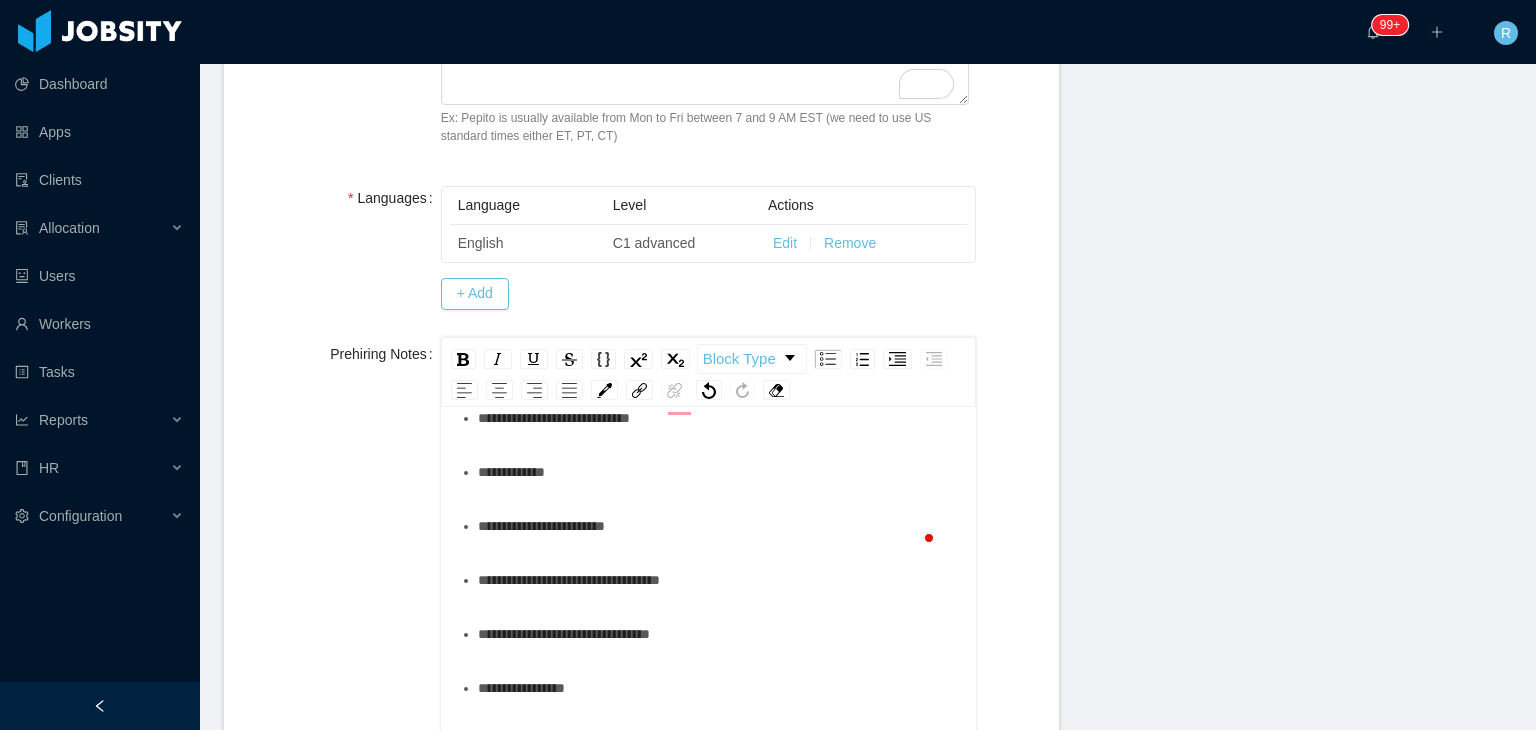 click on "**********" at bounding box center (719, 688) 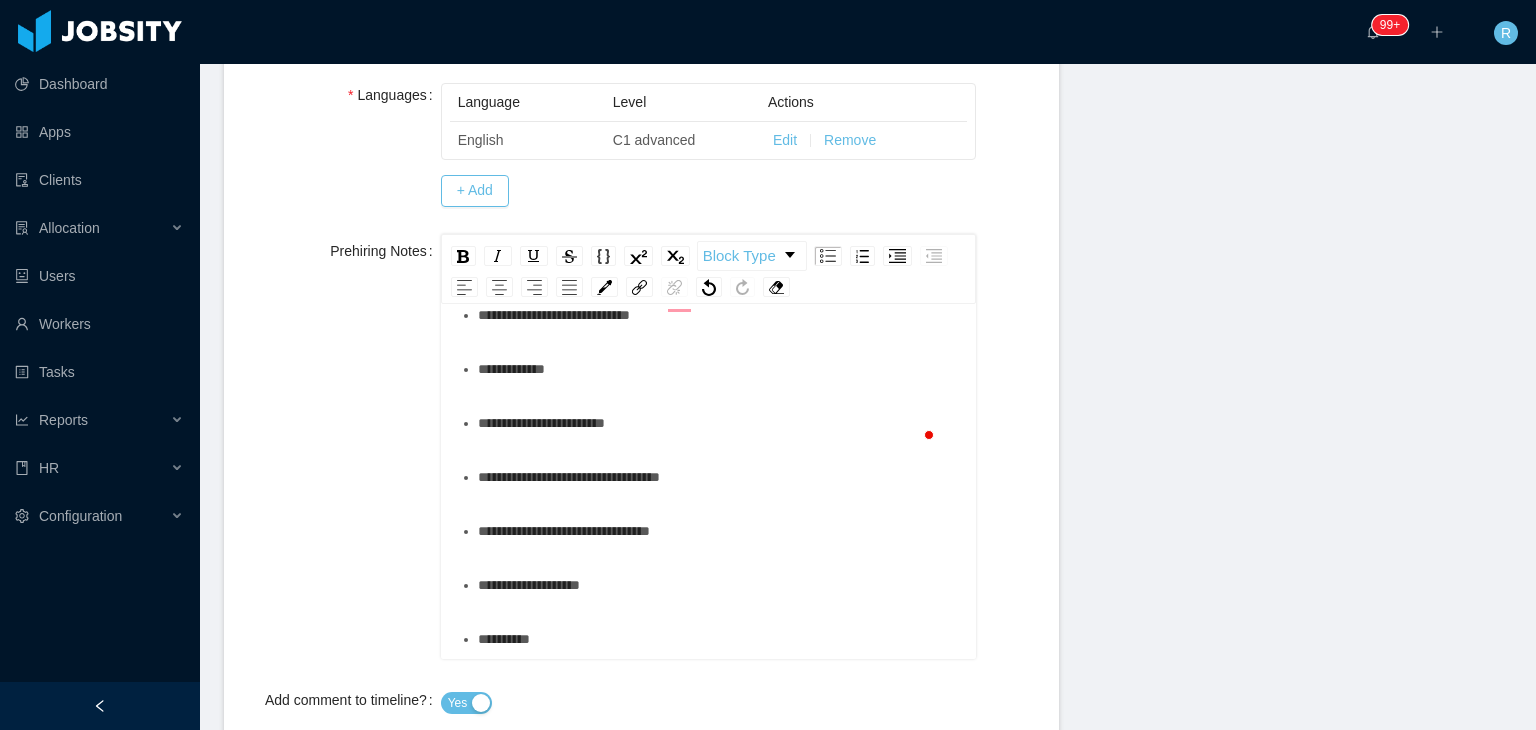 scroll, scrollTop: 754, scrollLeft: 0, axis: vertical 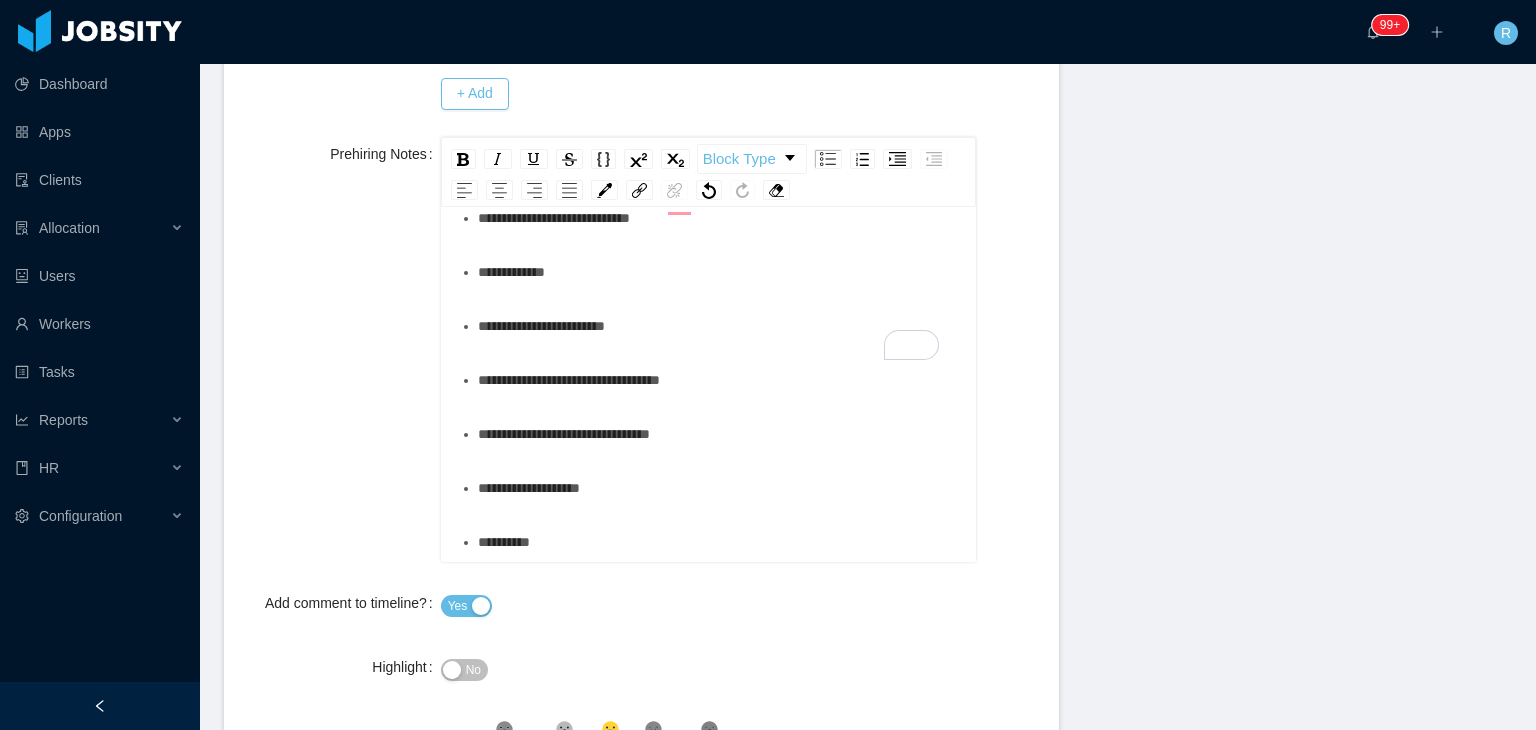 click on "**********" at bounding box center [719, 542] 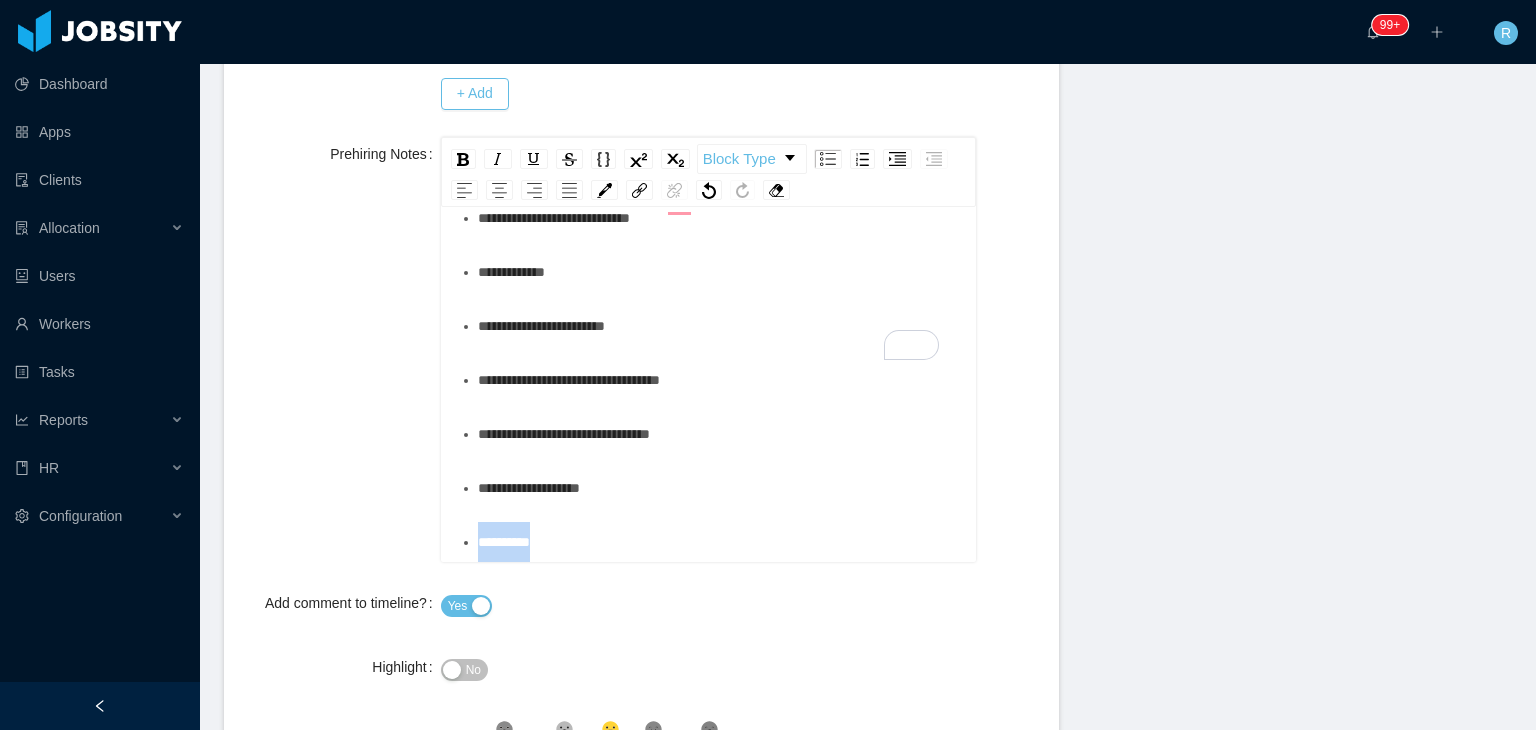 drag, startPoint x: 567, startPoint y: 541, endPoint x: 412, endPoint y: 543, distance: 155.01291 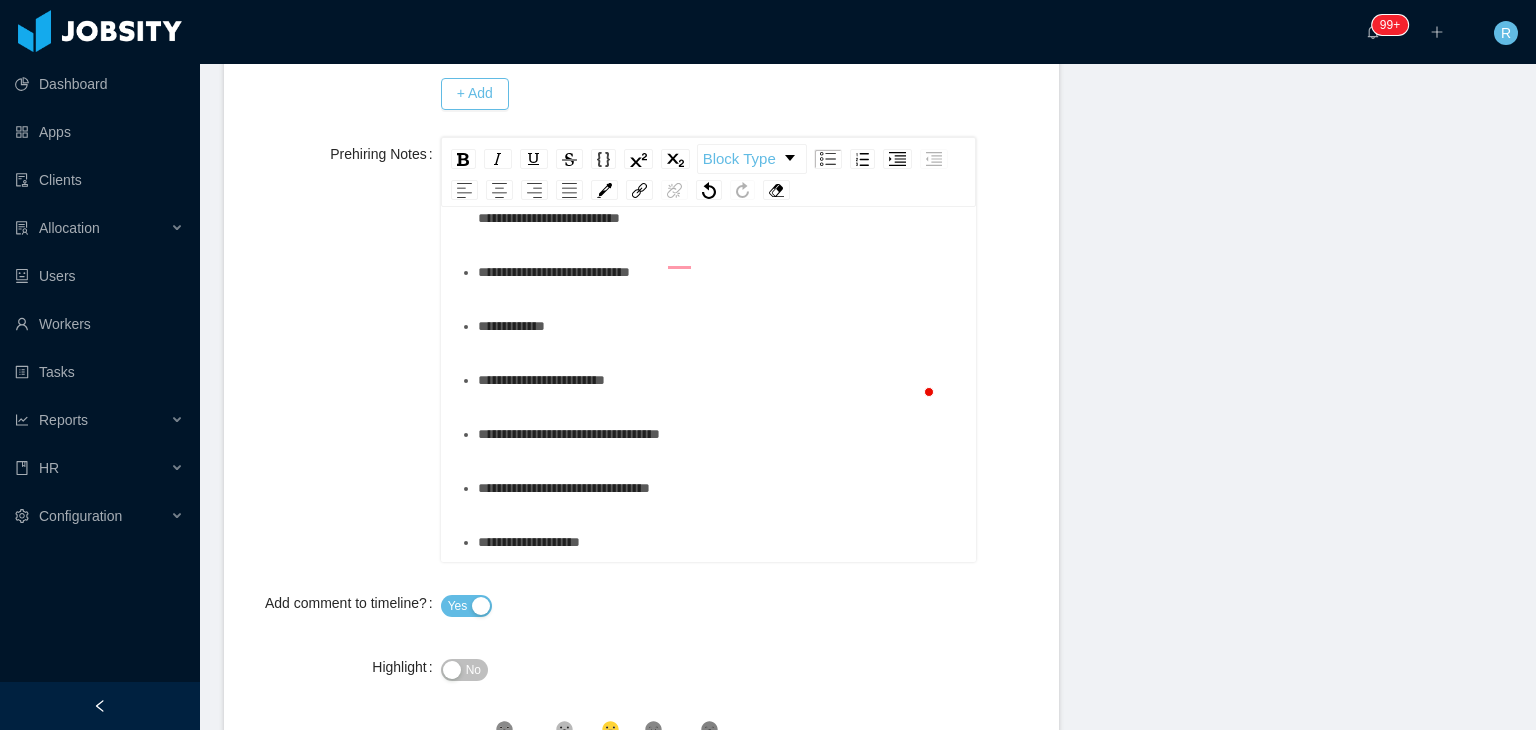 scroll, scrollTop: 218, scrollLeft: 0, axis: vertical 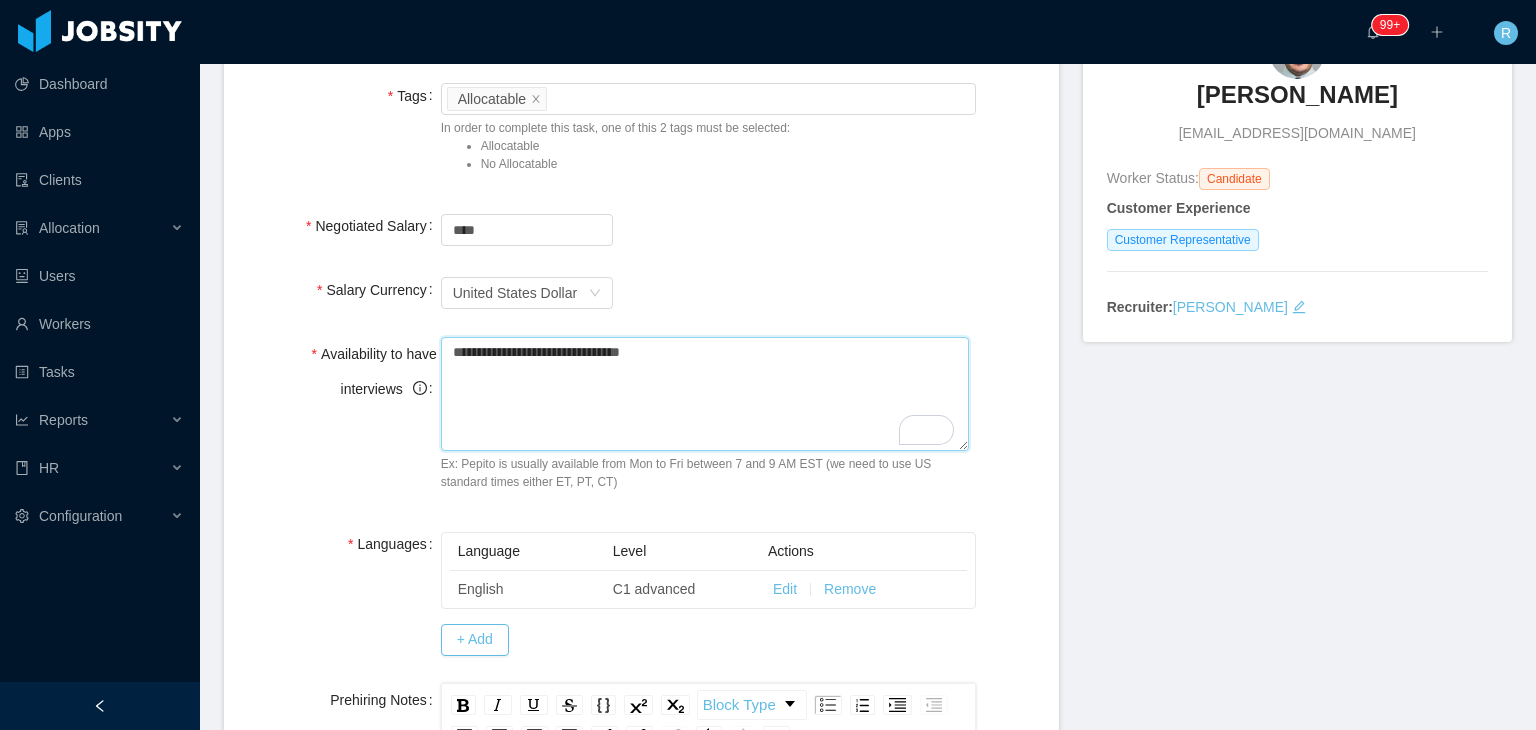 click on "**********" at bounding box center (705, 394) 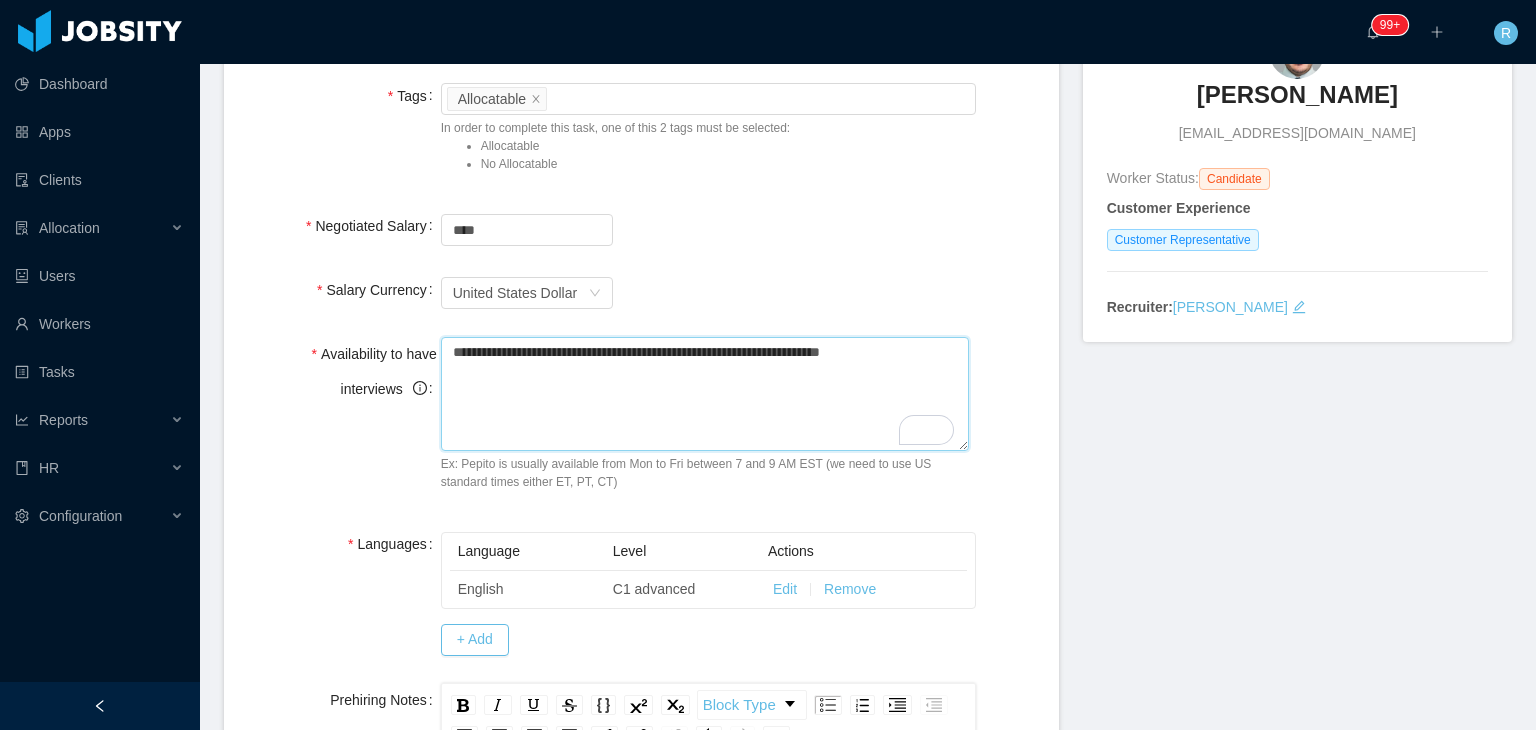 click on "**********" at bounding box center [705, 394] 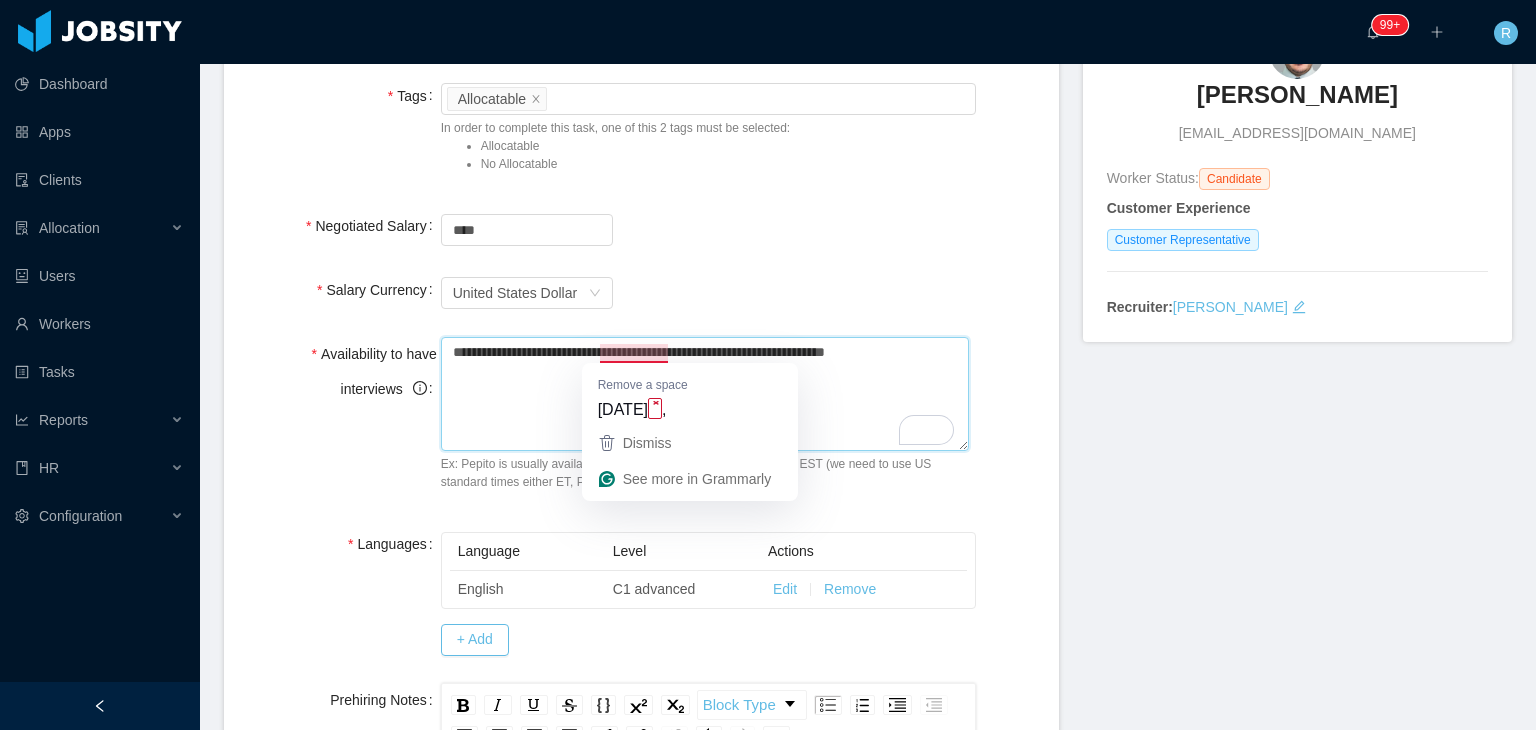 click on "**********" at bounding box center (705, 394) 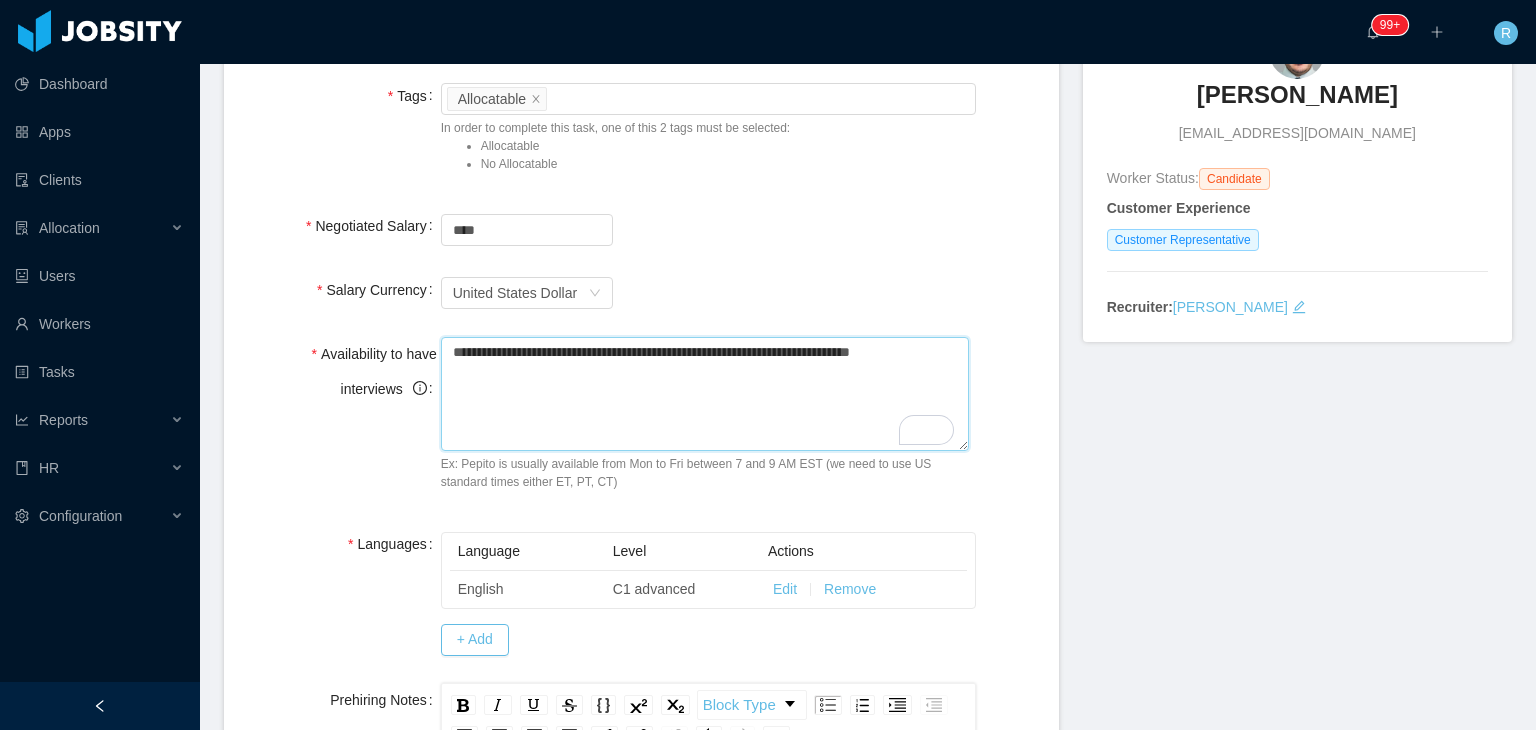 click on "**********" at bounding box center [705, 394] 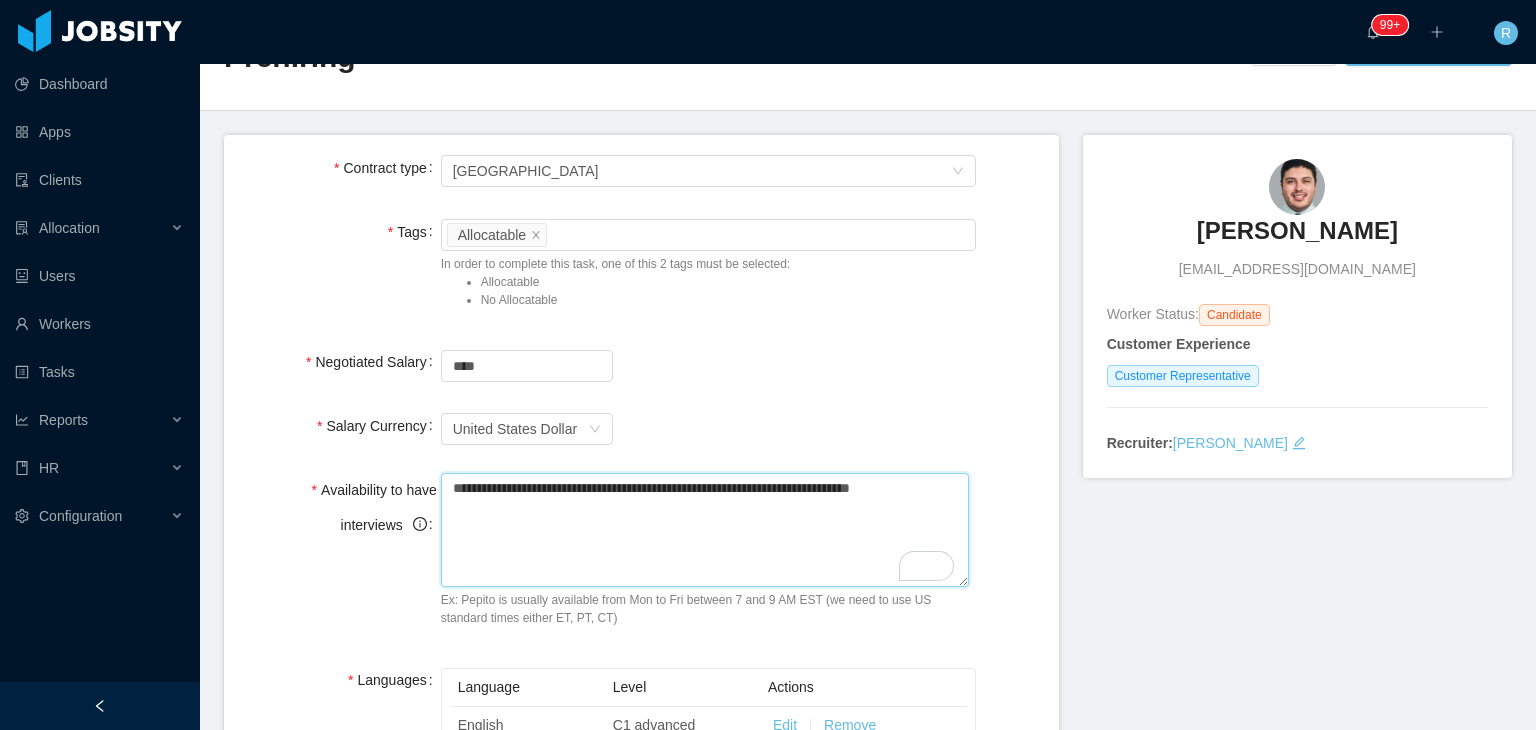 scroll, scrollTop: 200, scrollLeft: 0, axis: vertical 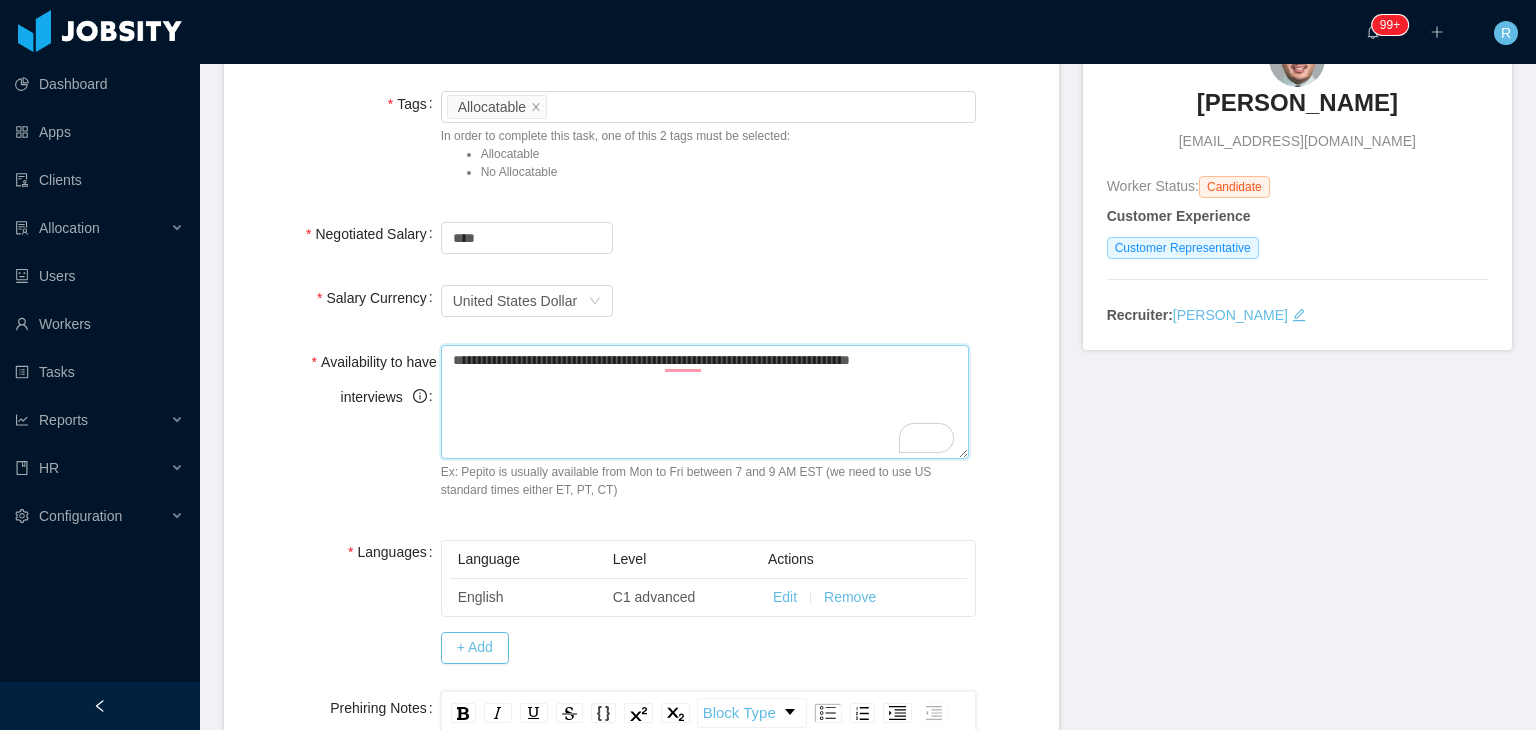 click on "**********" at bounding box center (705, 402) 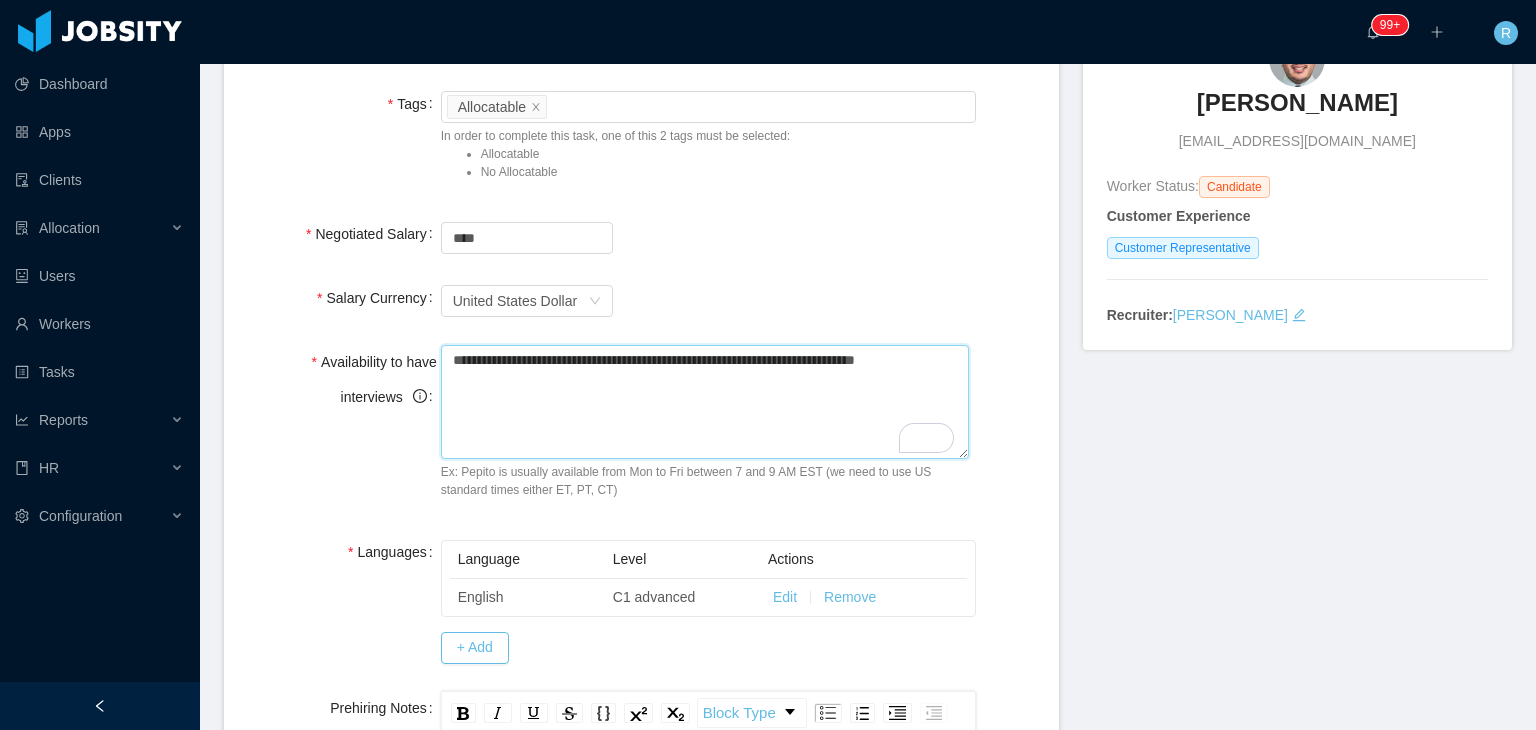 click on "**********" at bounding box center [705, 402] 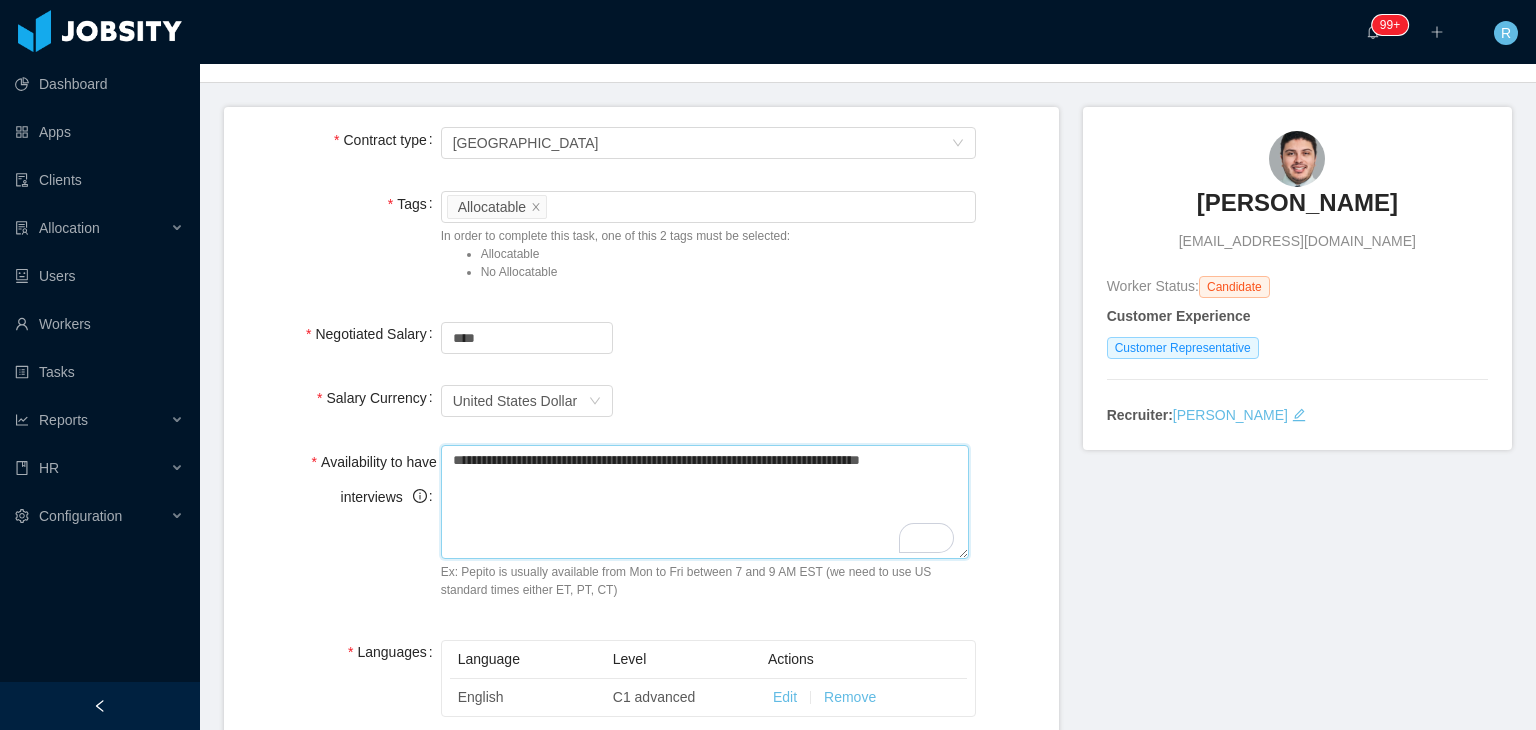 scroll, scrollTop: 300, scrollLeft: 0, axis: vertical 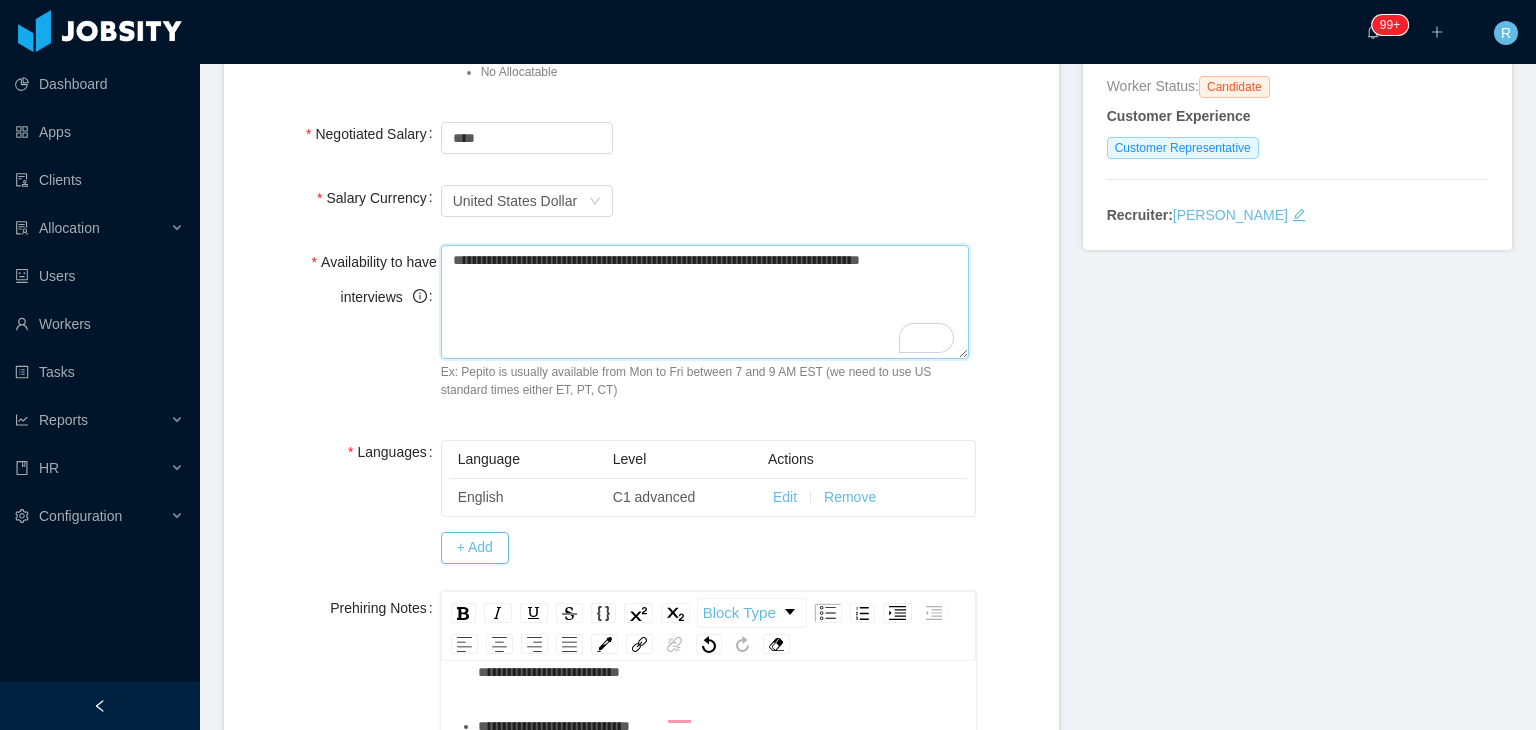 type on "**********" 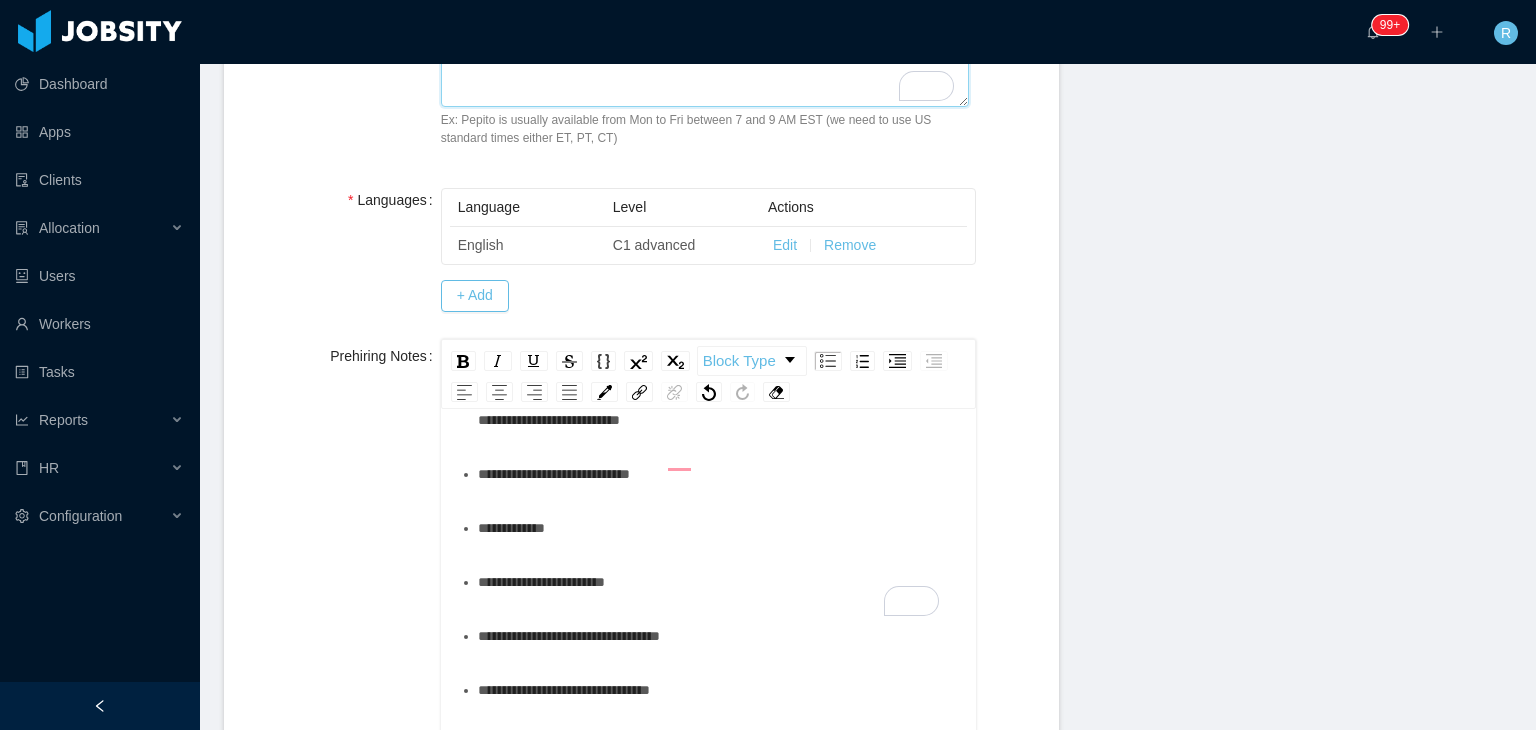 scroll, scrollTop: 600, scrollLeft: 0, axis: vertical 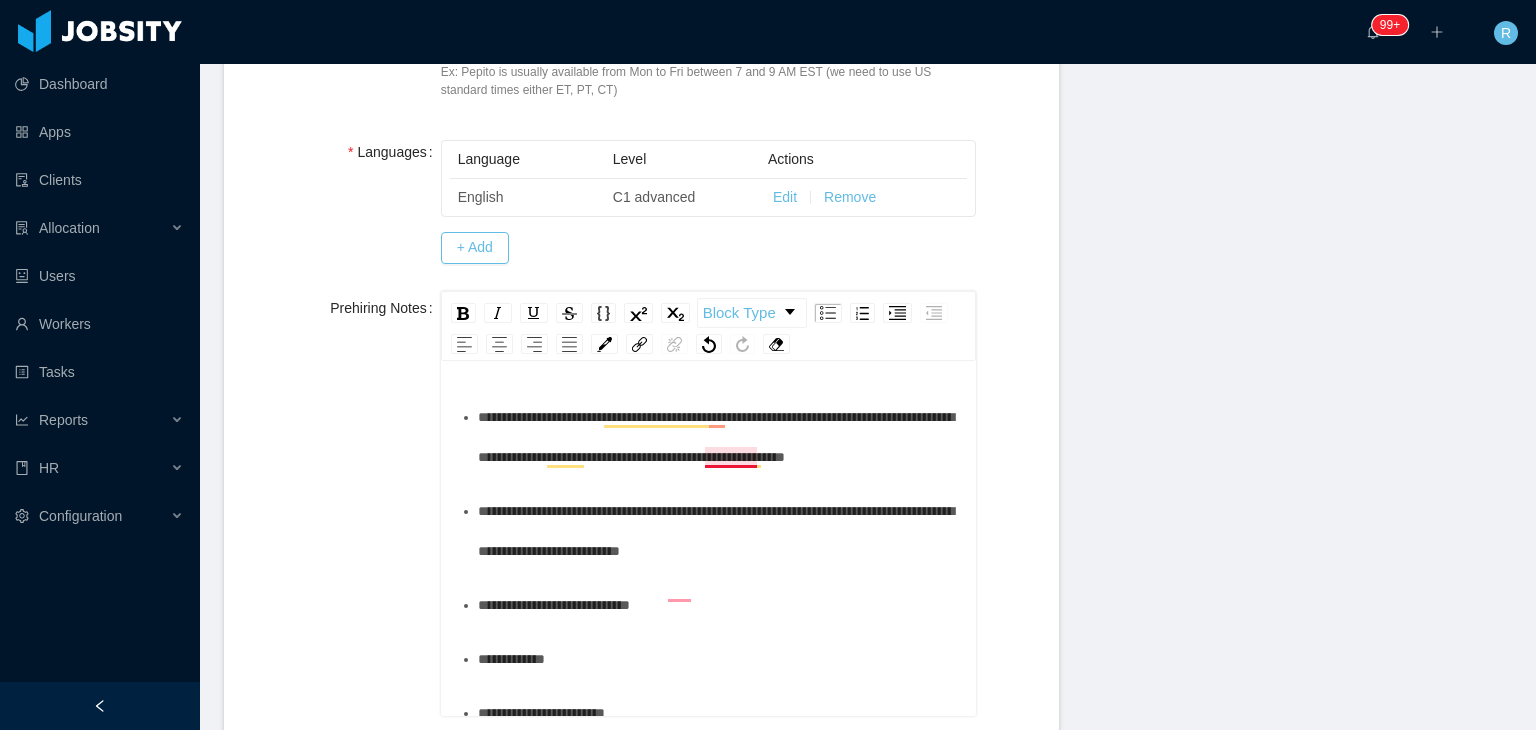 click on "**********" at bounding box center [716, 437] 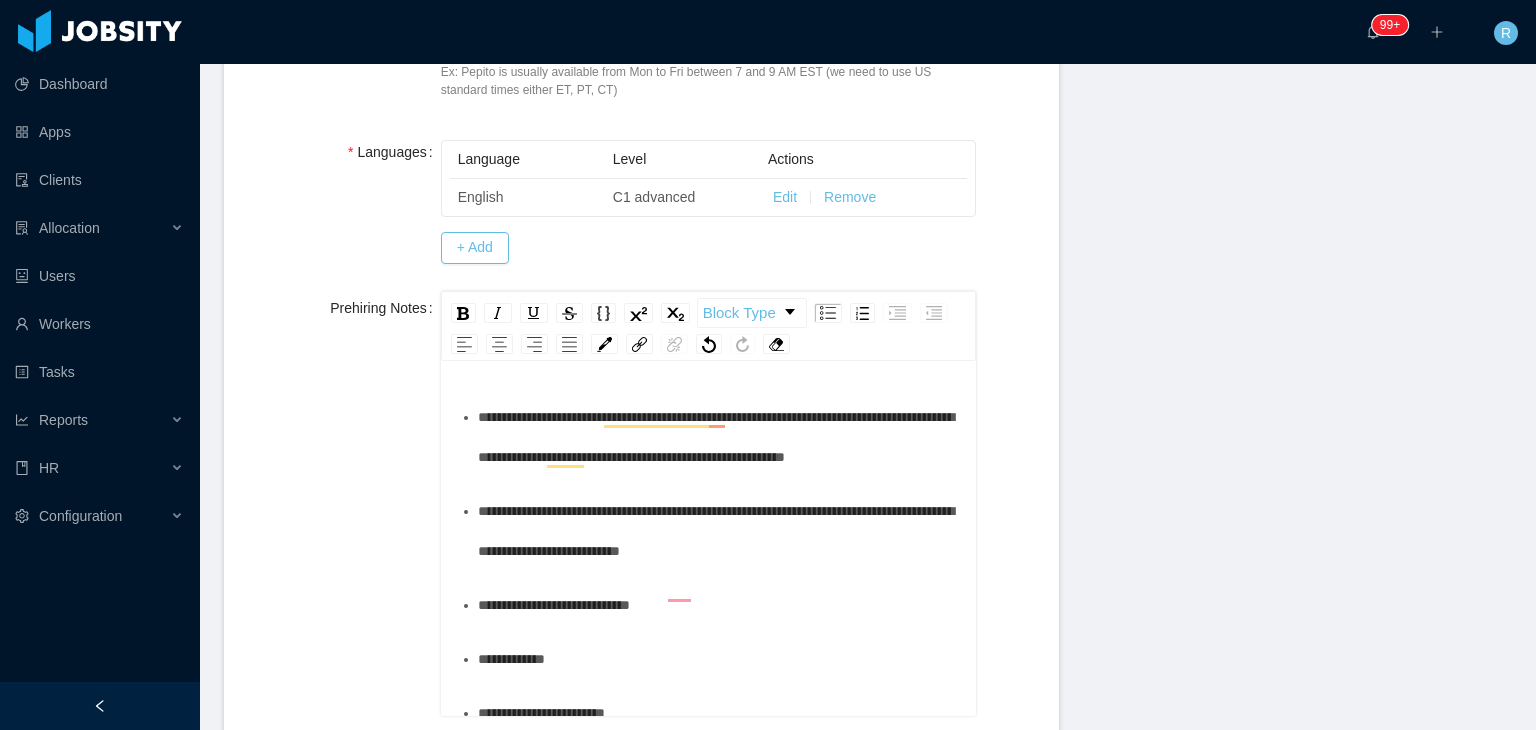 click on "**********" at bounding box center (719, 437) 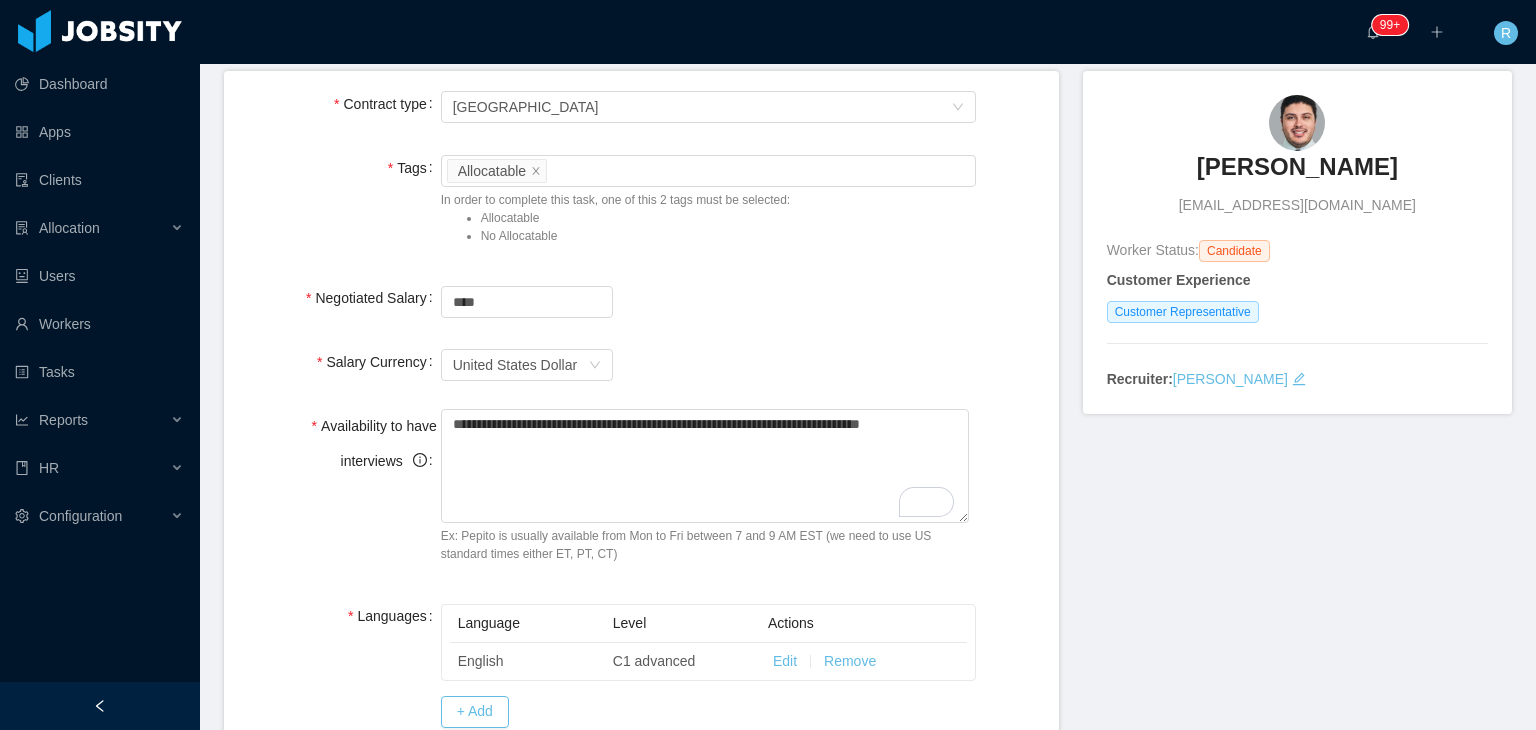 scroll, scrollTop: 0, scrollLeft: 0, axis: both 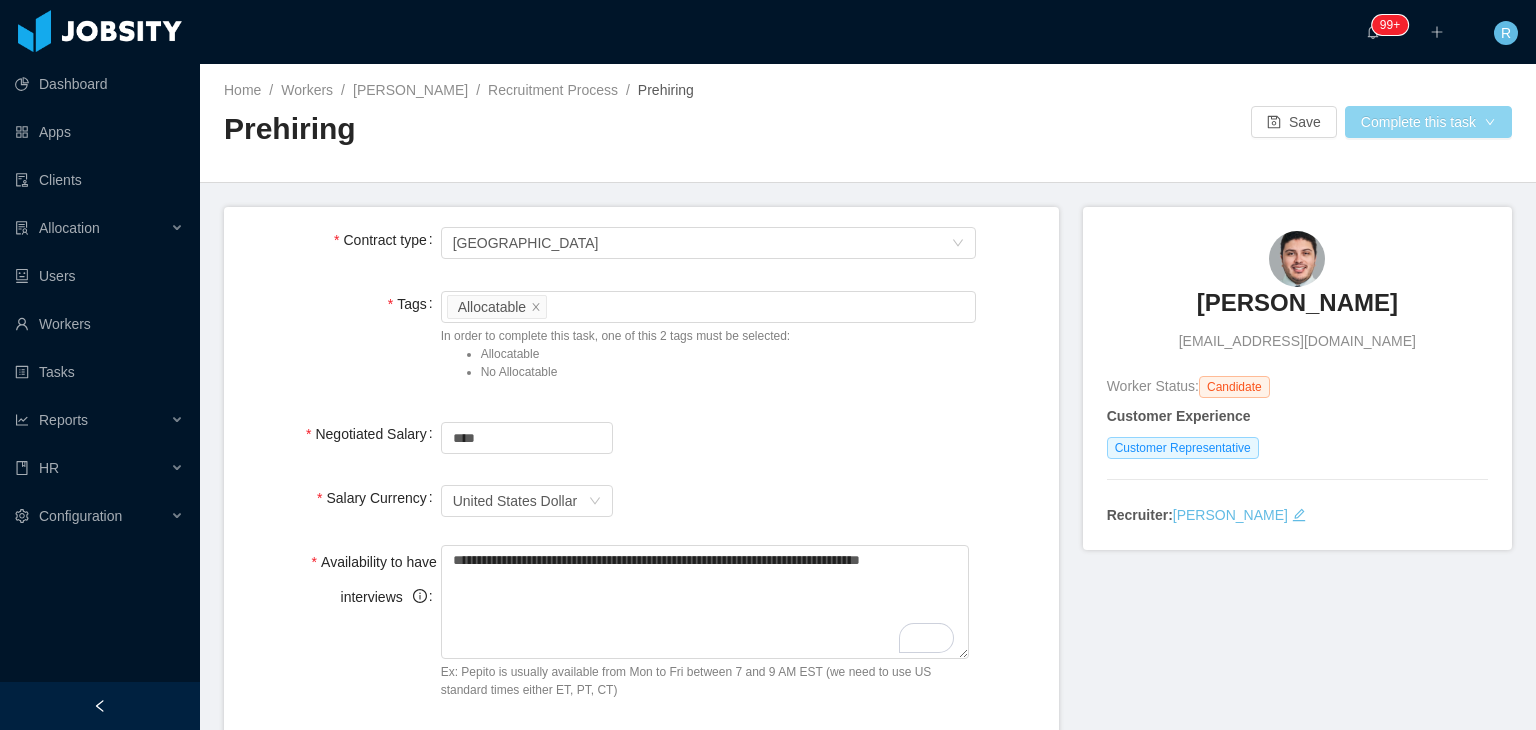 click on "Complete this task" at bounding box center [1428, 122] 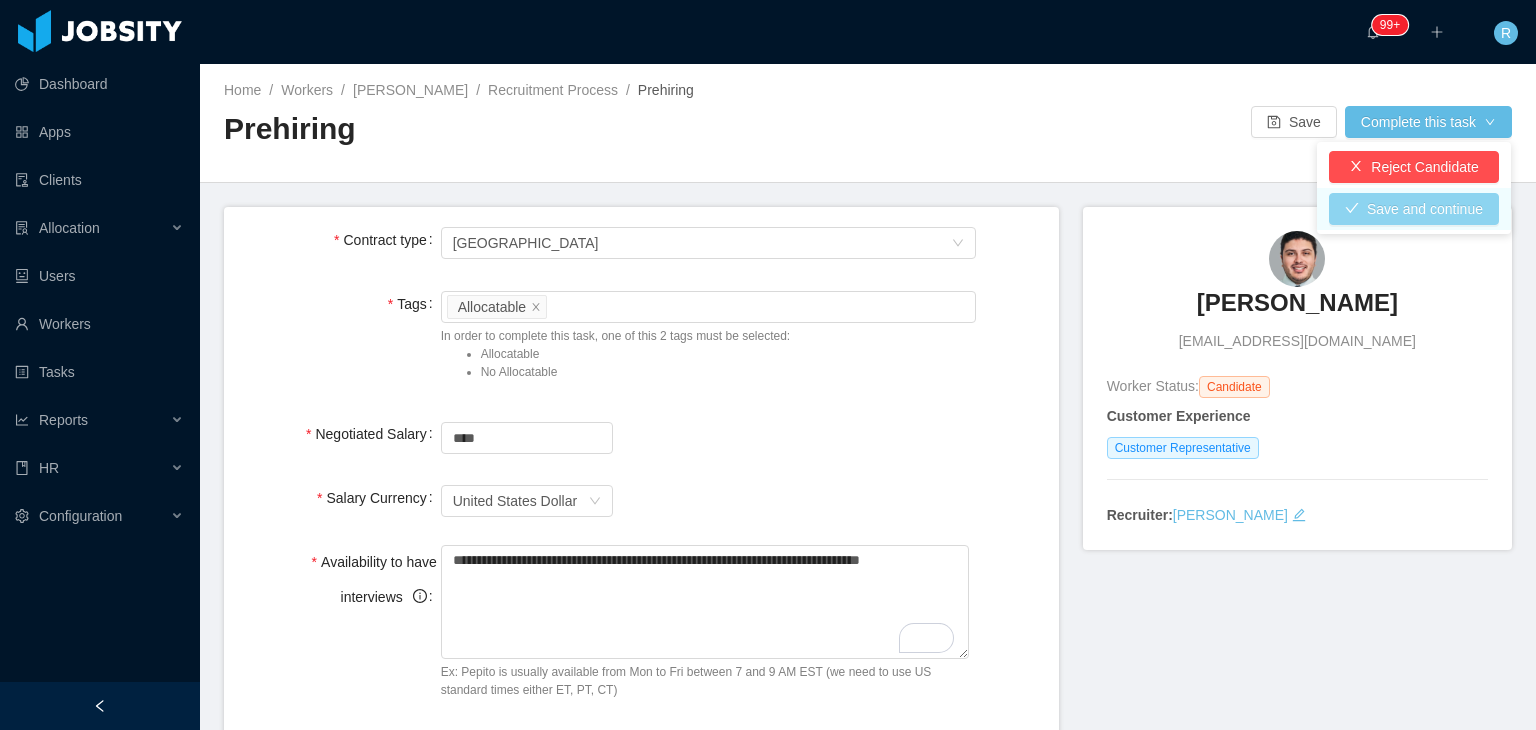 click on "Save and continue" at bounding box center (1414, 209) 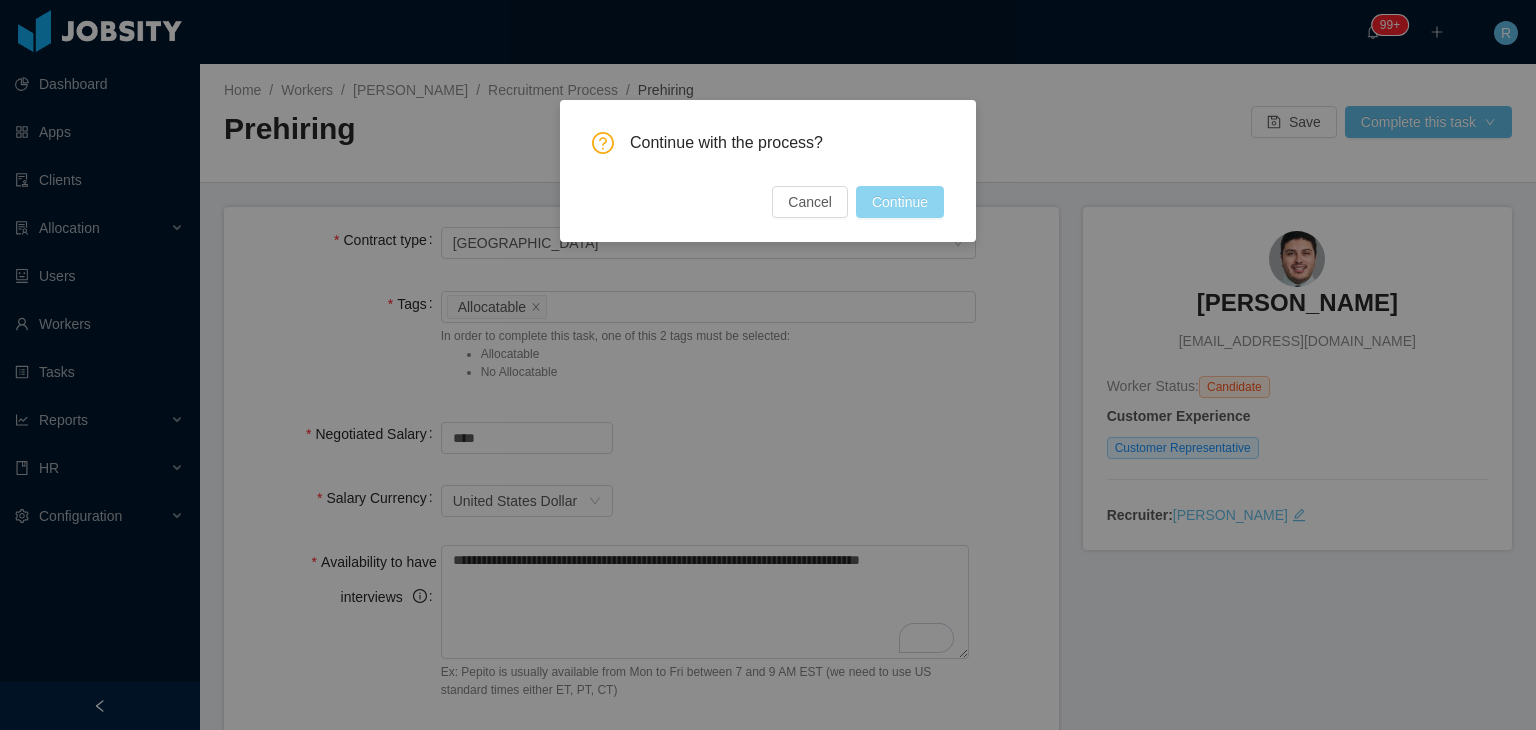 click on "Continue" at bounding box center [900, 202] 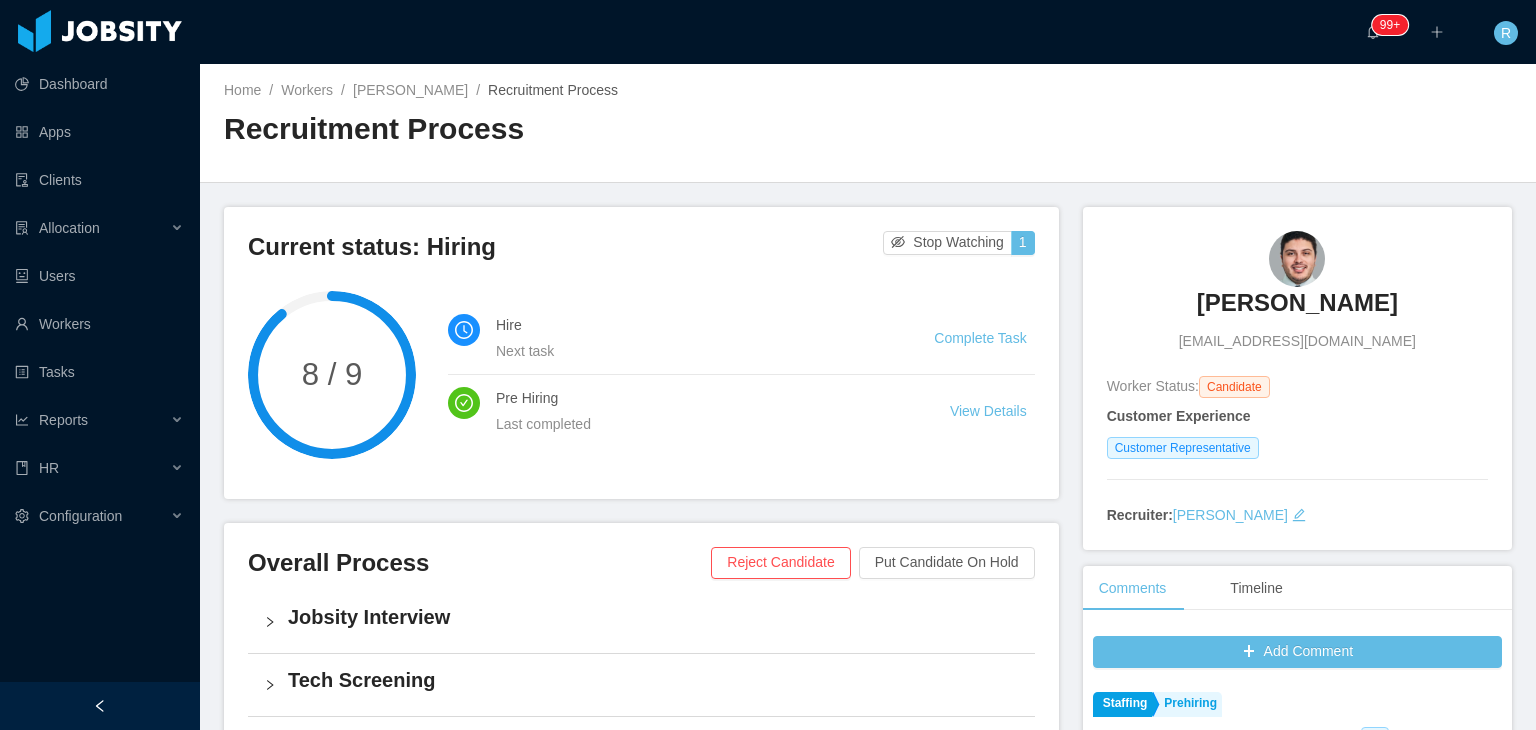 click on "[PERSON_NAME]" at bounding box center (1297, 303) 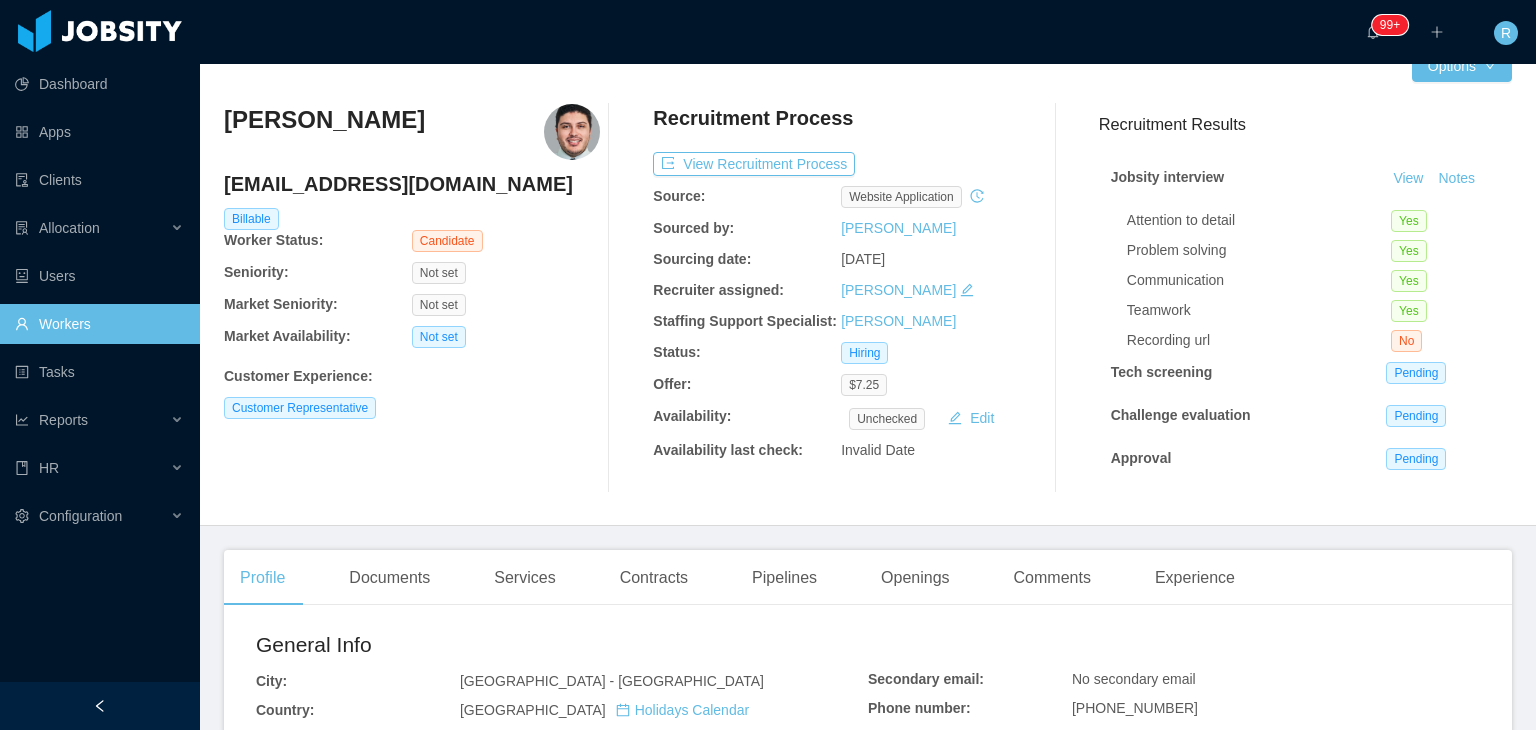 scroll, scrollTop: 0, scrollLeft: 0, axis: both 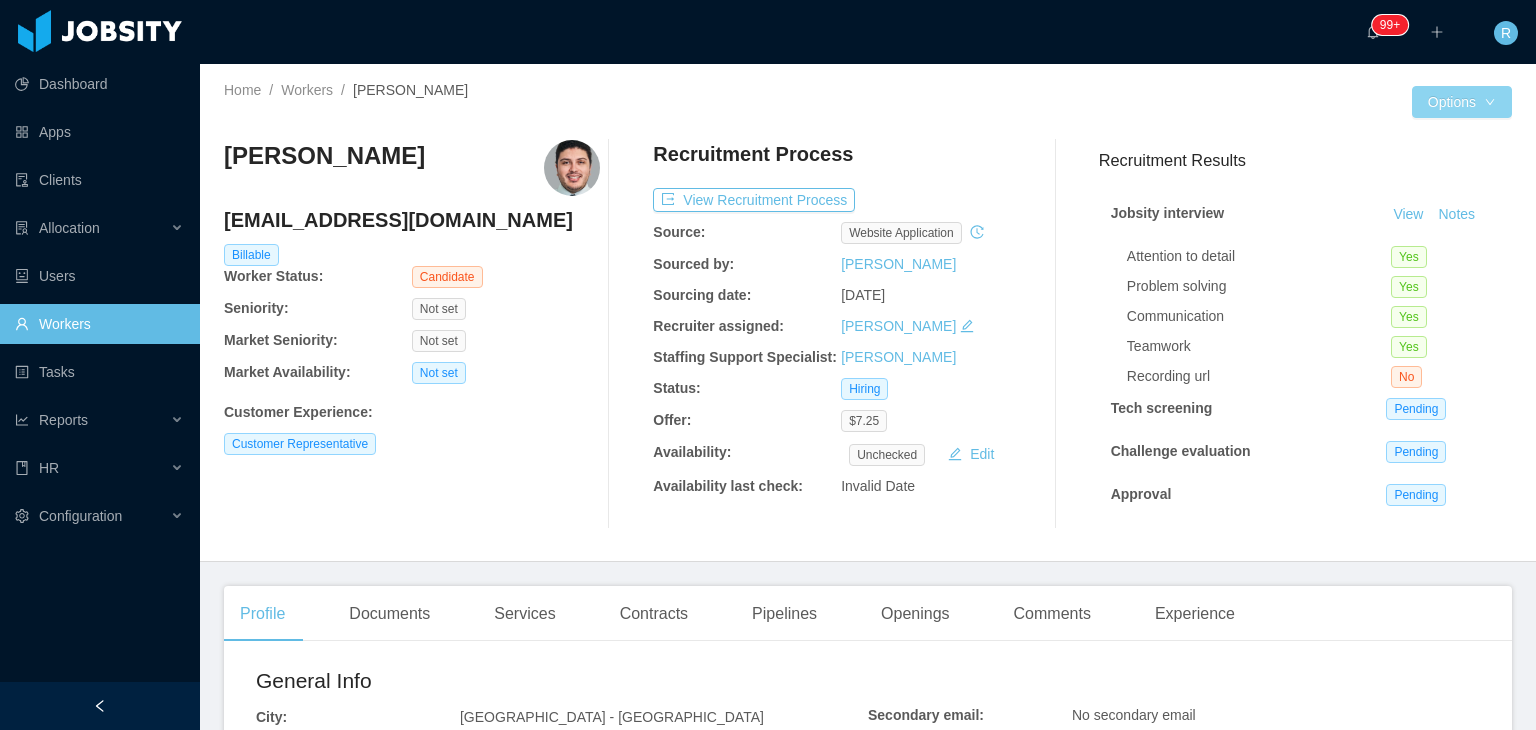 click on "Options" at bounding box center (1462, 102) 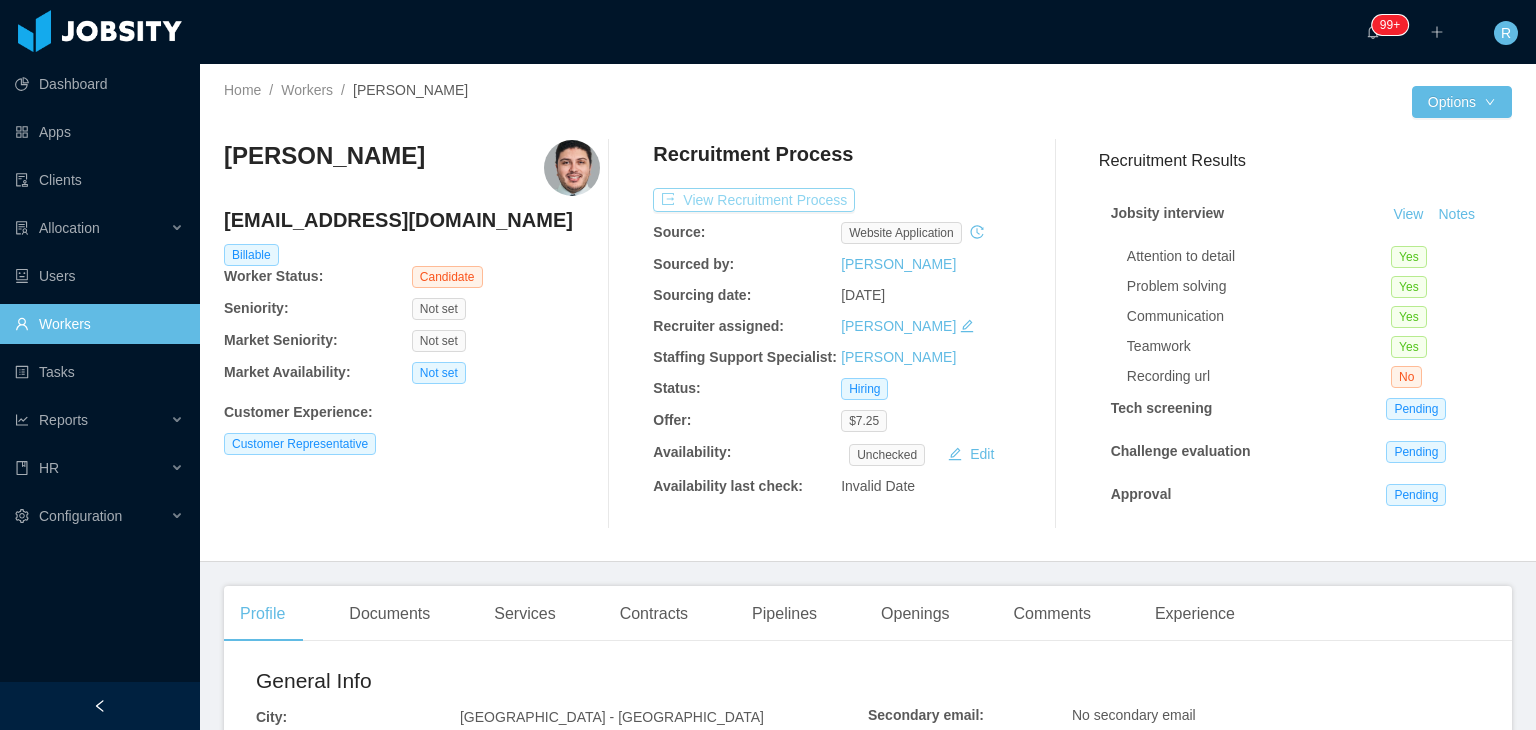 click on "View Recruitment Process" at bounding box center [754, 200] 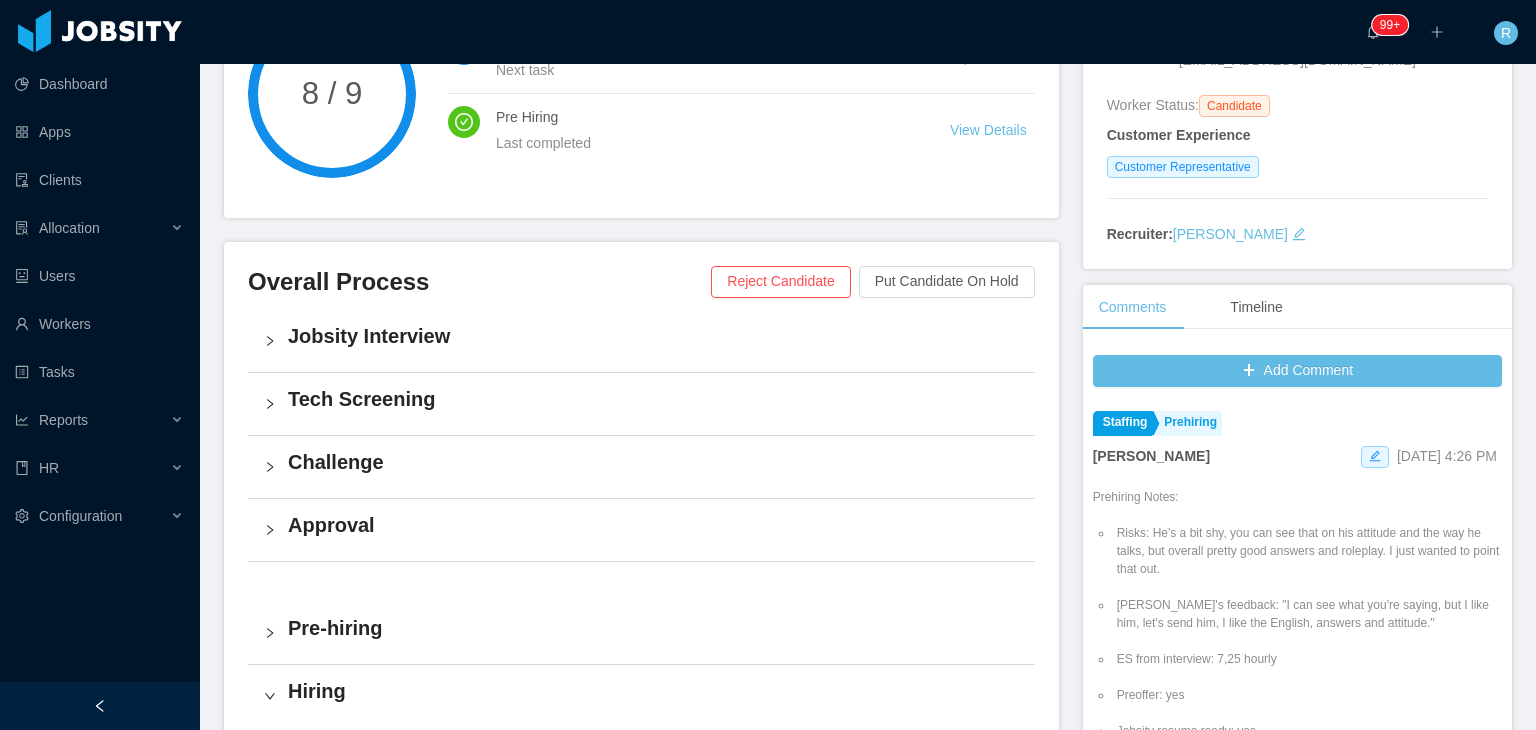 scroll, scrollTop: 300, scrollLeft: 0, axis: vertical 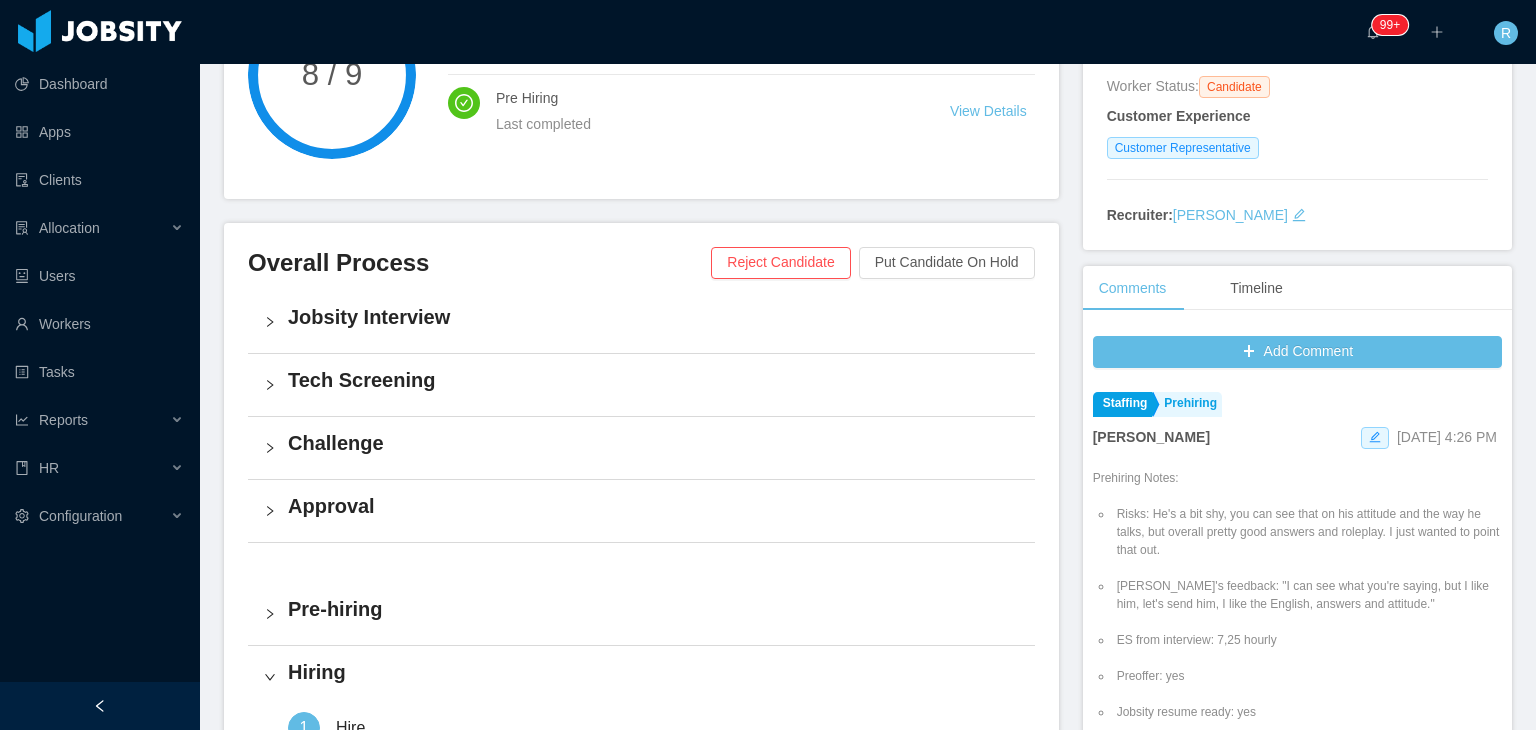 click 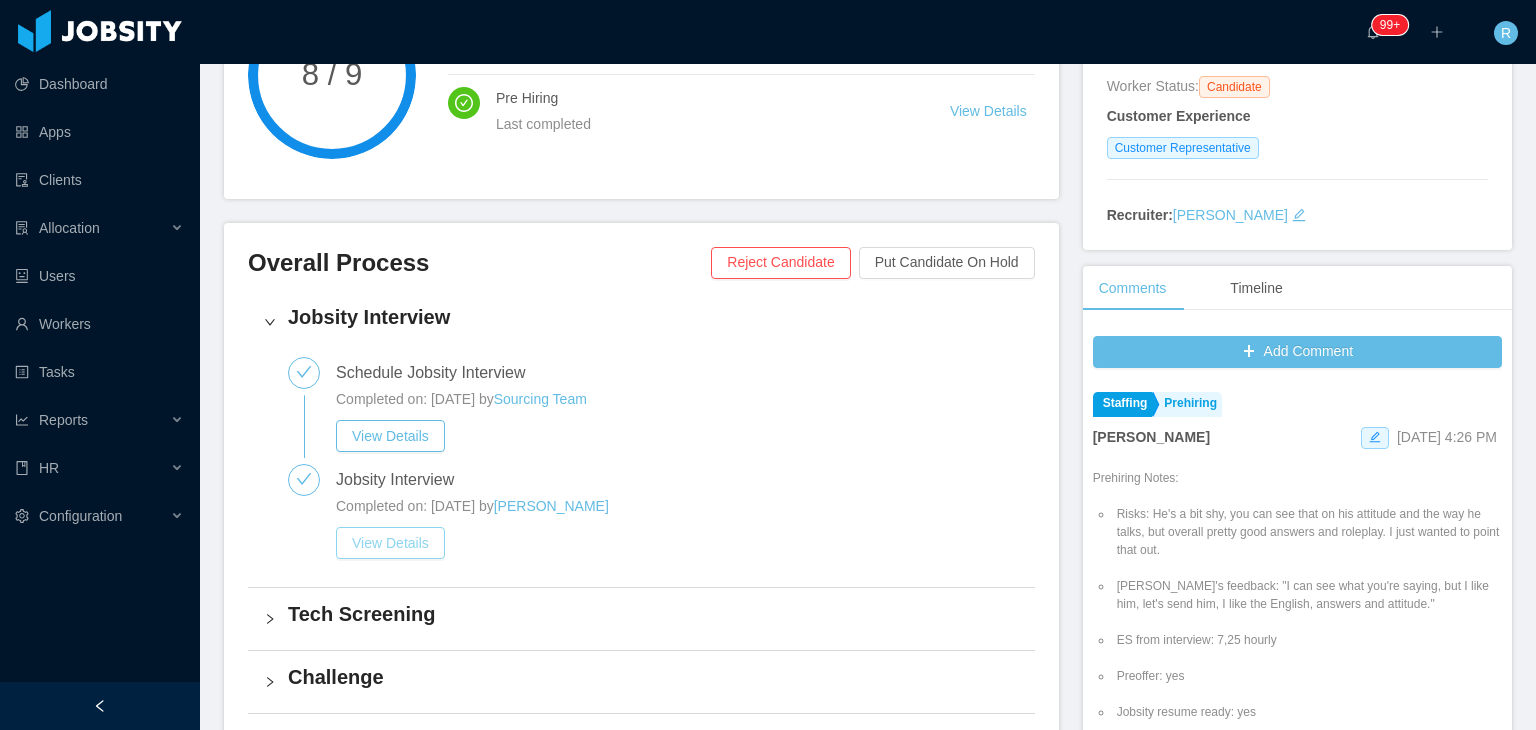 click on "View Details" at bounding box center [390, 543] 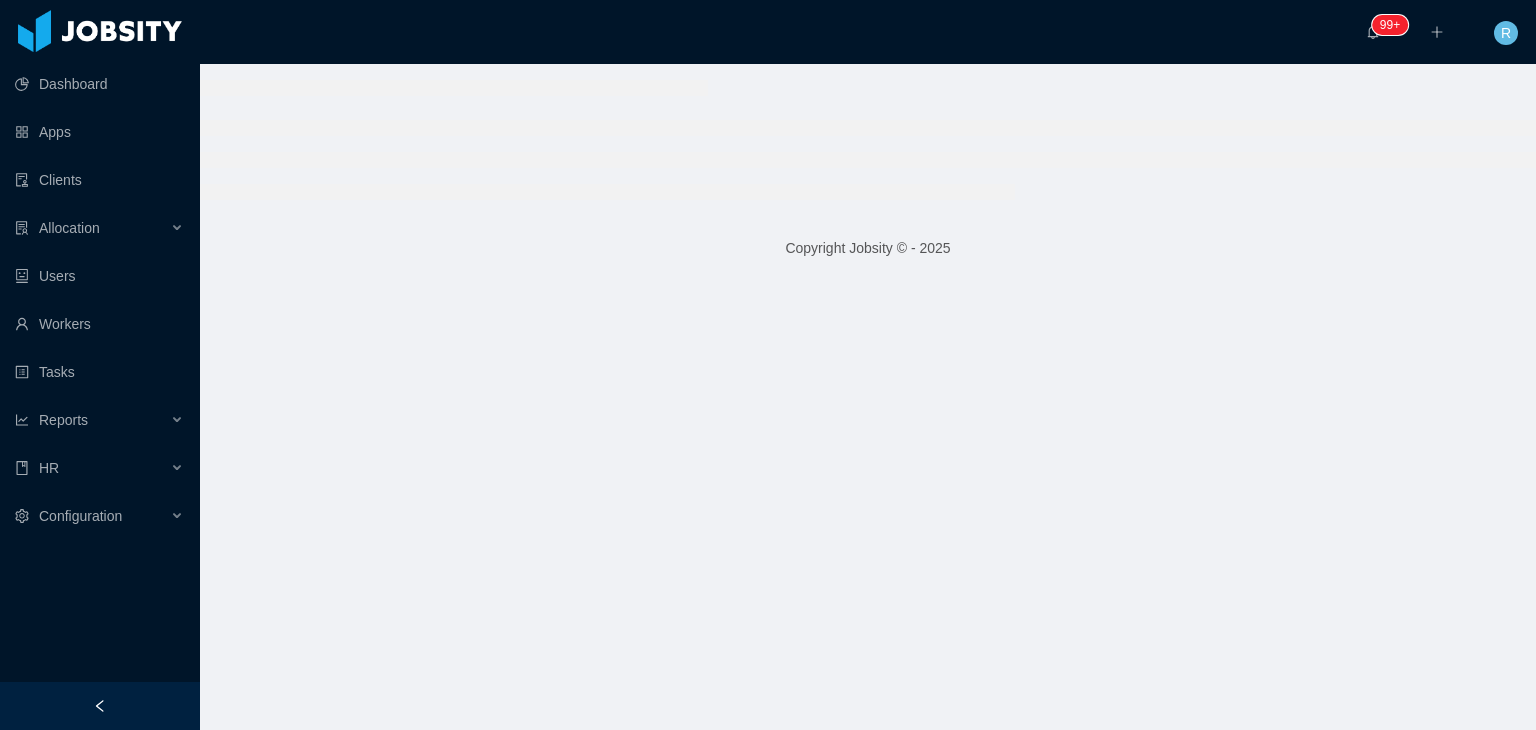 scroll, scrollTop: 0, scrollLeft: 0, axis: both 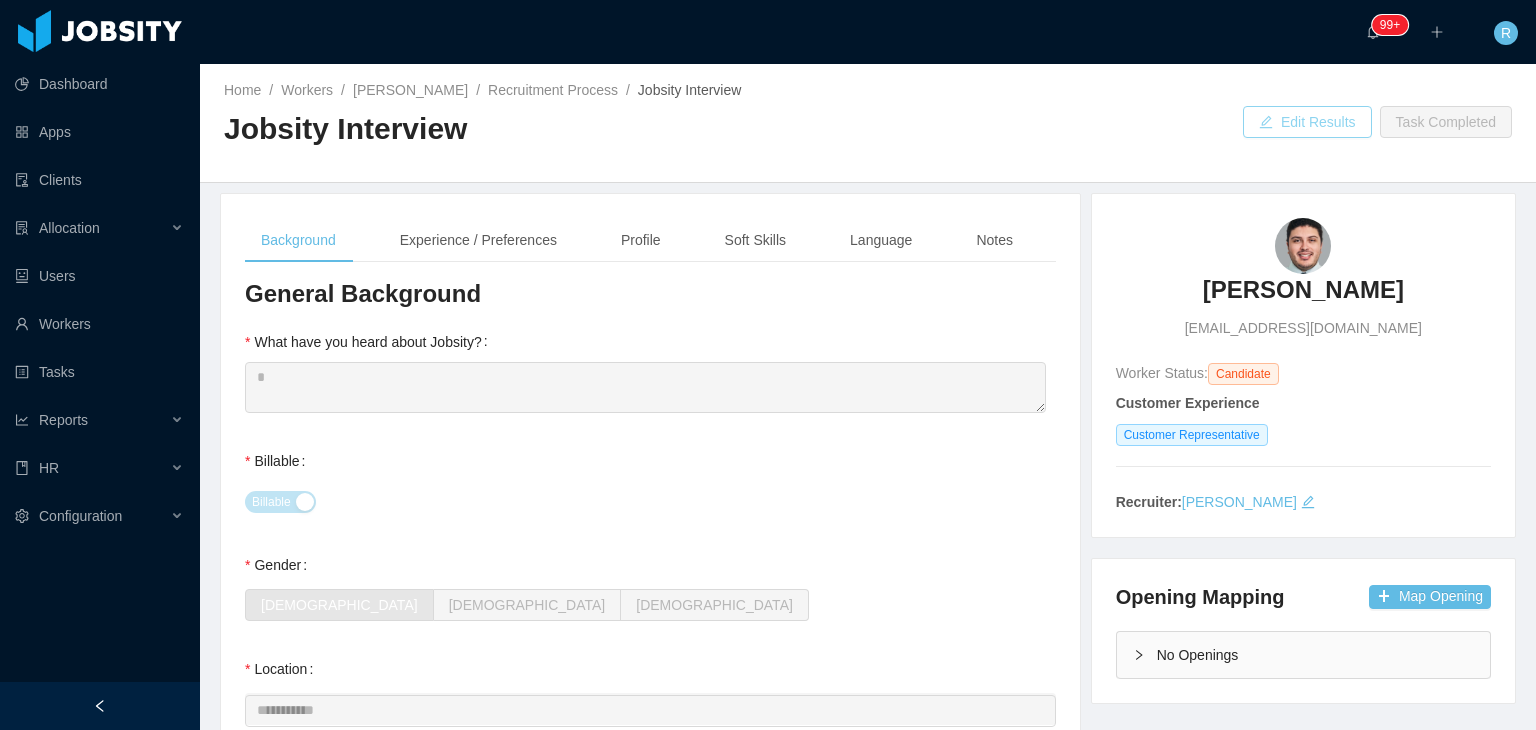 click on "Edit Results" at bounding box center (1307, 122) 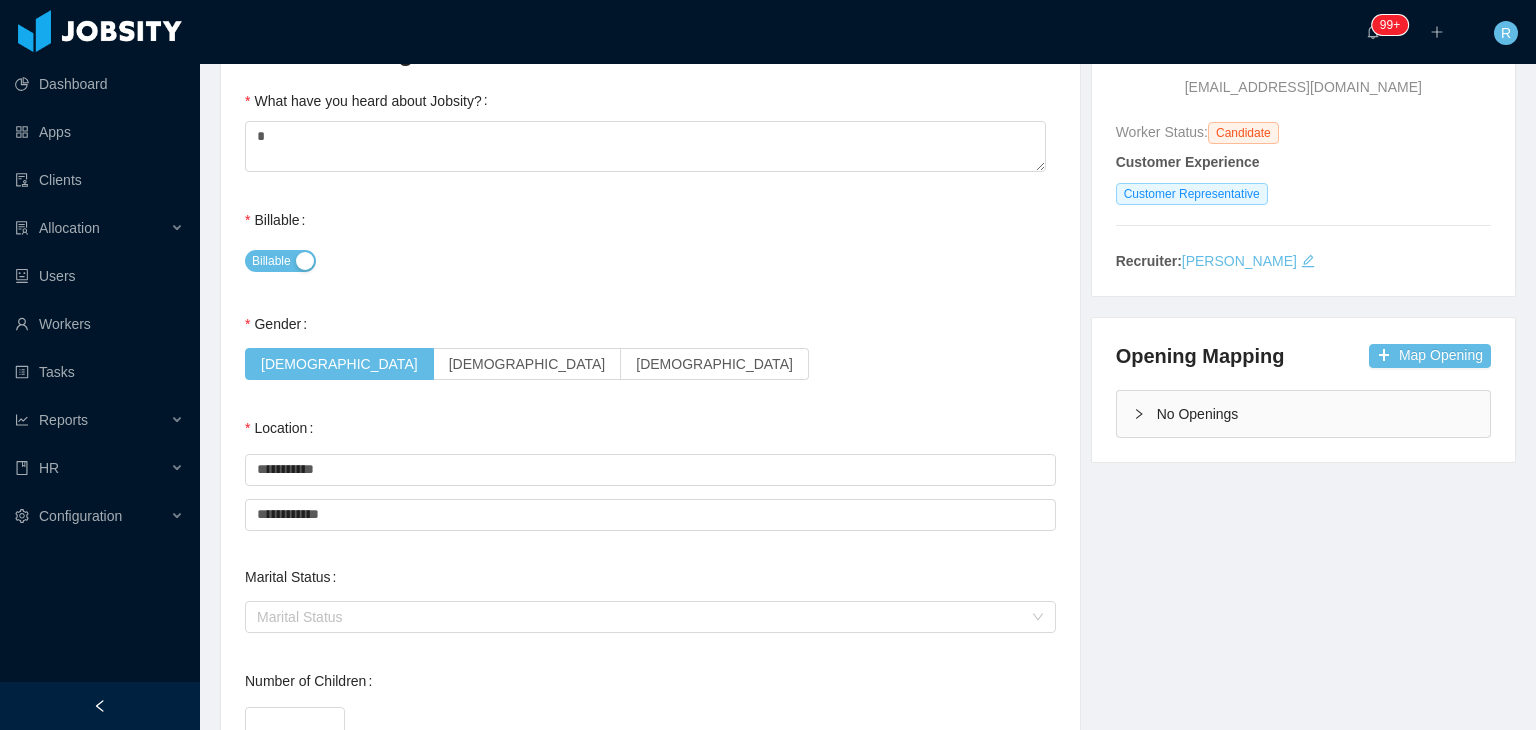 scroll, scrollTop: 786, scrollLeft: 0, axis: vertical 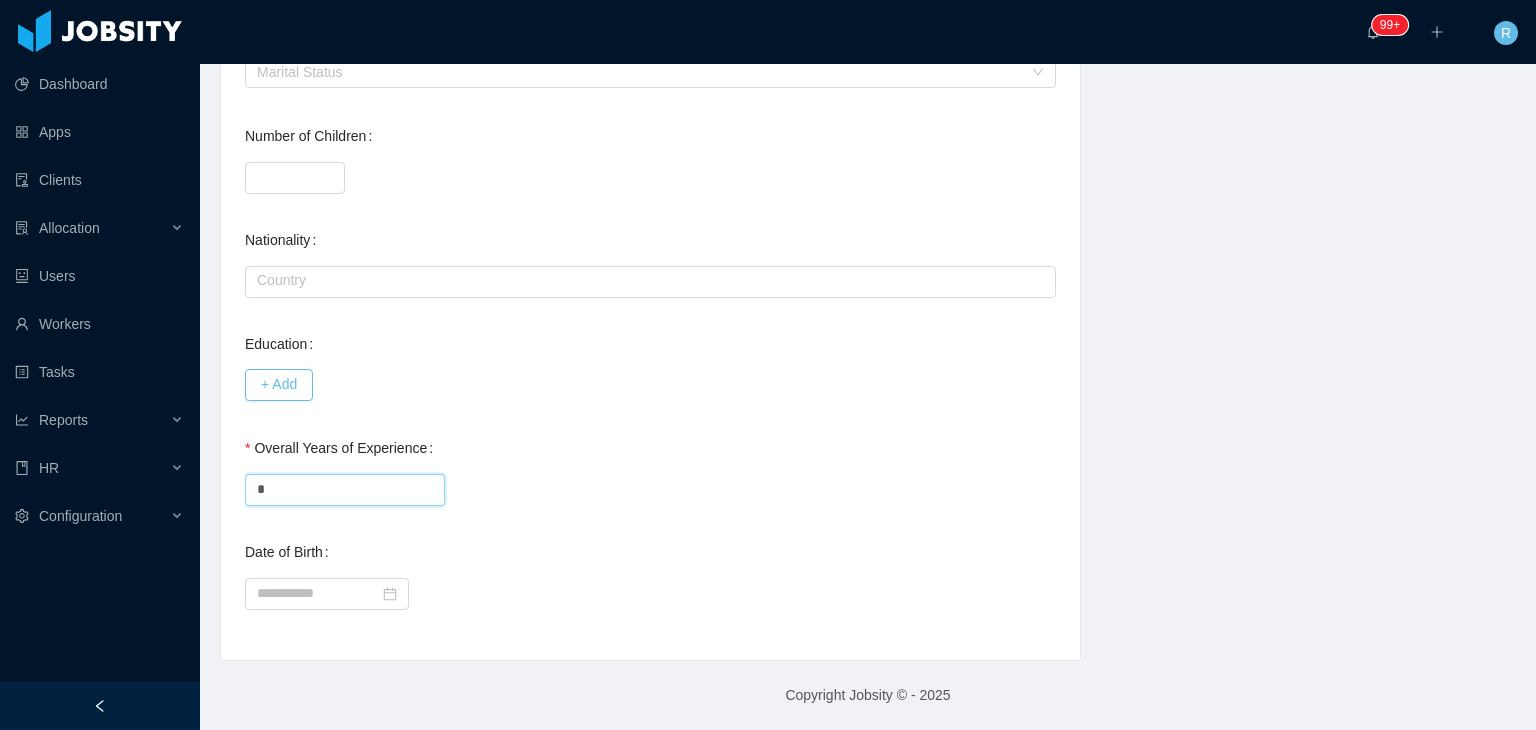 click on "*" at bounding box center (345, 490) 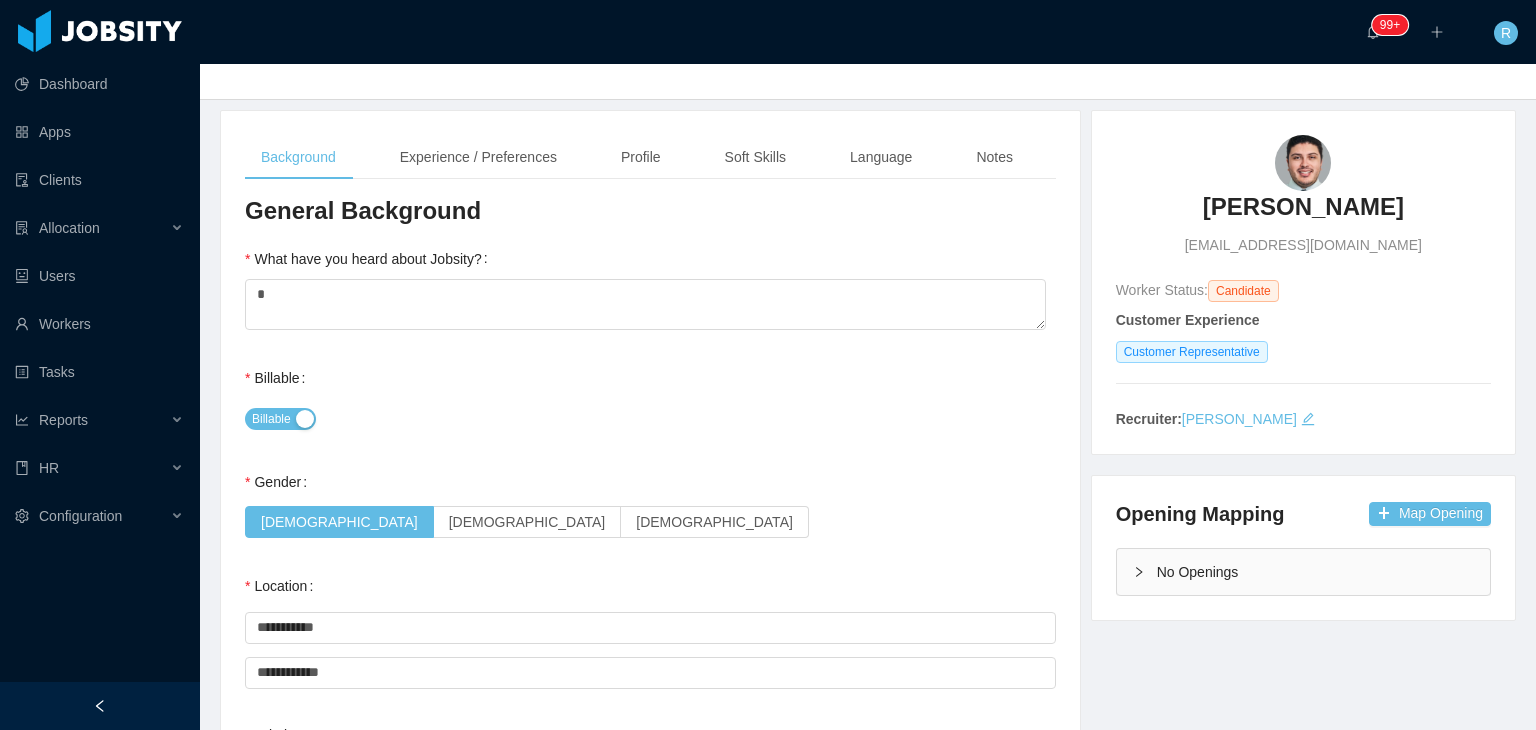 scroll, scrollTop: 0, scrollLeft: 0, axis: both 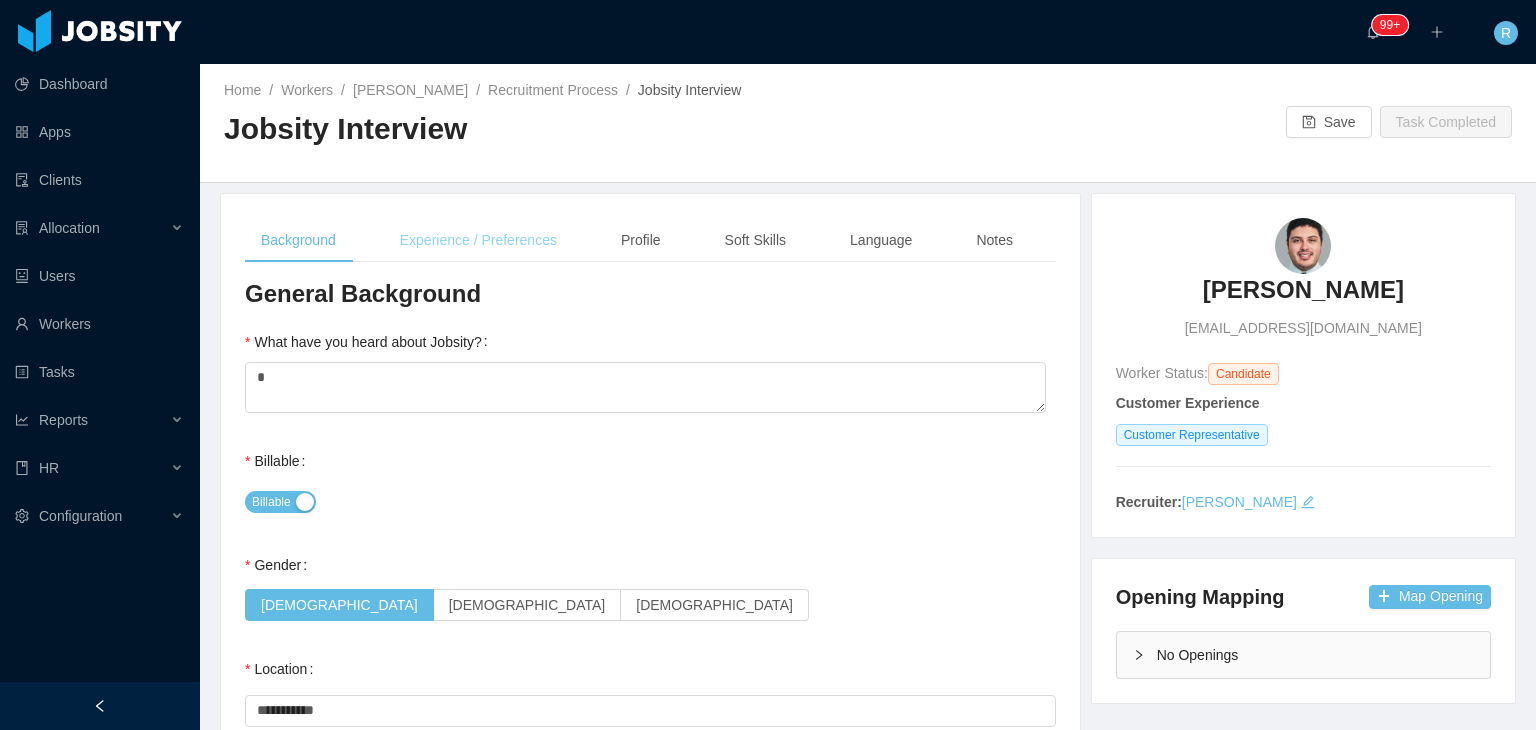 type on "*" 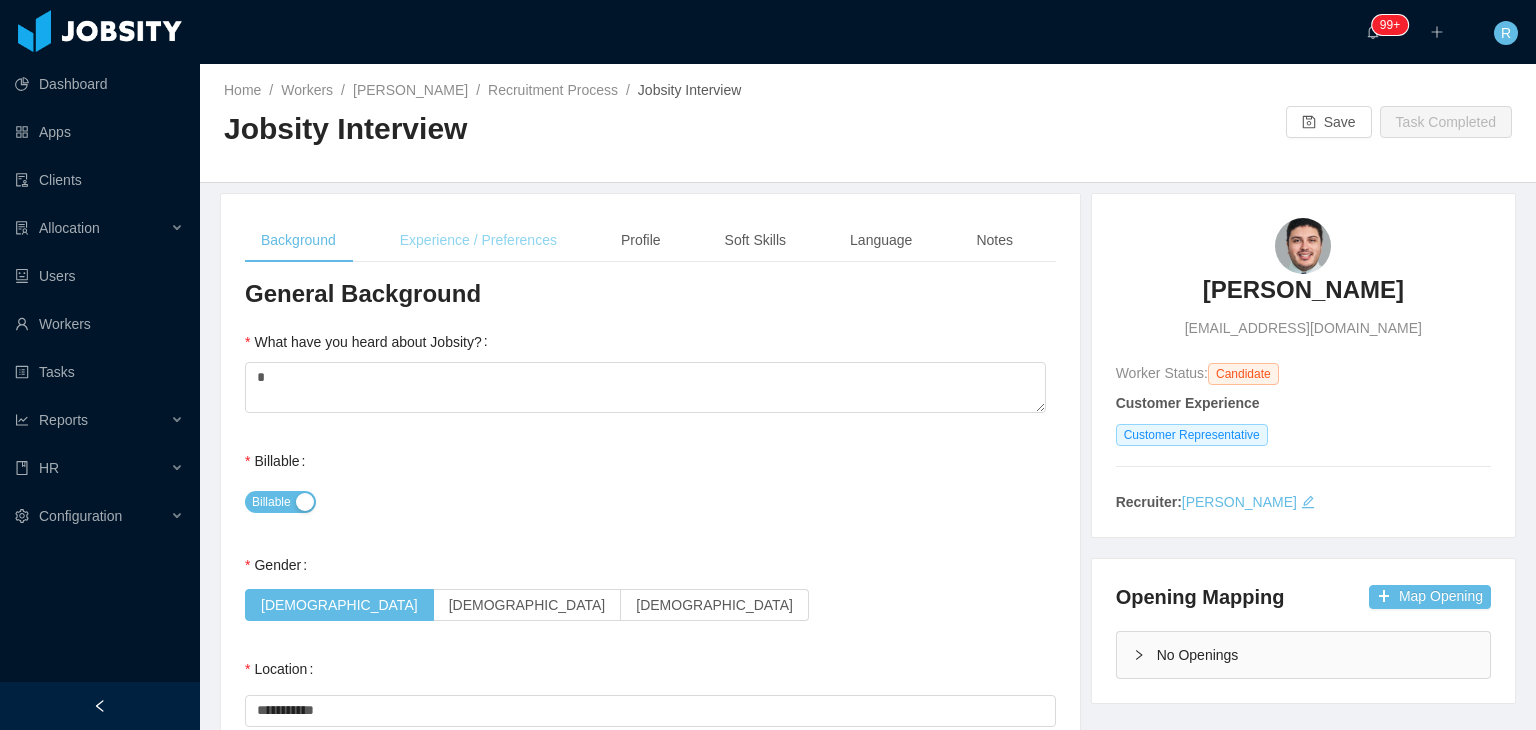 click on "Experience / Preferences" at bounding box center (478, 240) 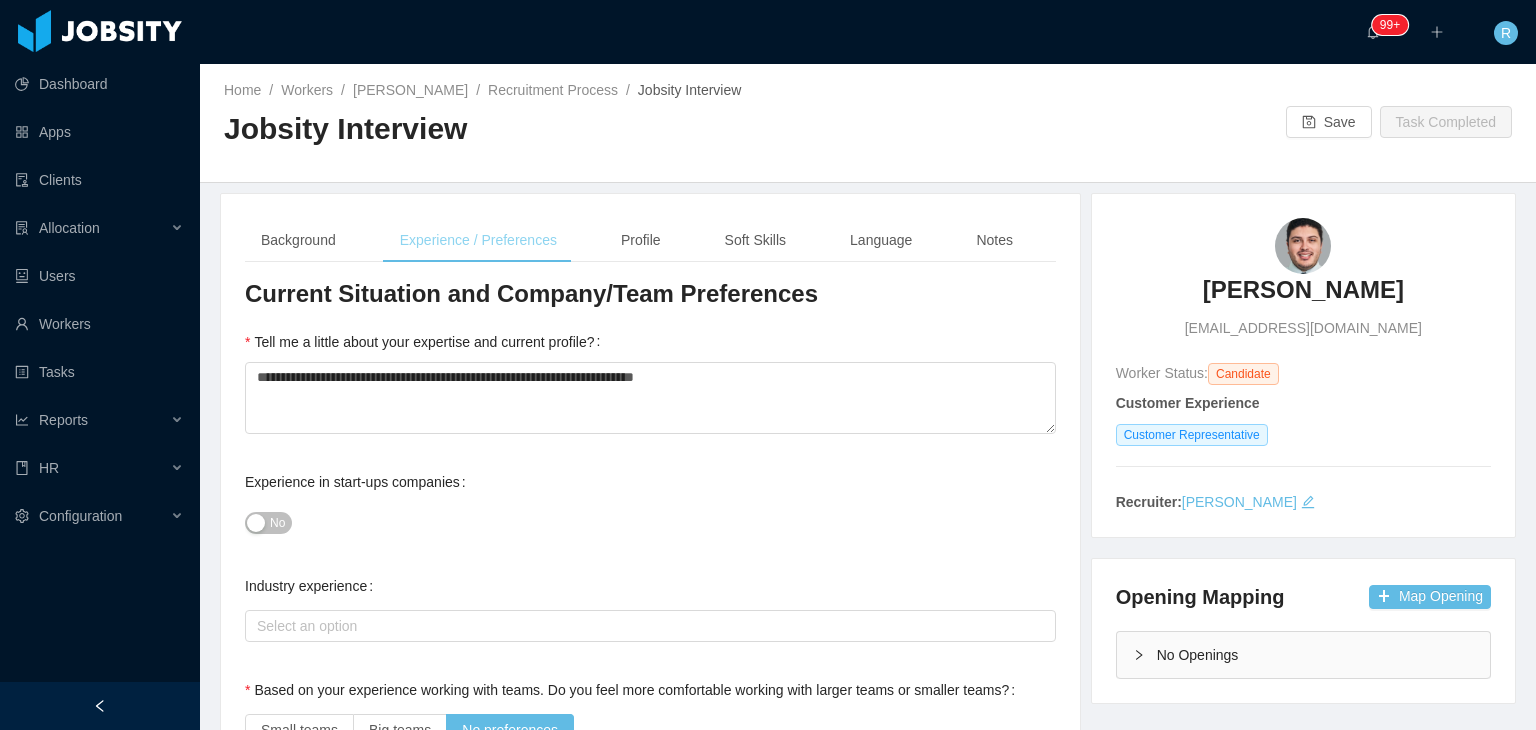 type 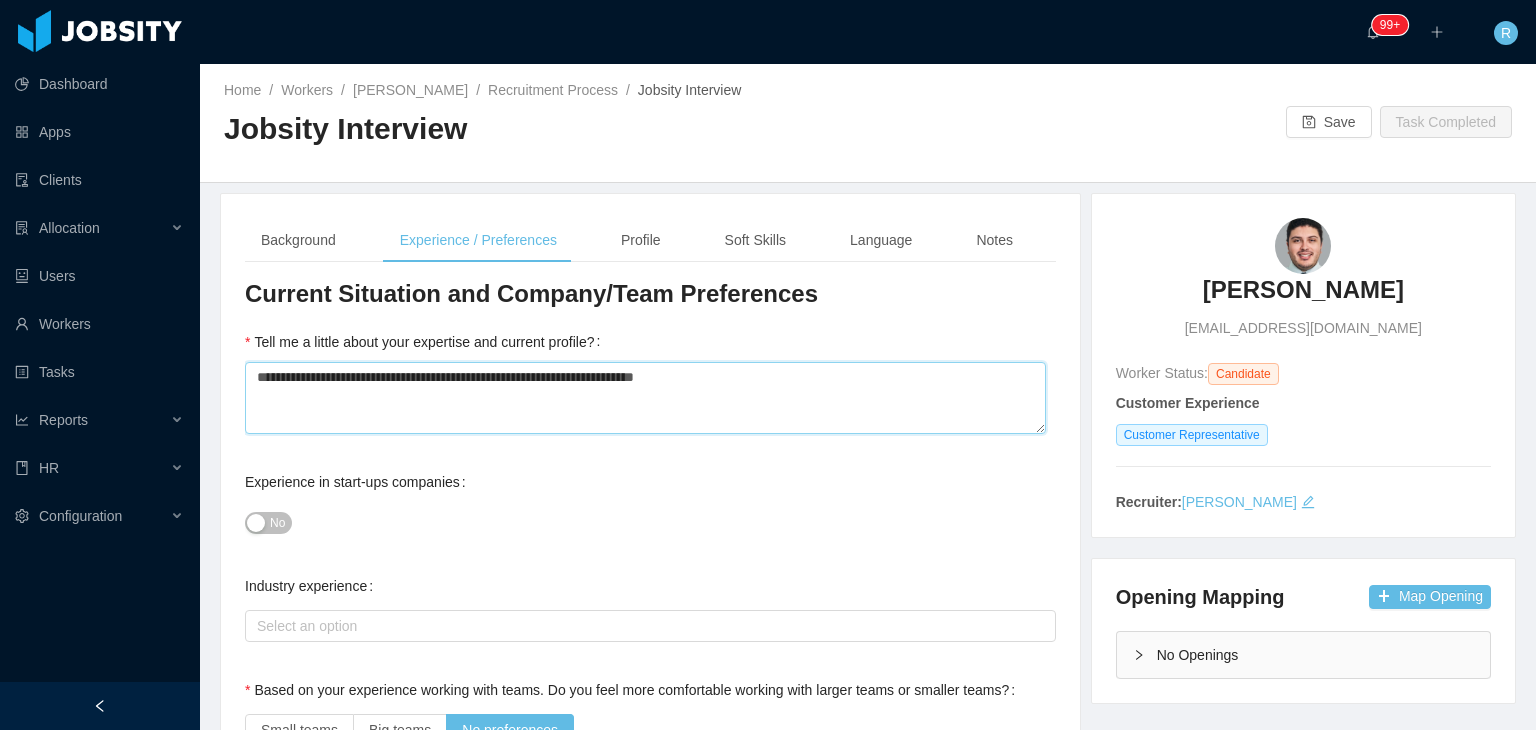 click on "**********" at bounding box center [645, 398] 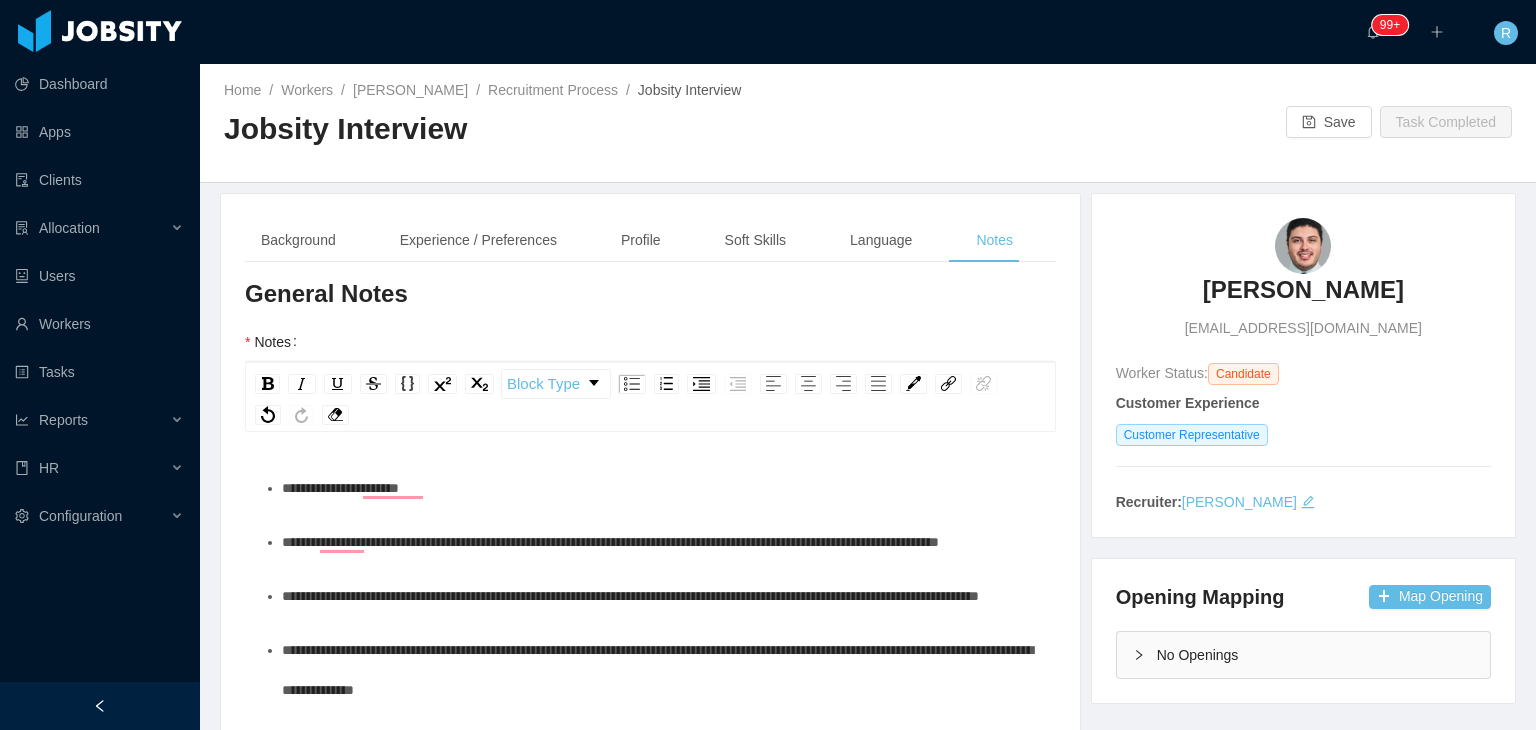 scroll, scrollTop: 0, scrollLeft: 0, axis: both 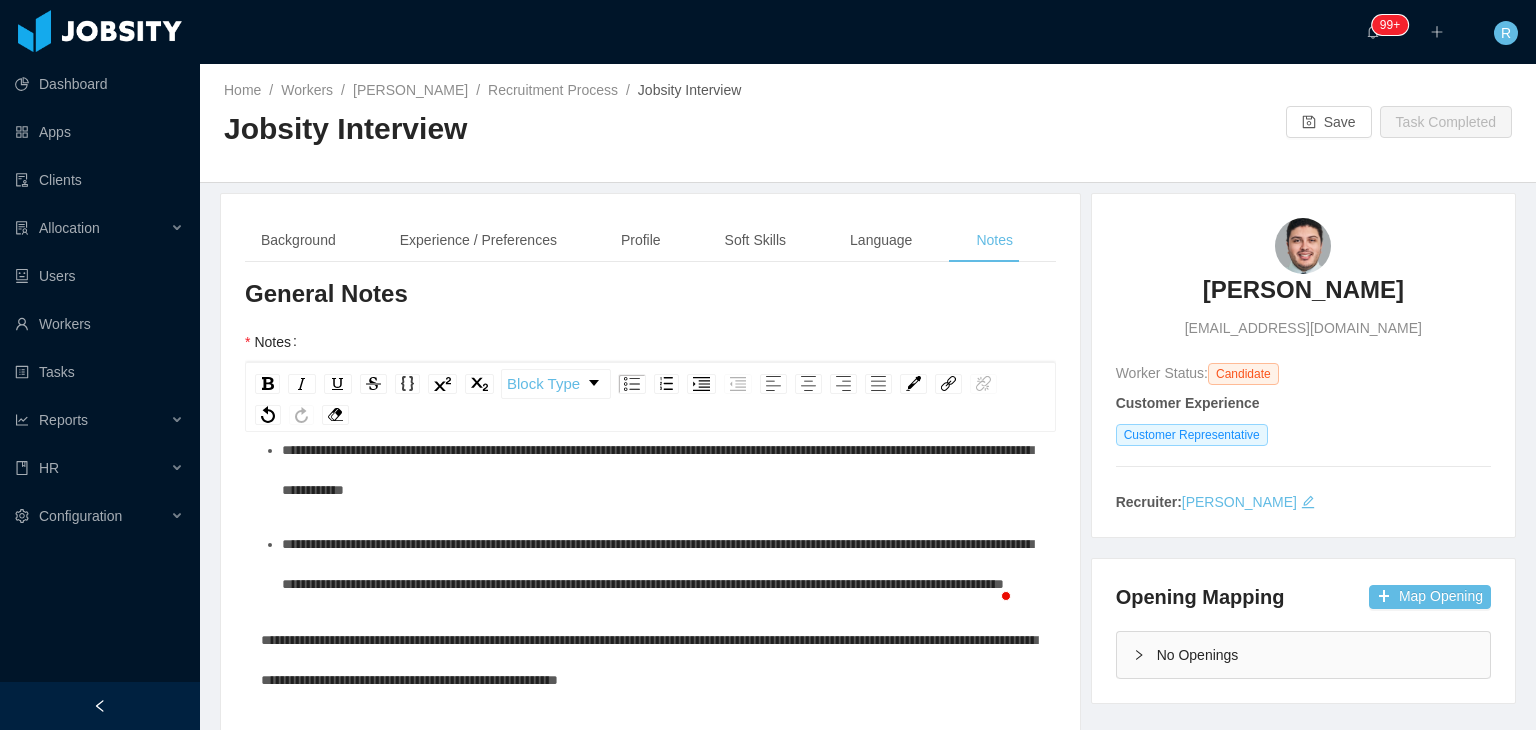 type 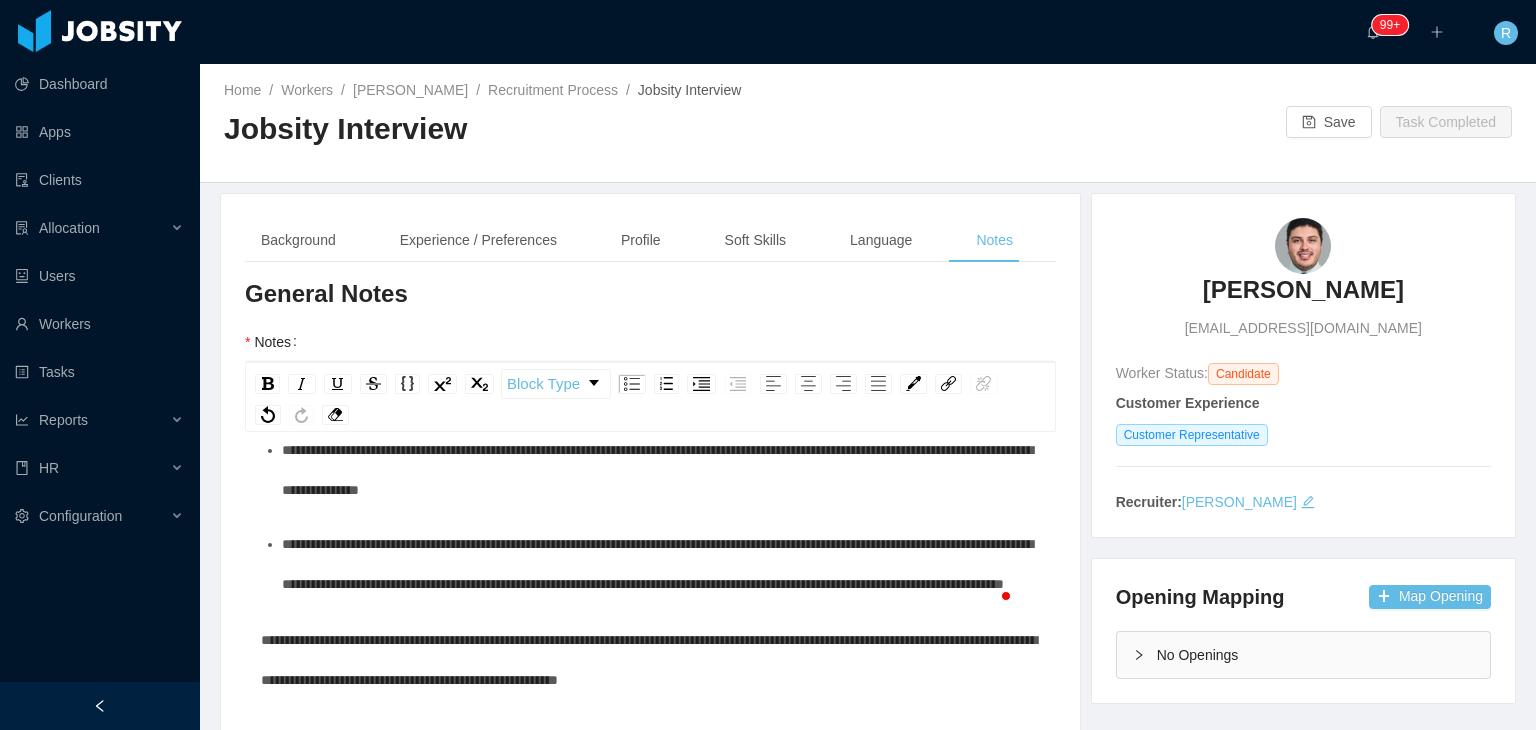 click on "**********" at bounding box center [661, 470] 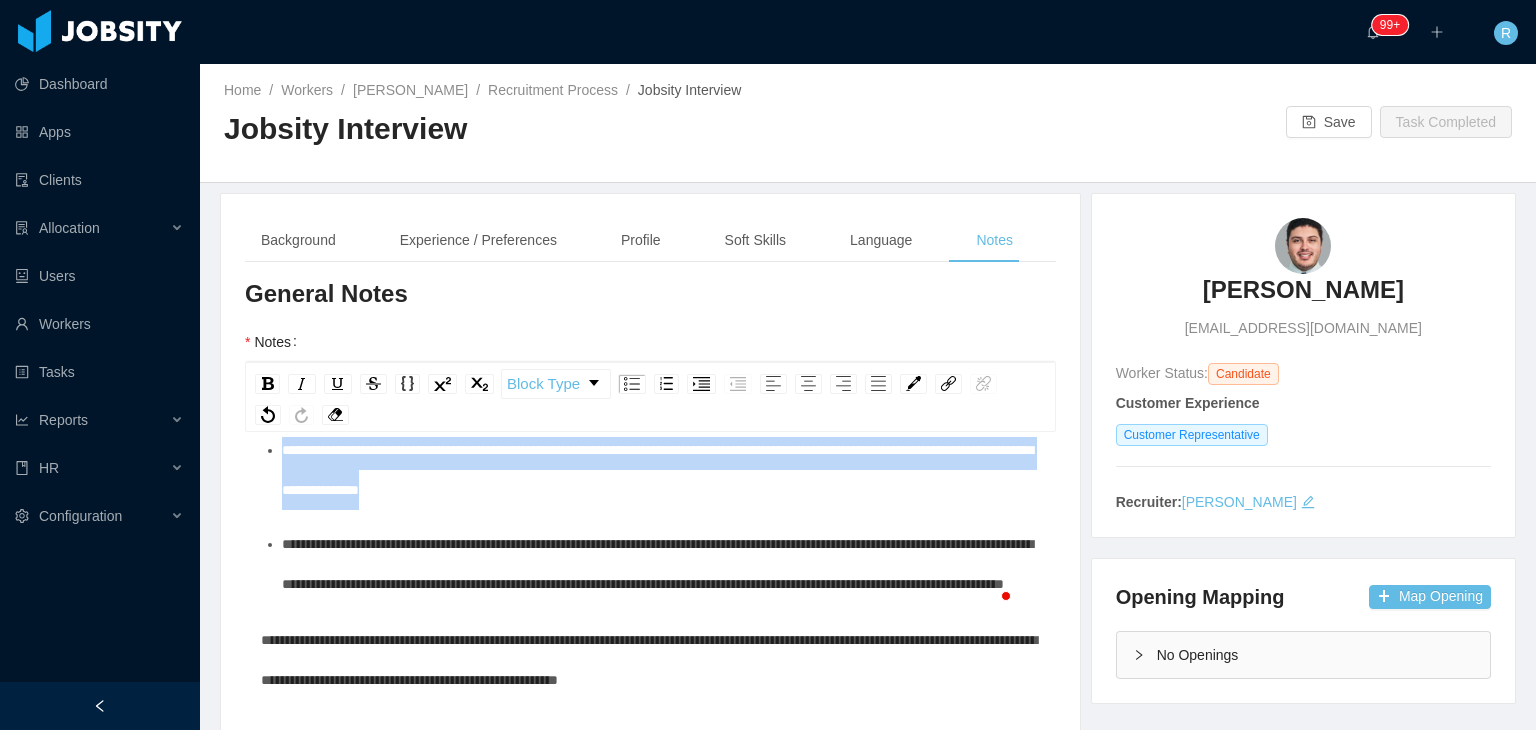 drag, startPoint x: 612, startPoint y: 571, endPoint x: 284, endPoint y: 533, distance: 330.19388 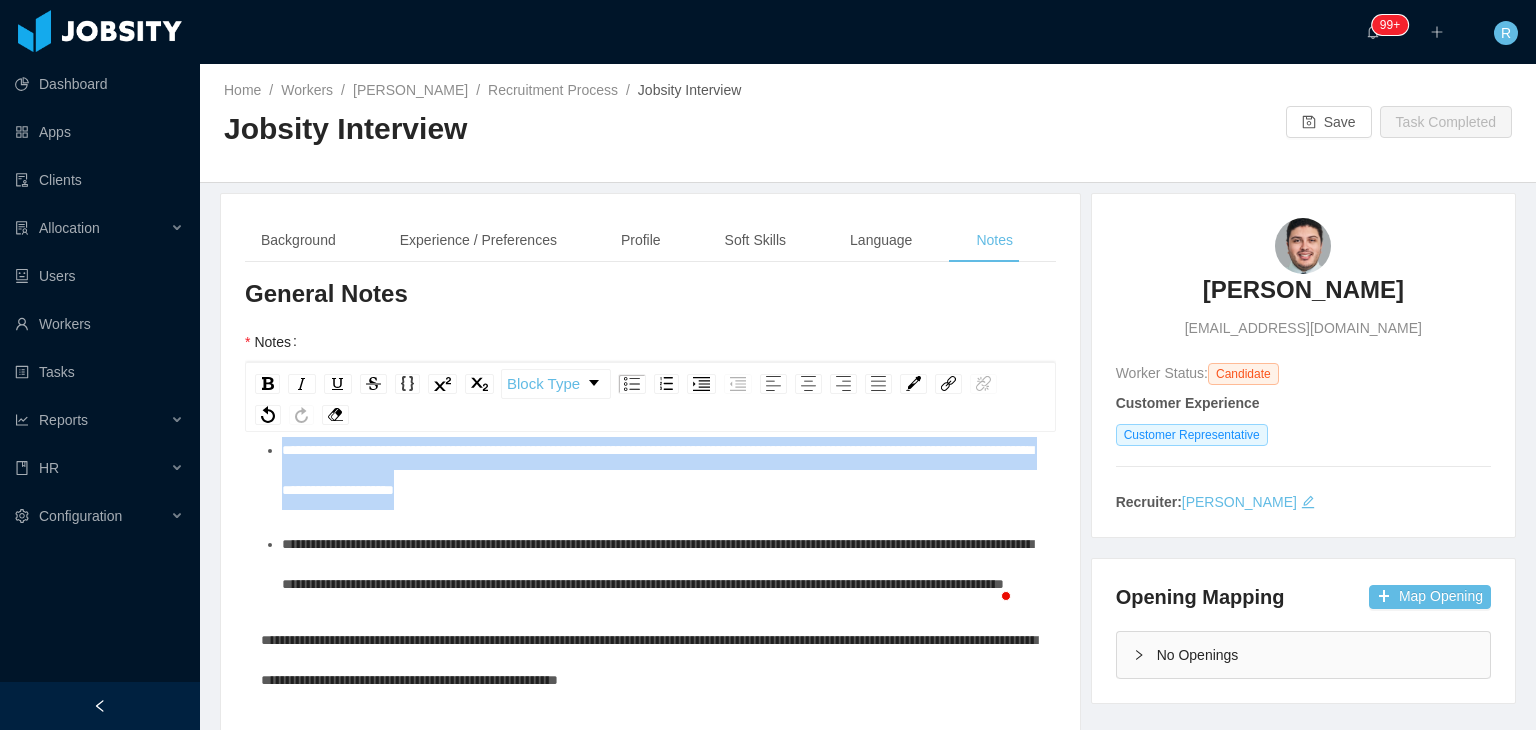 drag, startPoint x: 660, startPoint y: 577, endPoint x: 279, endPoint y: 520, distance: 385.24017 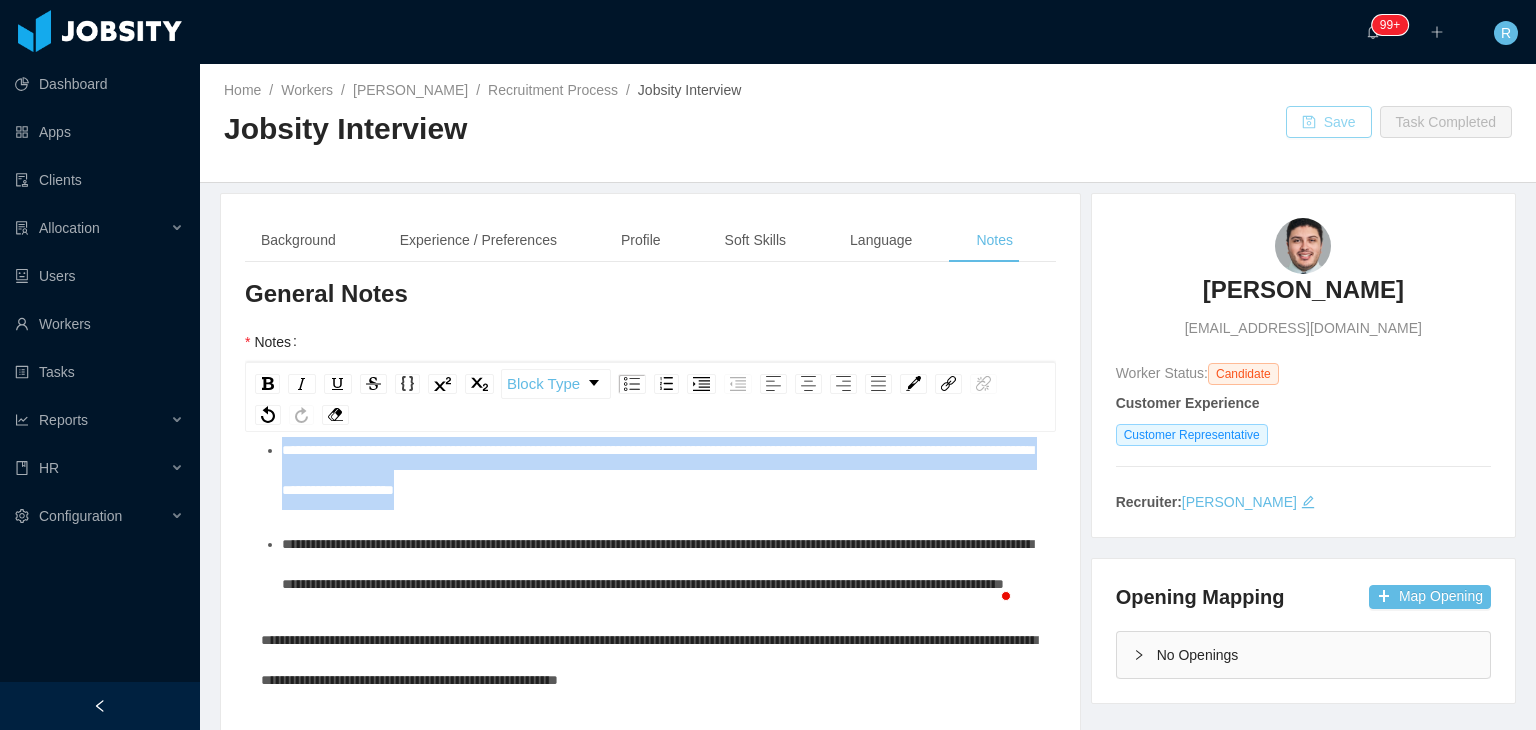 click on "Save" at bounding box center (1329, 122) 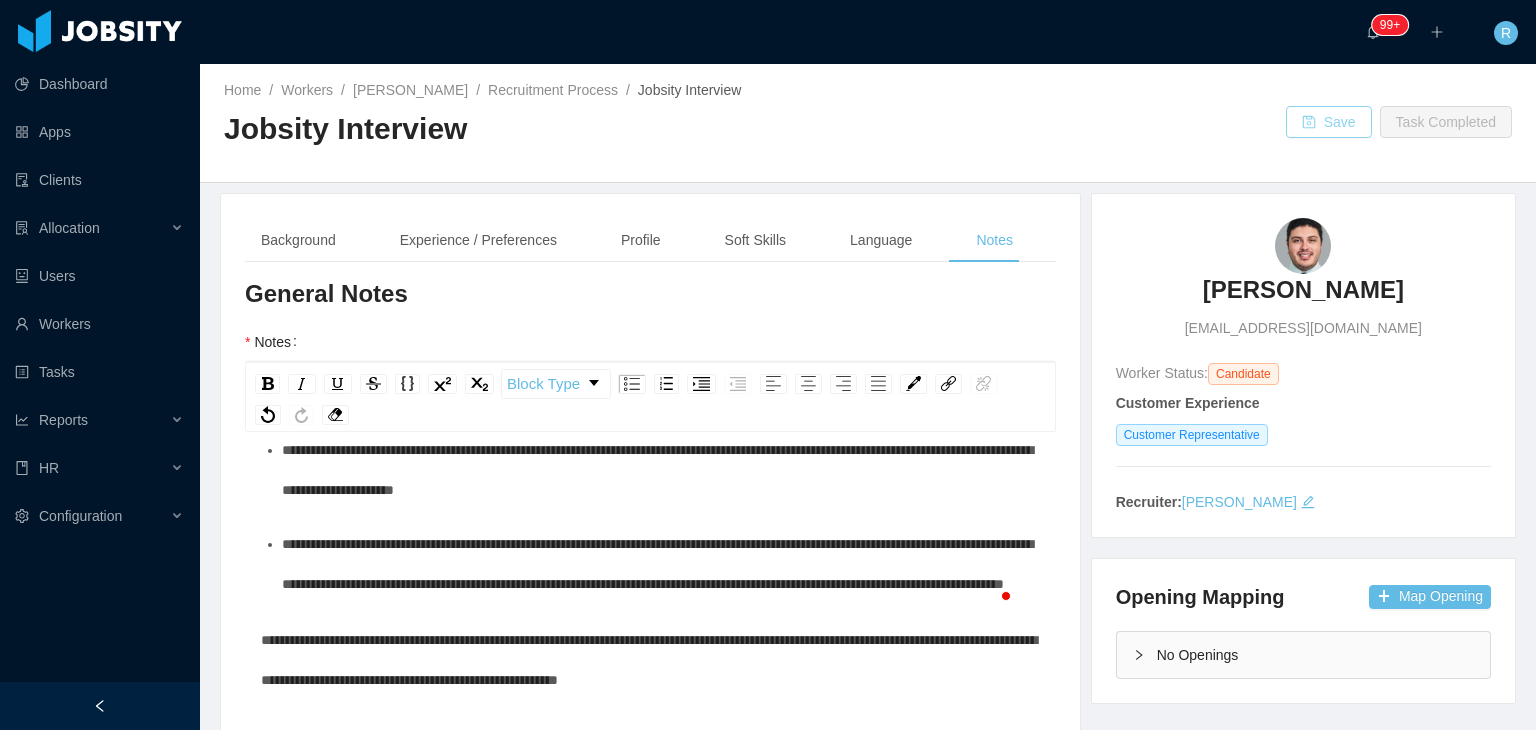 click on "Save" at bounding box center (1329, 122) 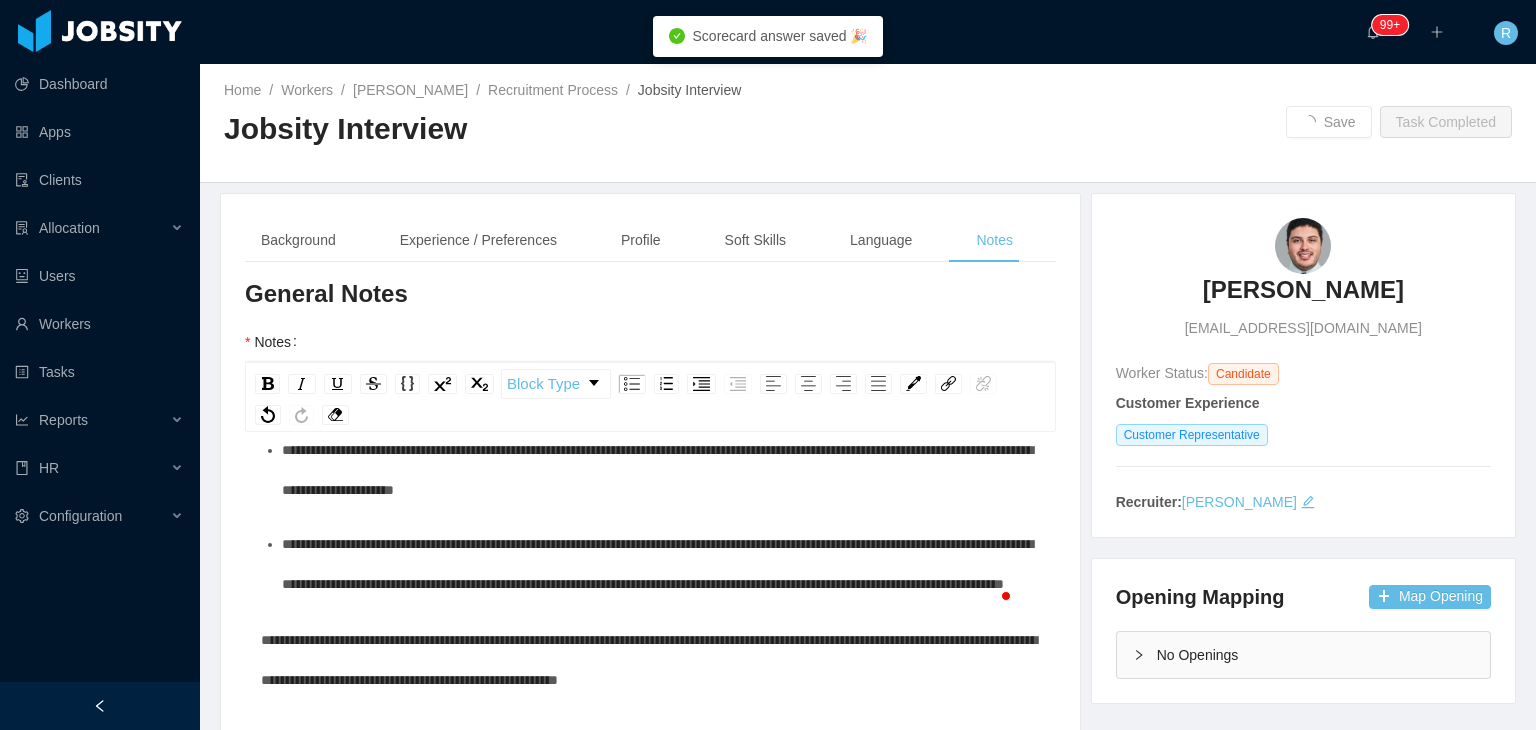 click on "[PERSON_NAME]" at bounding box center [1303, 290] 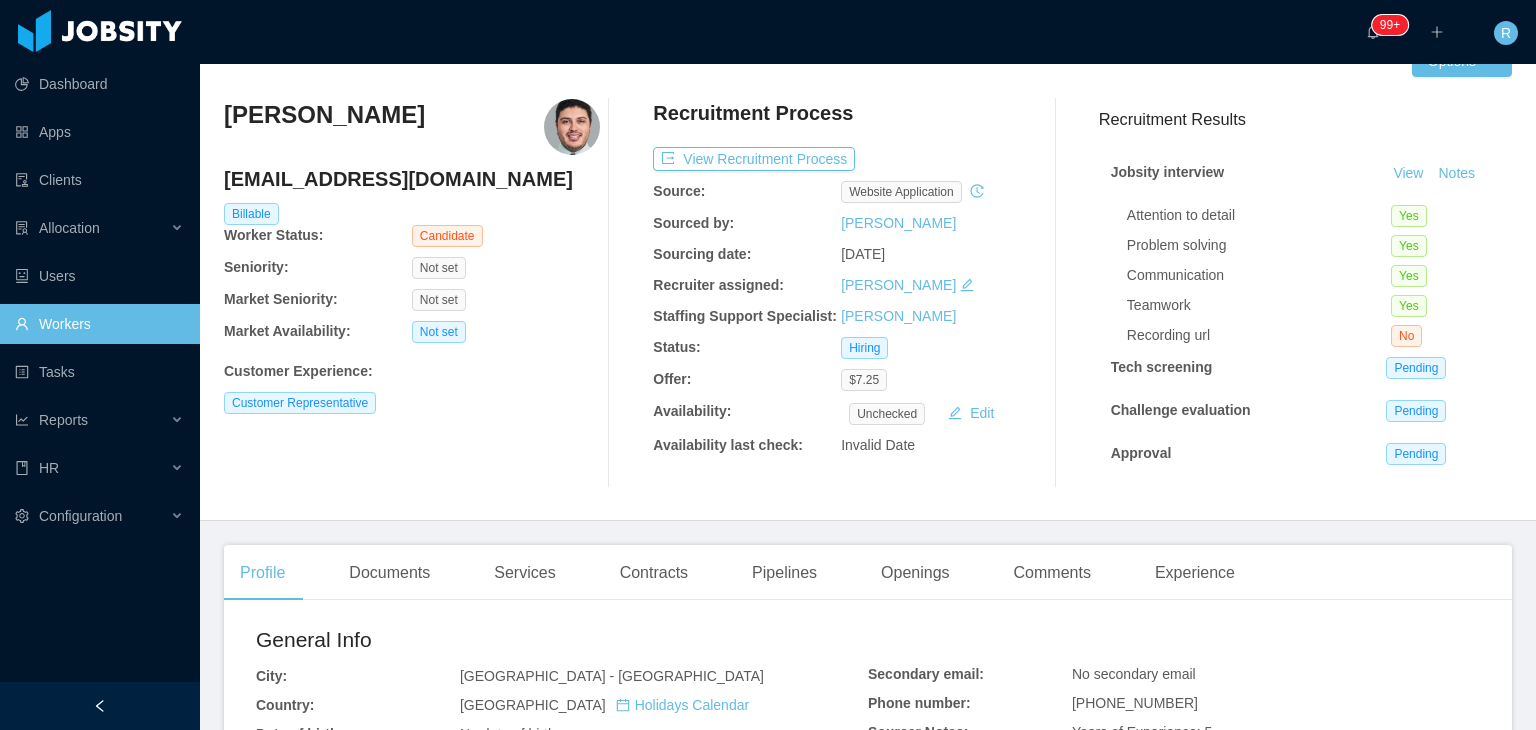 scroll, scrollTop: 0, scrollLeft: 0, axis: both 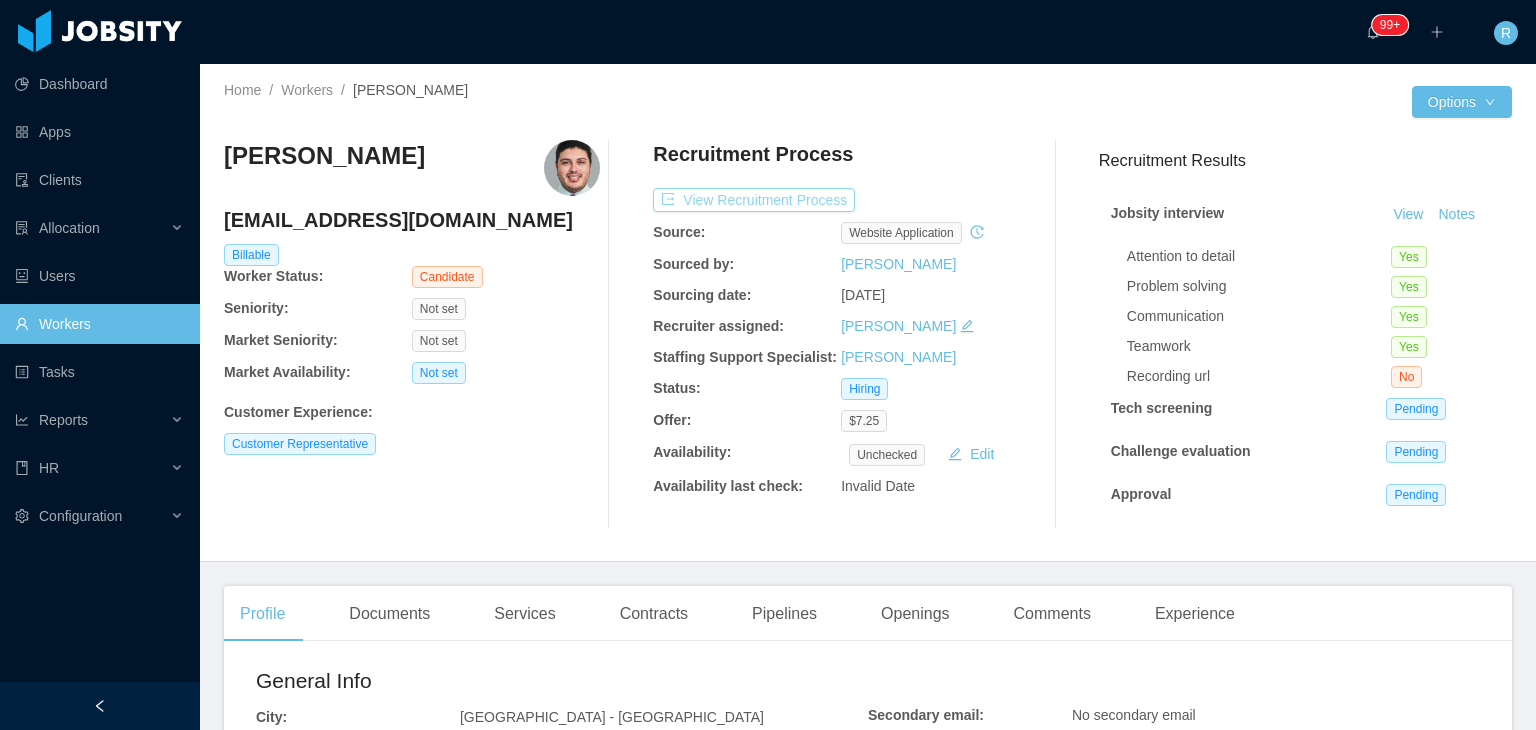 click on "View Recruitment Process" at bounding box center (754, 200) 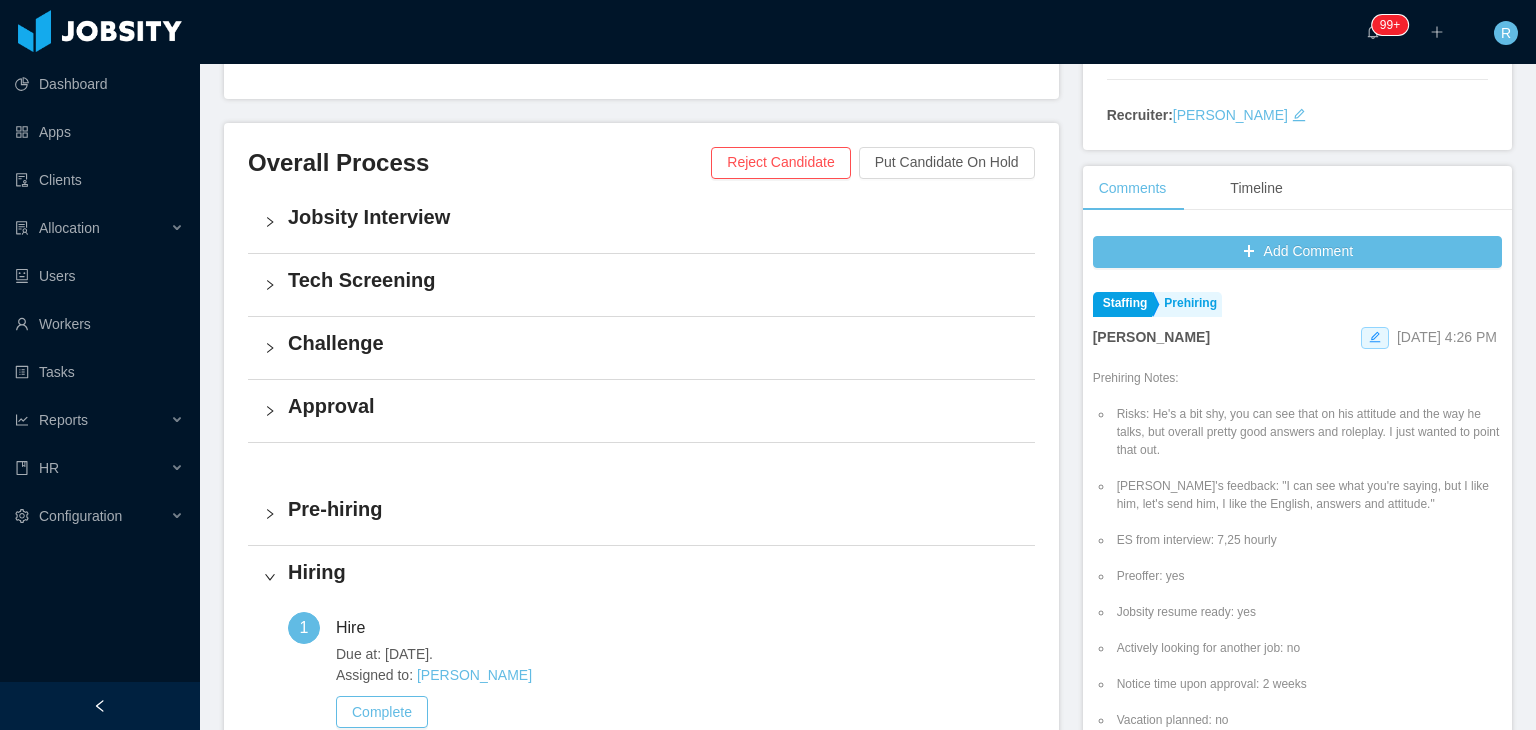 scroll, scrollTop: 500, scrollLeft: 0, axis: vertical 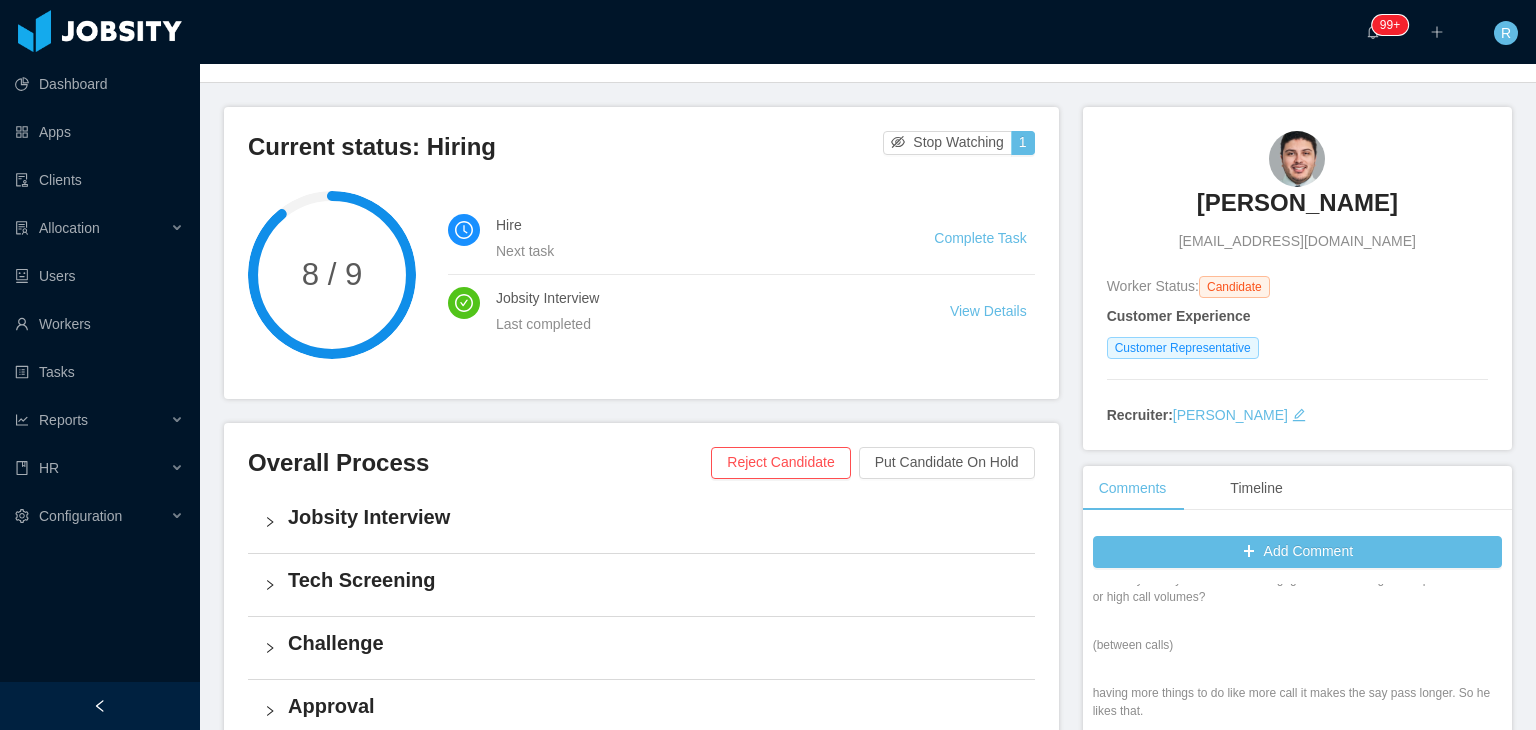 click on "[PERSON_NAME]" at bounding box center (1297, 203) 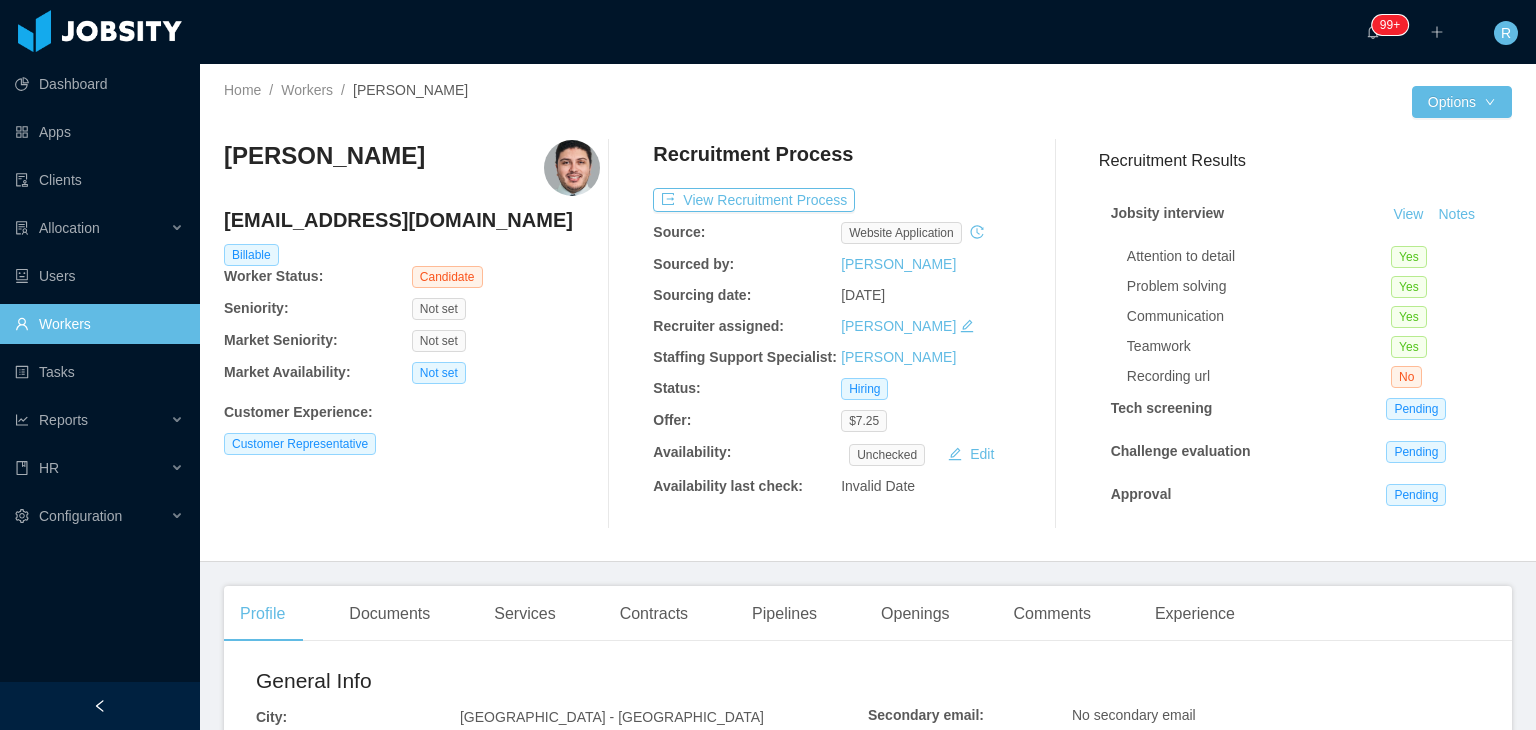 scroll, scrollTop: 0, scrollLeft: 0, axis: both 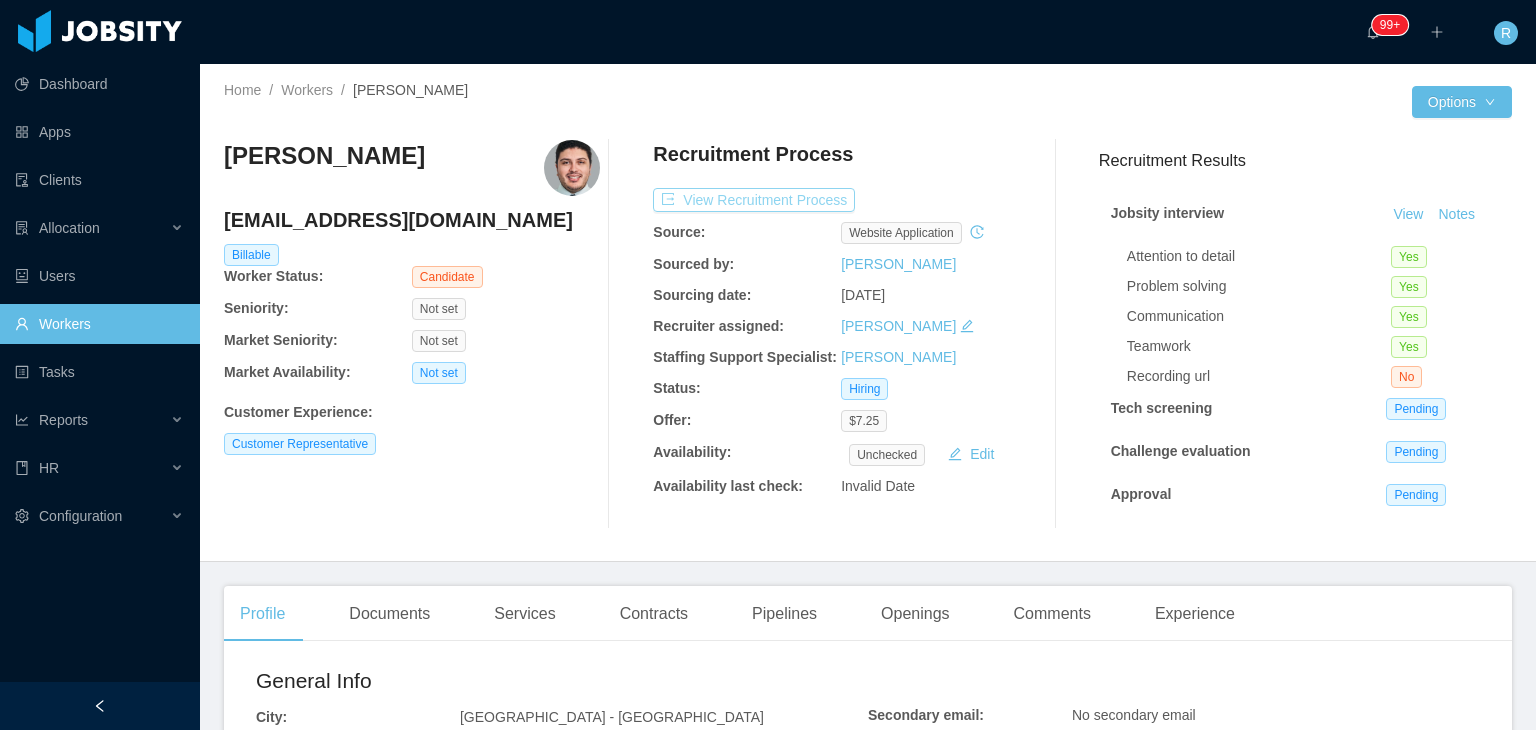 click on "View Recruitment Process" at bounding box center (754, 200) 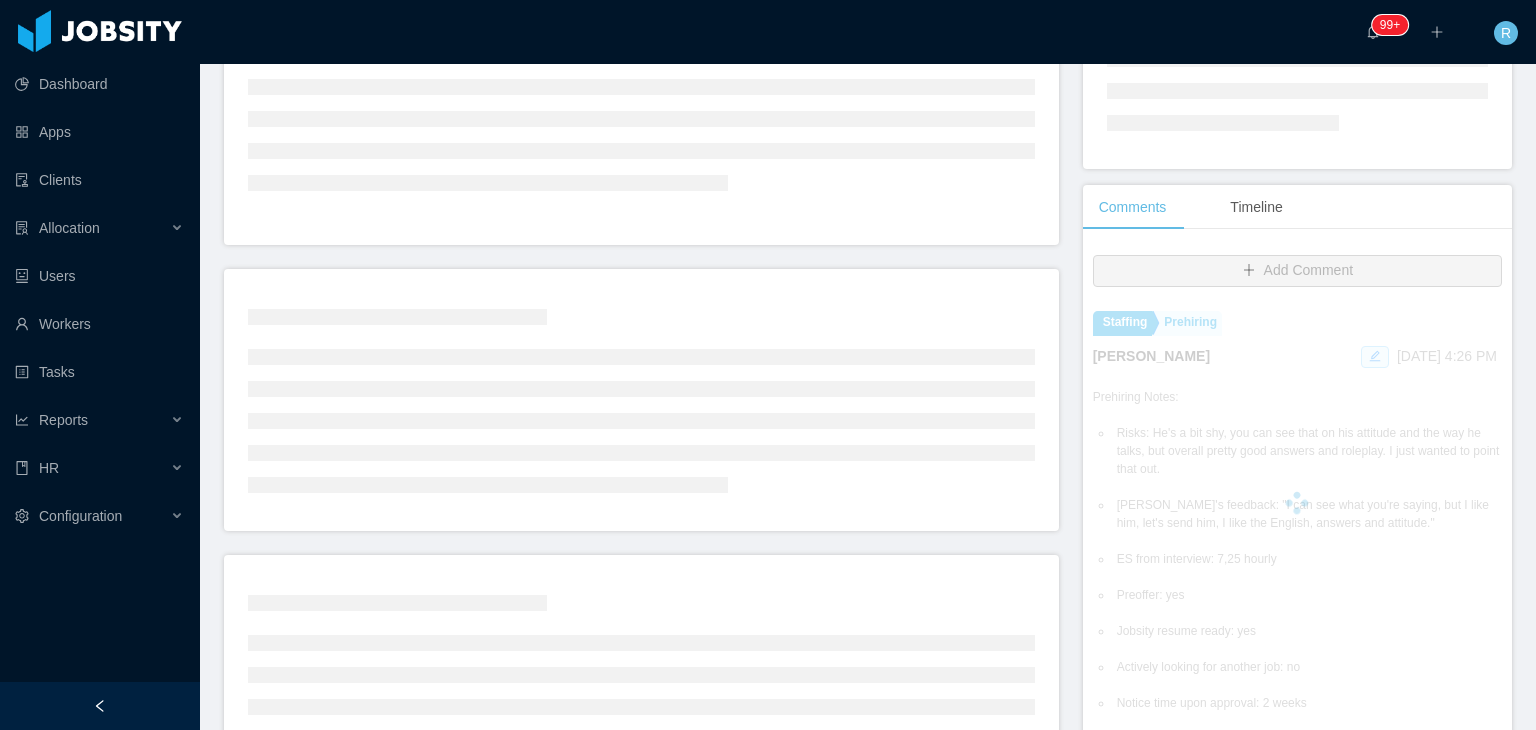 scroll, scrollTop: 400, scrollLeft: 0, axis: vertical 